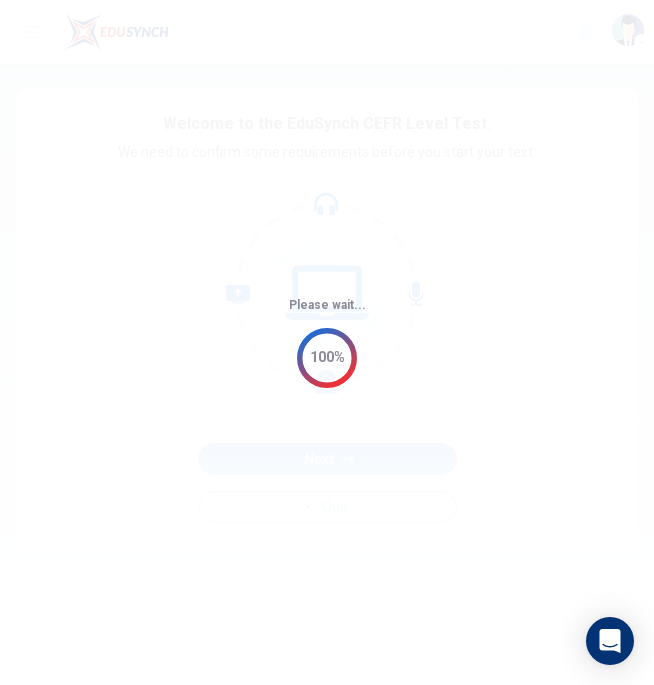 scroll, scrollTop: 0, scrollLeft: 0, axis: both 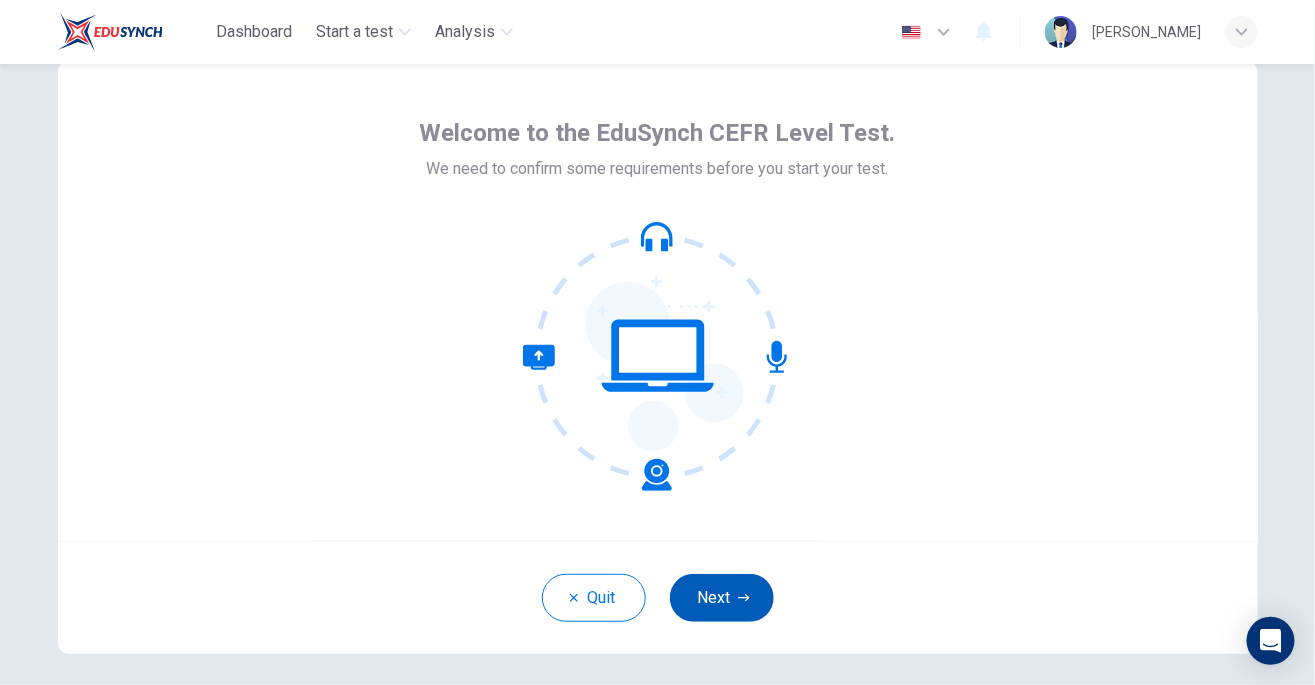 click 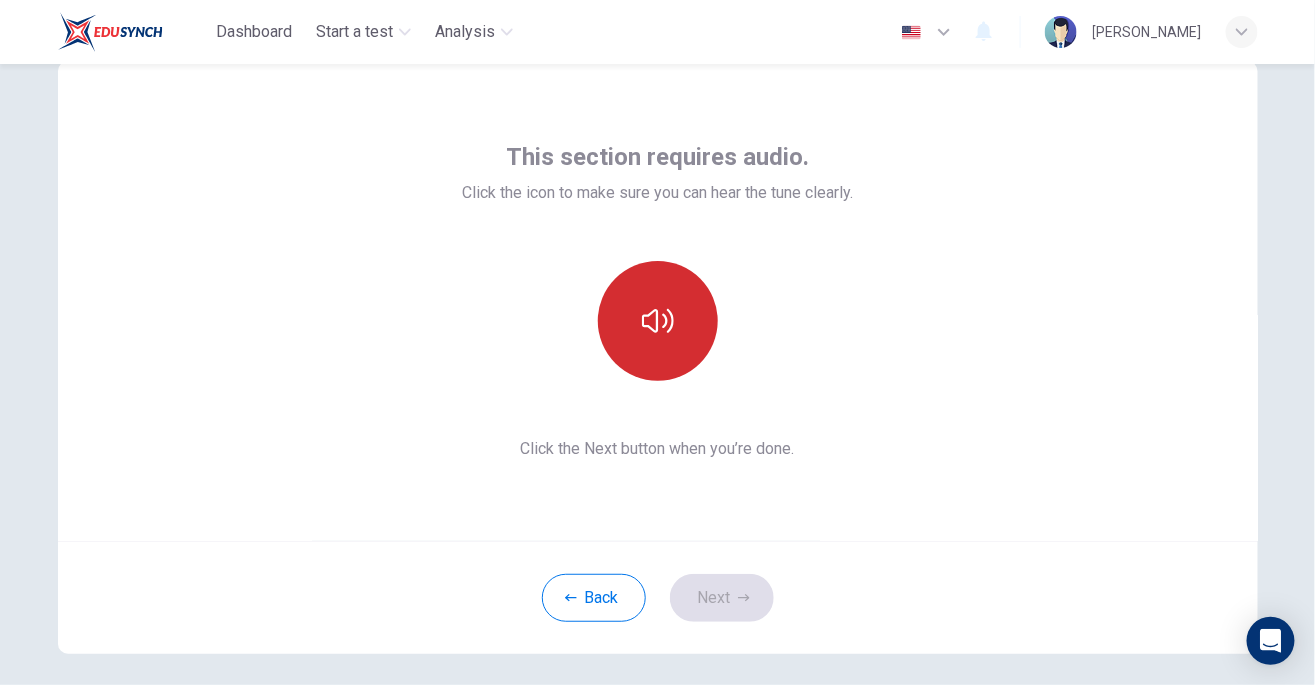 click 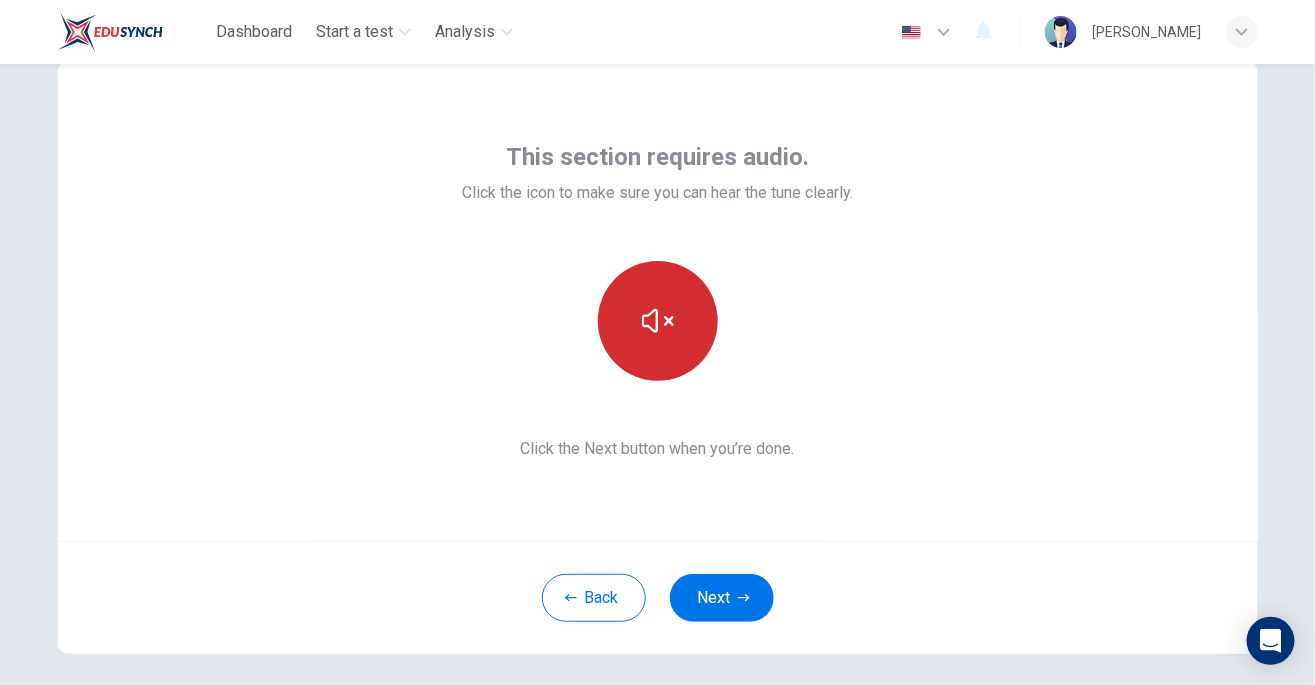 click 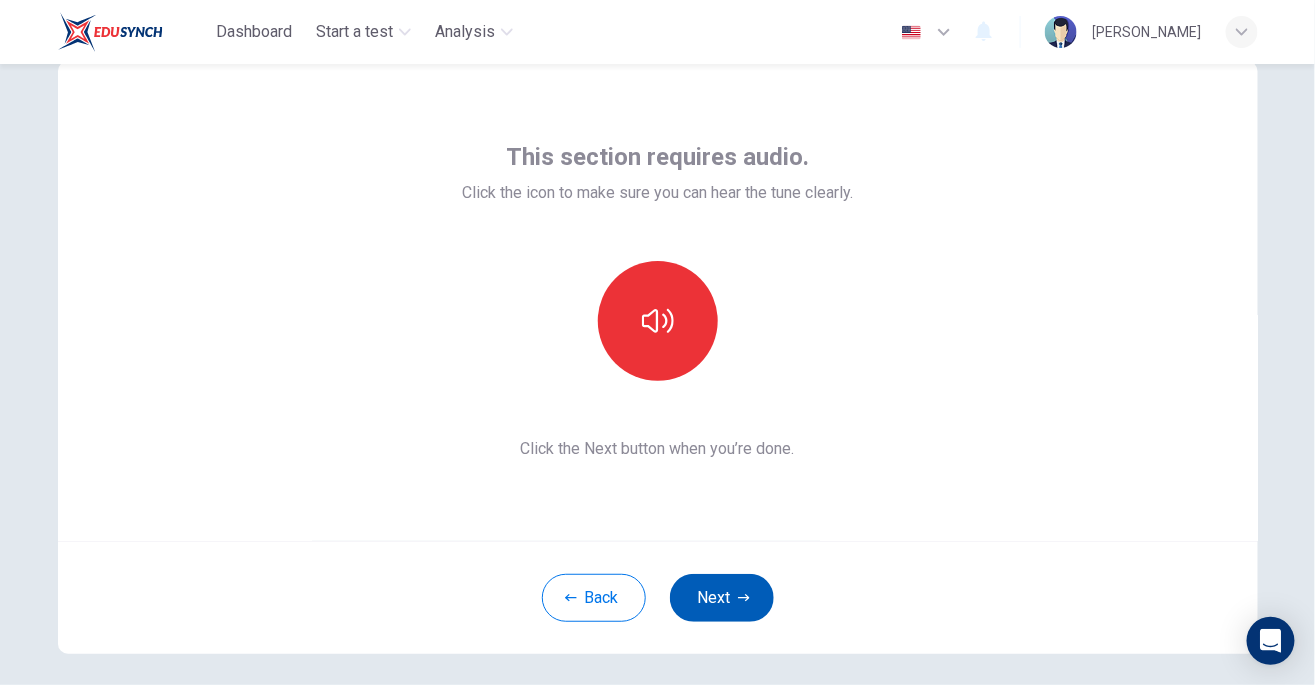 click 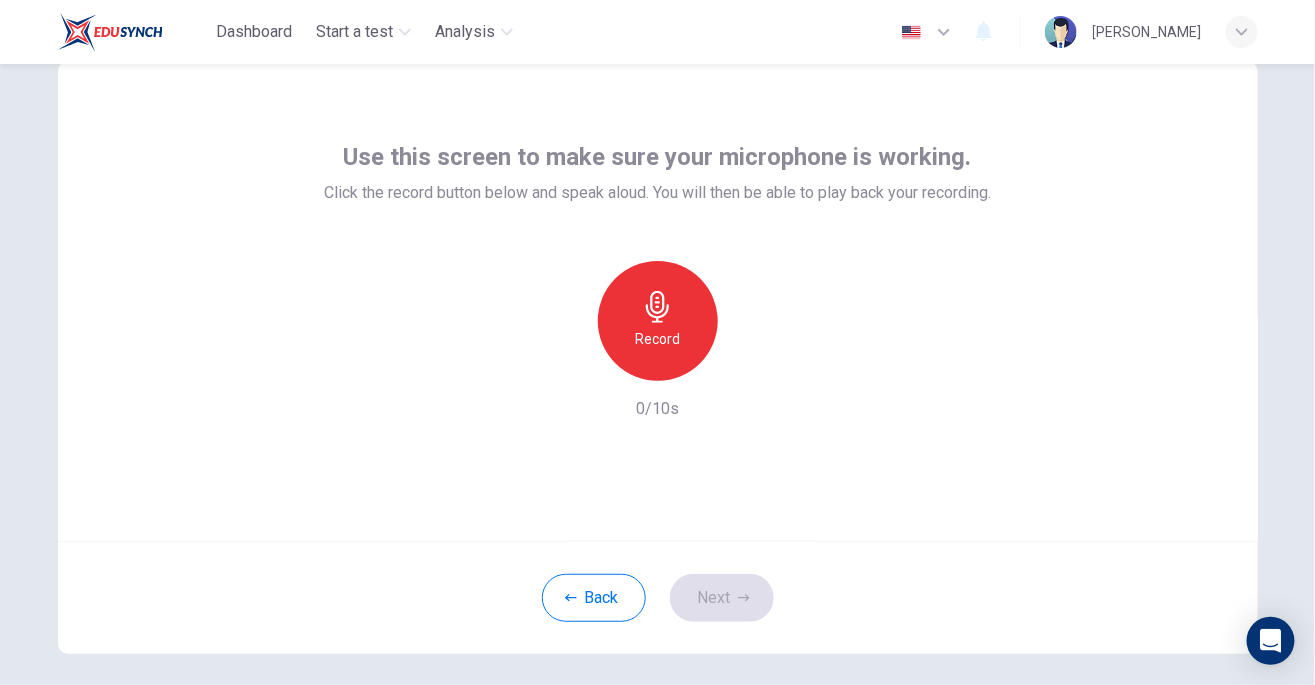 click on "Record" at bounding box center [657, 339] 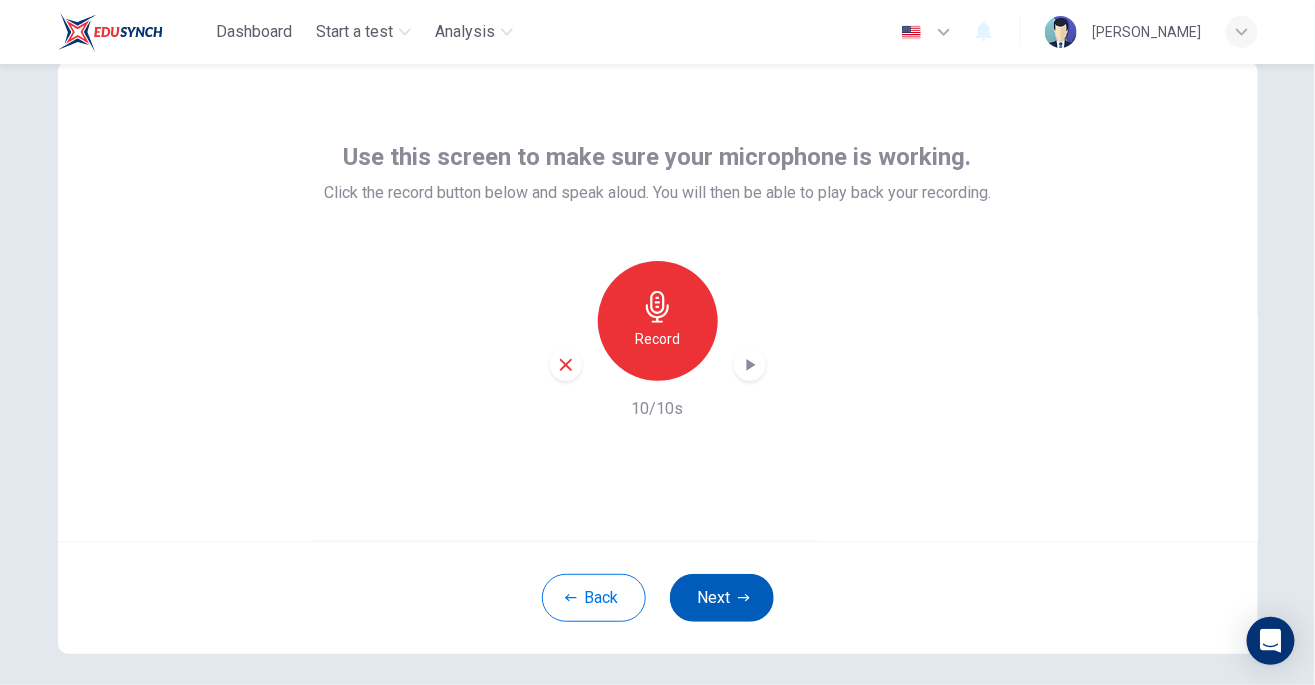 click 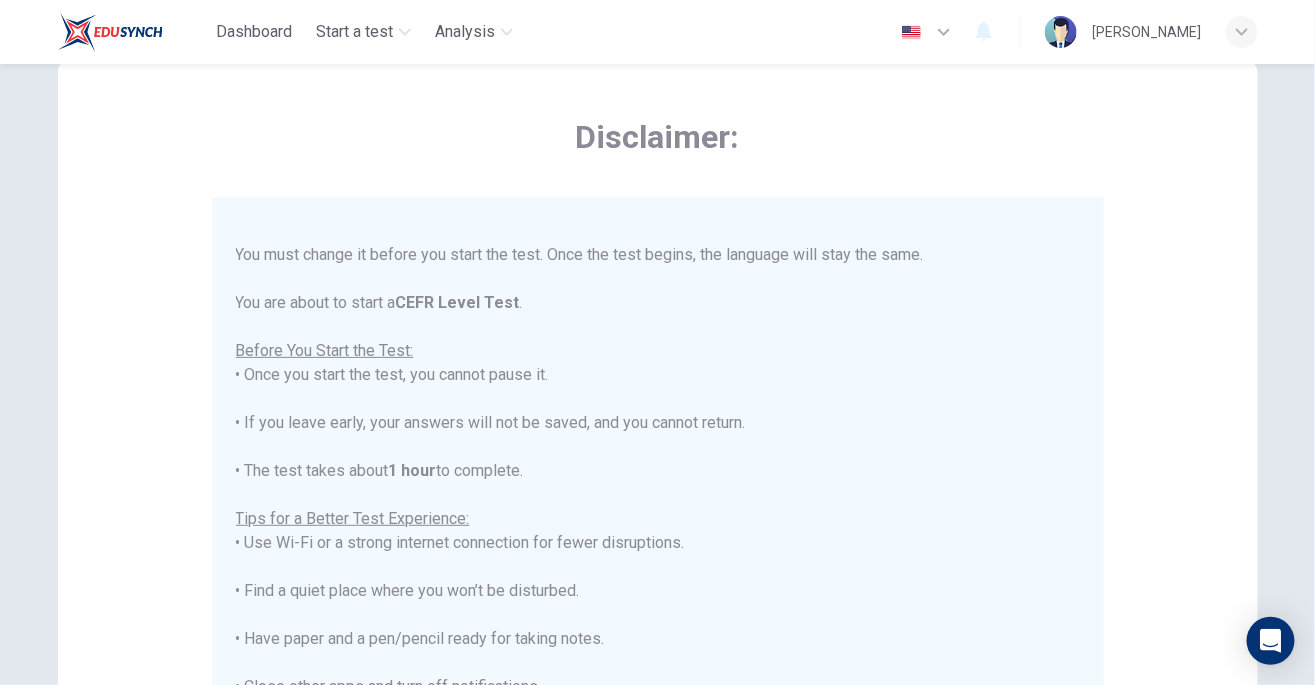scroll, scrollTop: 190, scrollLeft: 0, axis: vertical 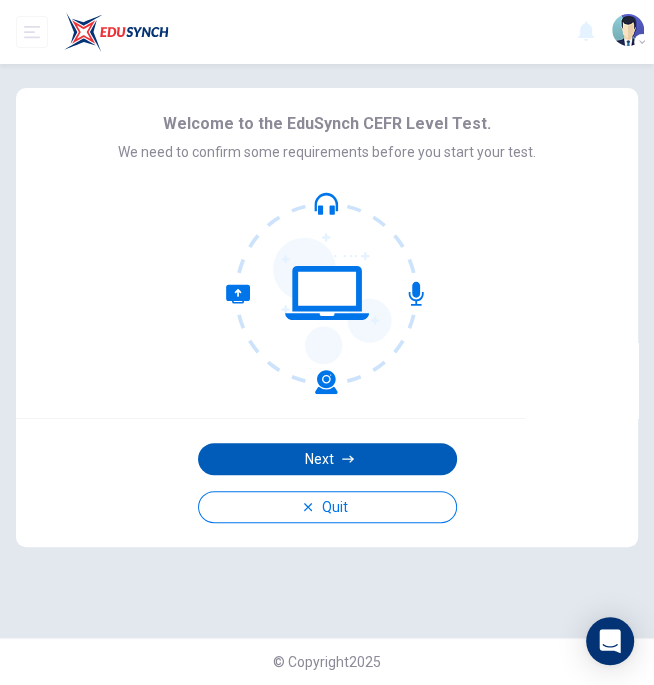 click 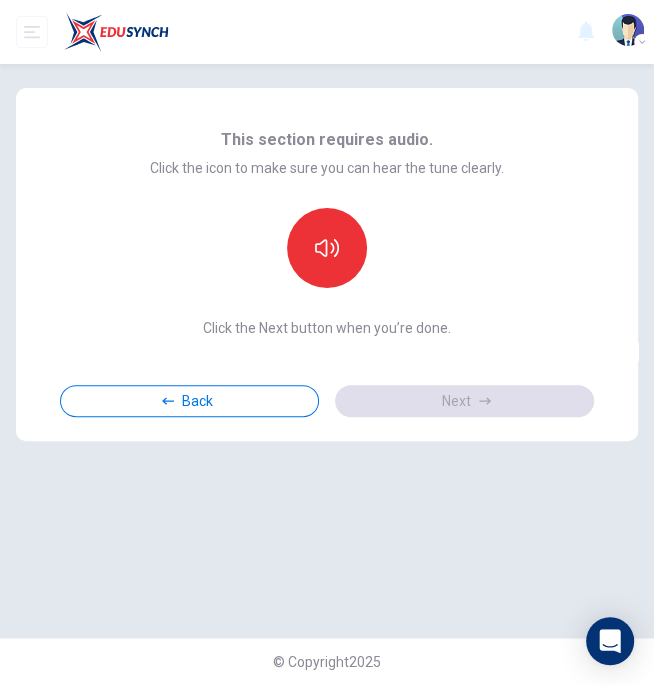 click on "Back Next" at bounding box center [327, 400] 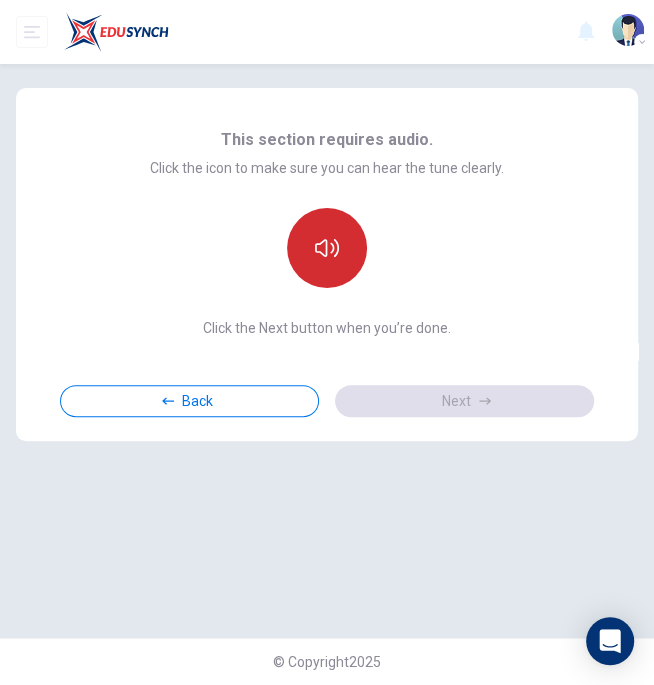 click 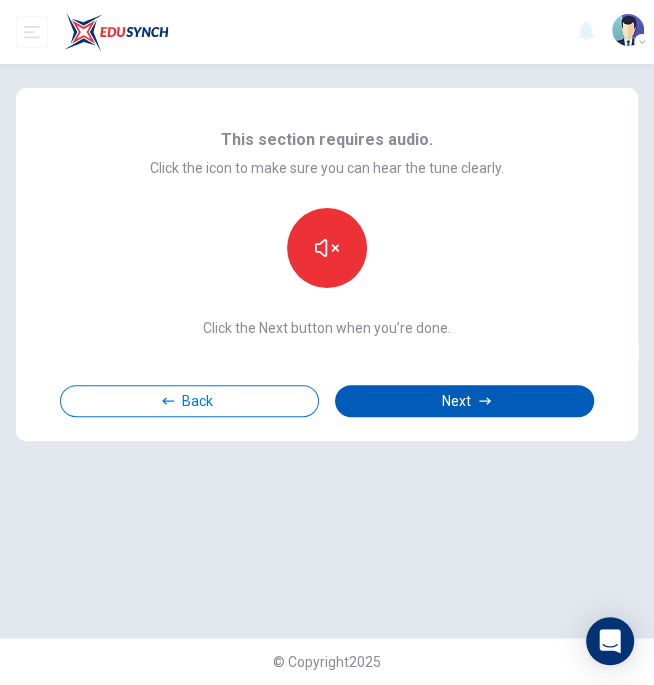 click 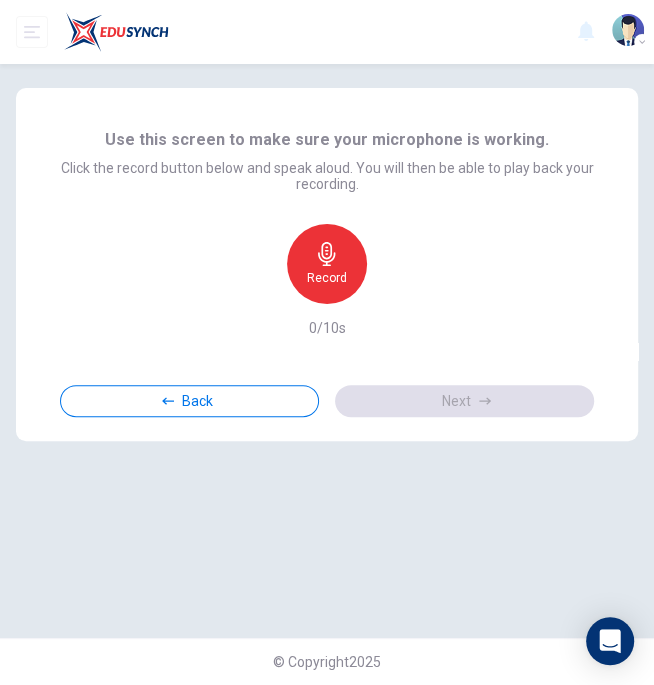 click on "Record" at bounding box center [327, 278] 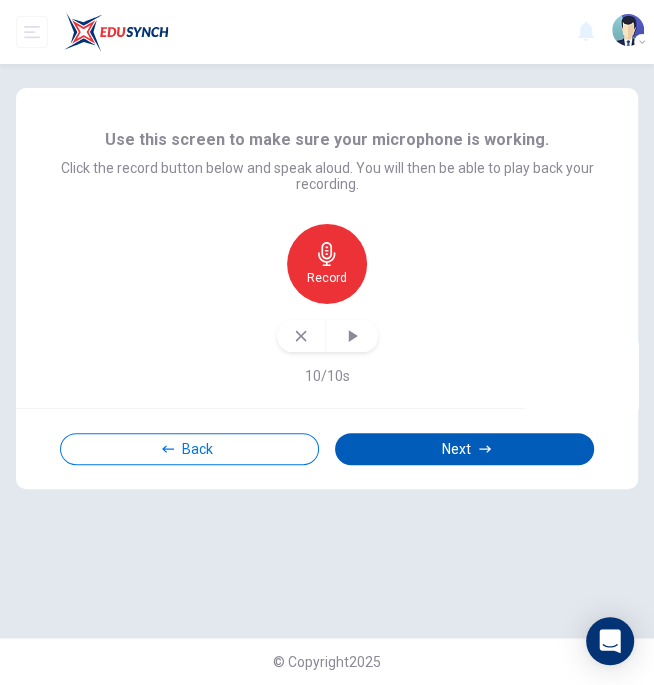 click on "Next" at bounding box center [464, 449] 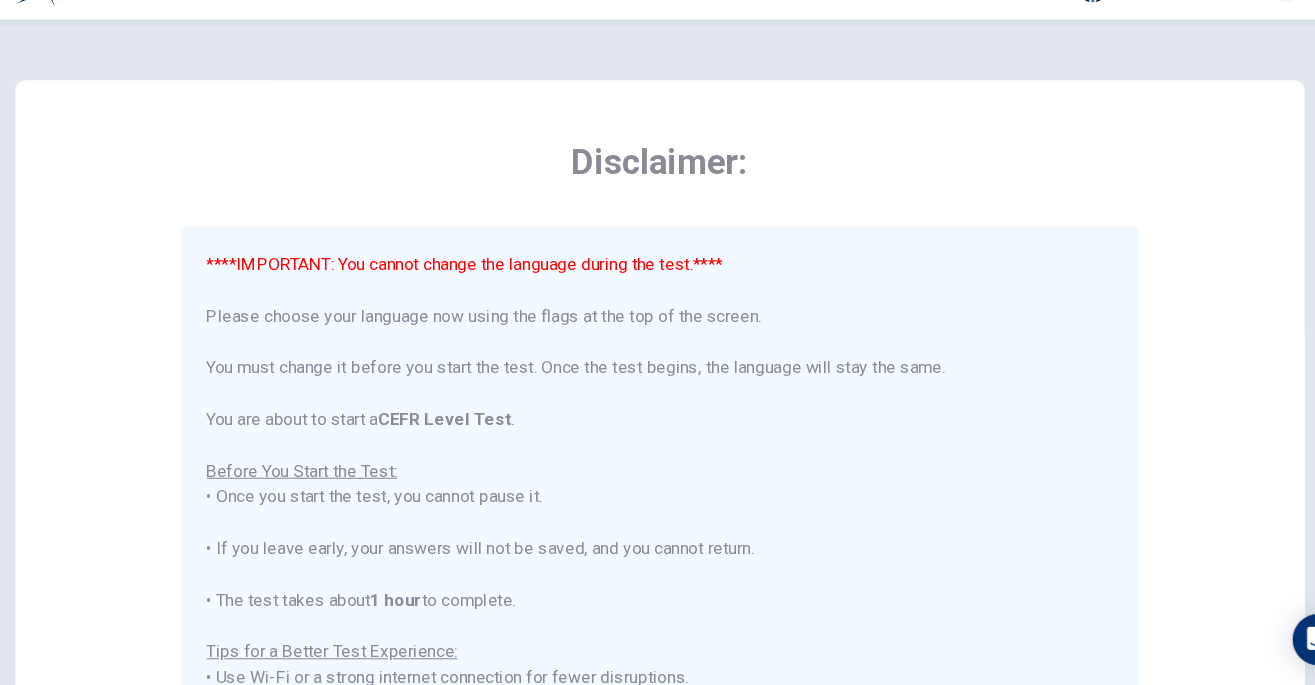 scroll, scrollTop: 6, scrollLeft: 0, axis: vertical 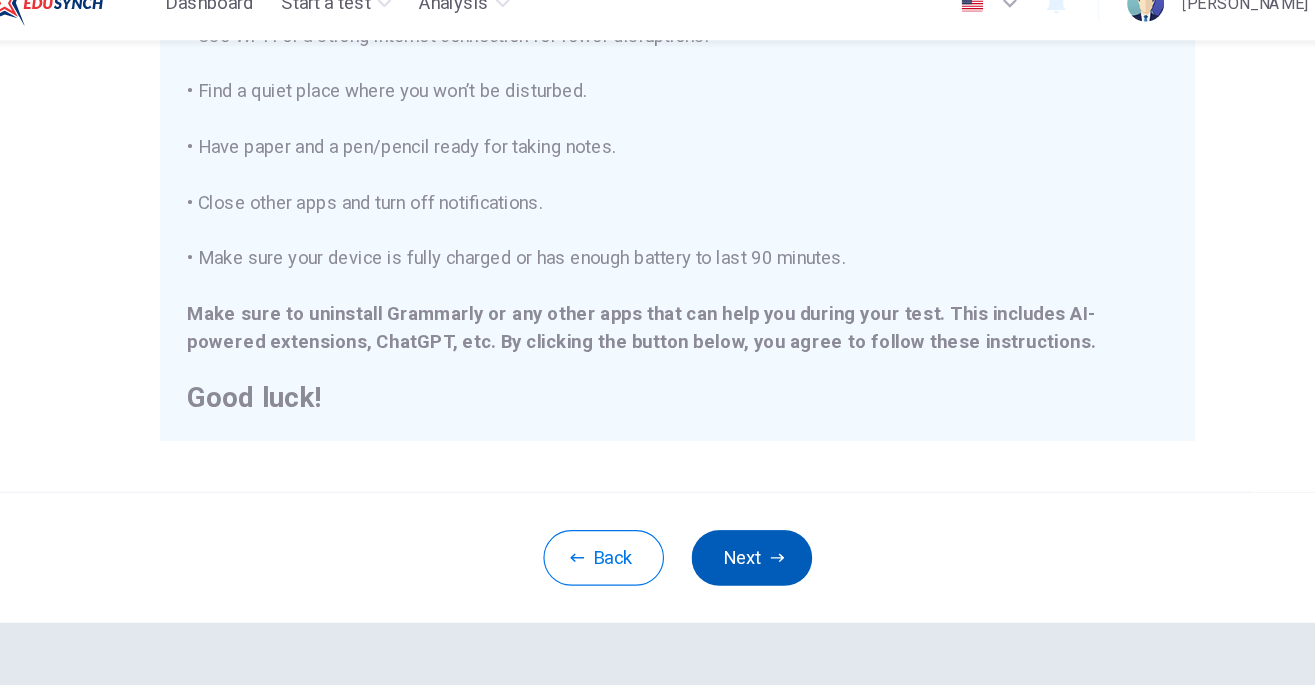 click 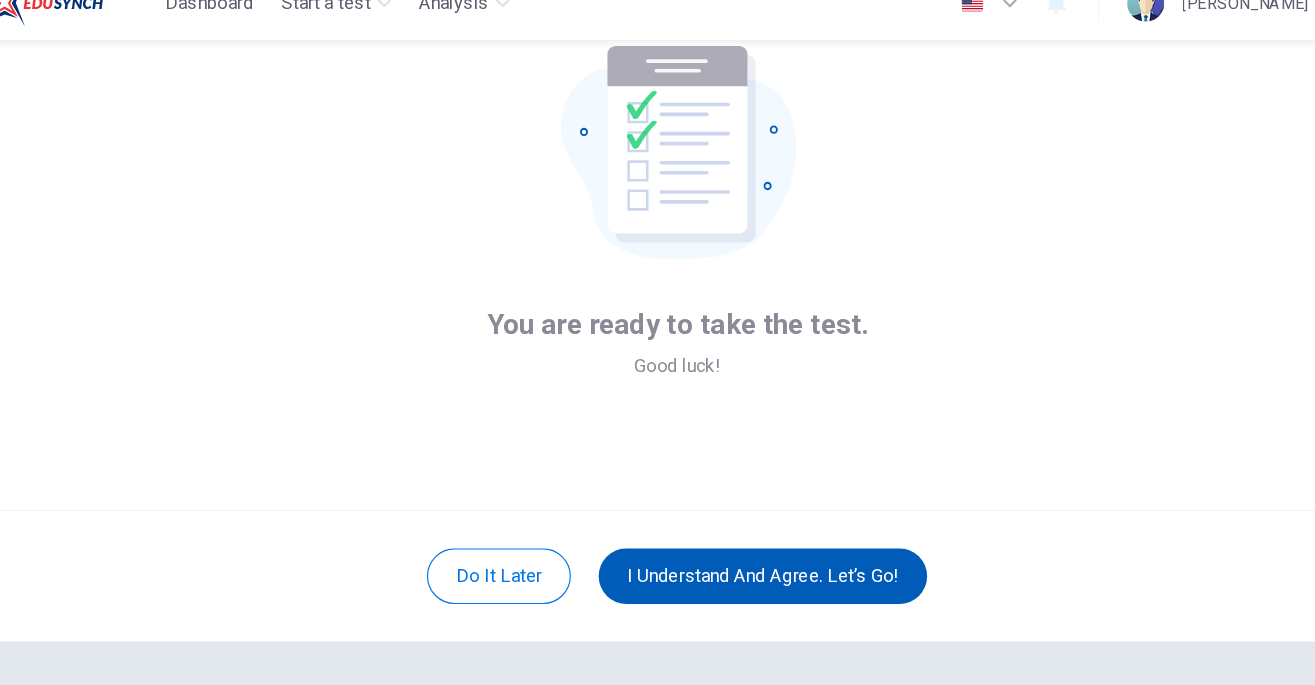 scroll, scrollTop: 147, scrollLeft: 0, axis: vertical 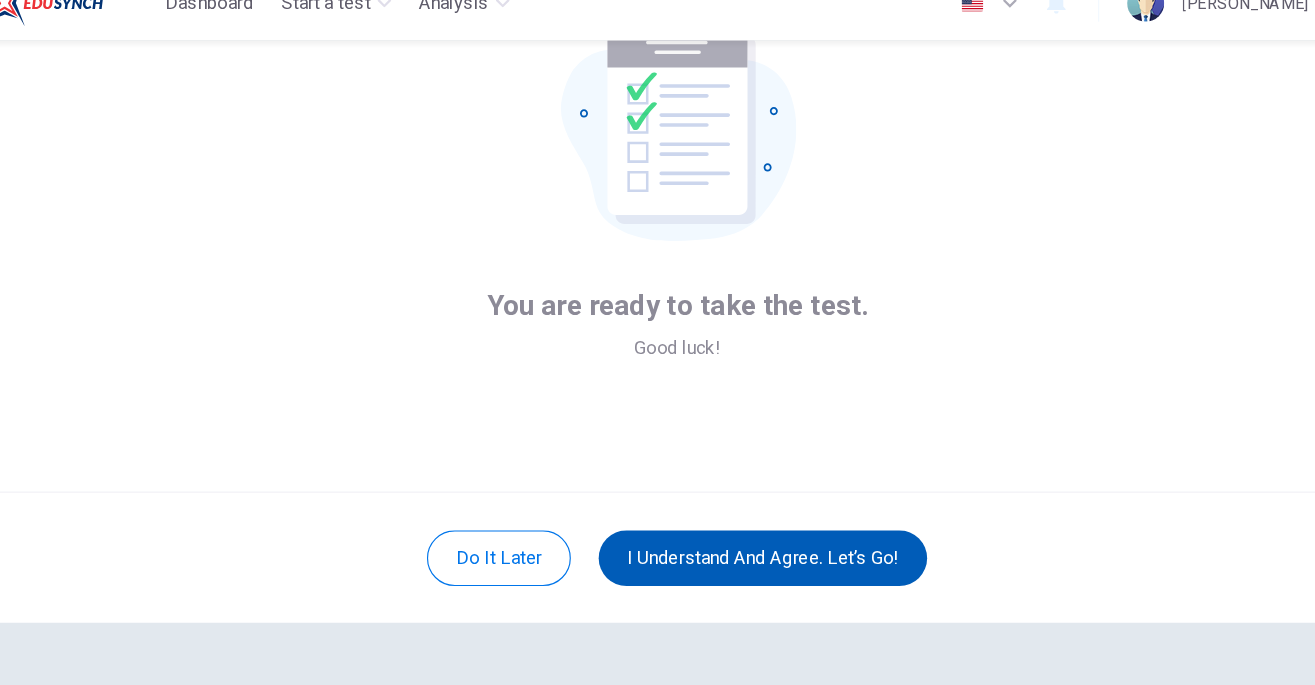 click on "I understand and agree. Let’s go!" at bounding box center (731, 510) 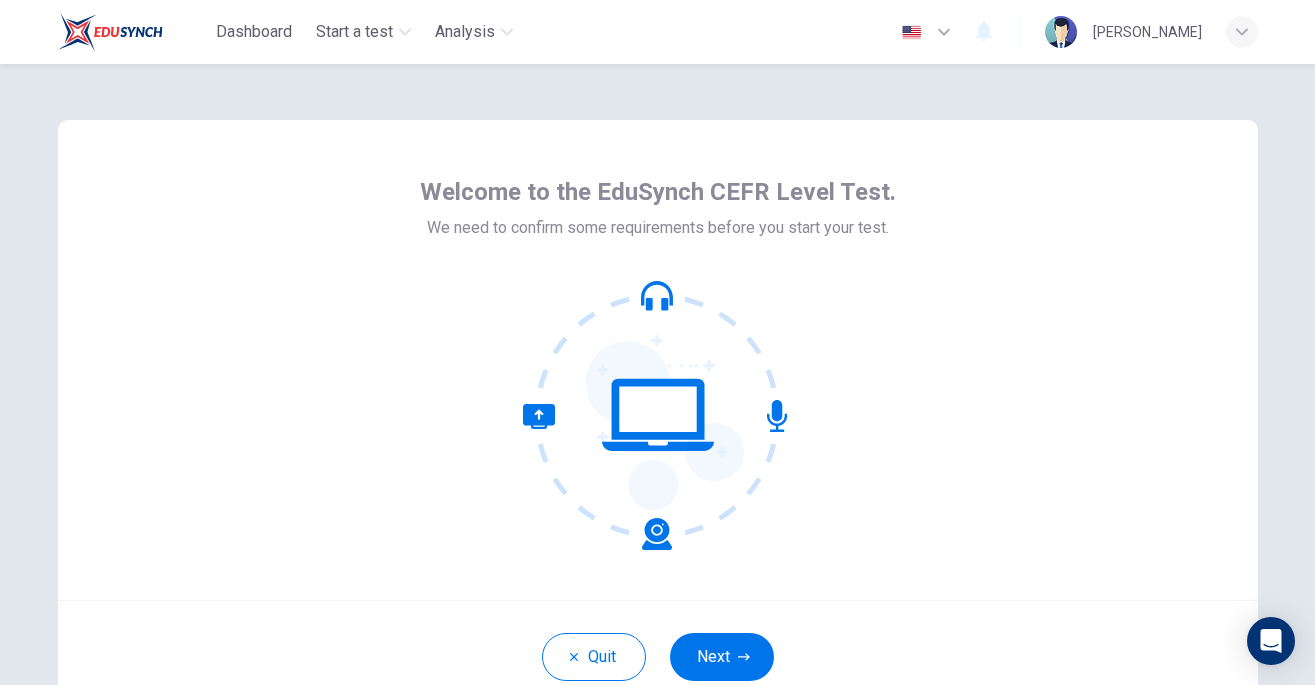 scroll, scrollTop: 0, scrollLeft: 0, axis: both 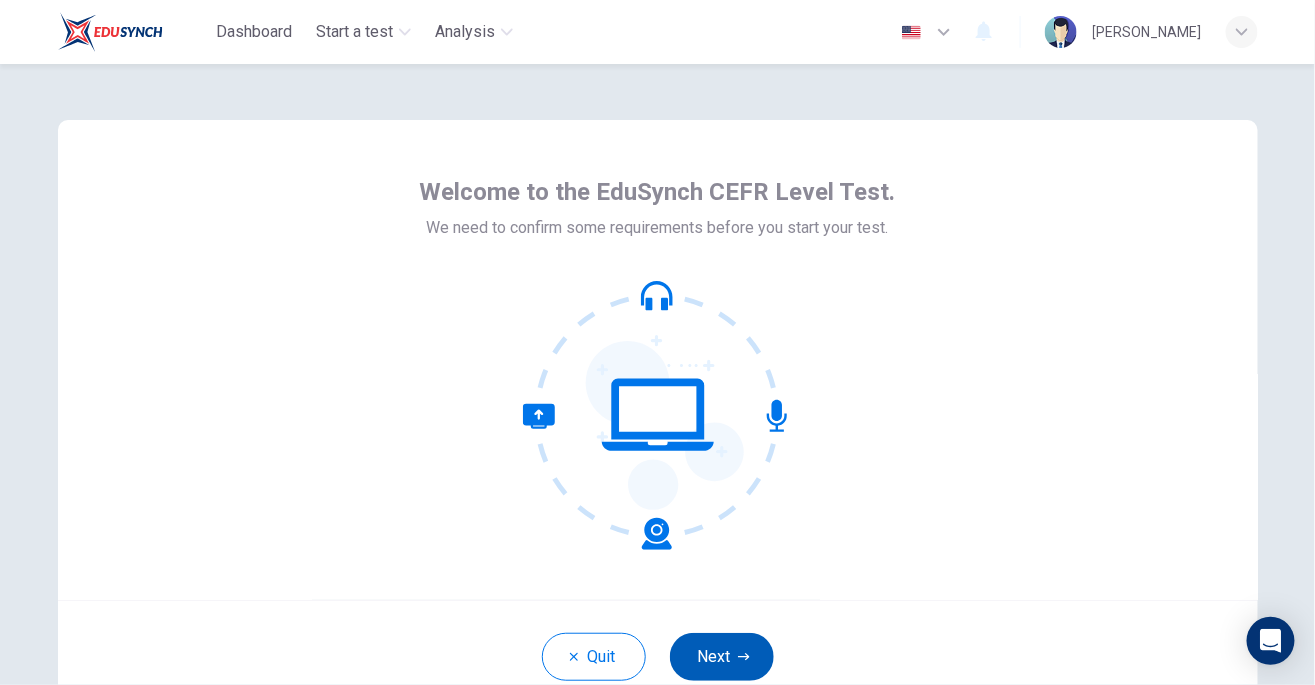 click 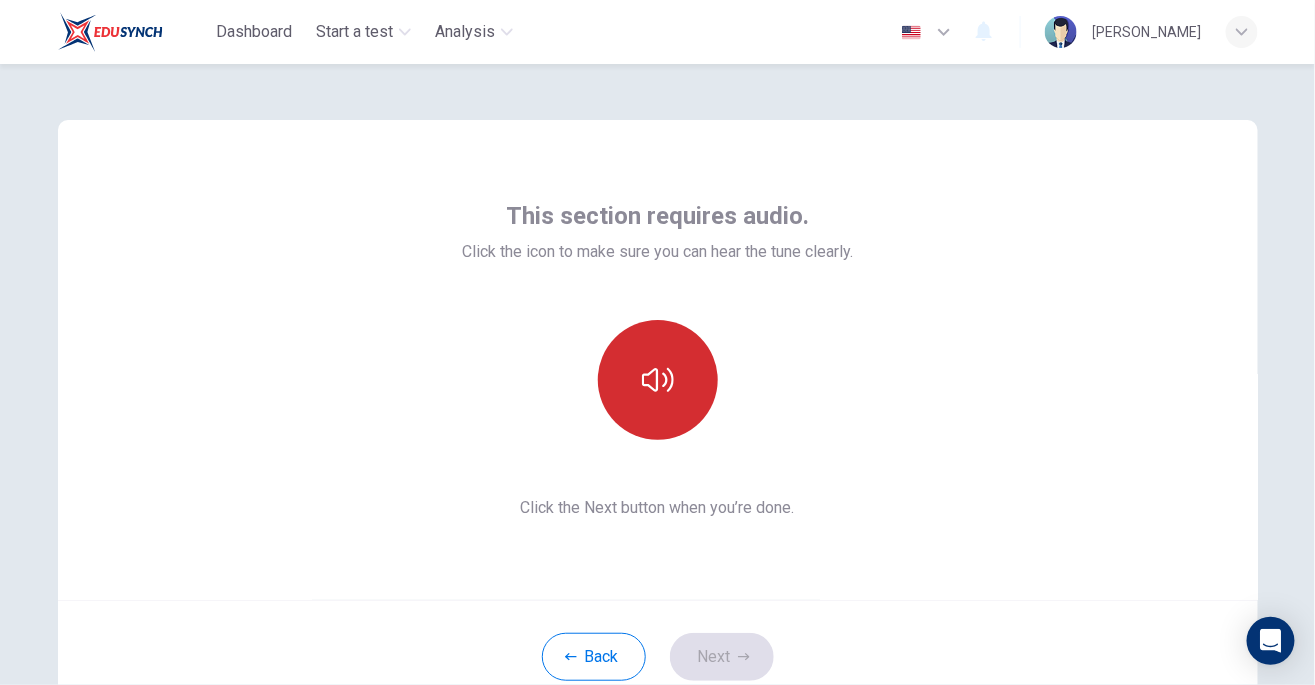 click 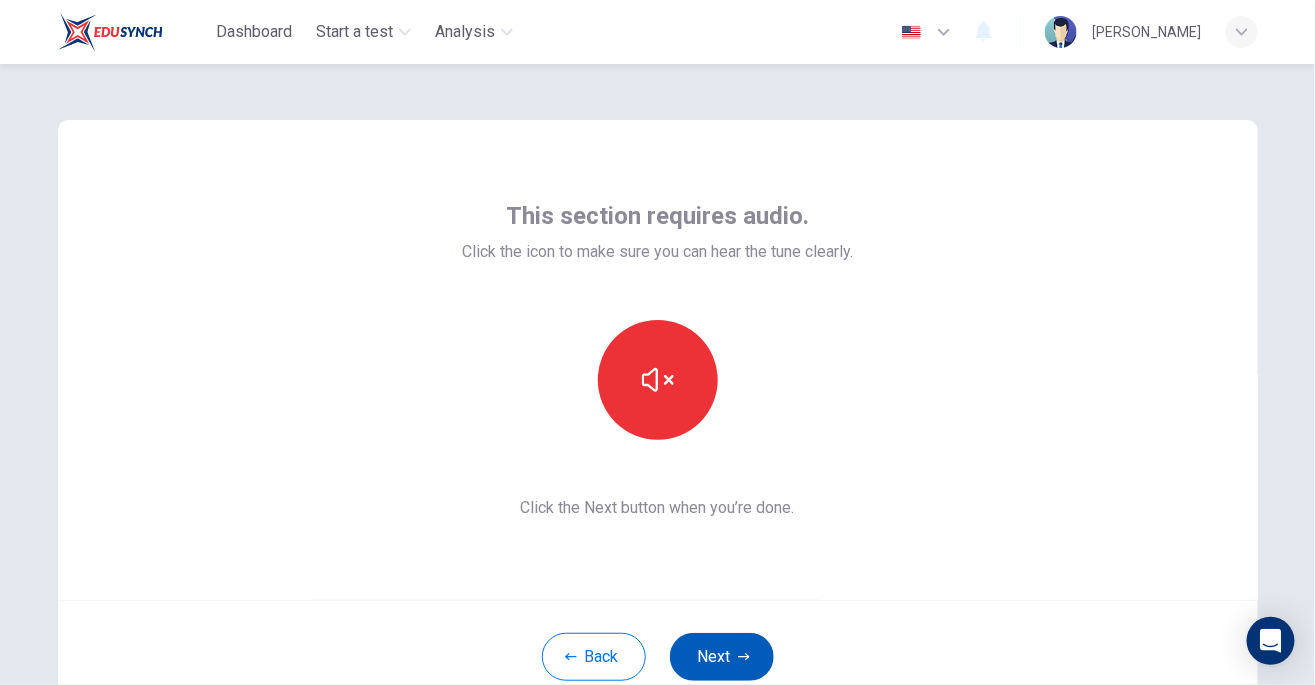 click 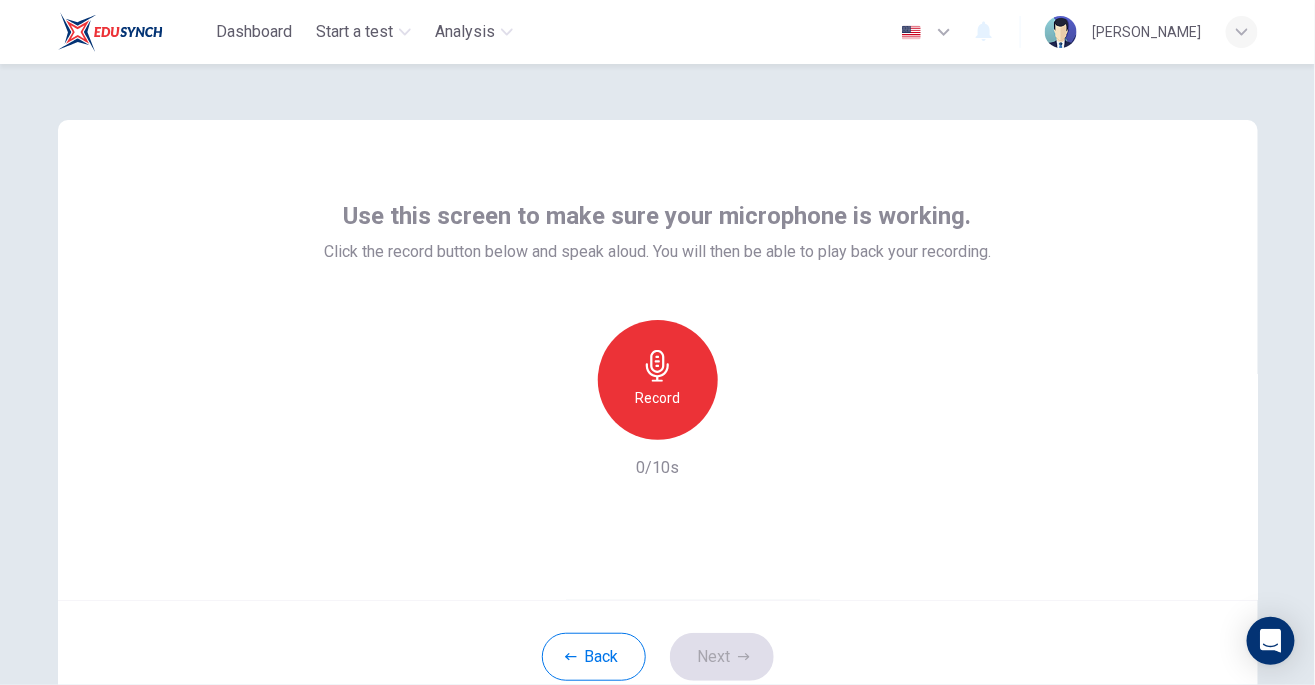 click on "Record" at bounding box center [657, 398] 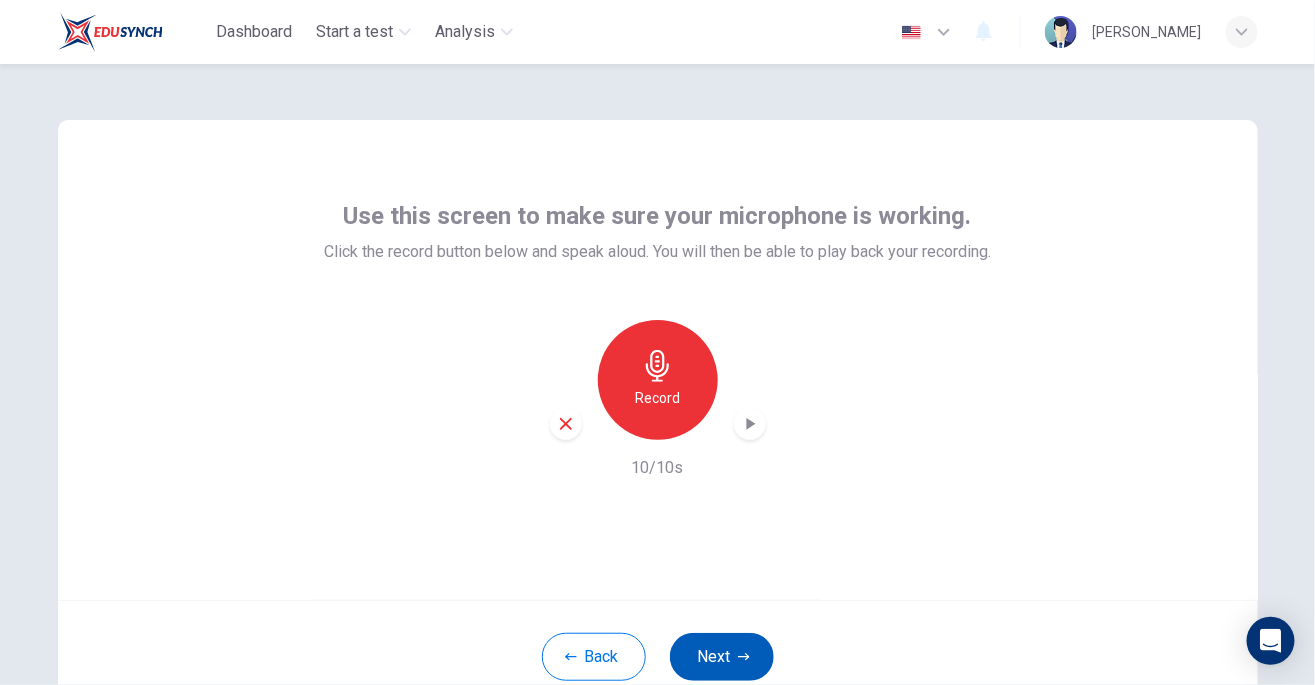 click on "Next" at bounding box center [722, 657] 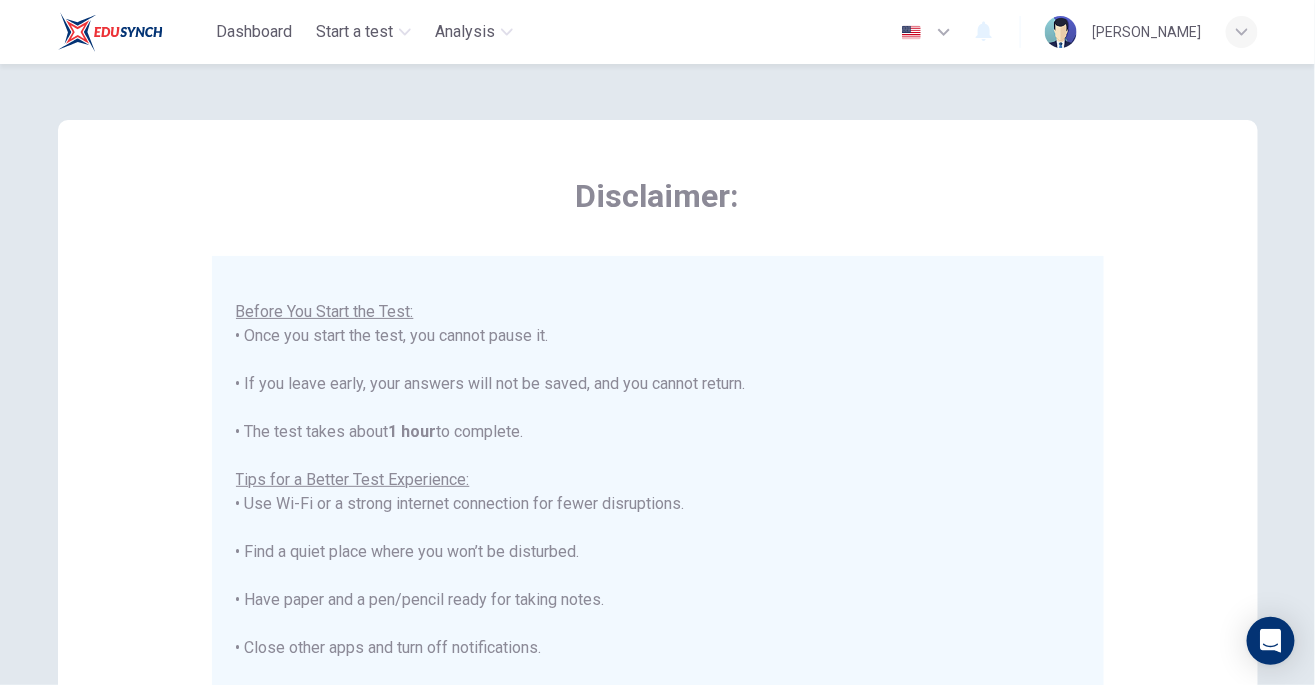 scroll, scrollTop: 190, scrollLeft: 0, axis: vertical 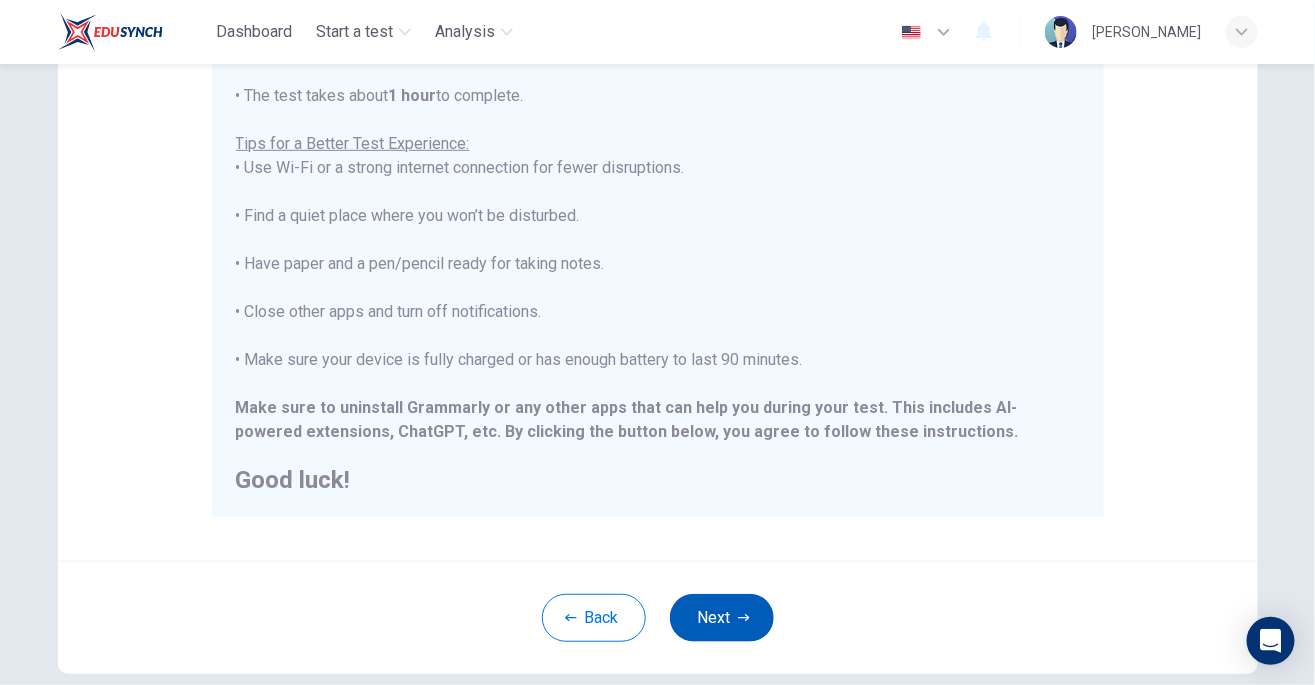 click on "Next" at bounding box center [722, 618] 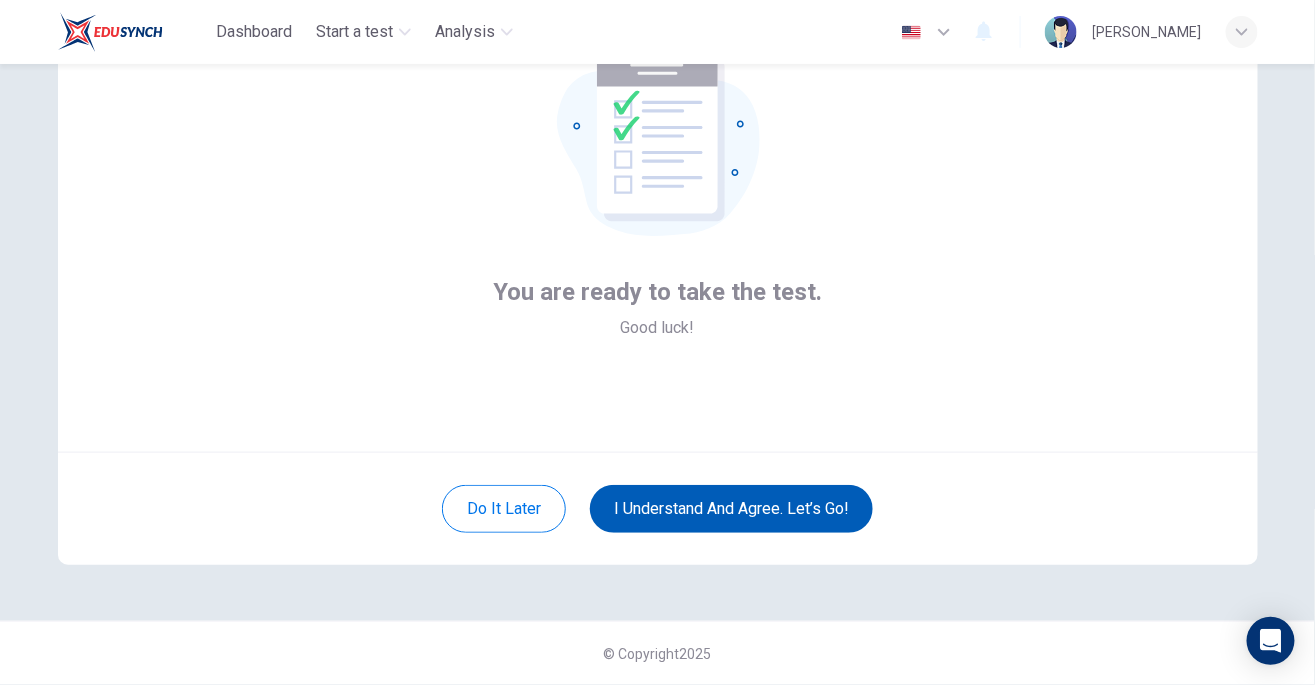 scroll, scrollTop: 147, scrollLeft: 0, axis: vertical 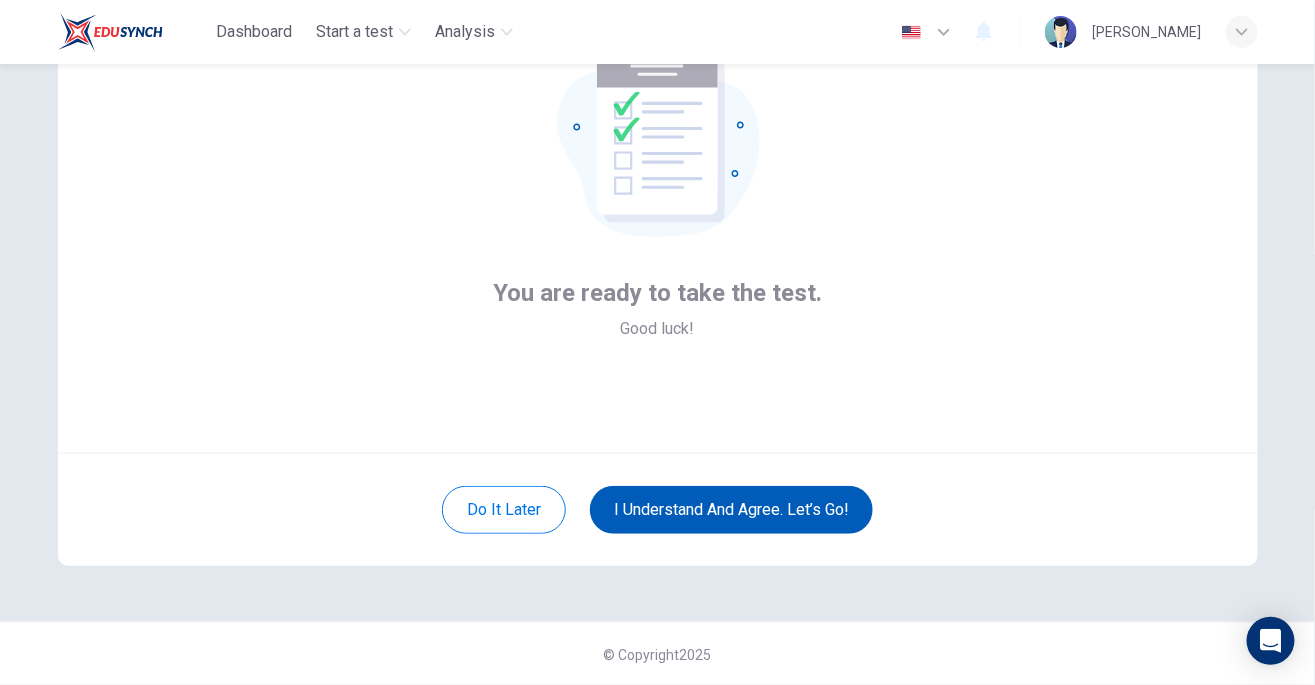 click on "I understand and agree. Let’s go!" at bounding box center [731, 510] 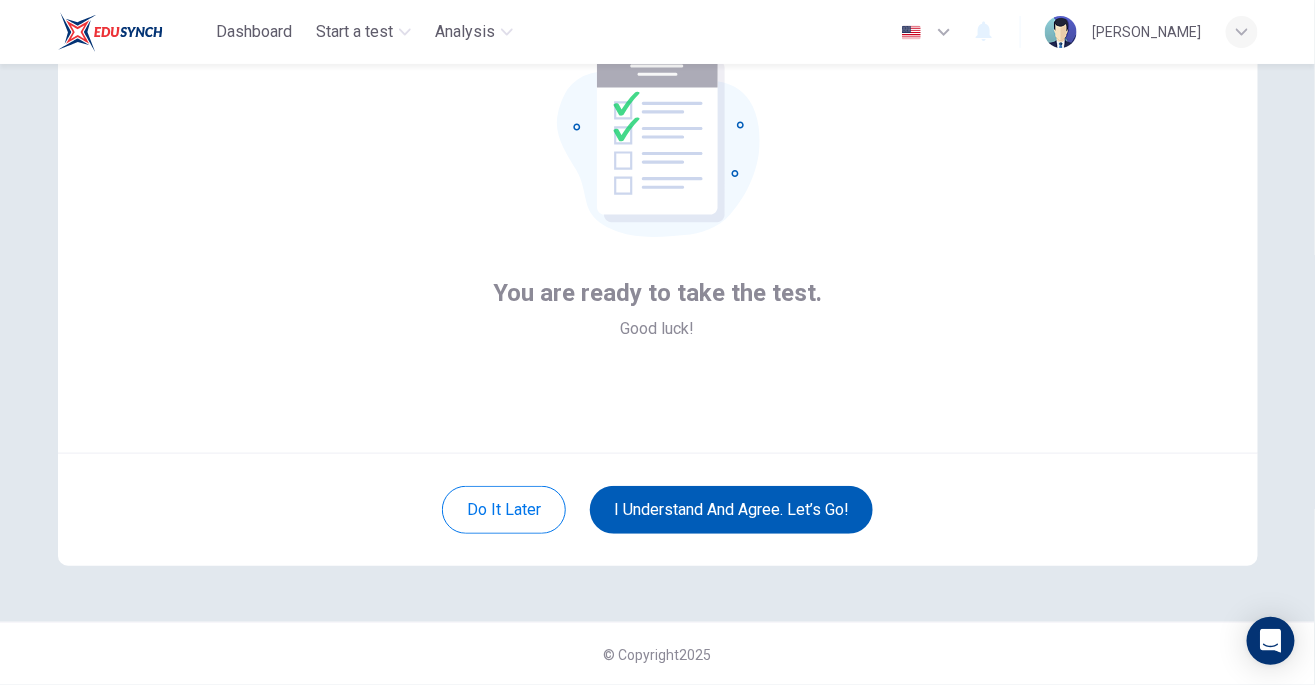 click on "I understand and agree. Let’s go!" at bounding box center [731, 510] 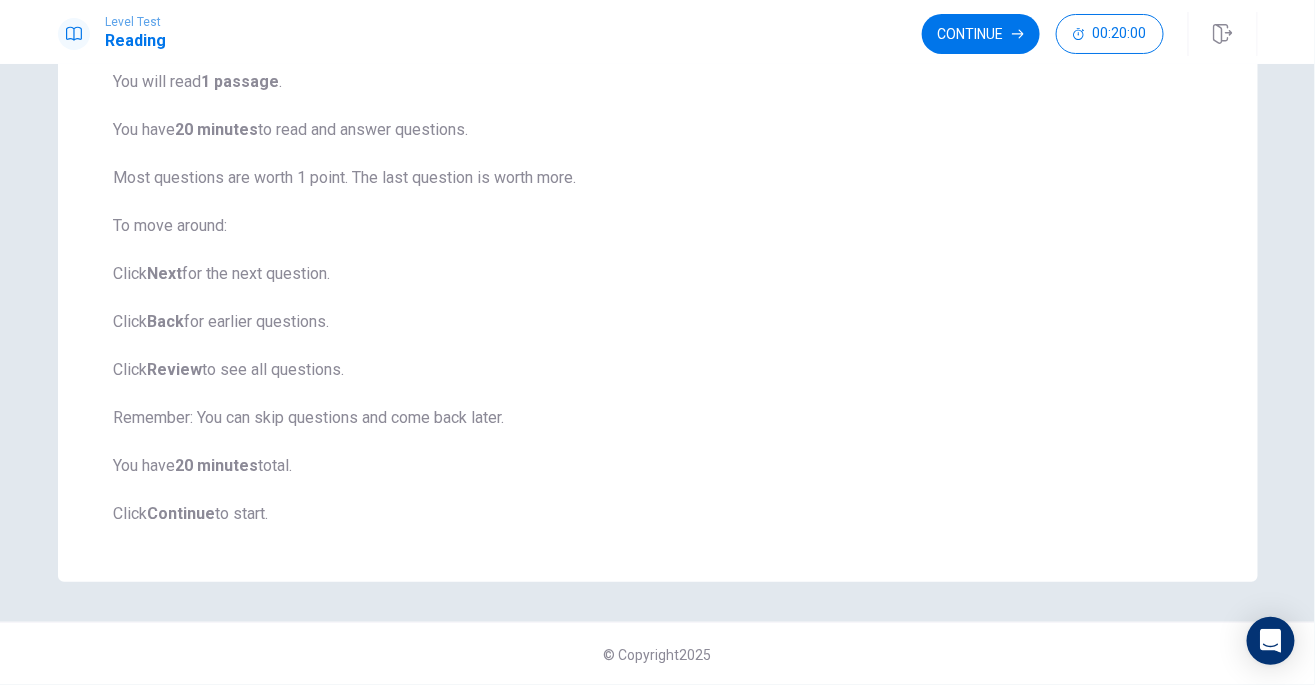 scroll, scrollTop: 0, scrollLeft: 0, axis: both 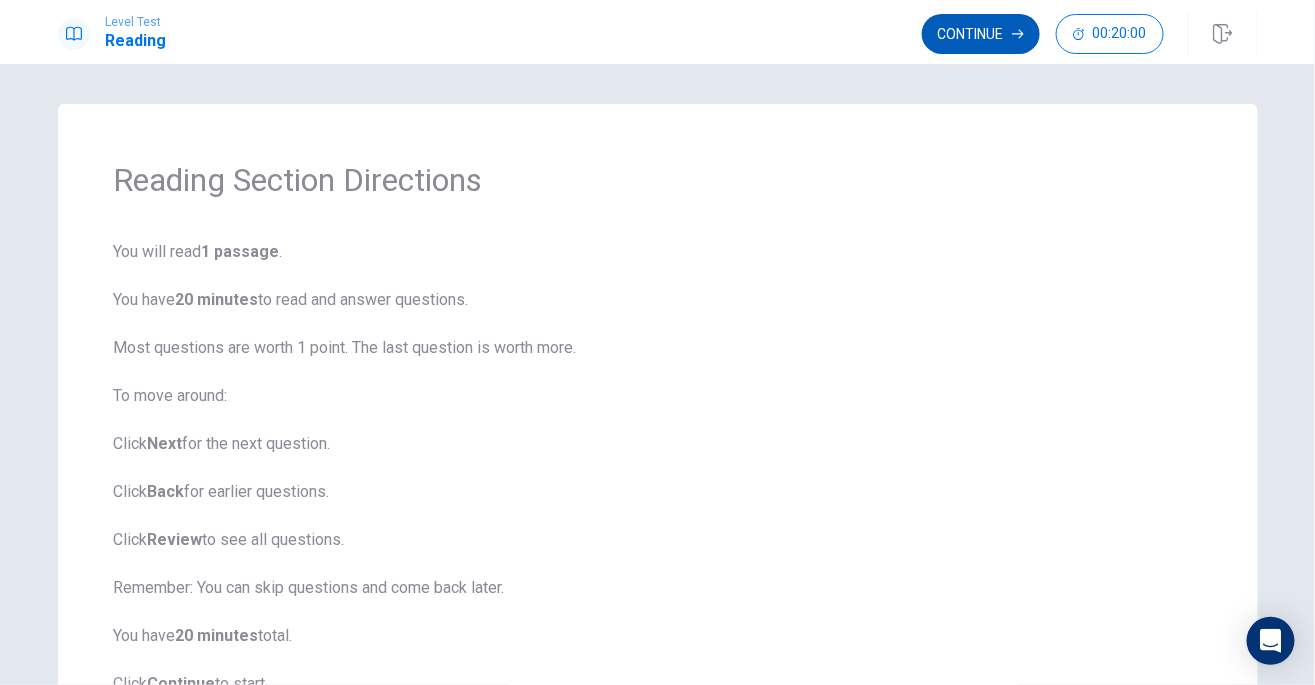 click on "Continue" at bounding box center (981, 34) 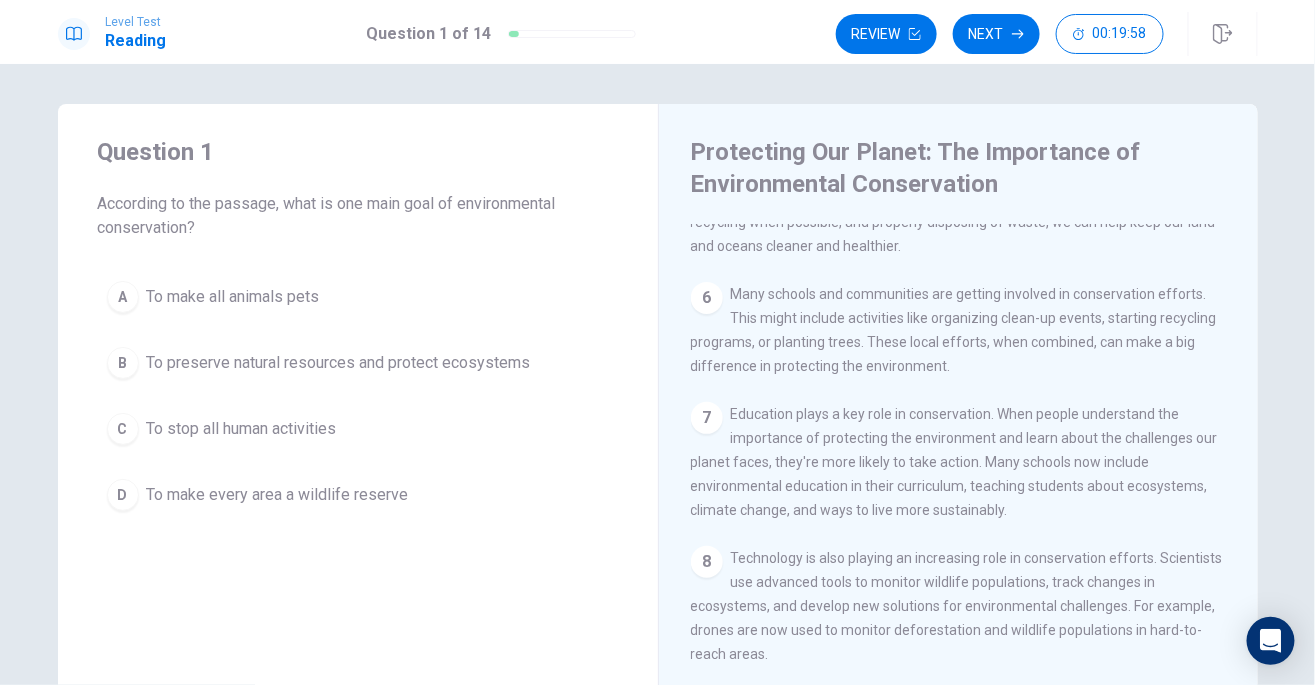 scroll, scrollTop: 785, scrollLeft: 0, axis: vertical 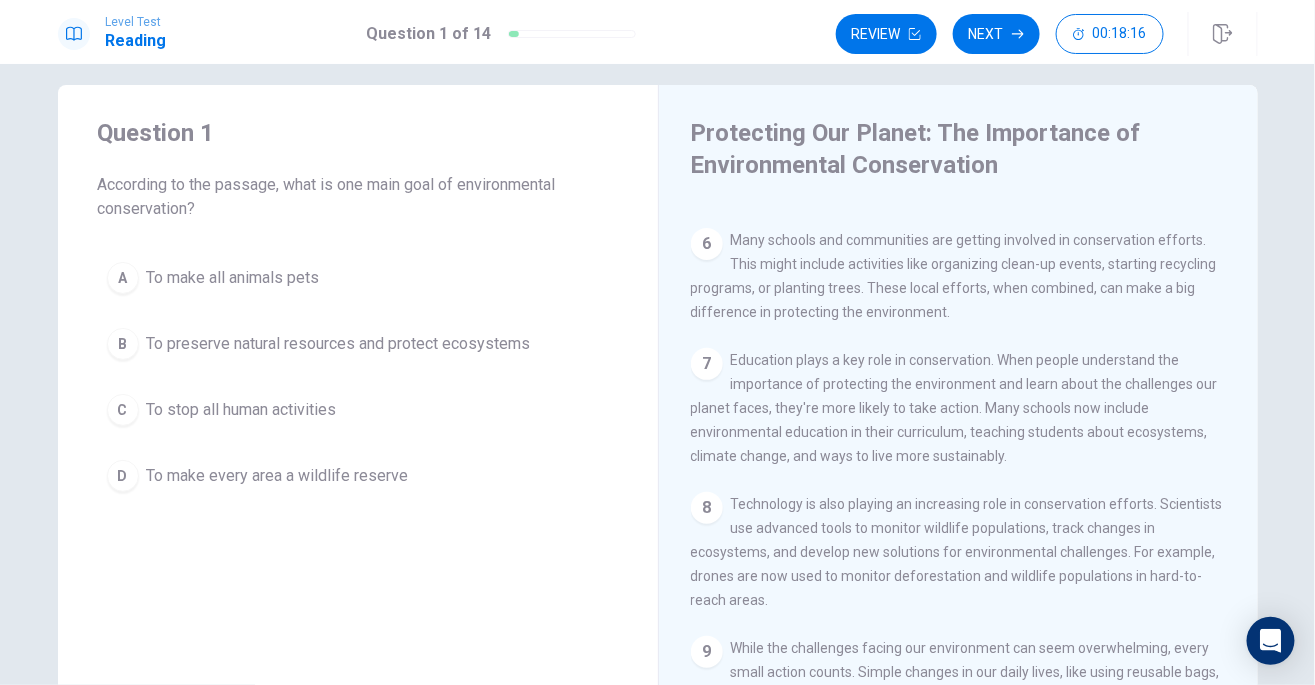 click on "To preserve natural resources and protect ecosystems" at bounding box center [339, 344] 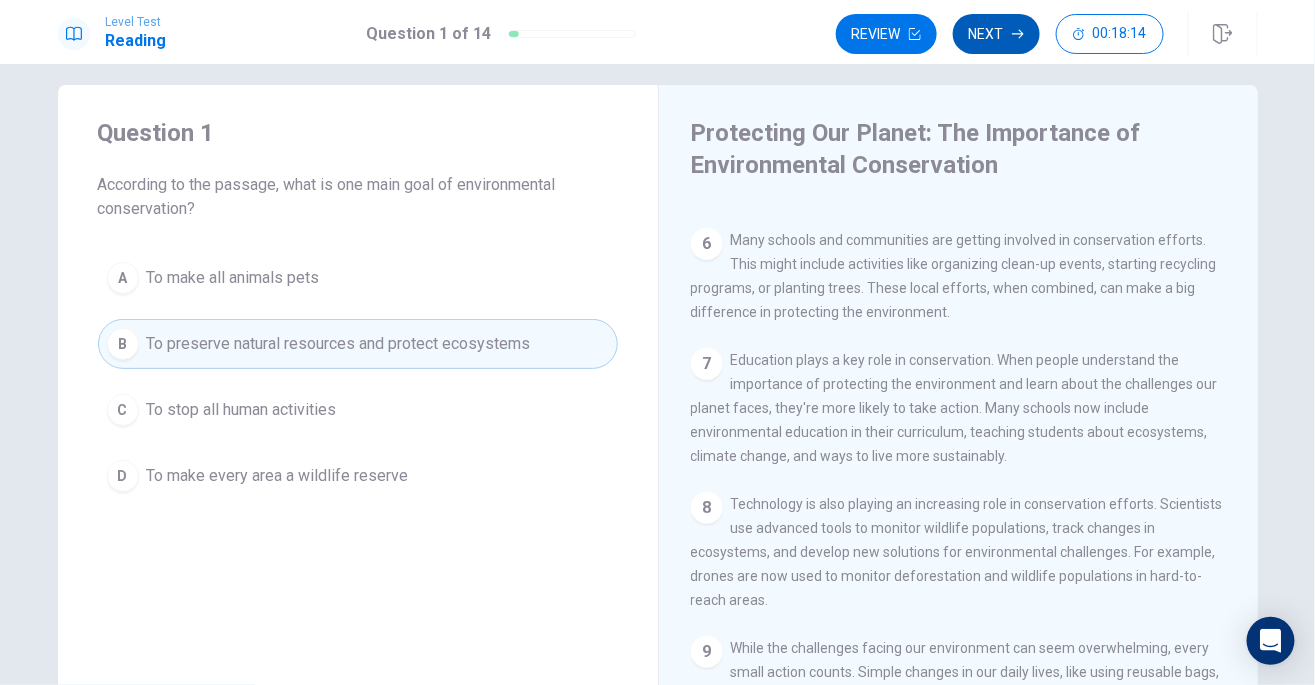 click on "Next" at bounding box center [996, 34] 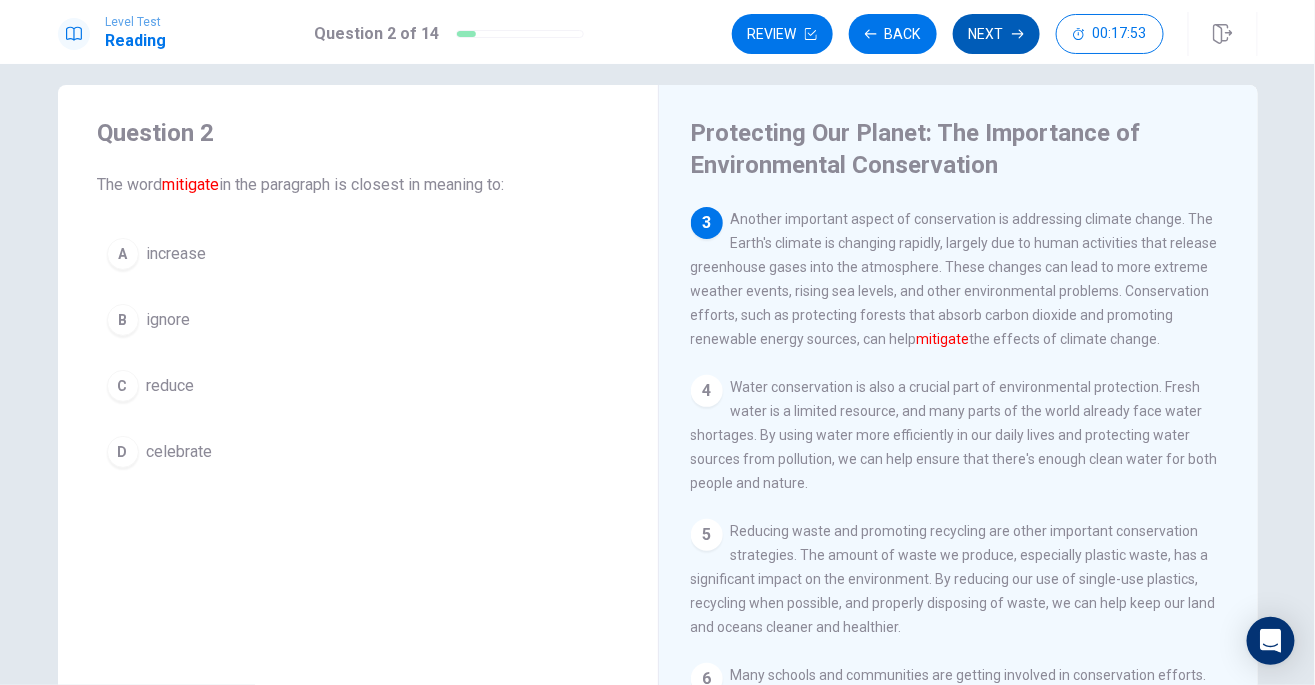 scroll, scrollTop: 316, scrollLeft: 0, axis: vertical 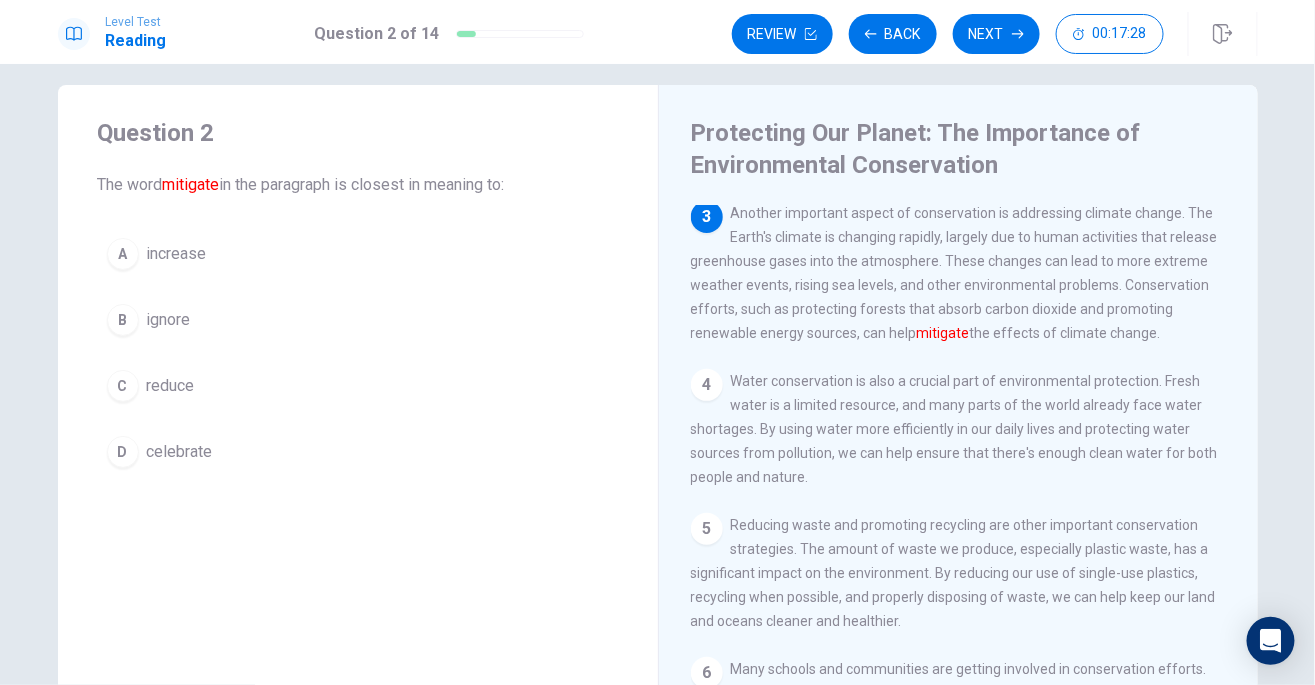 click on "C" at bounding box center (123, 386) 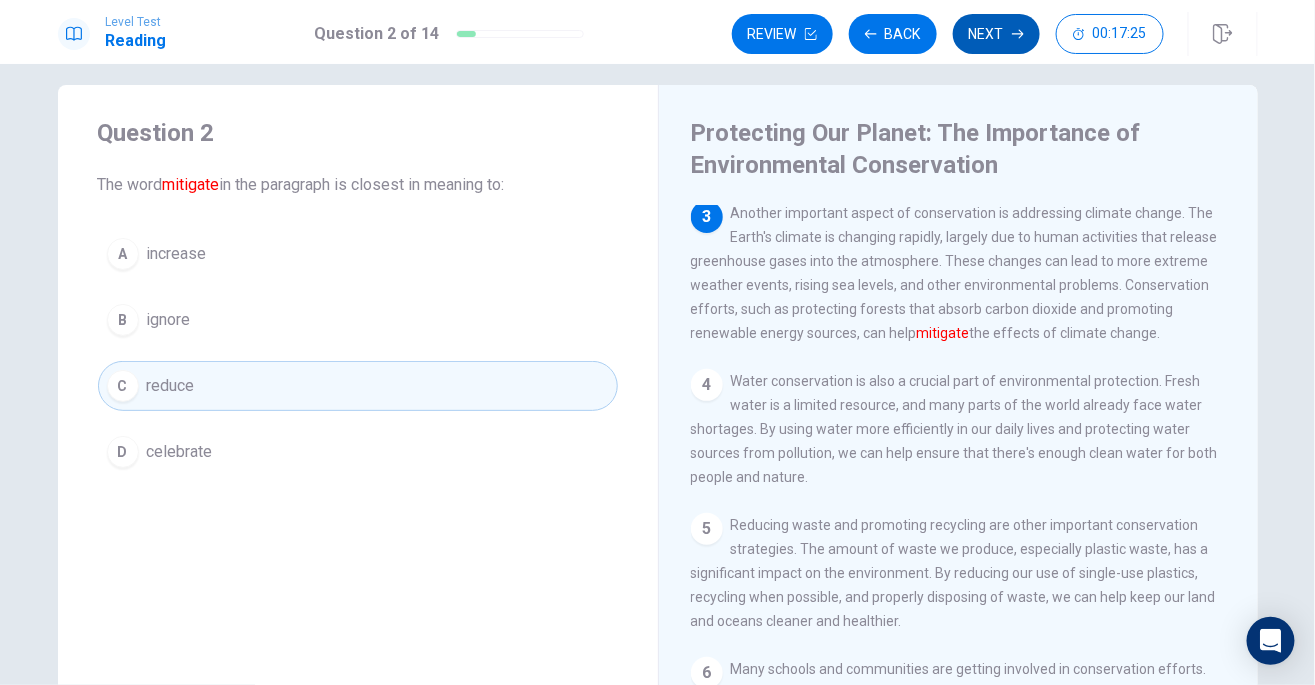 click 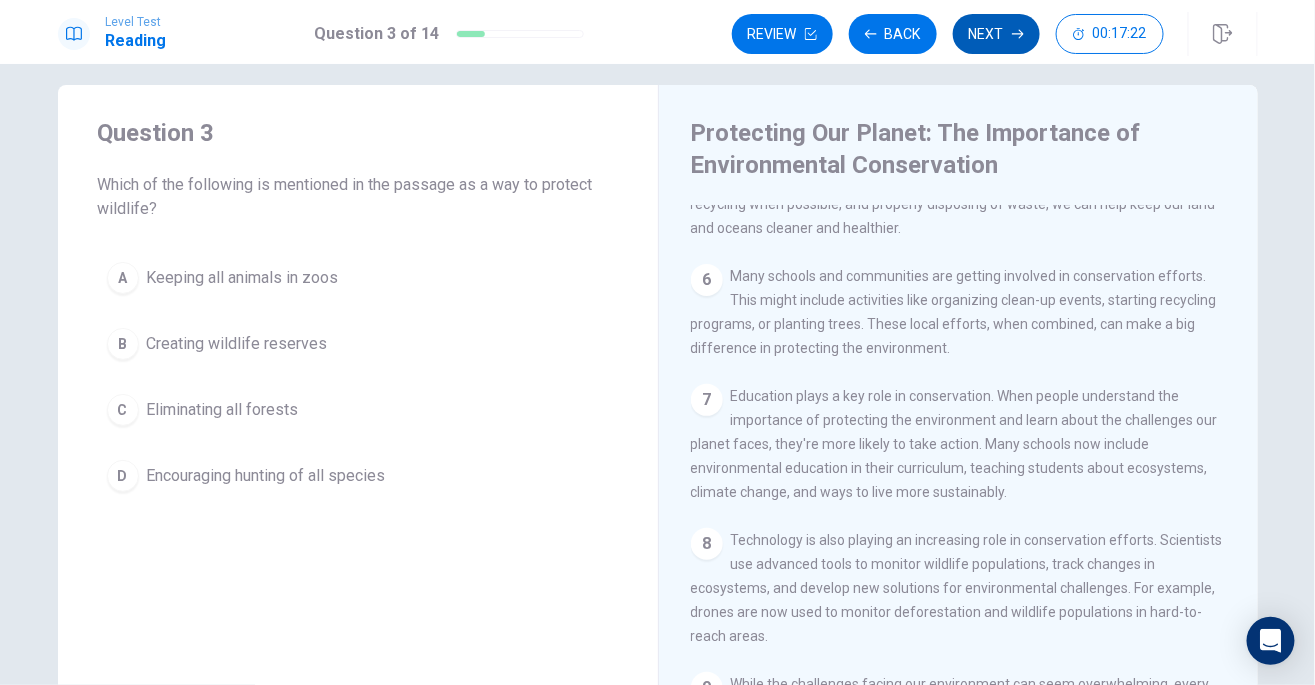scroll, scrollTop: 785, scrollLeft: 0, axis: vertical 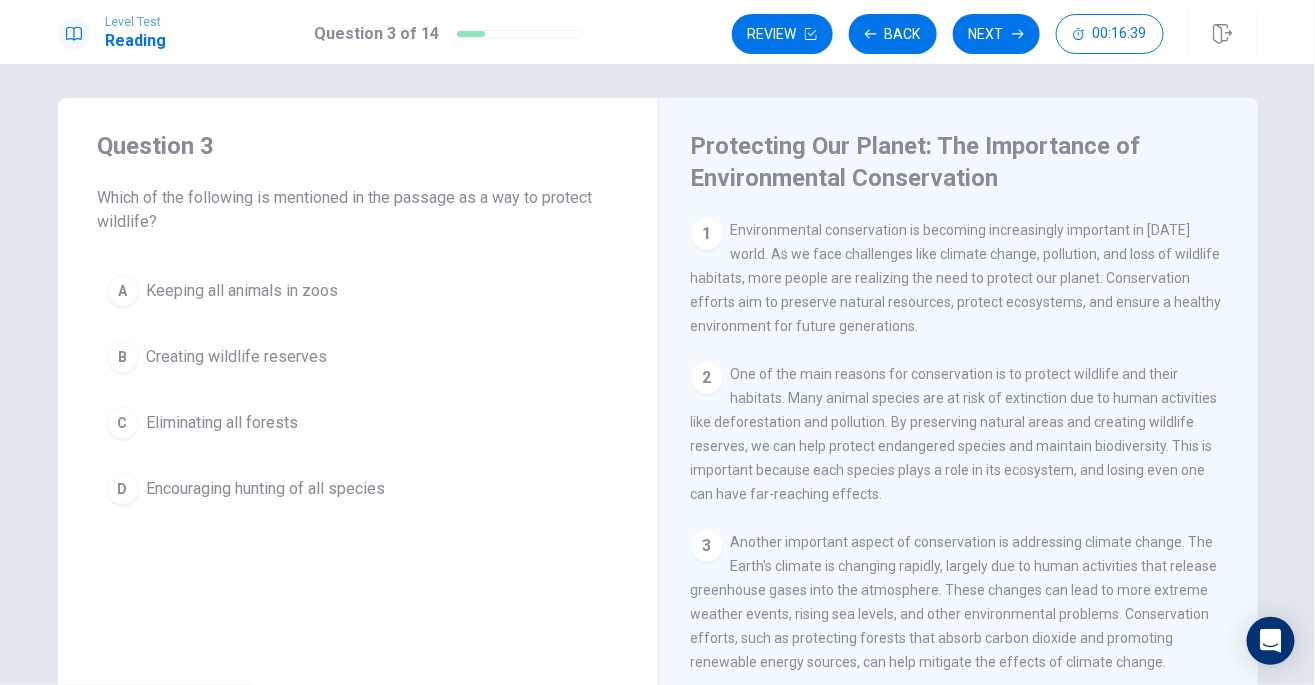 click on "B" at bounding box center (123, 357) 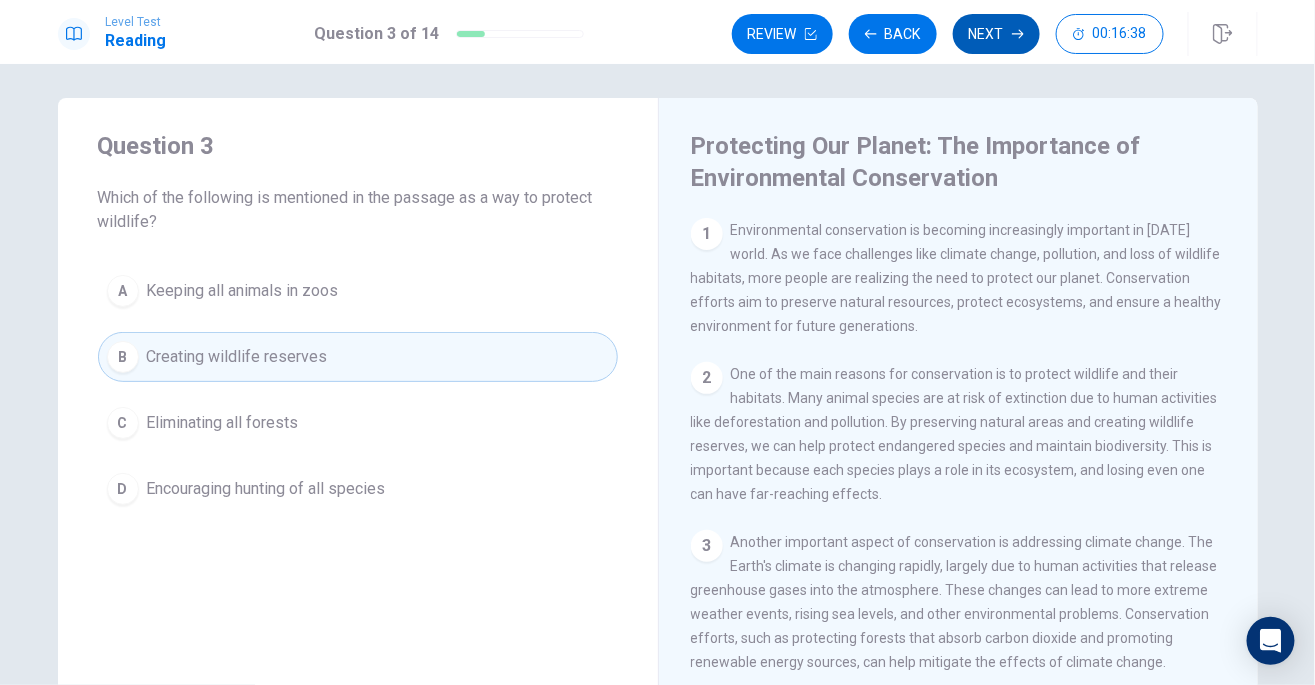 click 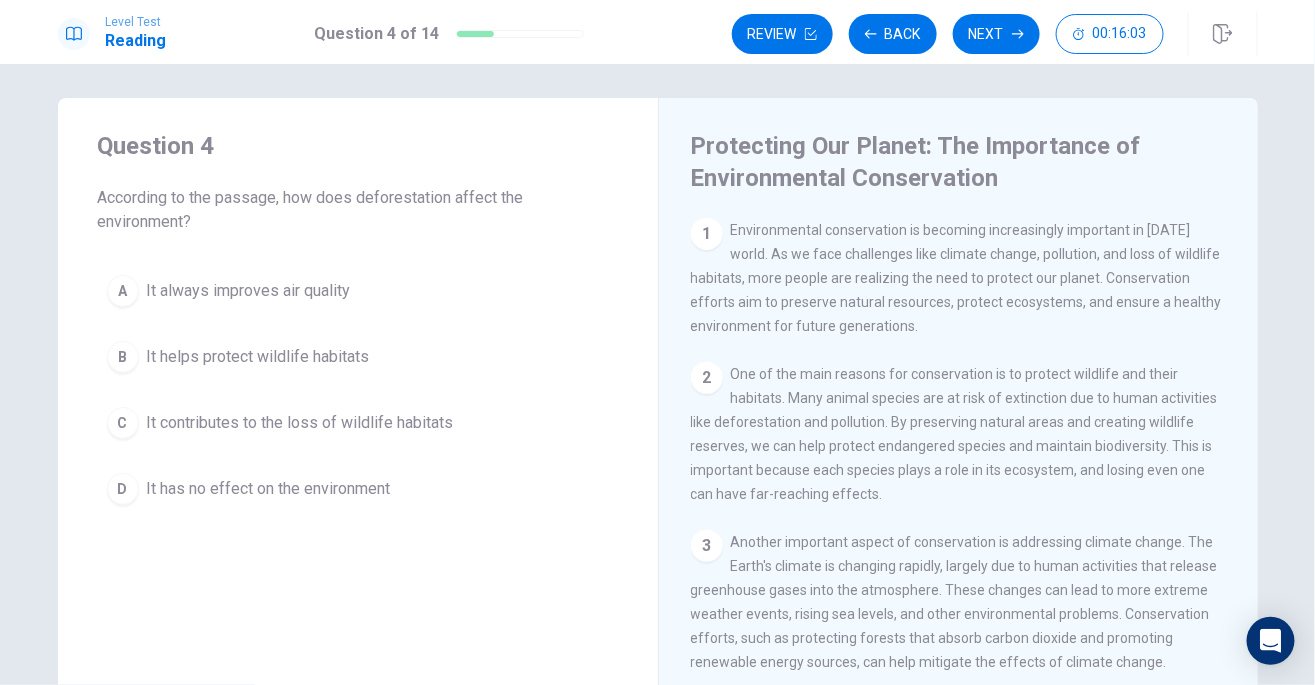 click on "It contributes to the loss of wildlife habitats" at bounding box center (300, 423) 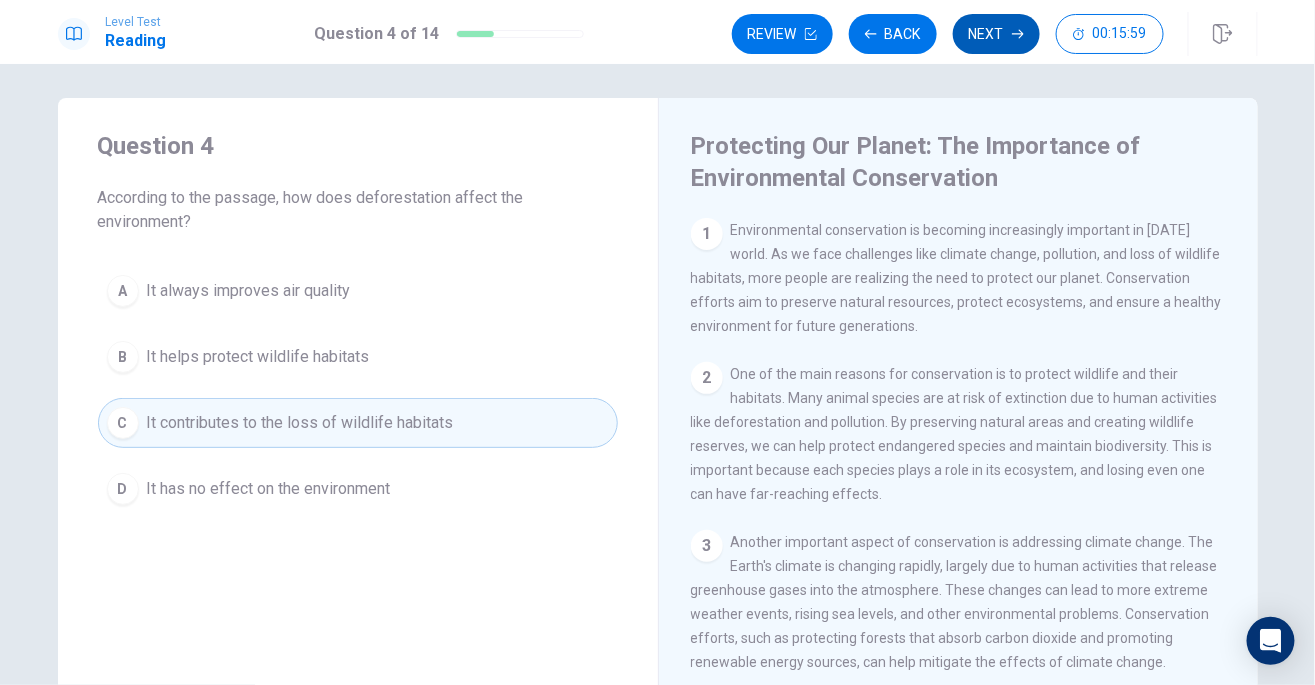 click on "Next" at bounding box center (996, 34) 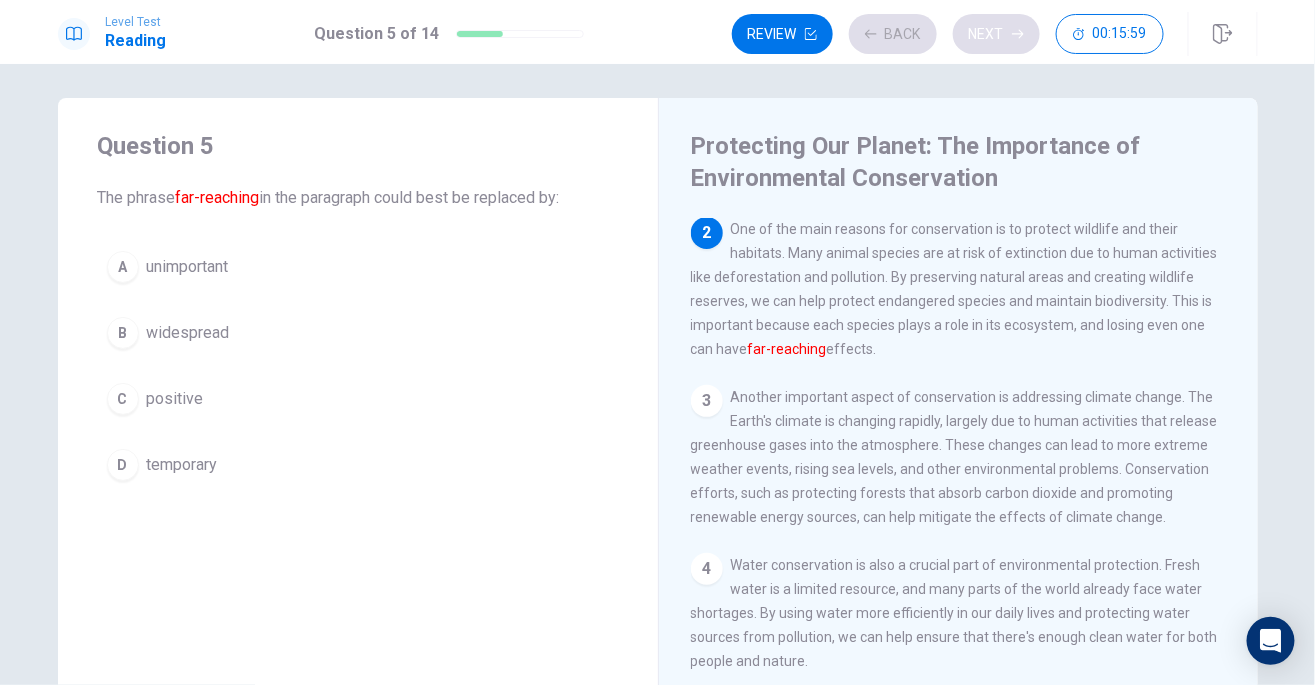 scroll, scrollTop: 148, scrollLeft: 0, axis: vertical 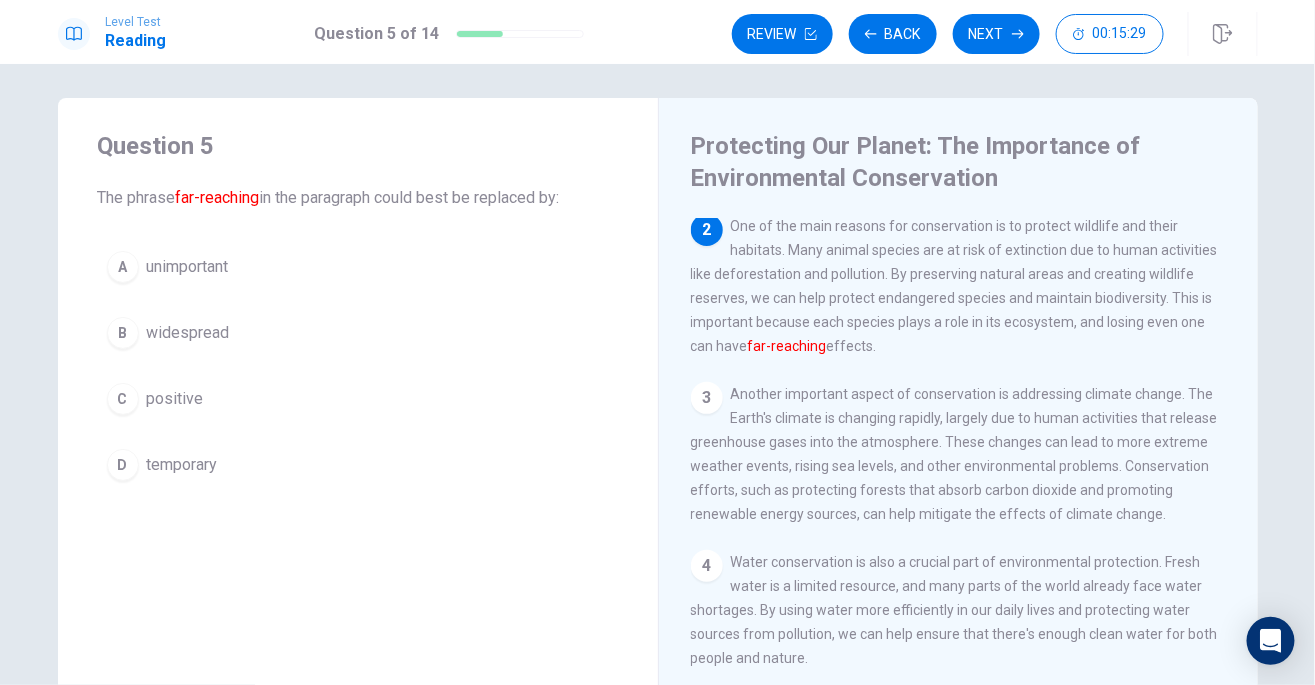 click on "widespread" at bounding box center (188, 333) 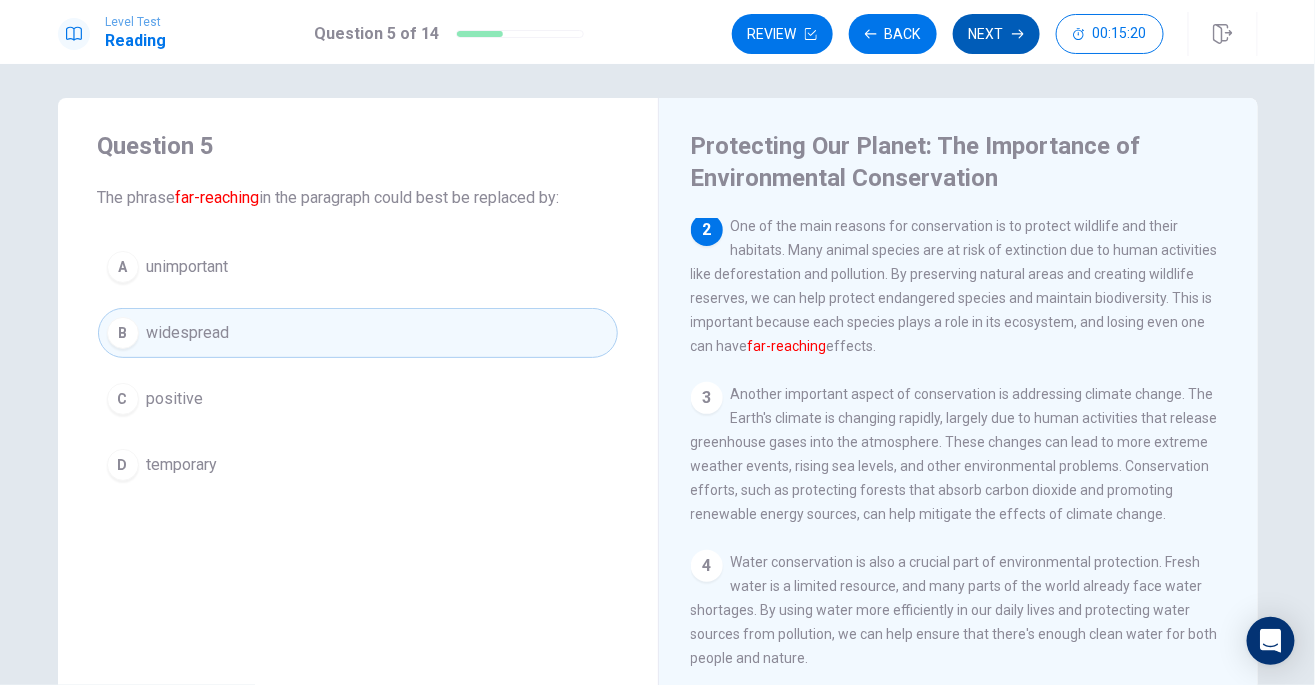 click on "Next" at bounding box center (996, 34) 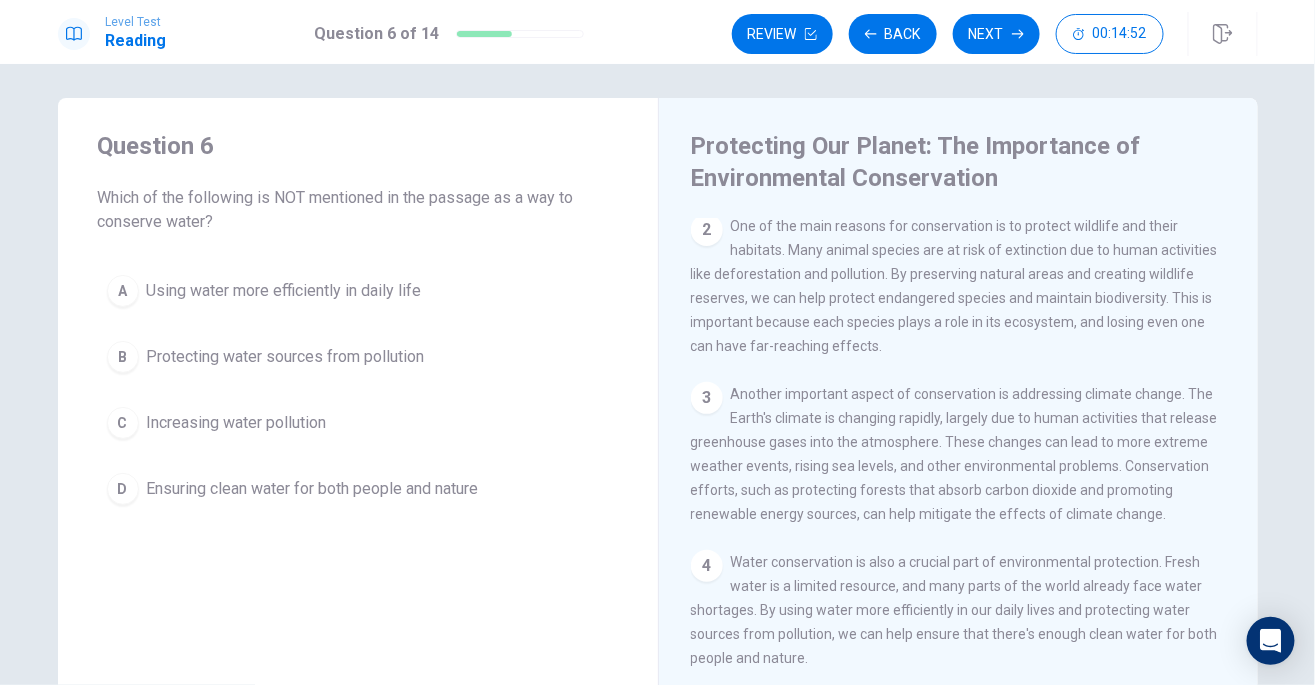 click on "Increasing water pollution" at bounding box center (237, 423) 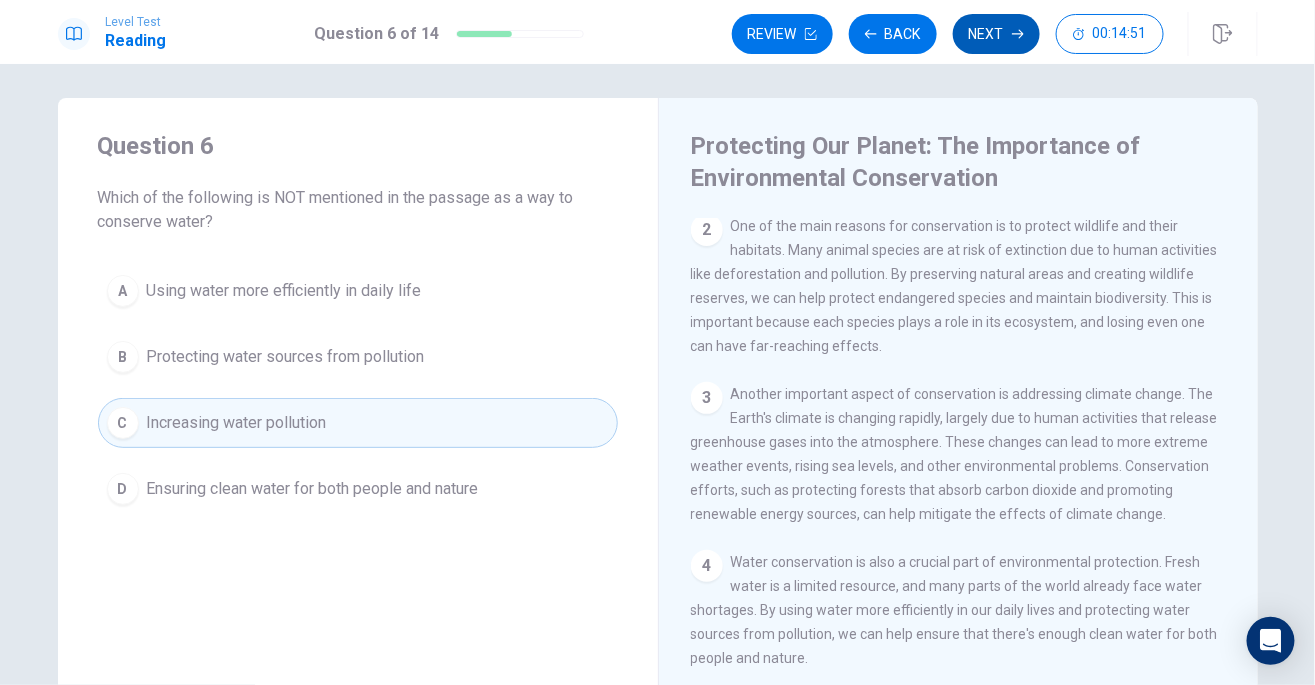 click 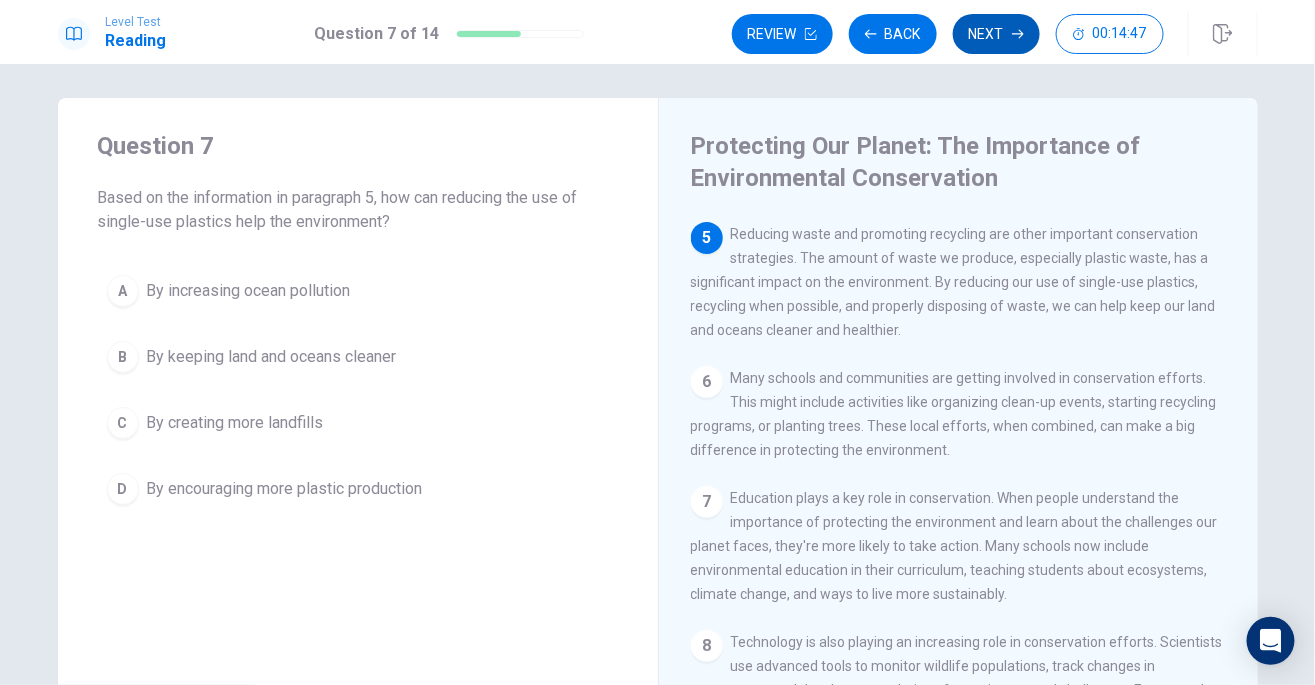 scroll, scrollTop: 624, scrollLeft: 0, axis: vertical 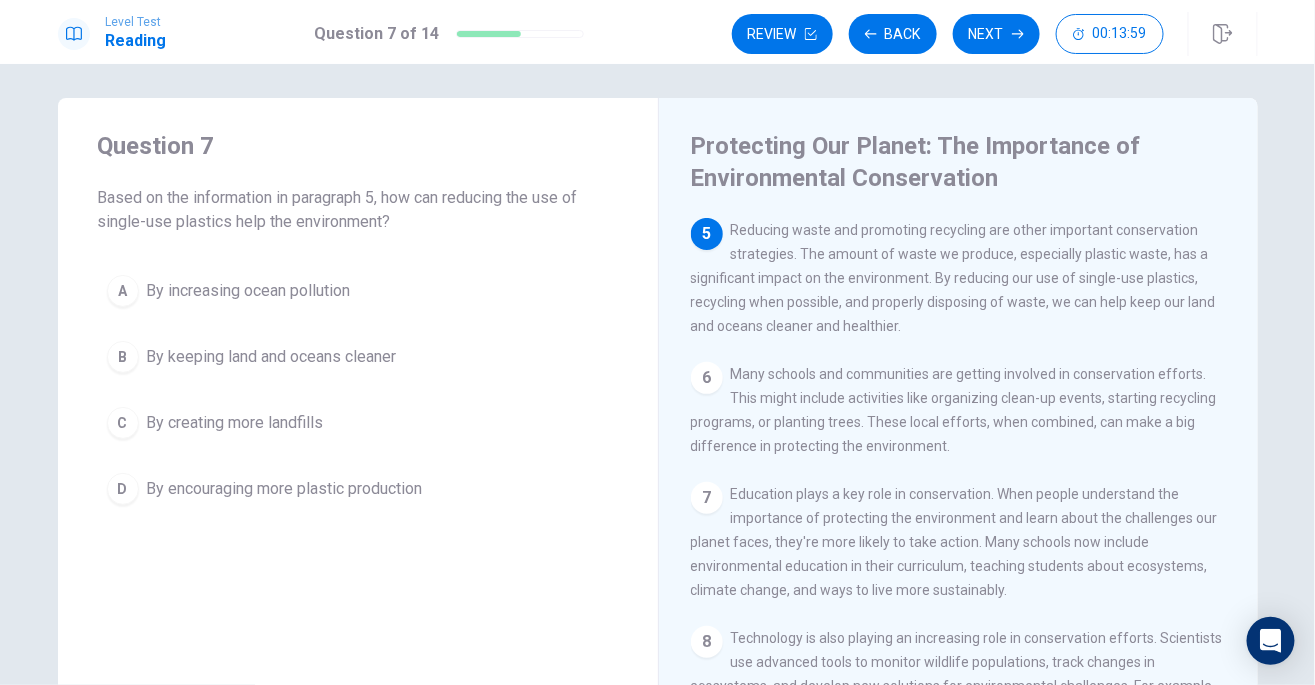 click on "By increasing ocean pollution" at bounding box center (249, 291) 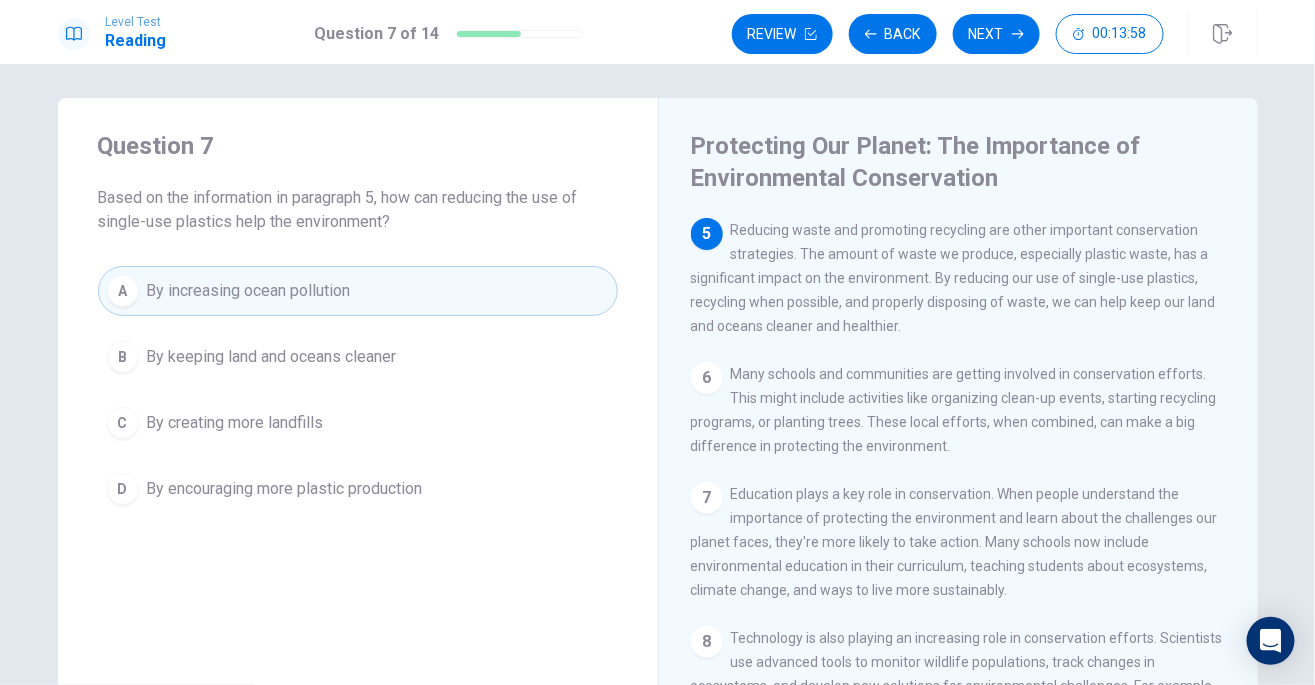click on "By keeping land and oceans cleaner" at bounding box center (272, 357) 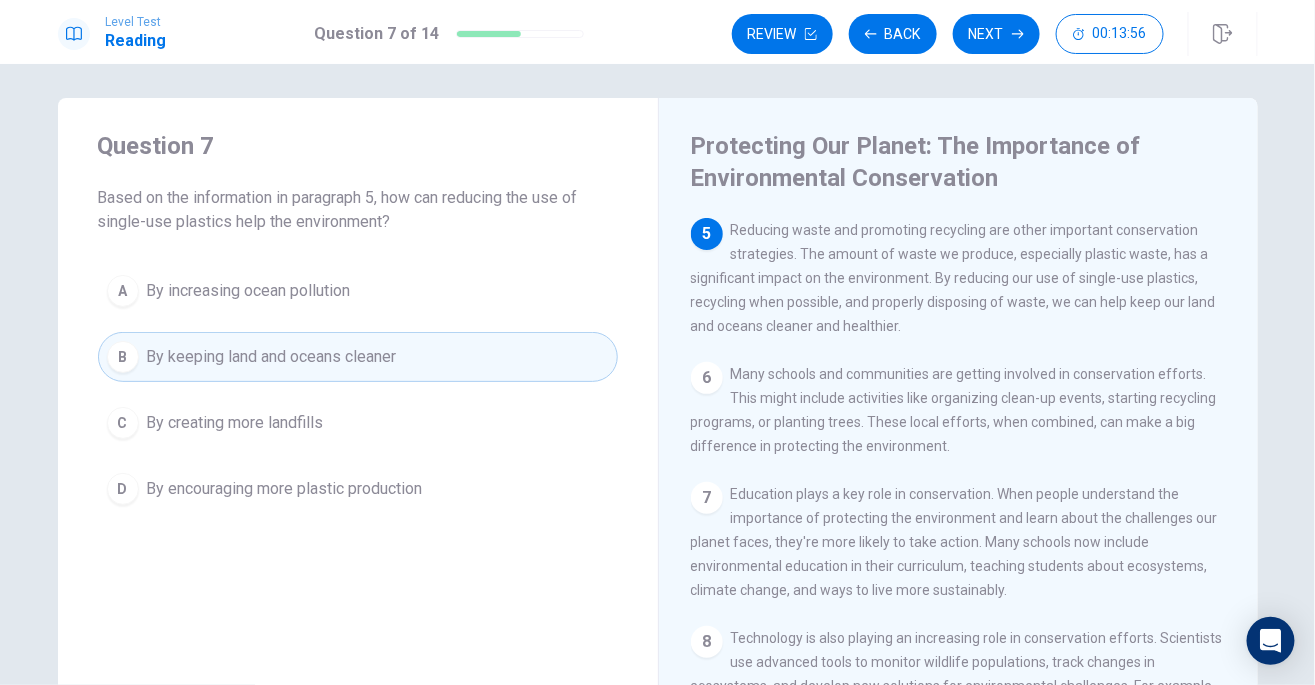 click on "C By creating more landfills" at bounding box center (358, 423) 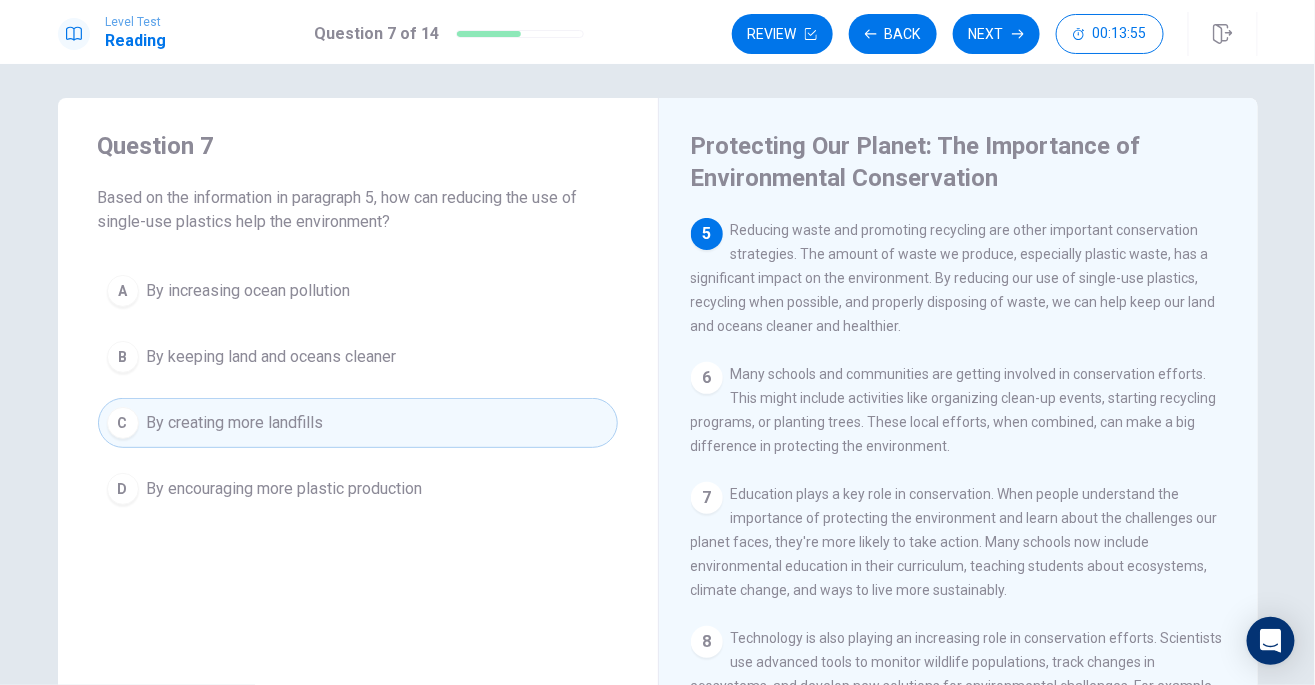 click on "By encouraging more plastic production" at bounding box center (285, 489) 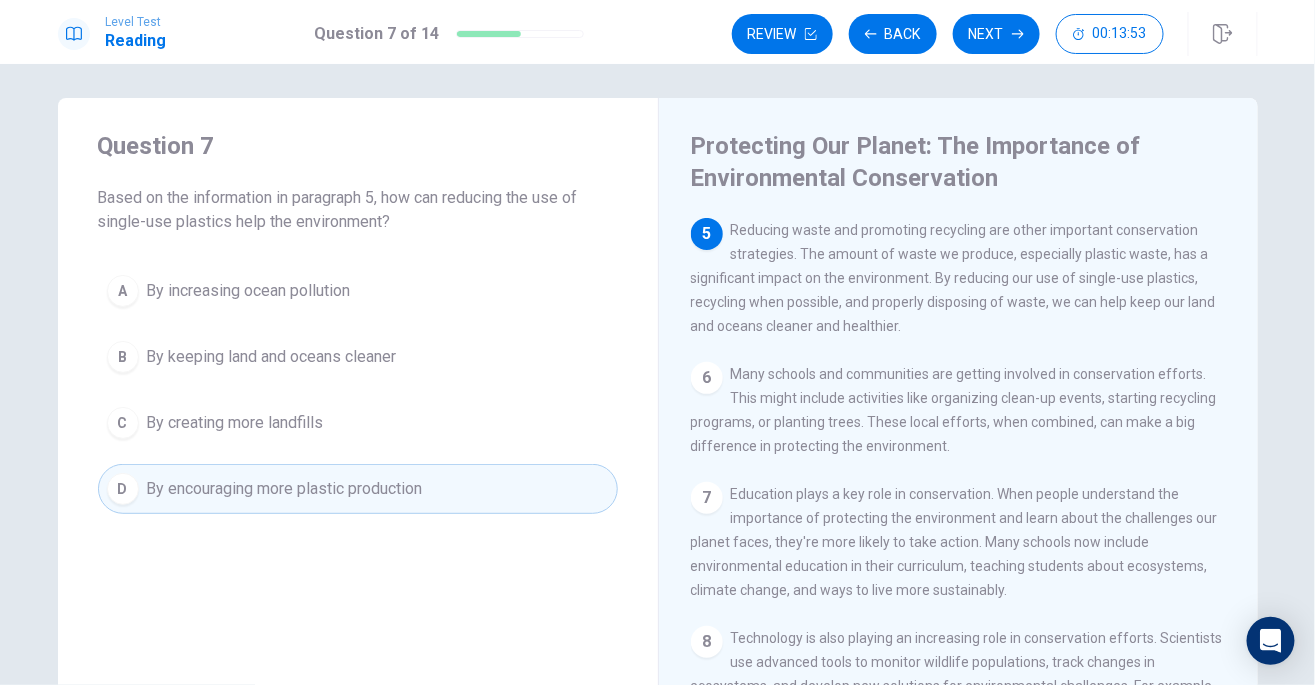 click on "By keeping land and oceans cleaner" at bounding box center (272, 357) 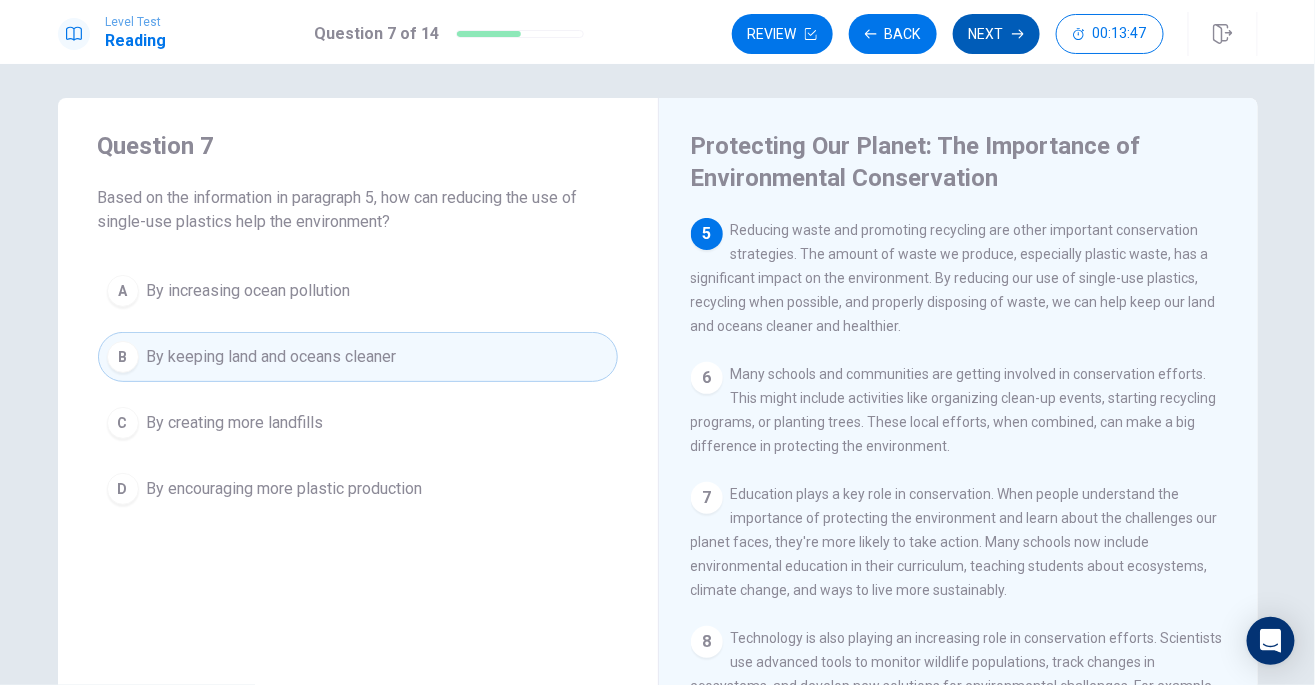 click 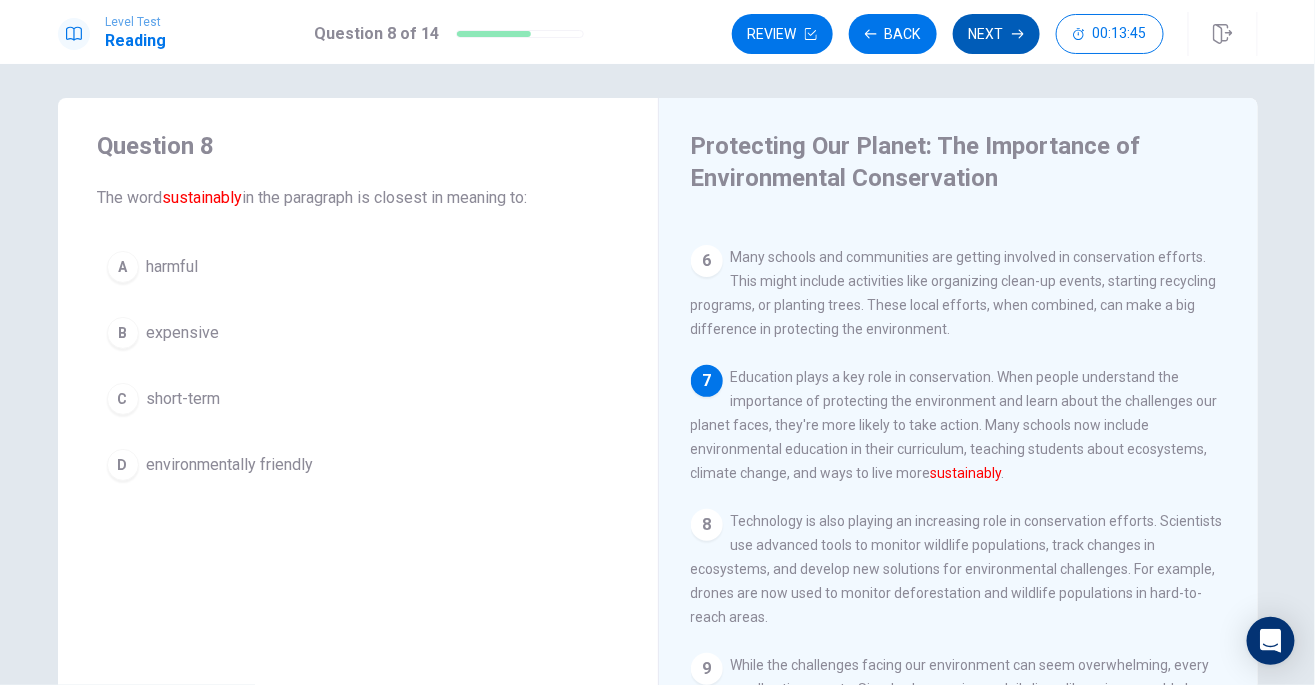 scroll, scrollTop: 785, scrollLeft: 0, axis: vertical 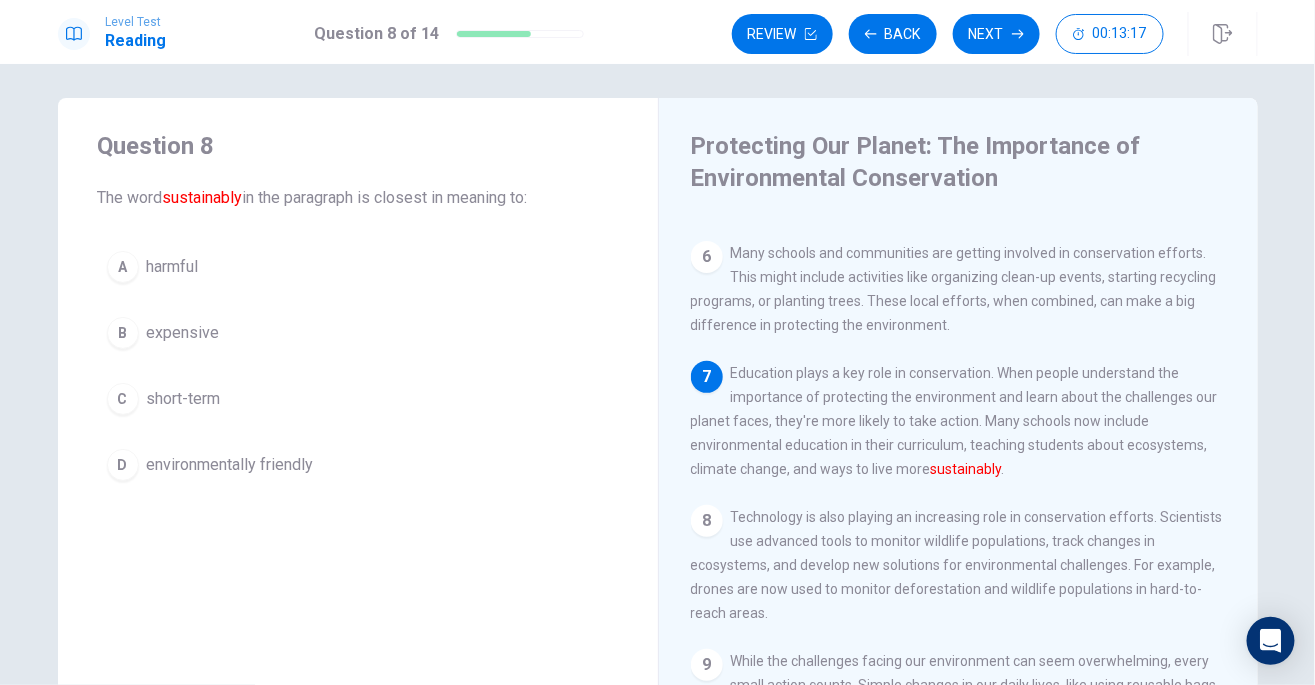 click on "environmentally friendly" at bounding box center [230, 465] 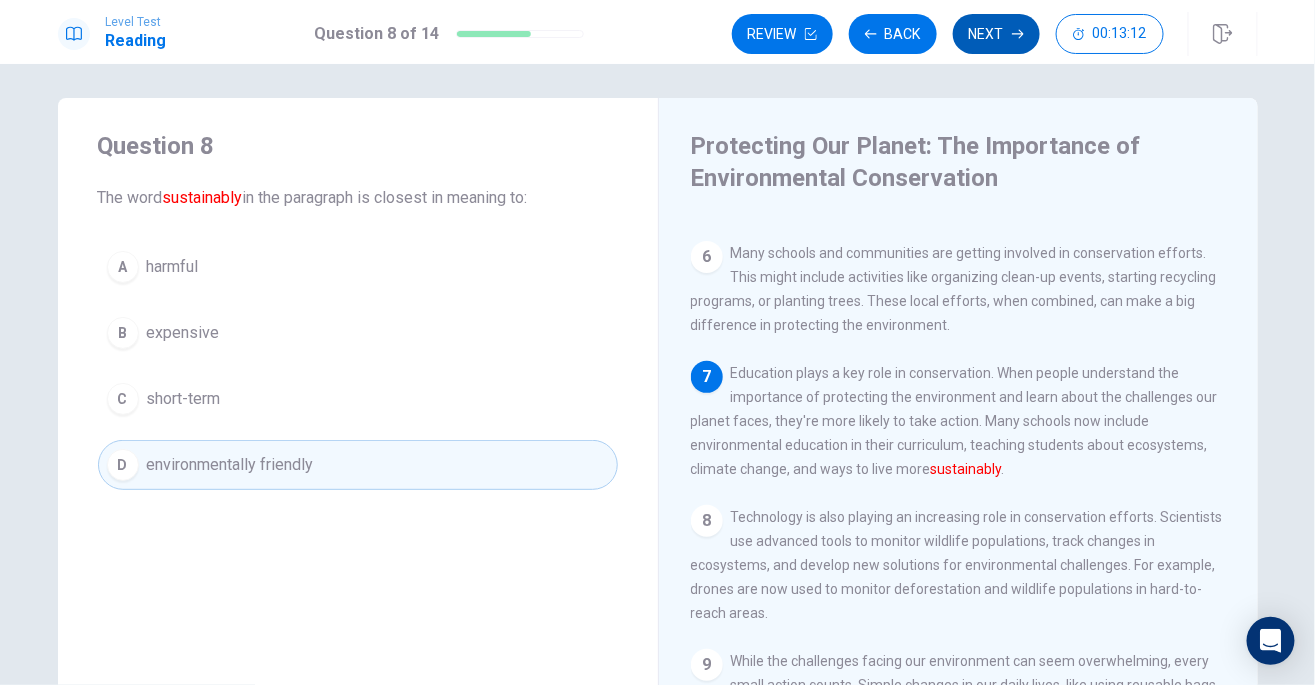 click 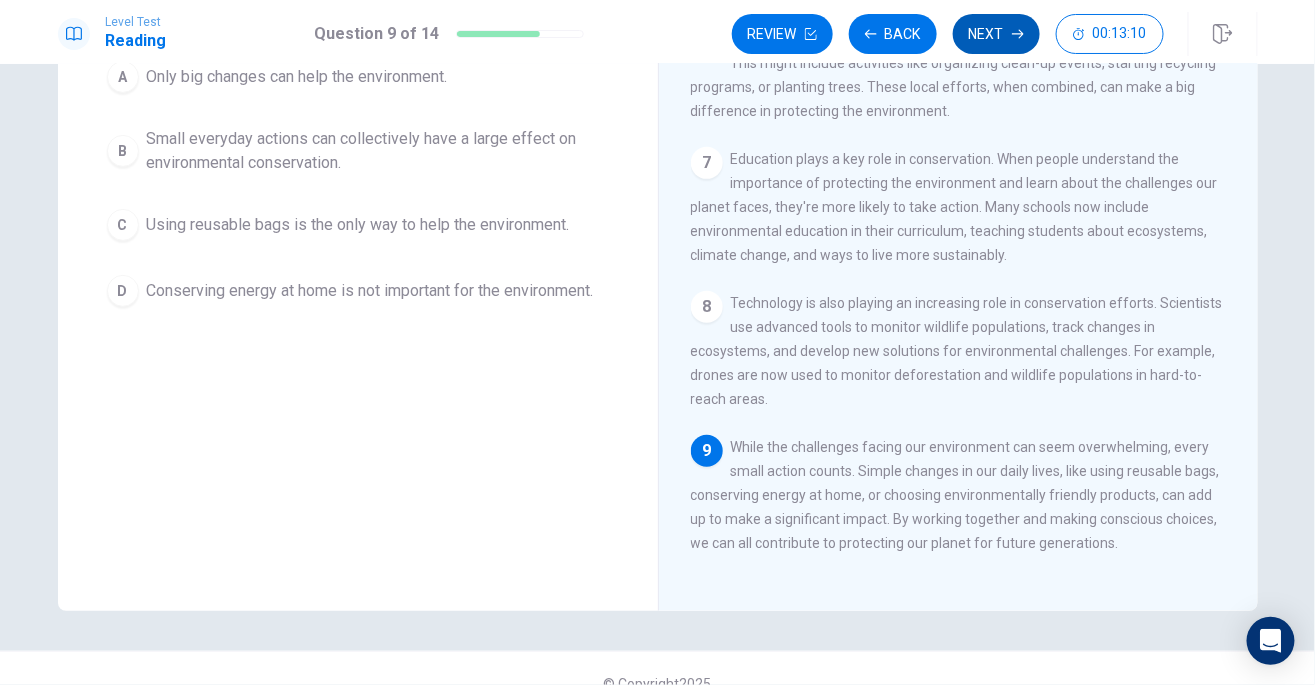 scroll, scrollTop: 249, scrollLeft: 0, axis: vertical 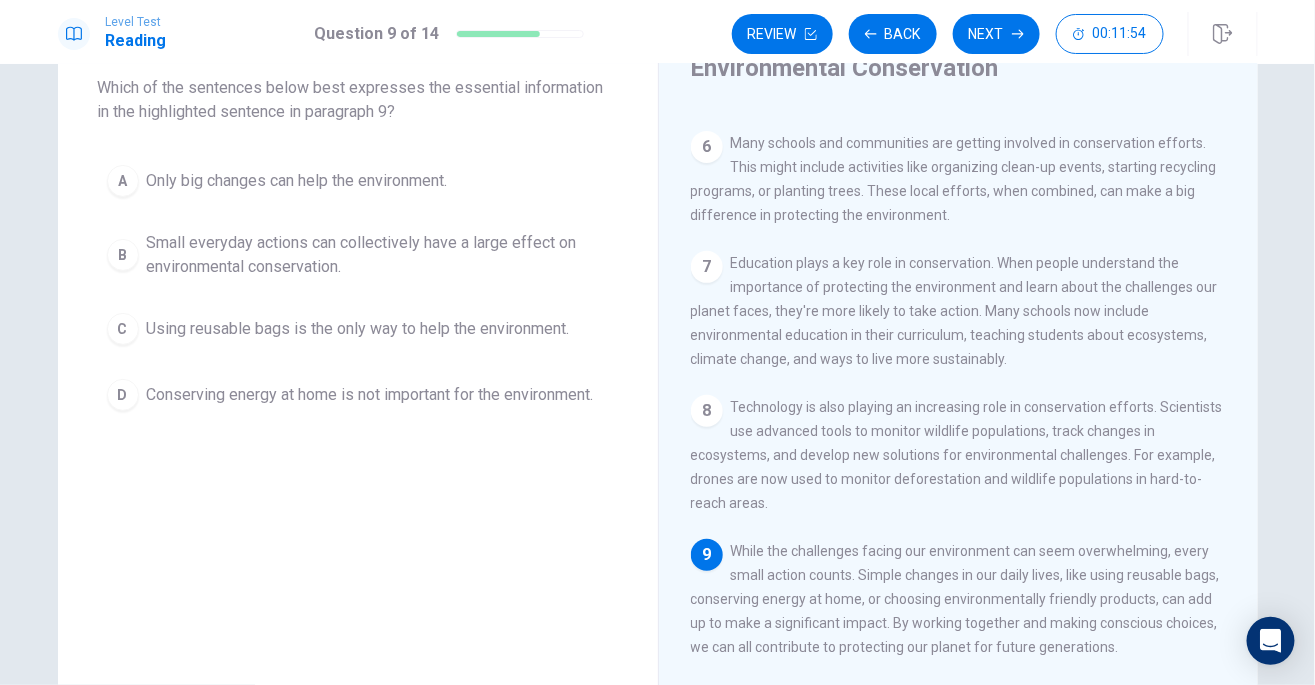 click on "Small everyday actions can collectively have a large effect on environmental conservation." at bounding box center [378, 255] 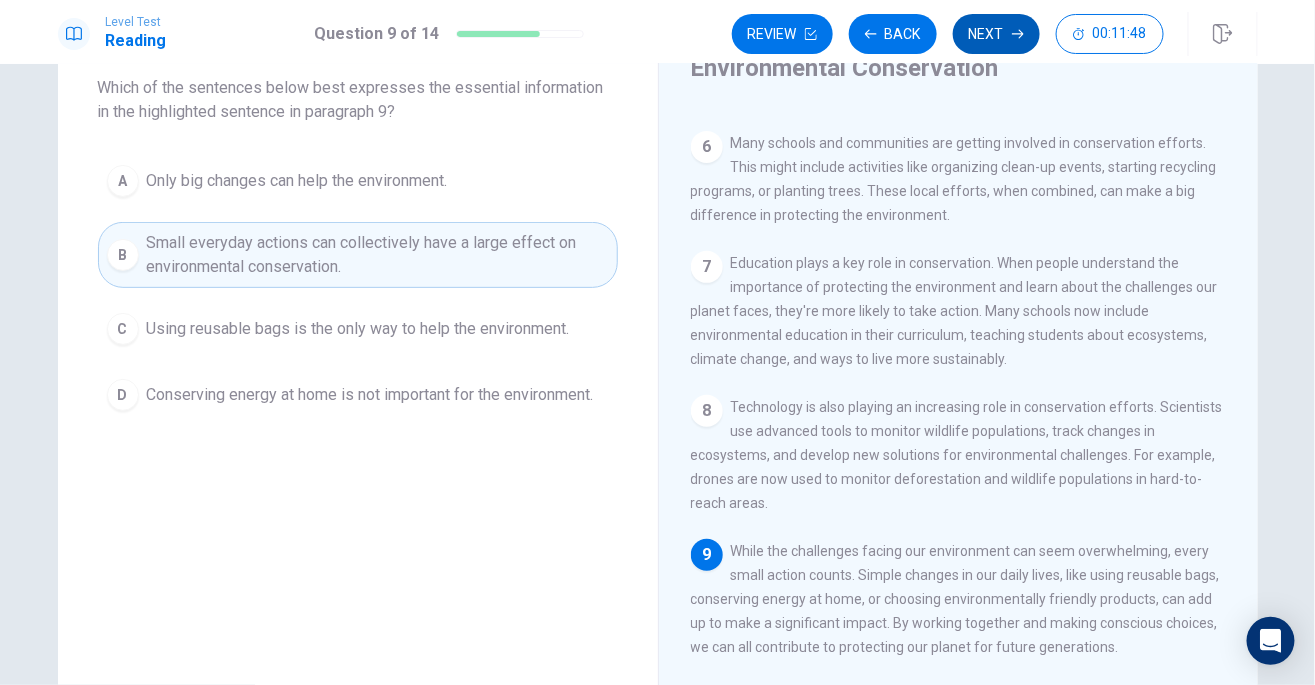 click on "Next" at bounding box center [996, 34] 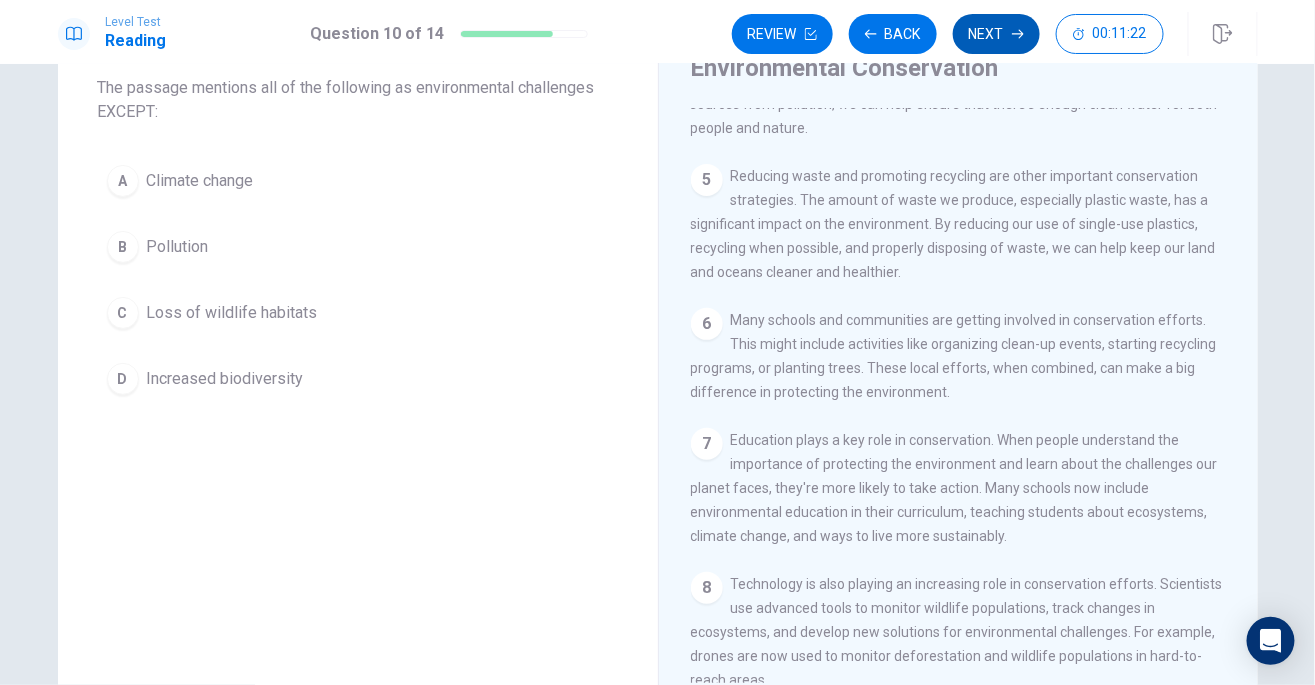 scroll, scrollTop: 564, scrollLeft: 0, axis: vertical 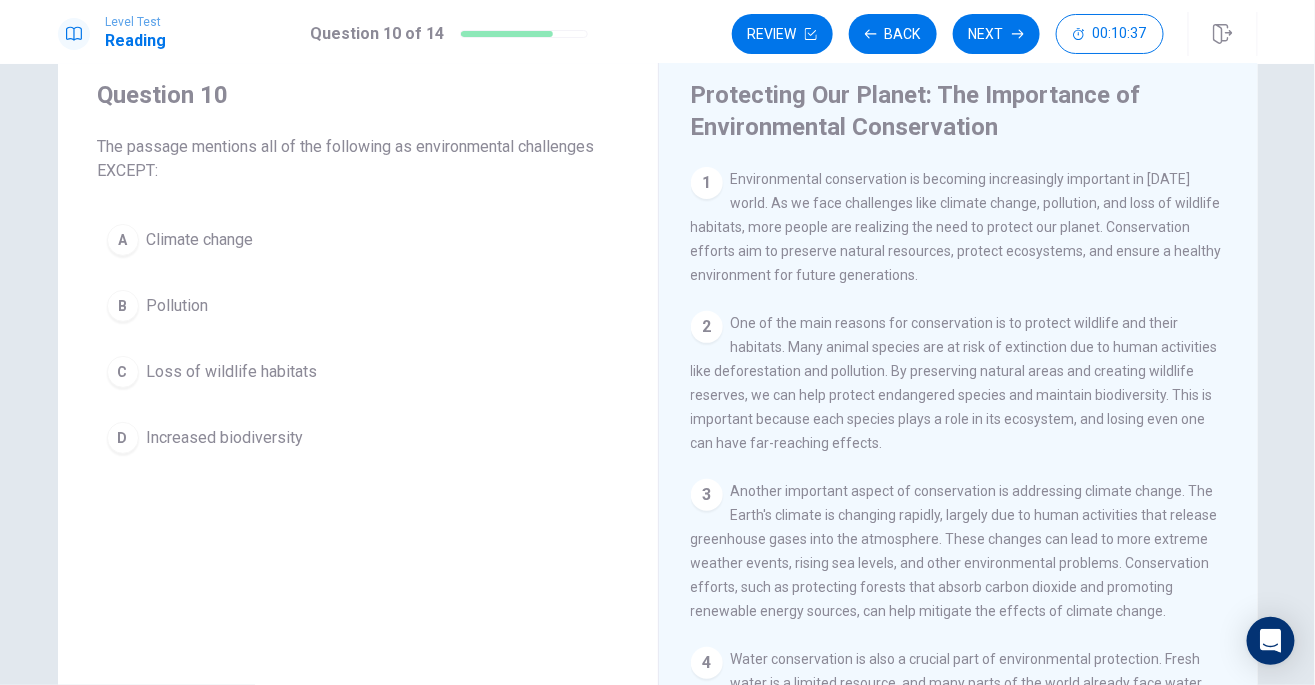 click on "Increased biodiversity" at bounding box center [225, 438] 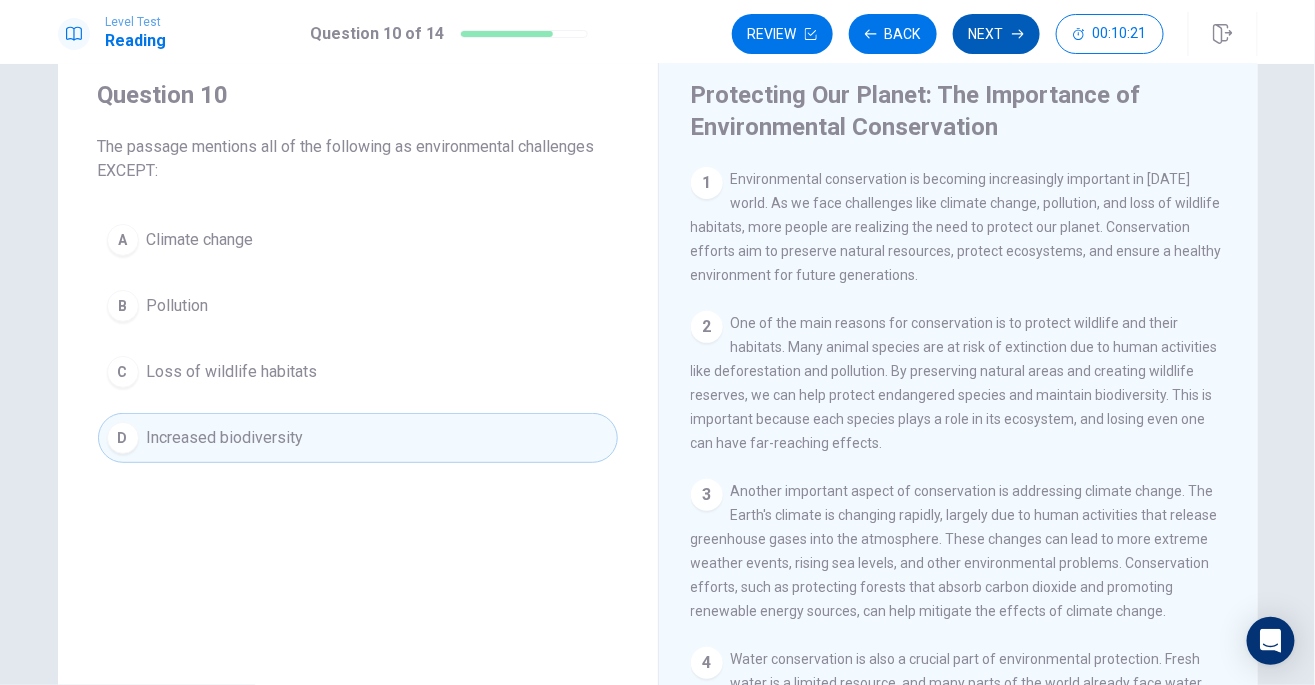click on "Next" at bounding box center (996, 34) 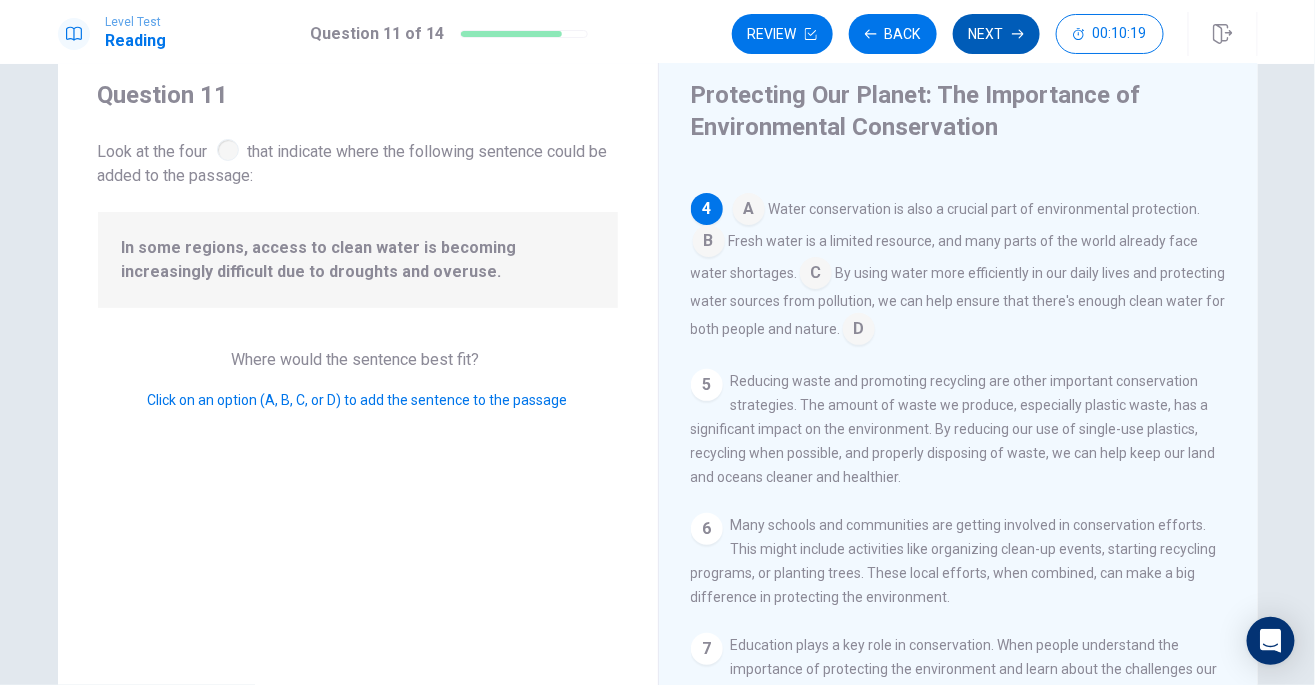 scroll, scrollTop: 456, scrollLeft: 0, axis: vertical 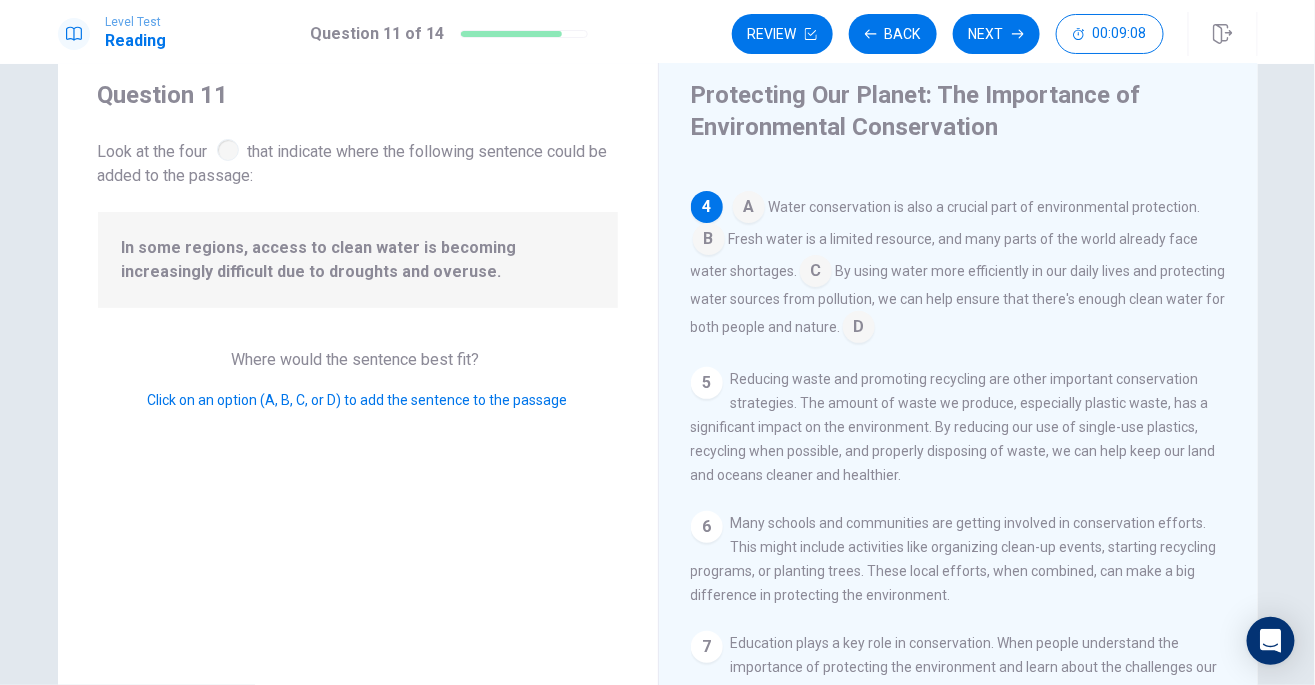 click at bounding box center [816, 273] 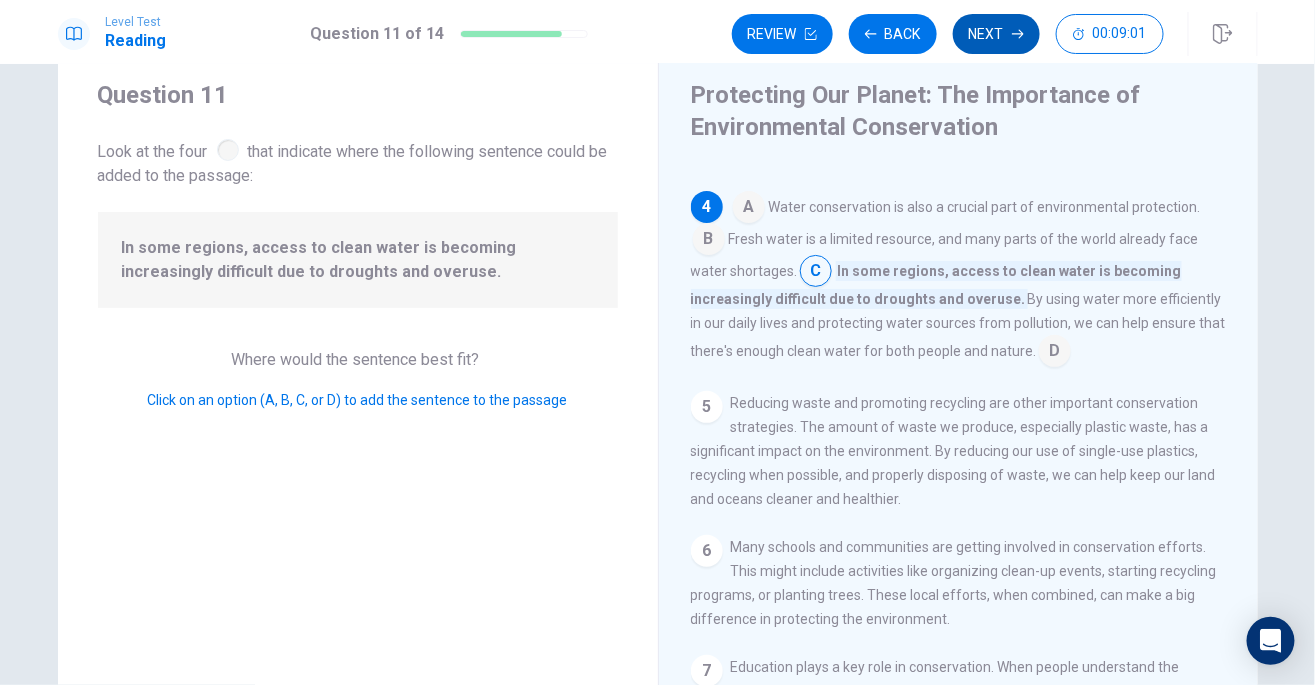 click 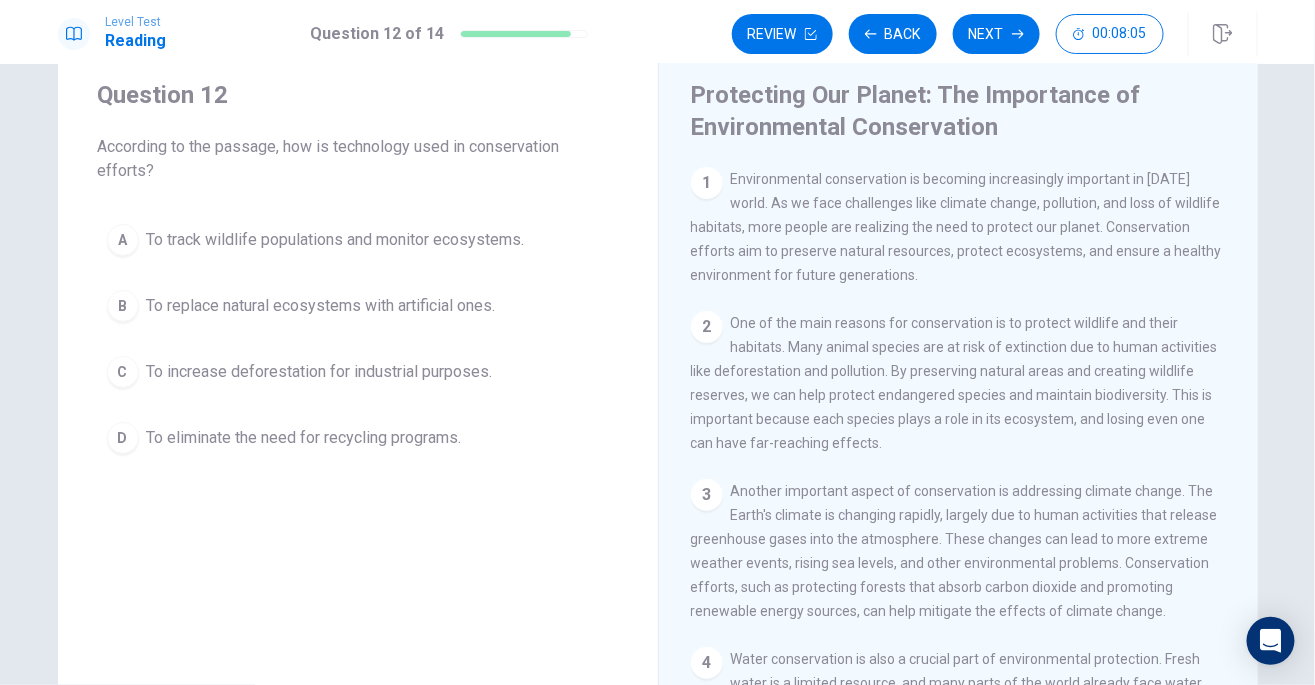 click on "A" at bounding box center [123, 240] 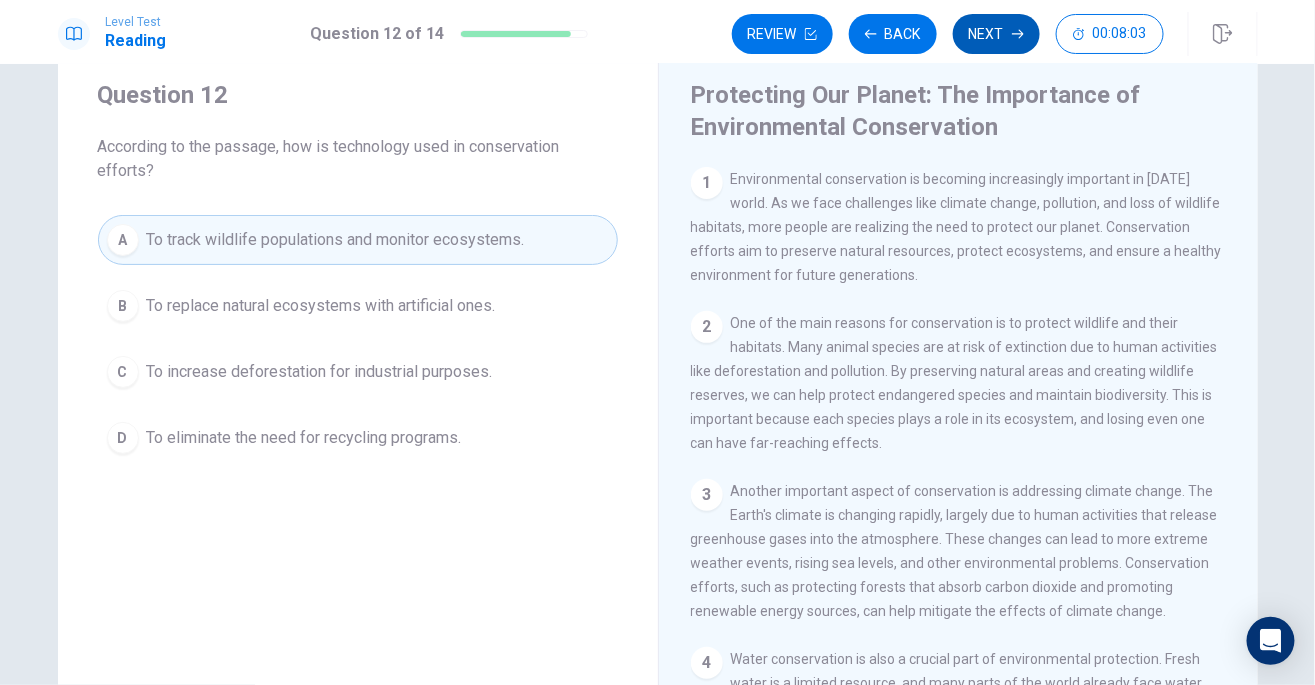 click on "Next" at bounding box center [996, 34] 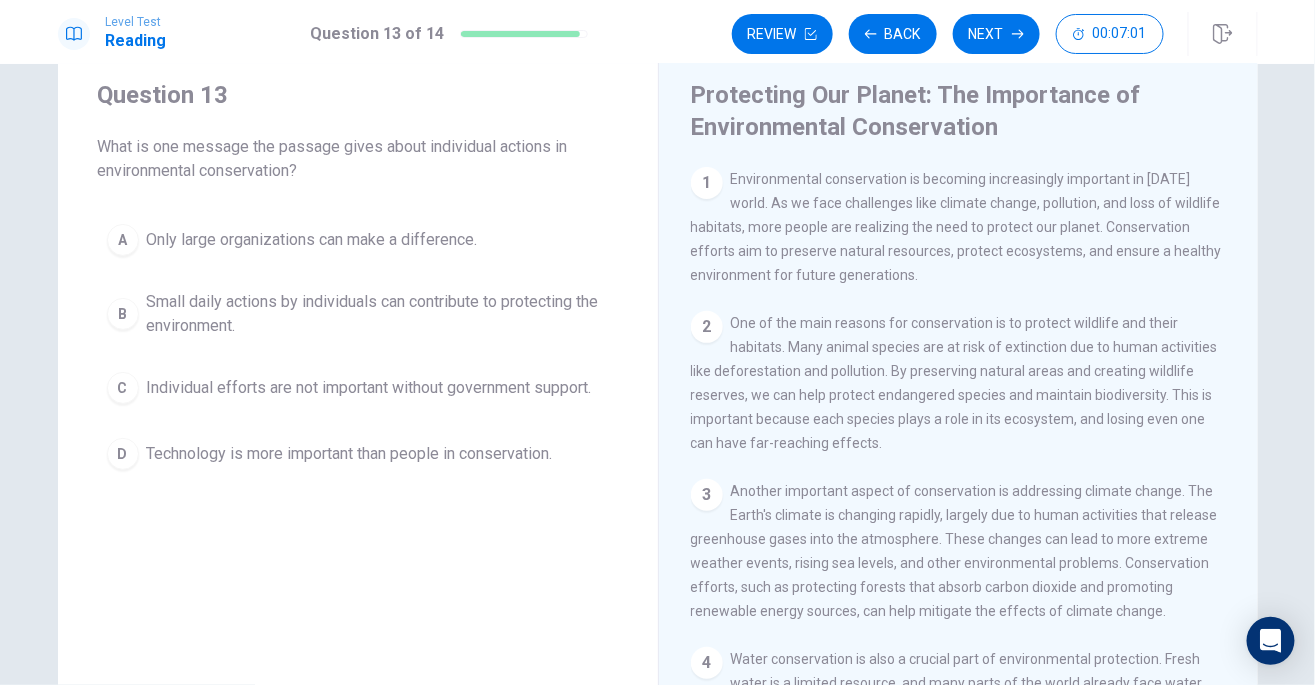 click on "B" at bounding box center [123, 314] 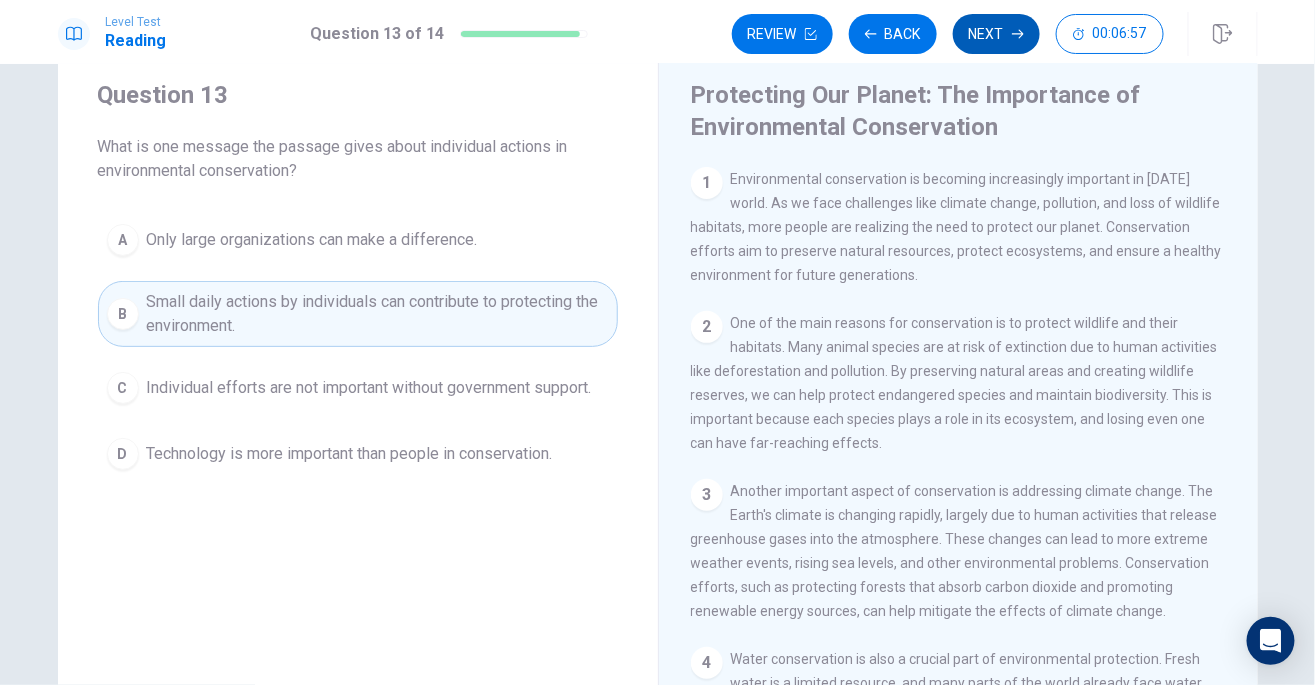 click on "Next" at bounding box center (996, 34) 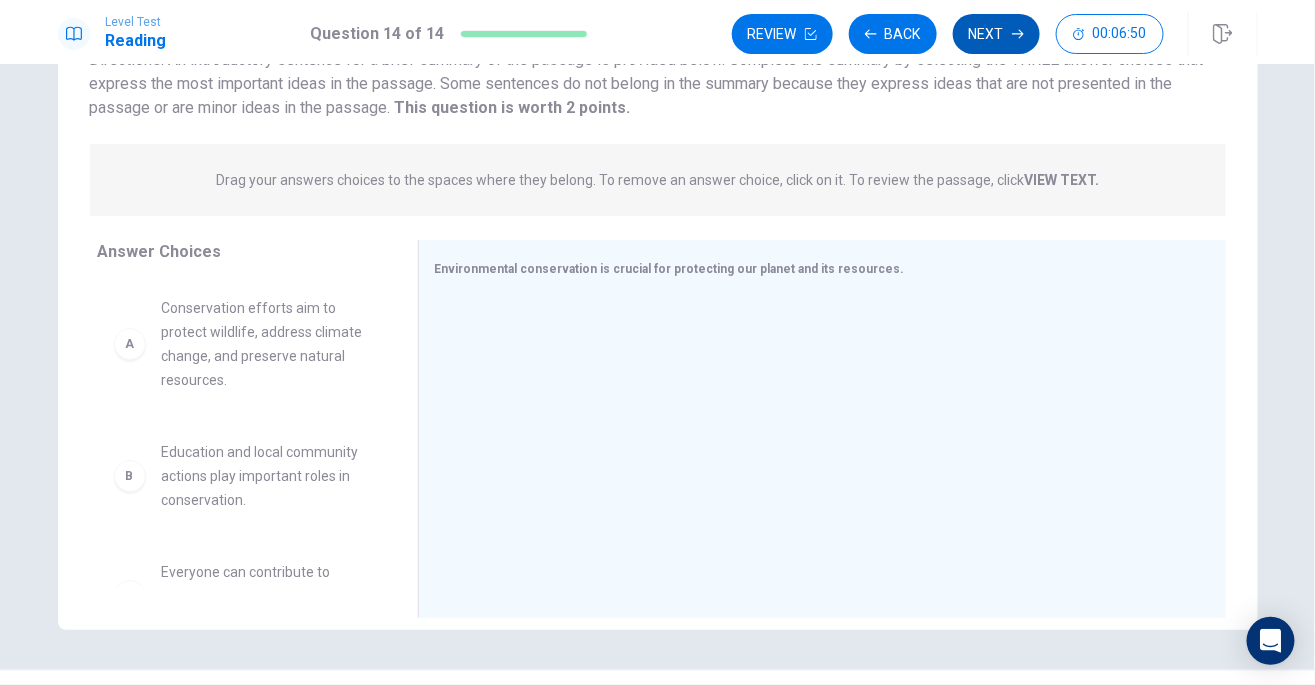 scroll, scrollTop: 217, scrollLeft: 0, axis: vertical 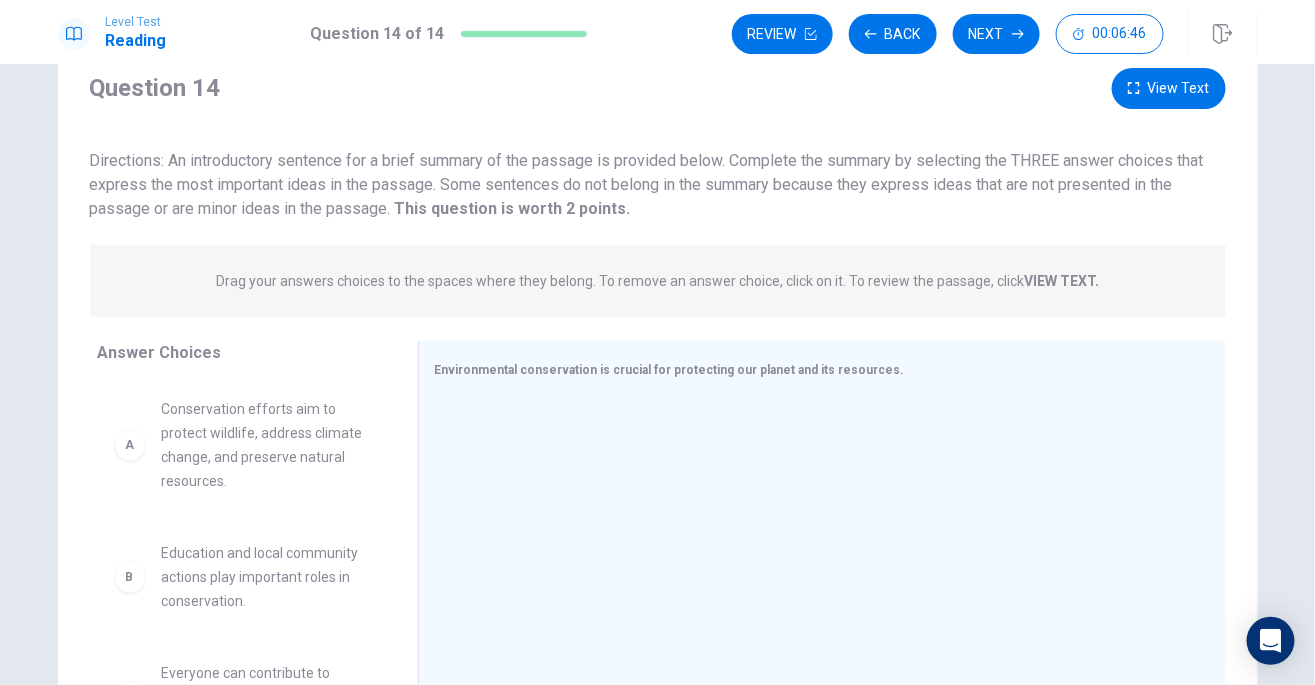click on "View Text" at bounding box center (1169, 88) 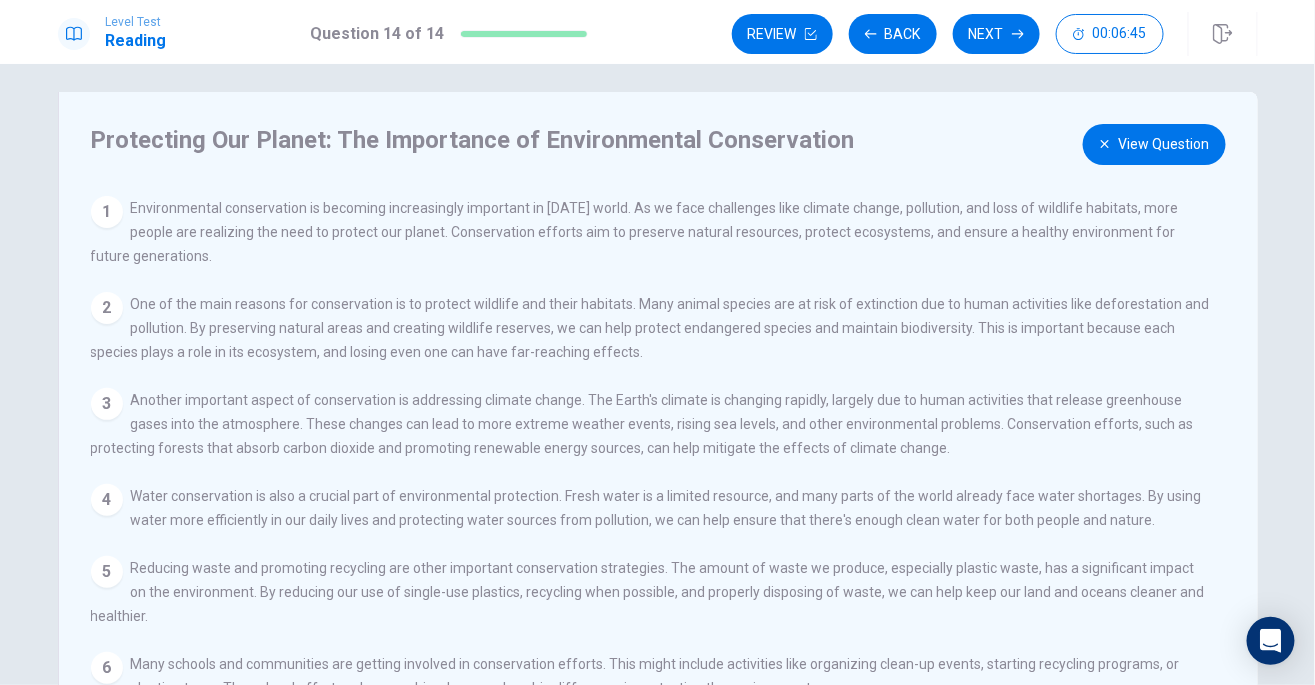 scroll, scrollTop: 0, scrollLeft: 0, axis: both 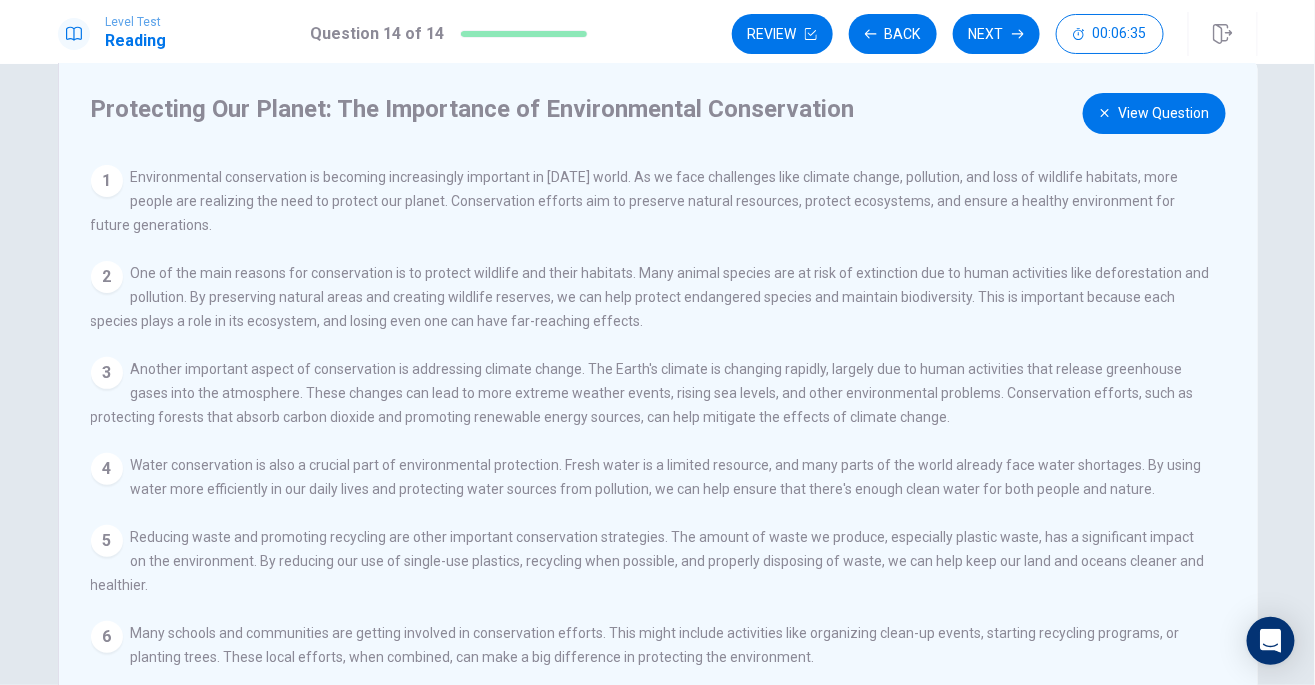 click on "1" at bounding box center [107, 181] 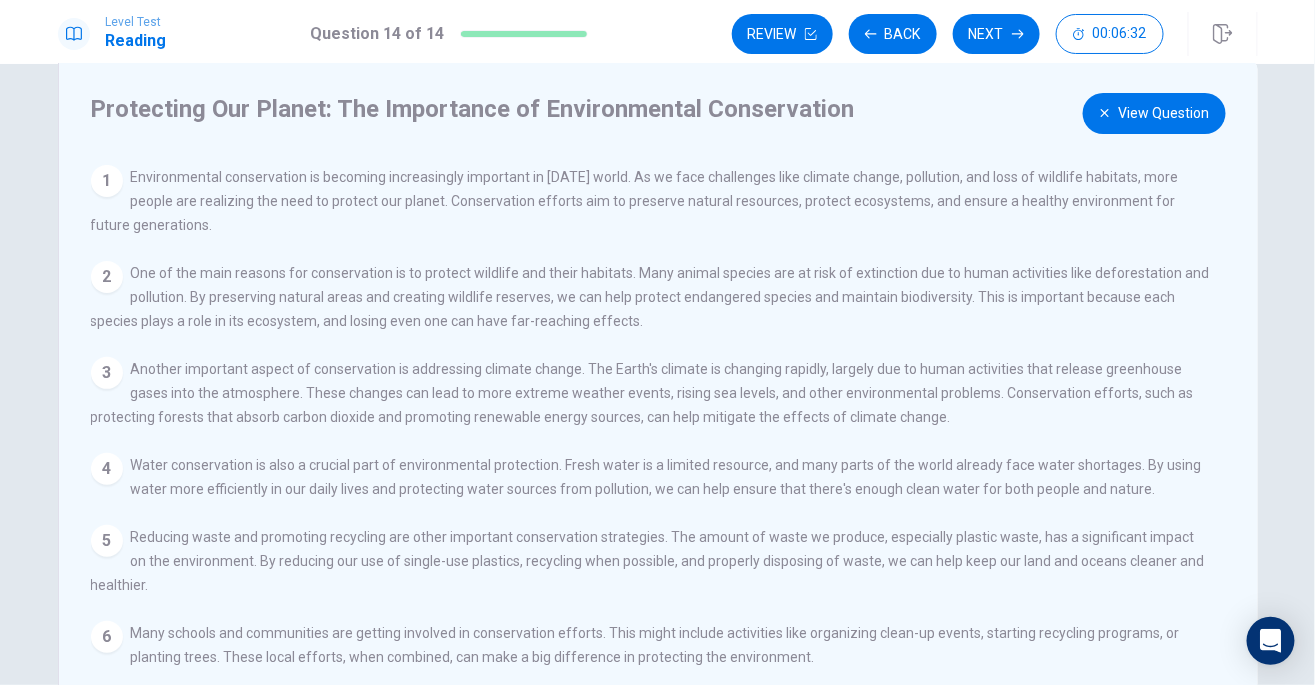 click on "View Question" at bounding box center (1154, 113) 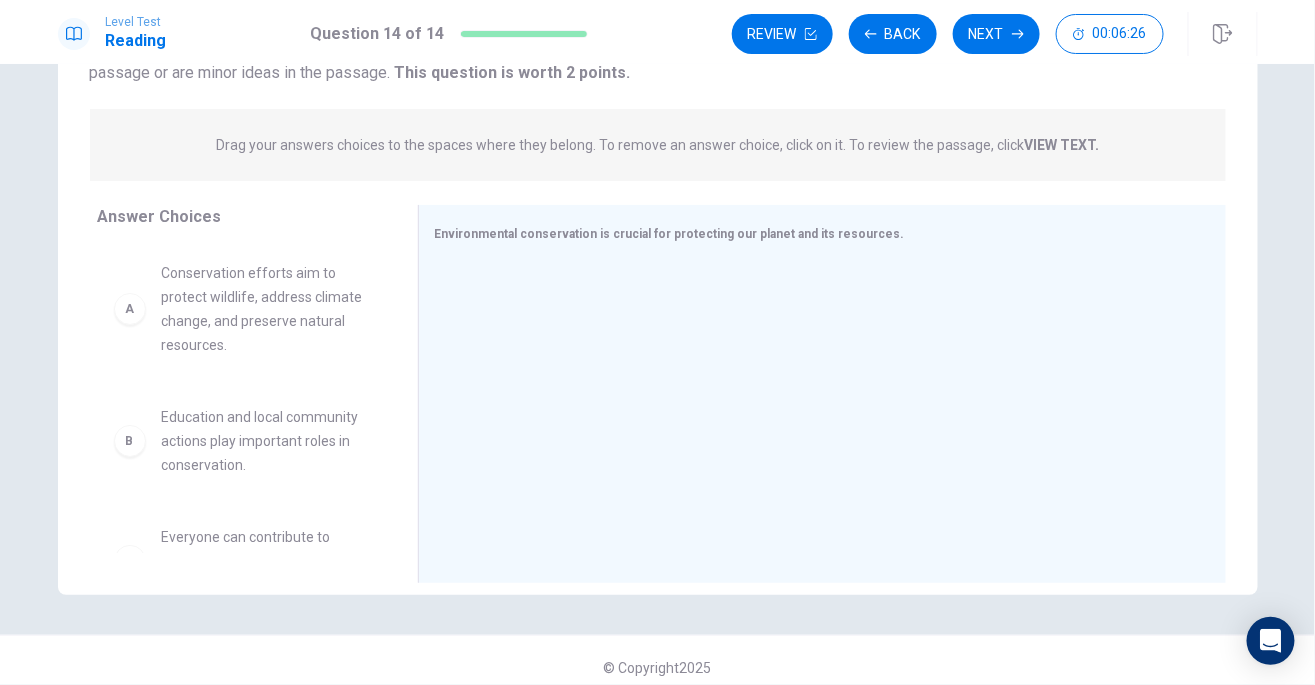 scroll, scrollTop: 213, scrollLeft: 0, axis: vertical 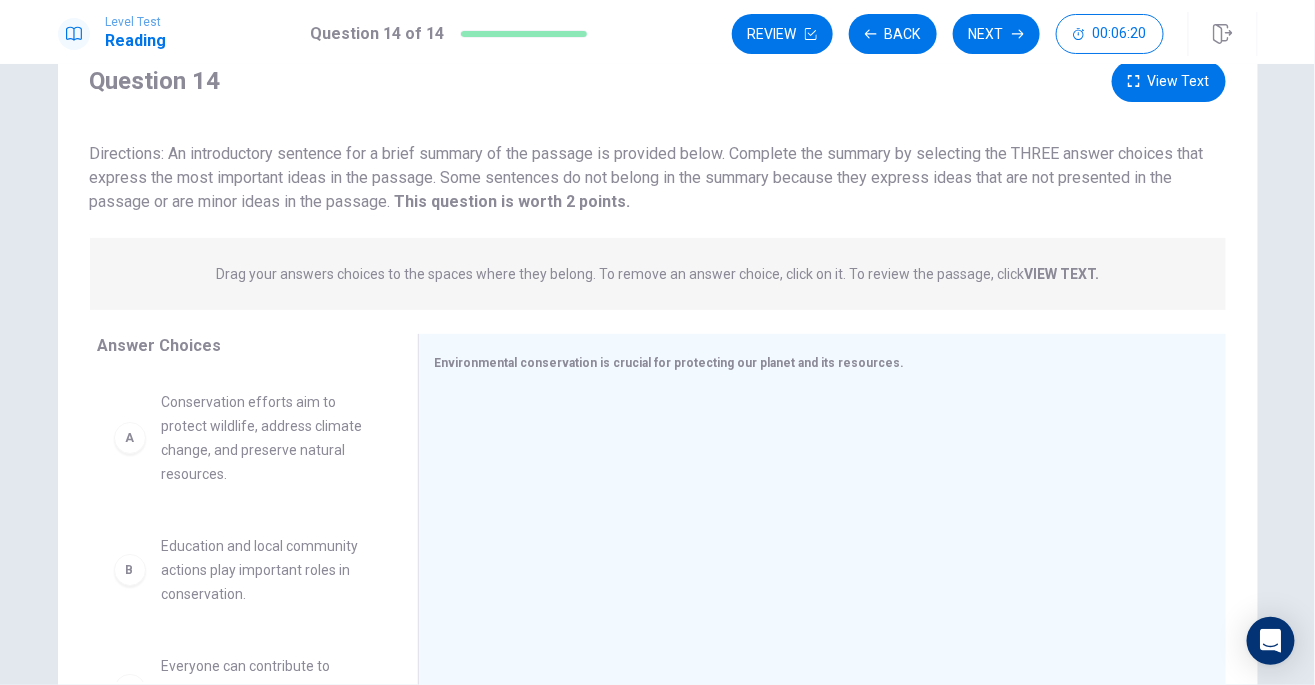 click on "View Text" at bounding box center (1169, 81) 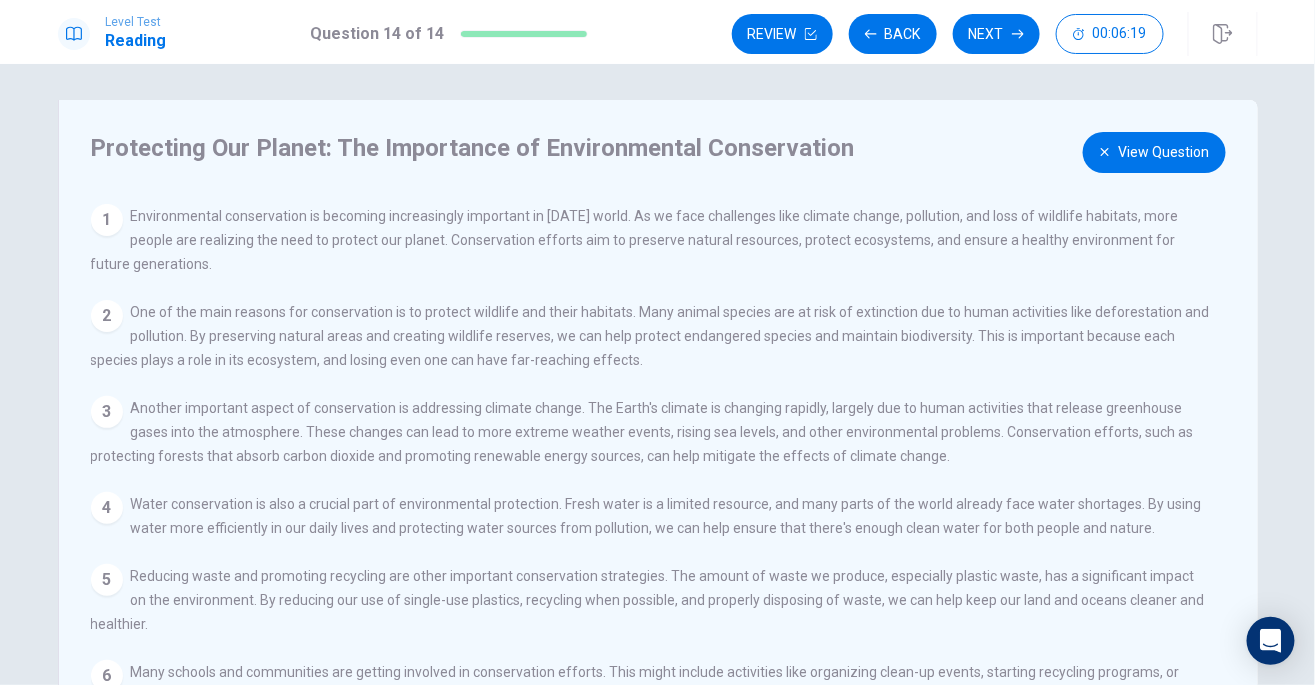 scroll, scrollTop: 3, scrollLeft: 0, axis: vertical 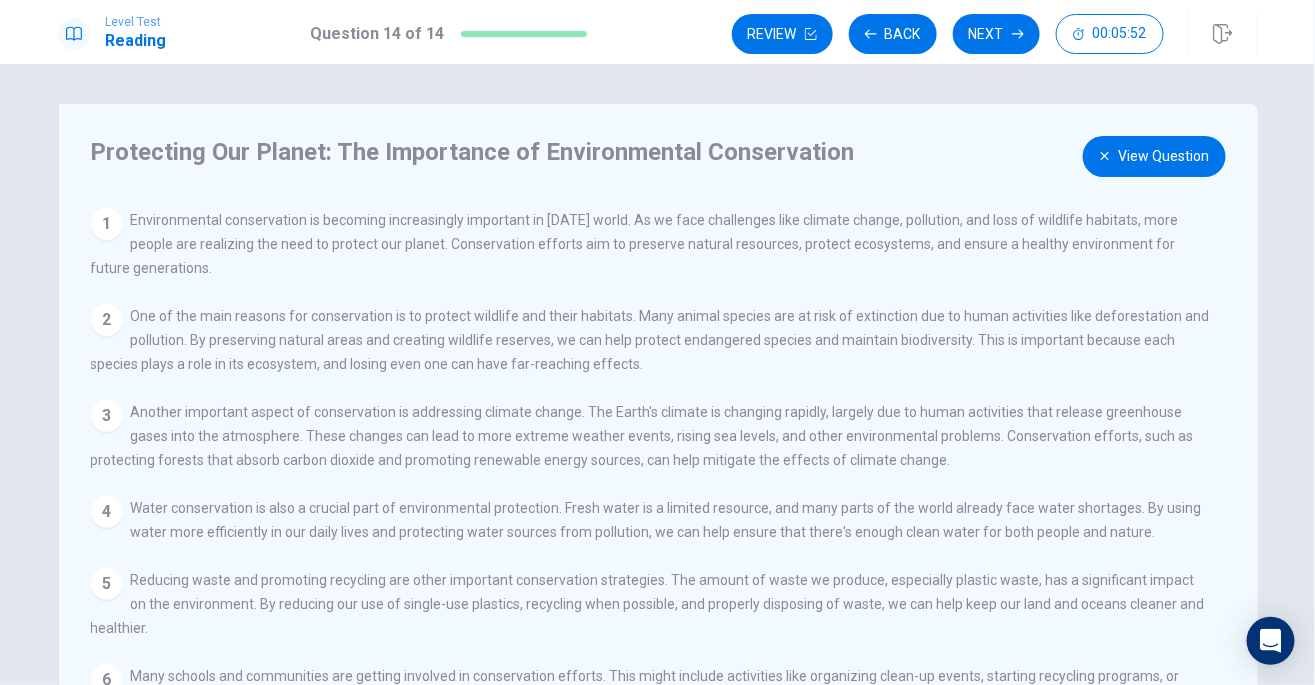 click on "View Question" at bounding box center (1154, 156) 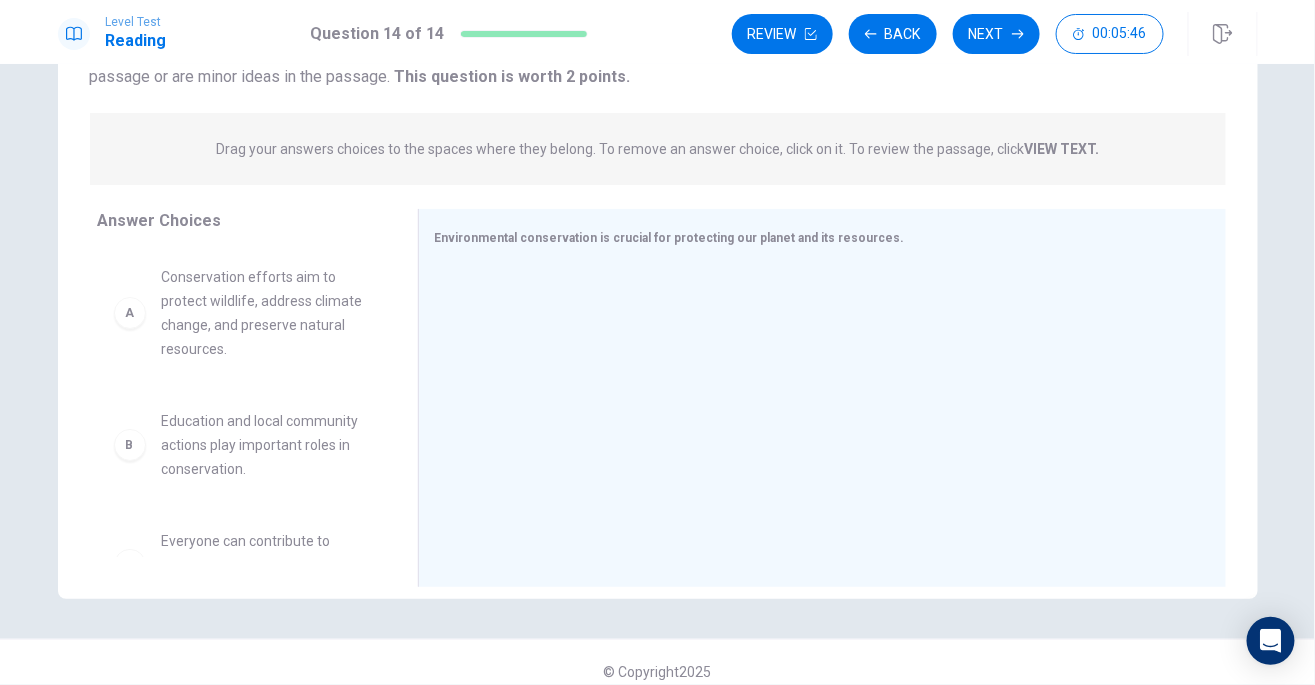 scroll, scrollTop: 217, scrollLeft: 0, axis: vertical 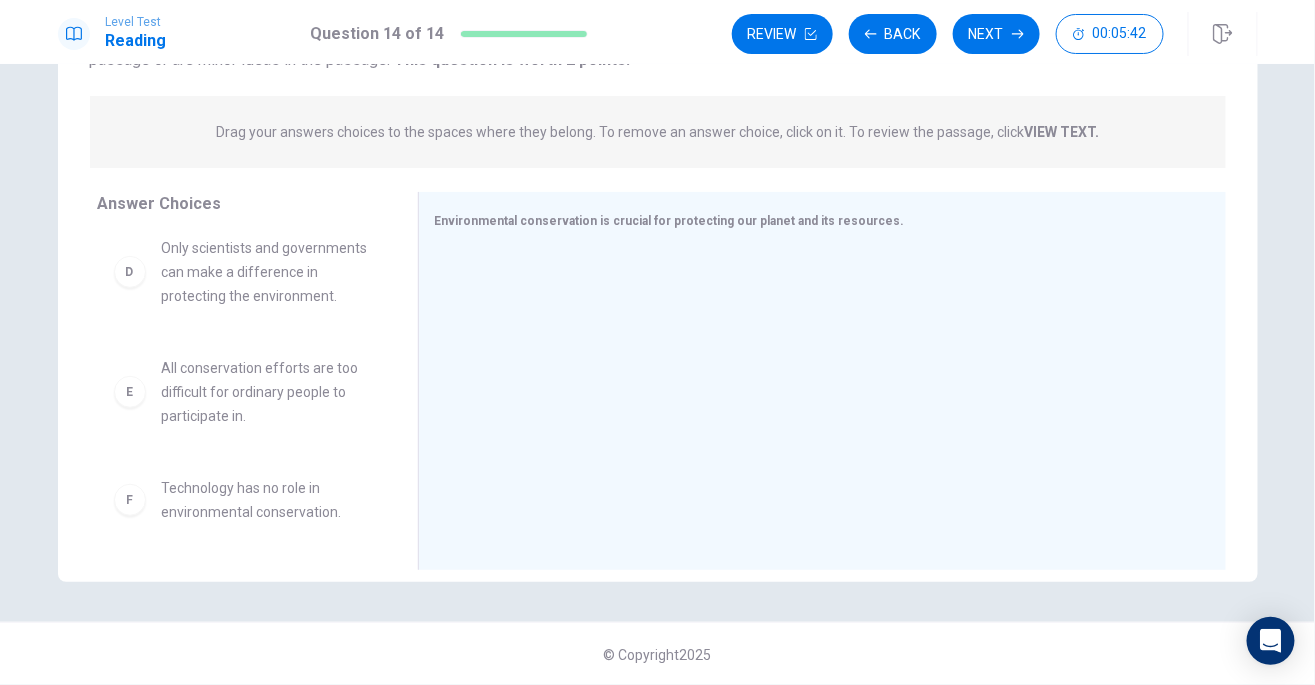 click on "E" at bounding box center (130, 392) 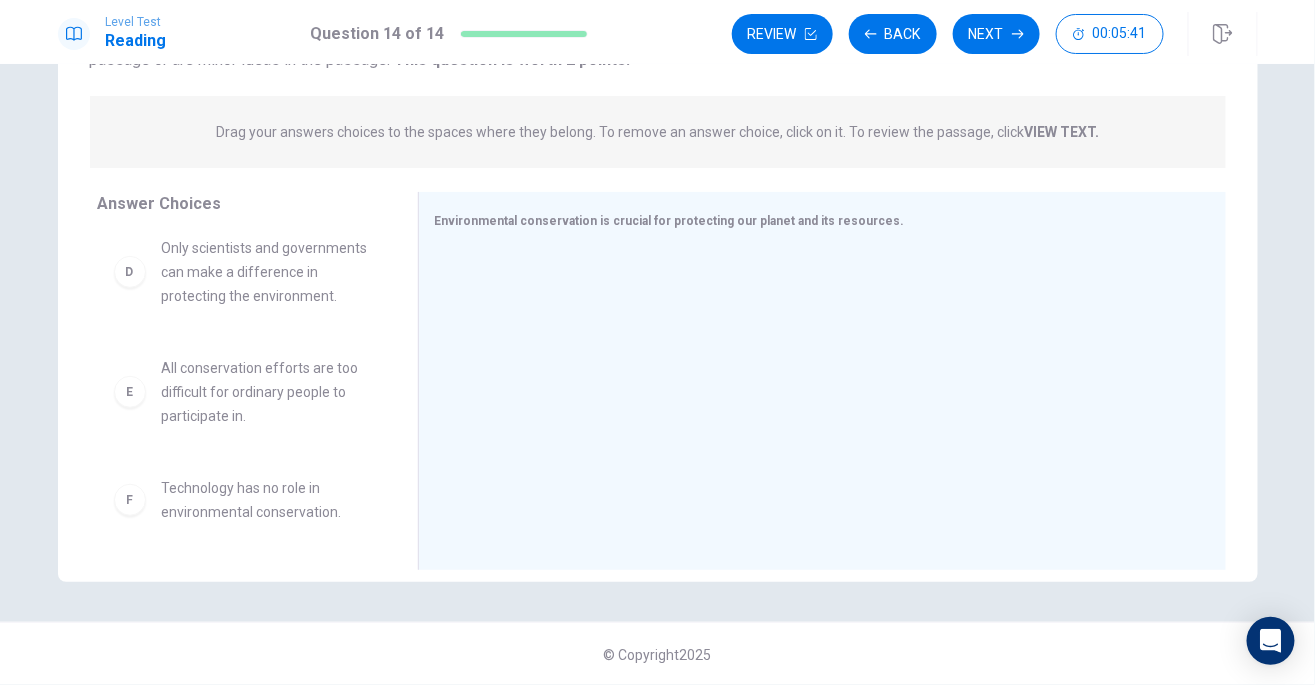 click on "E" at bounding box center [130, 392] 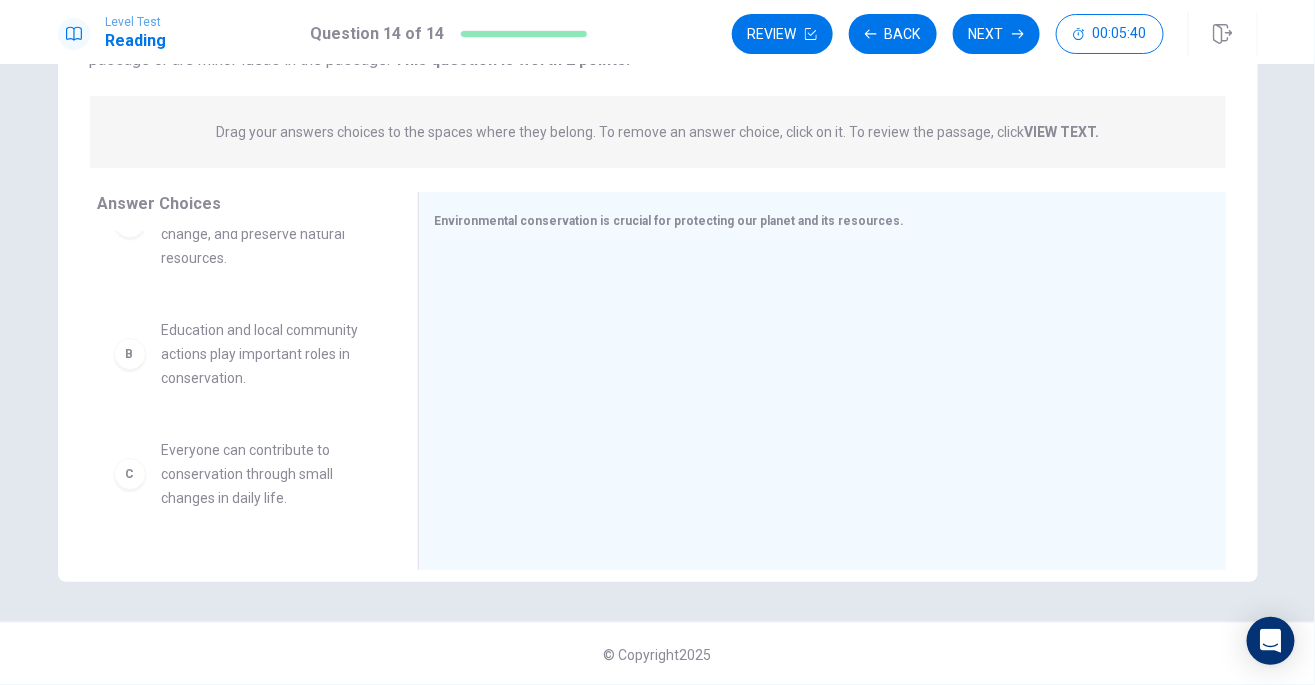 scroll, scrollTop: 0, scrollLeft: 0, axis: both 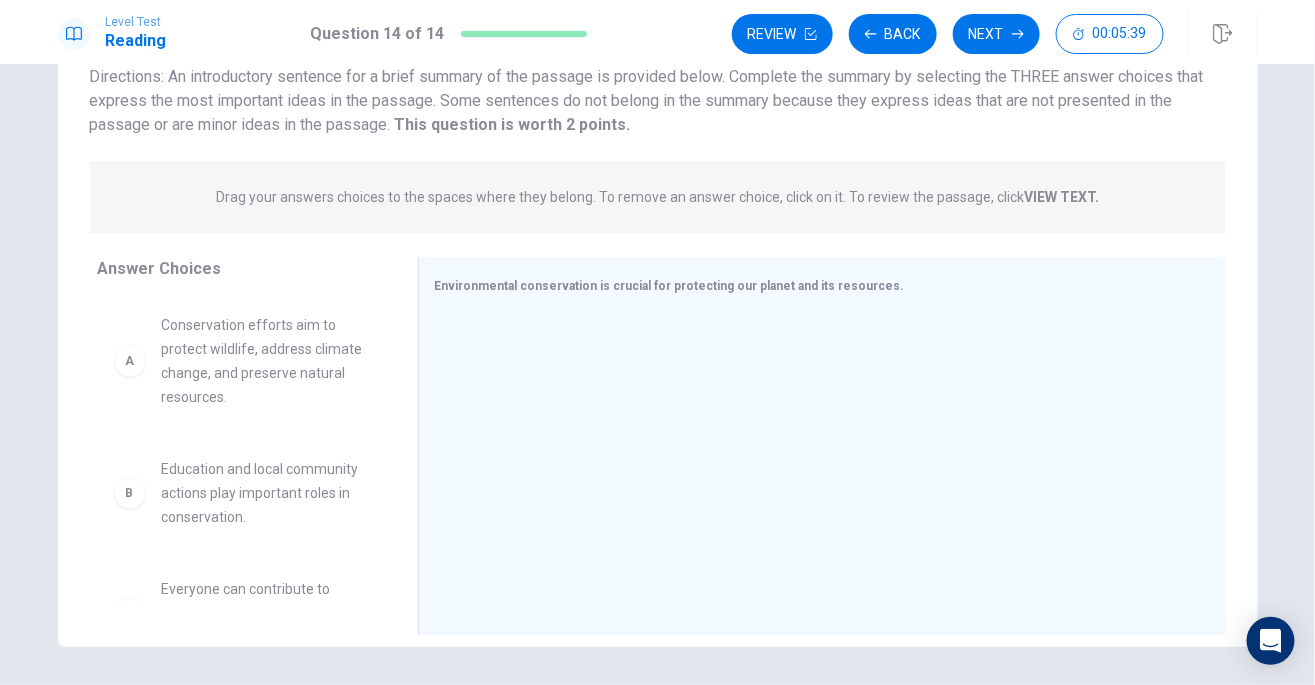 click on "A" at bounding box center (130, 361) 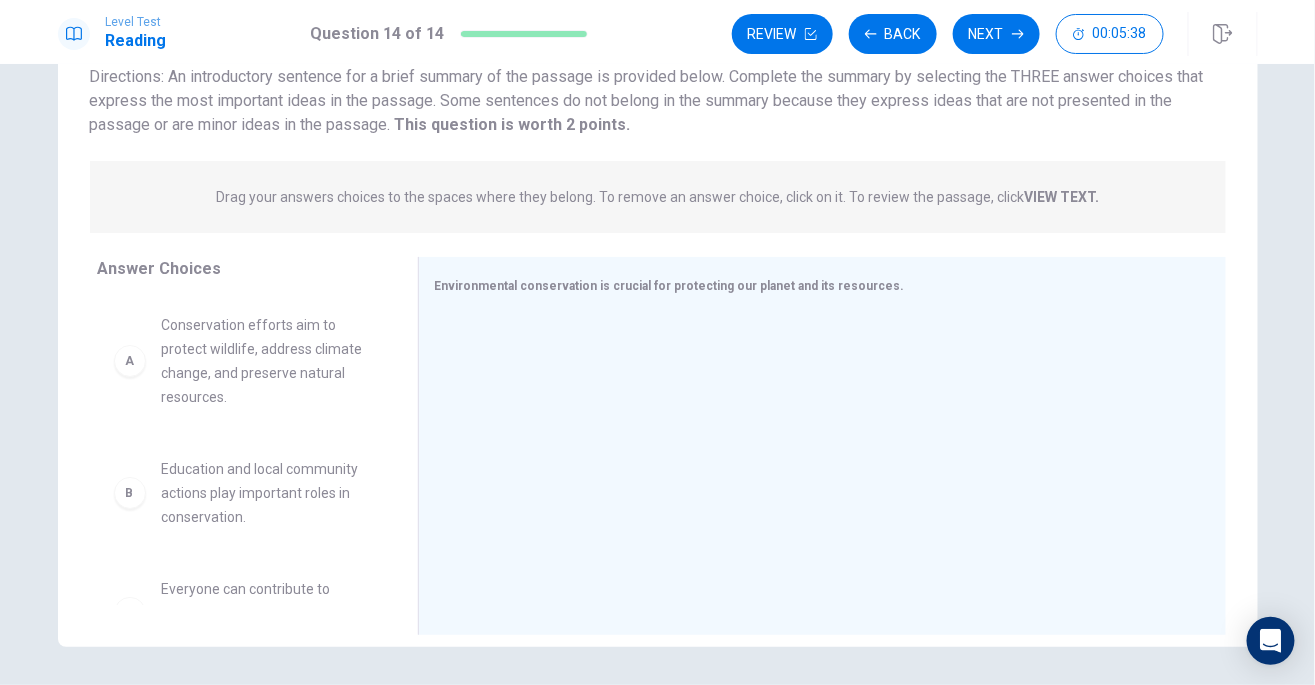 click on "Conservation efforts aim to protect wildlife, address climate change, and preserve natural resources." at bounding box center (266, 361) 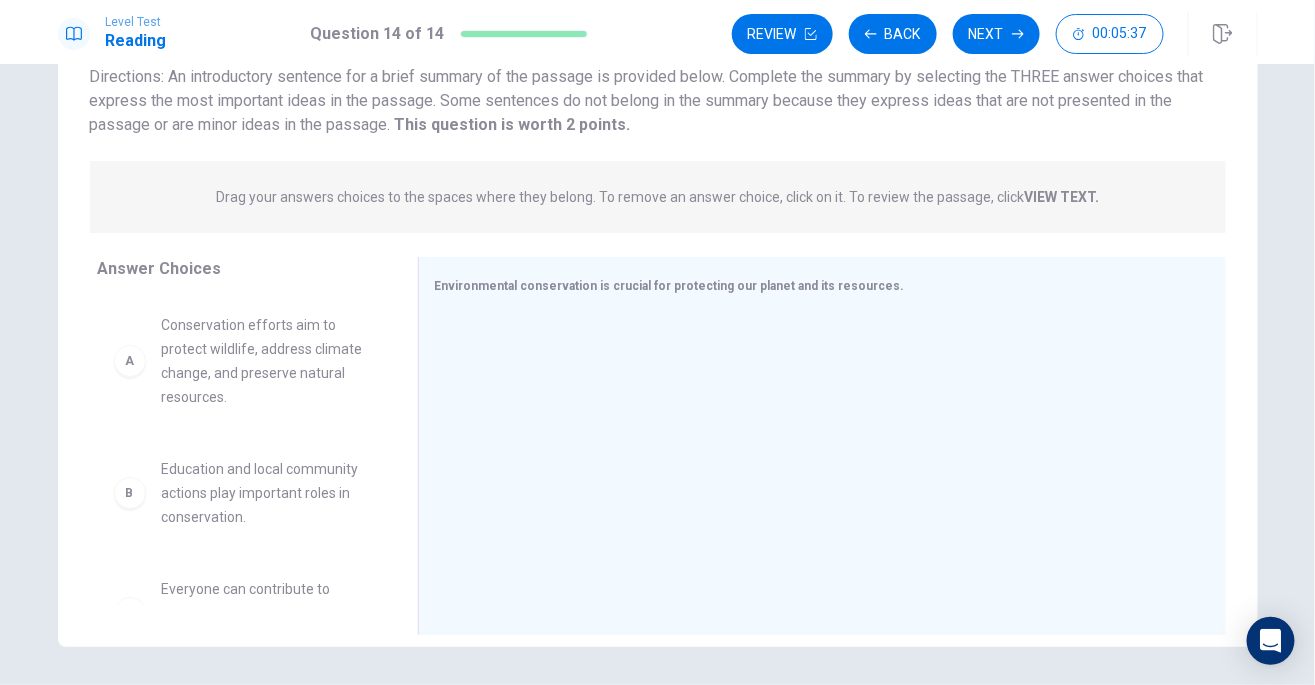 click on "Education and local community actions play important roles in conservation." at bounding box center [266, 493] 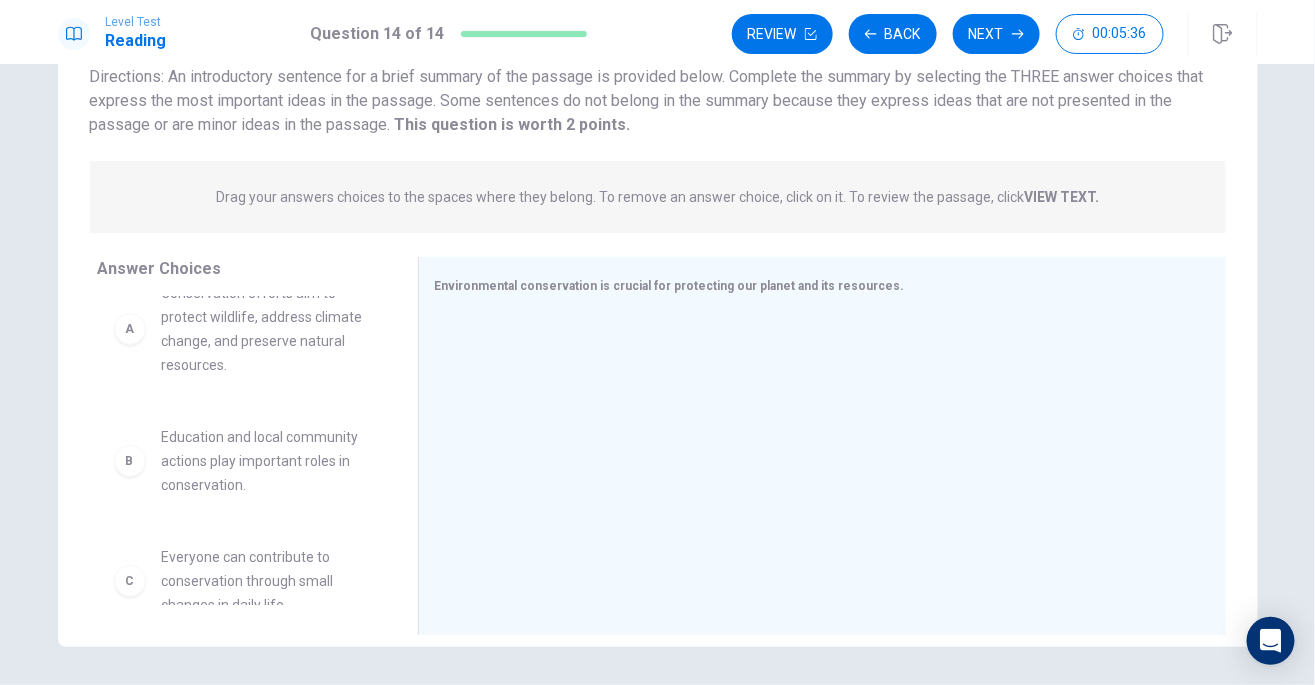 scroll, scrollTop: 0, scrollLeft: 0, axis: both 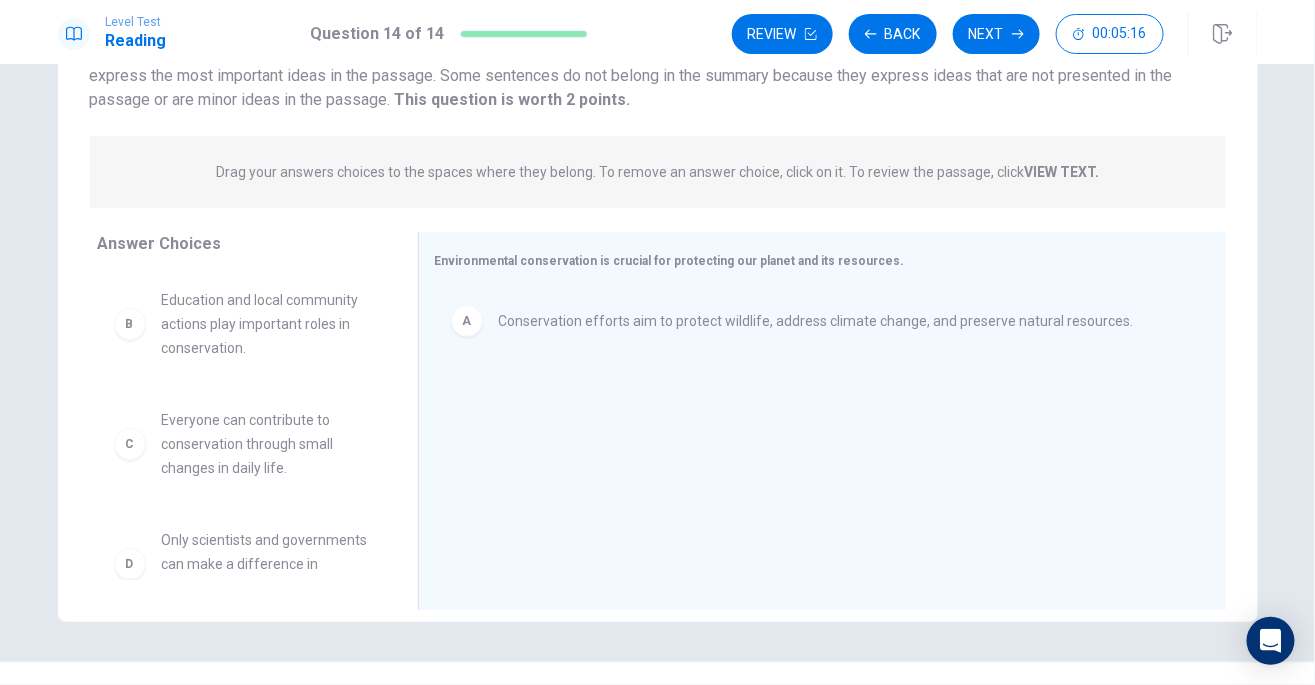click on "B" at bounding box center (130, 324) 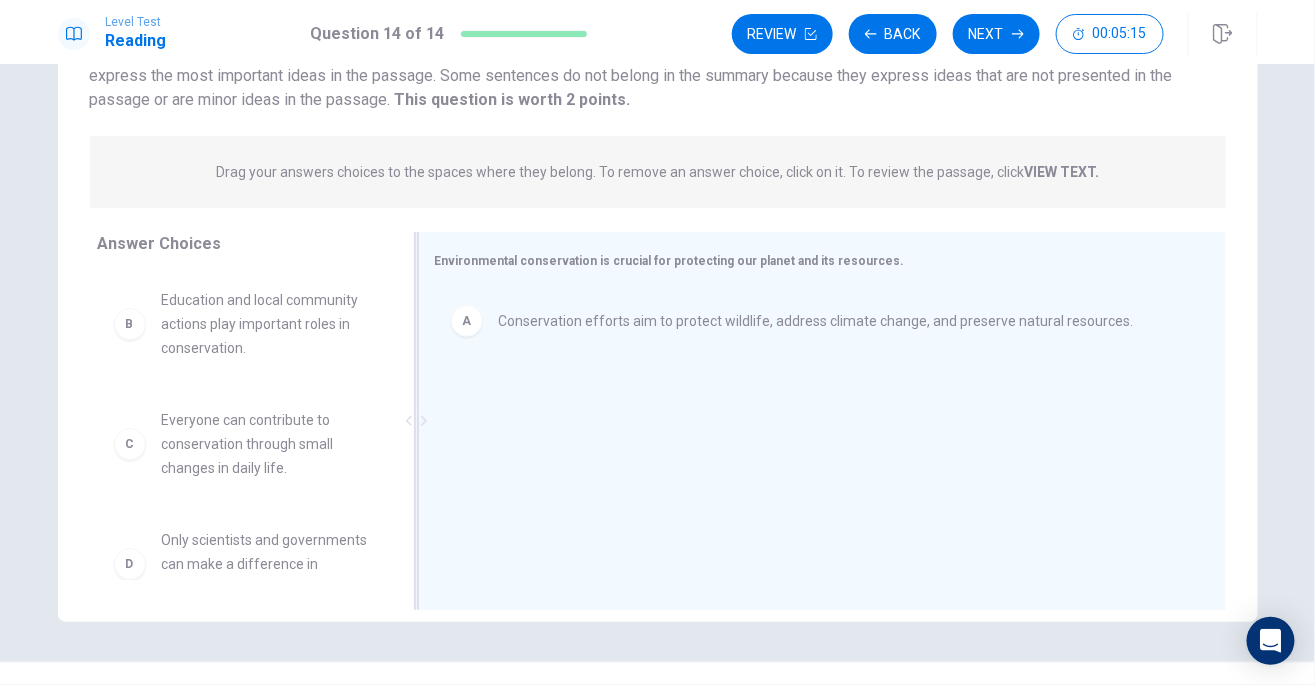 click on "A Conservation efforts aim to protect wildlife, address climate change, and preserve natural resources." at bounding box center [814, 423] 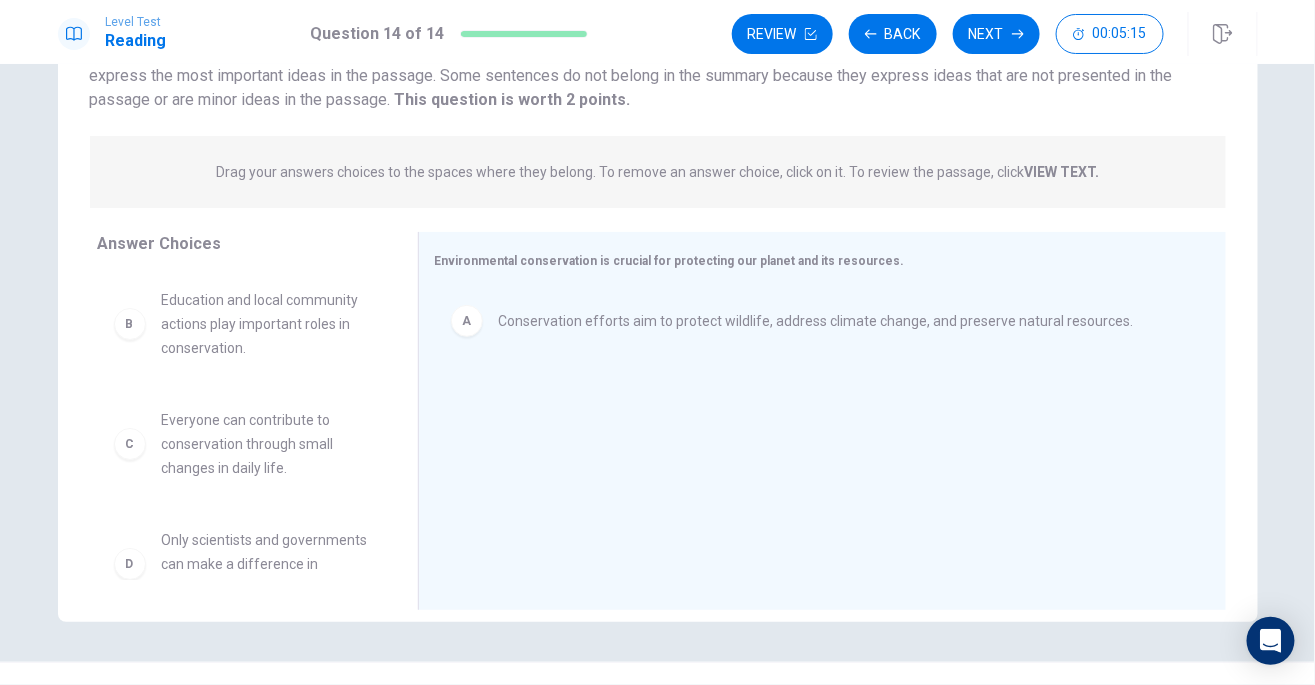 click on "B" at bounding box center [130, 324] 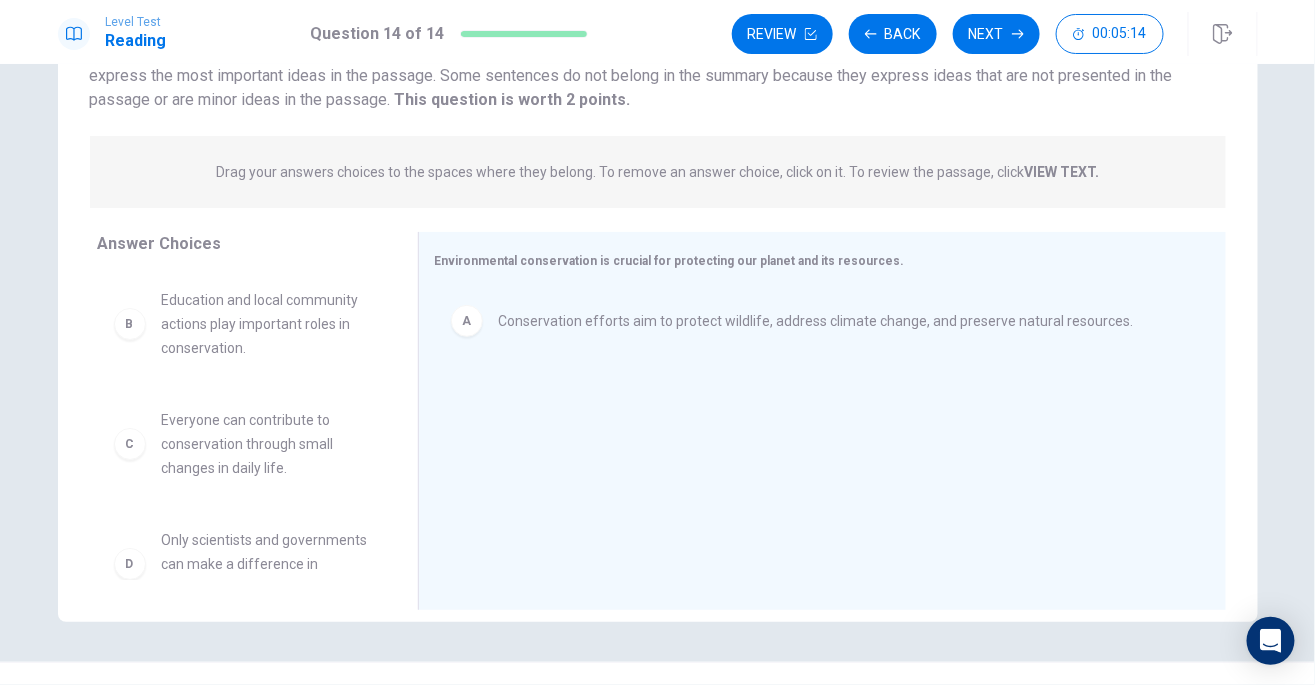 click on "Education and local community actions play important roles in conservation." at bounding box center [266, 324] 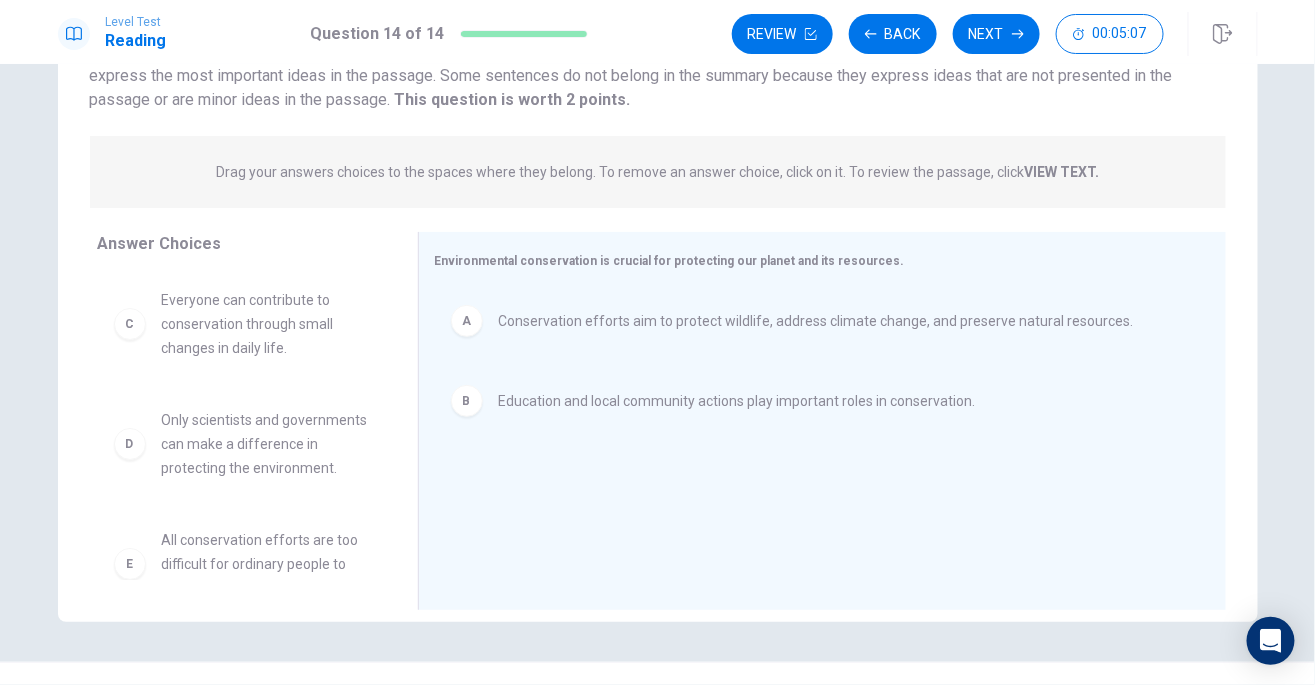 click on "C" at bounding box center [130, 324] 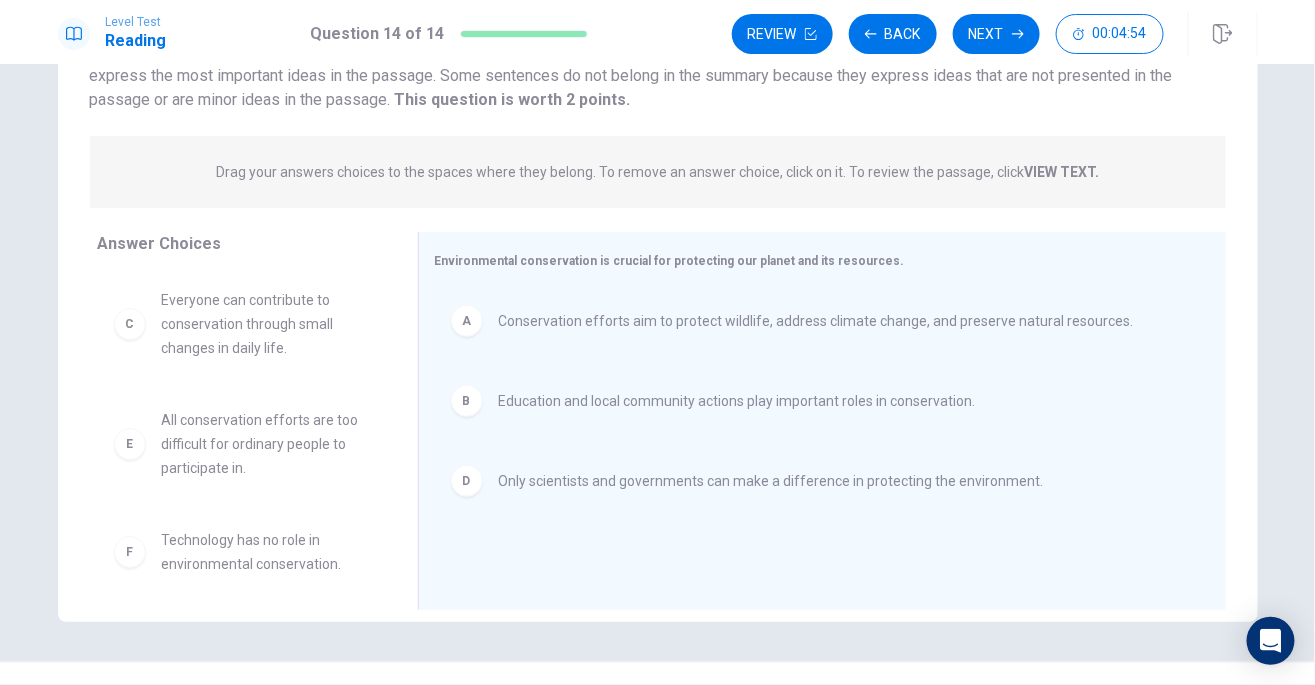 scroll, scrollTop: 12, scrollLeft: 0, axis: vertical 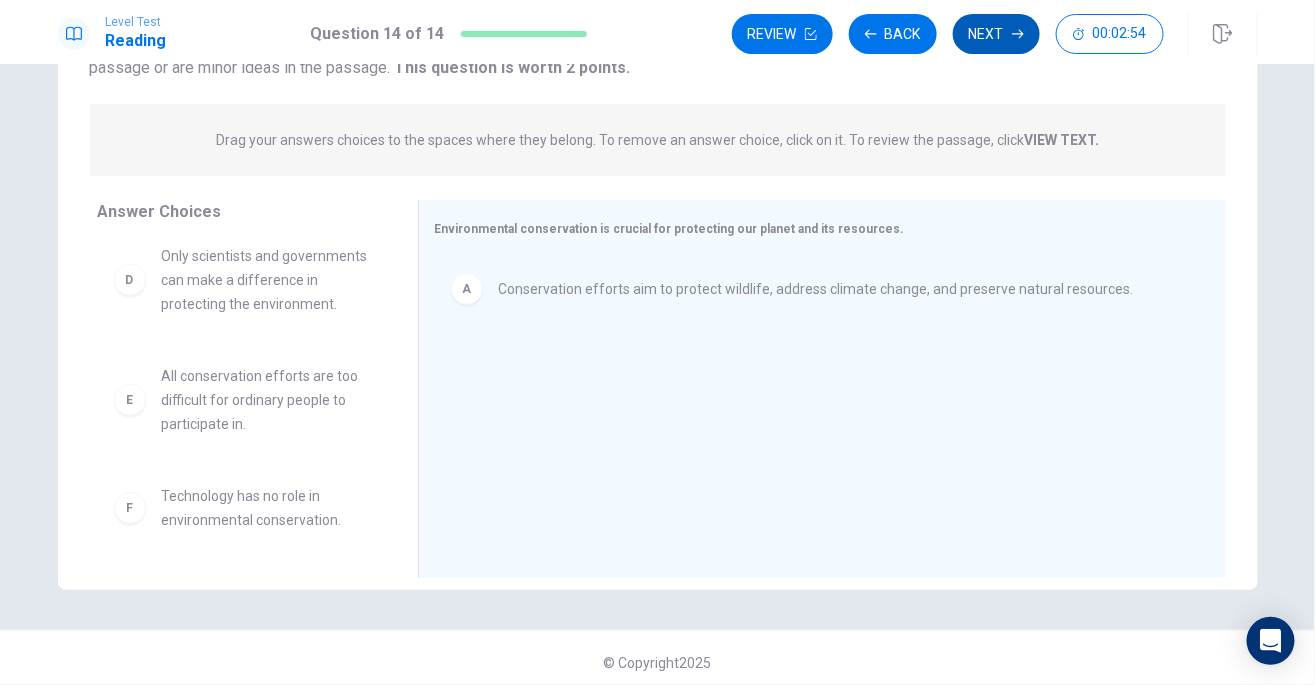 click on "Next" at bounding box center [996, 34] 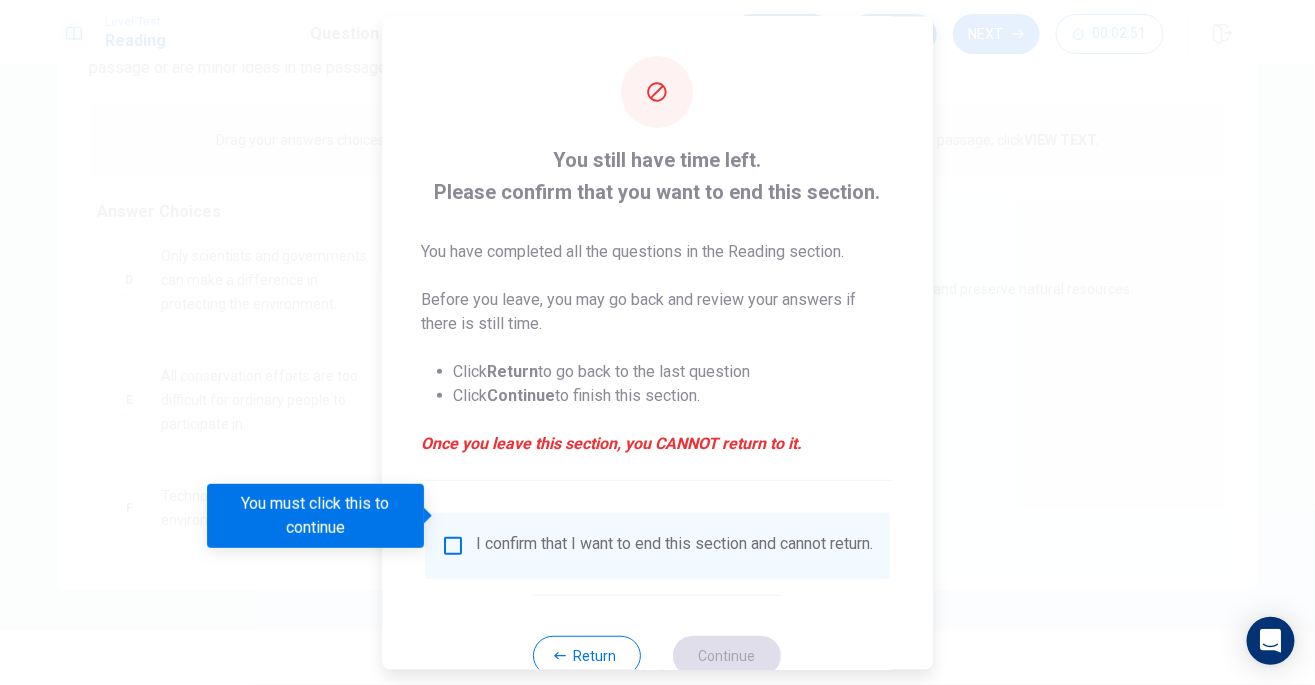 click at bounding box center [453, 546] 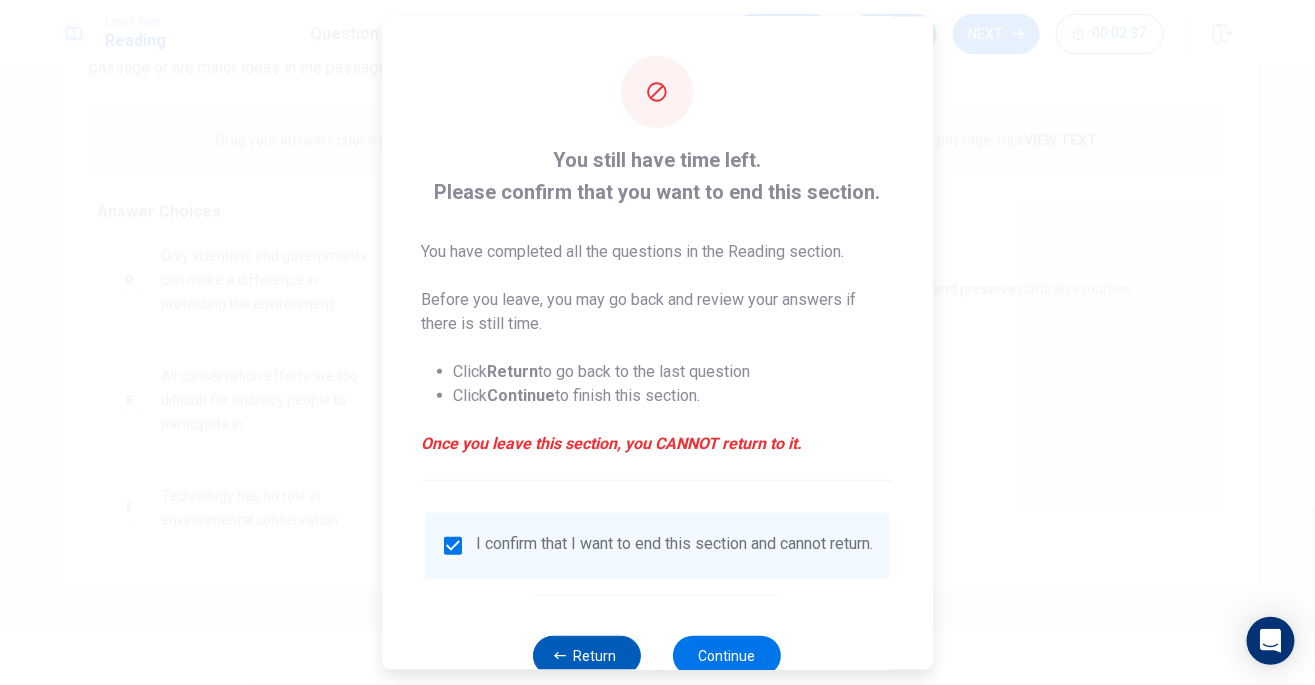 click on "Return" at bounding box center [588, 656] 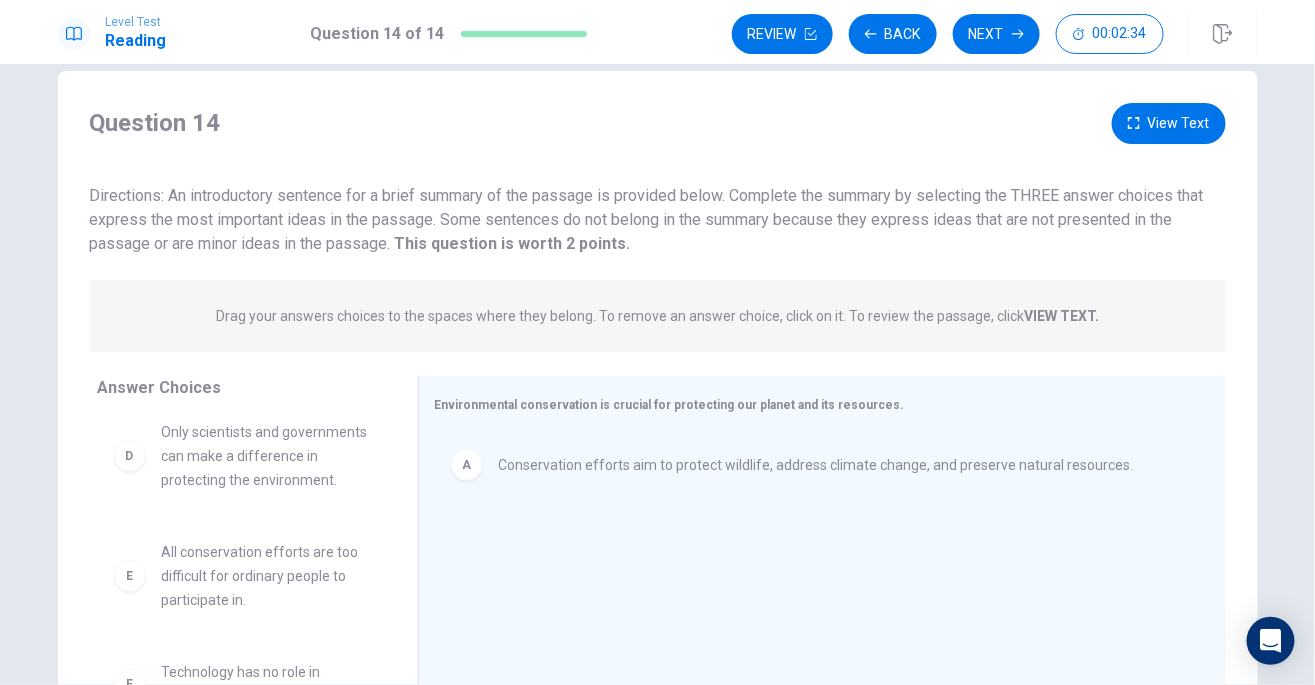 scroll, scrollTop: 0, scrollLeft: 0, axis: both 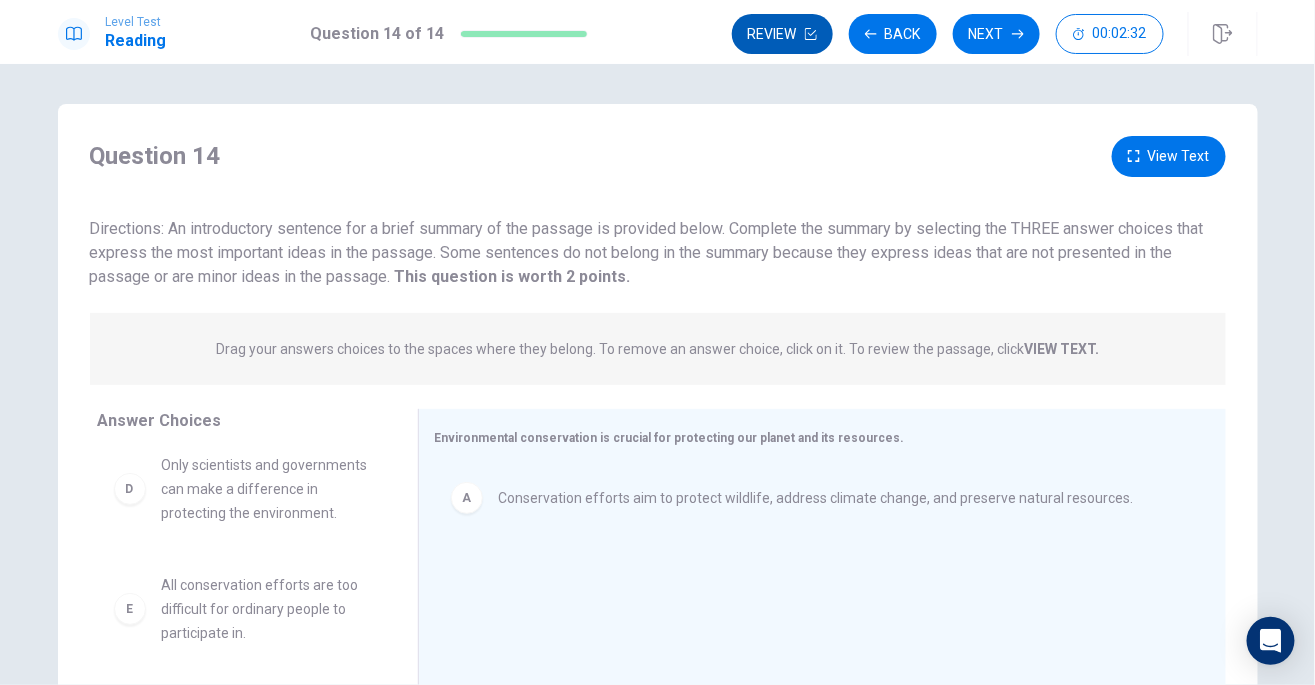 click on "Review" at bounding box center (782, 34) 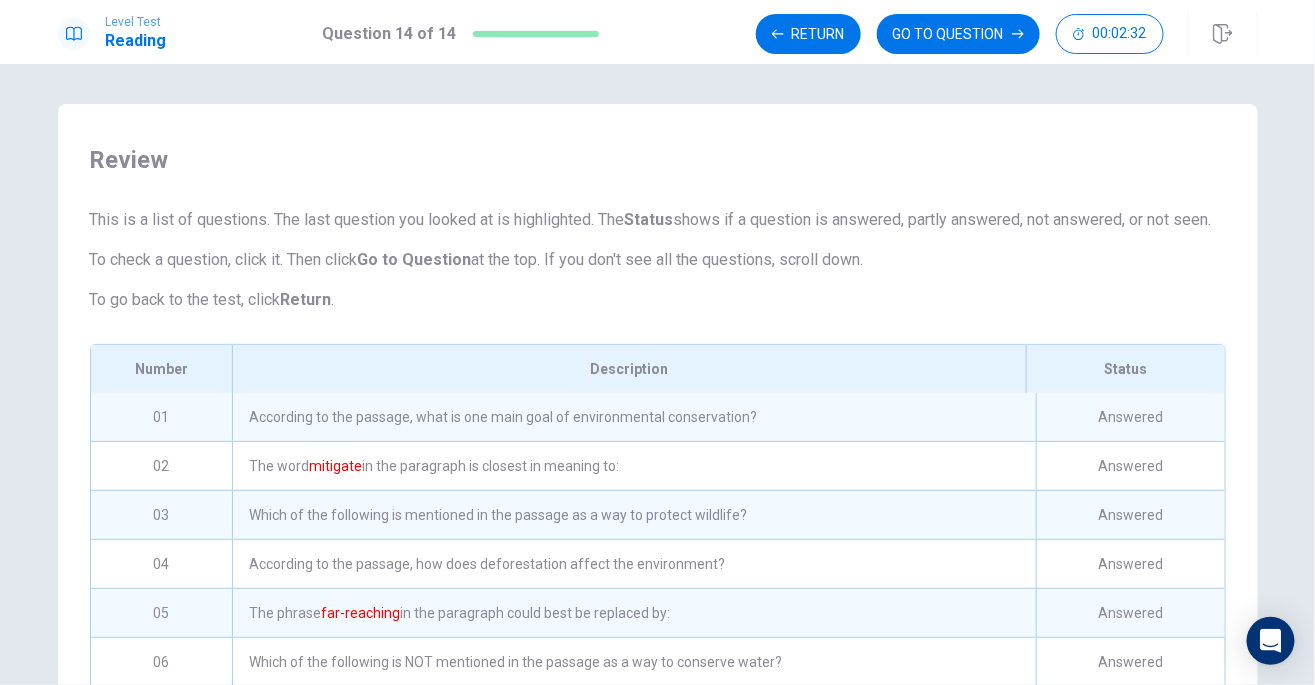 scroll, scrollTop: 139, scrollLeft: 0, axis: vertical 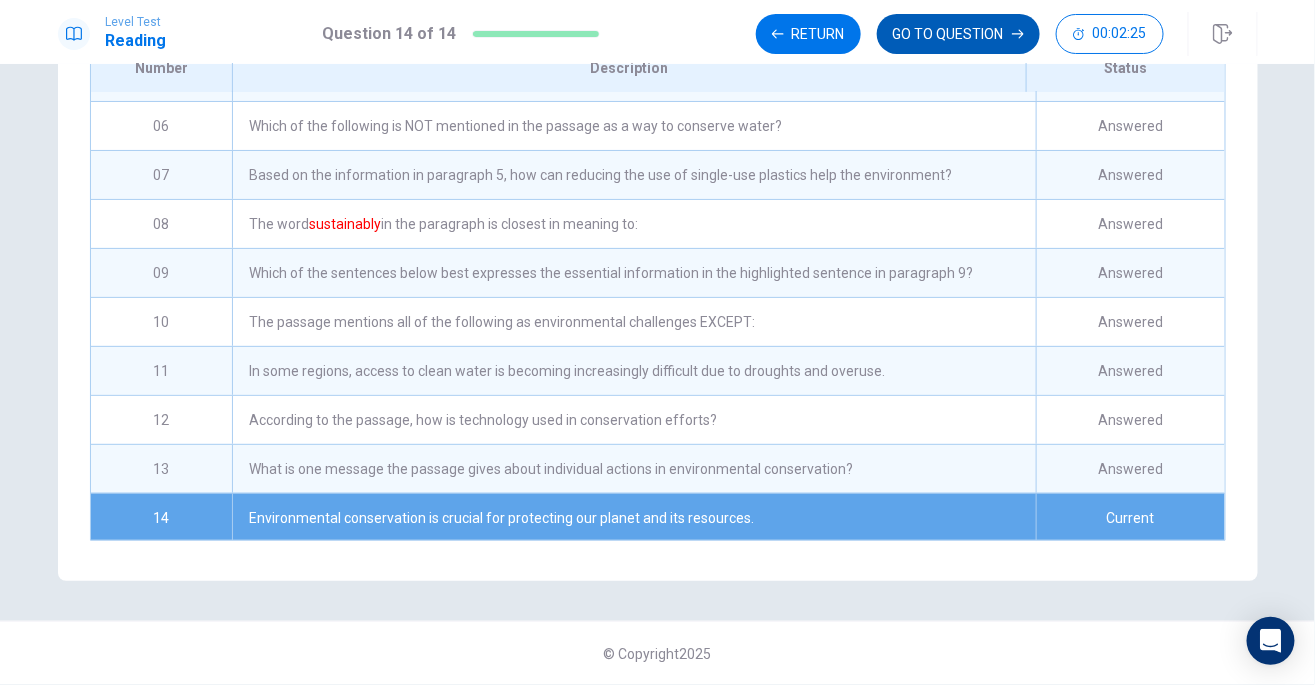click on "GO TO QUESTION" at bounding box center [958, 34] 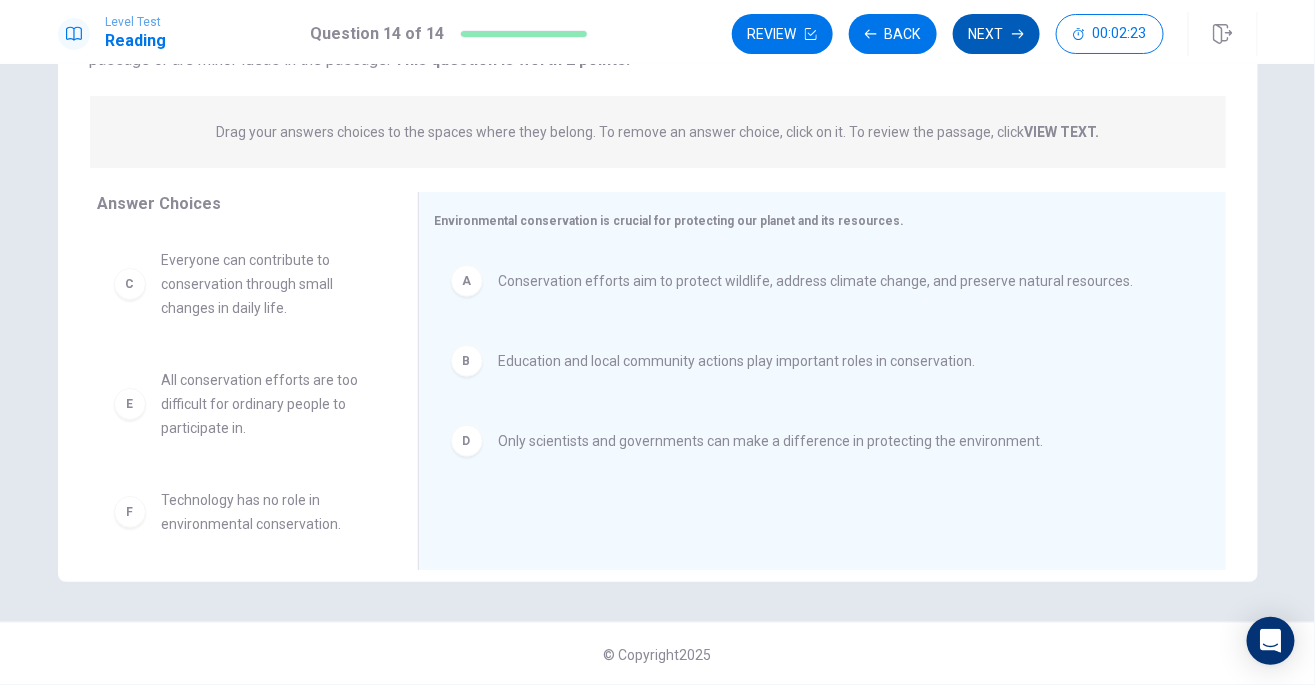 click on "Next" at bounding box center [996, 34] 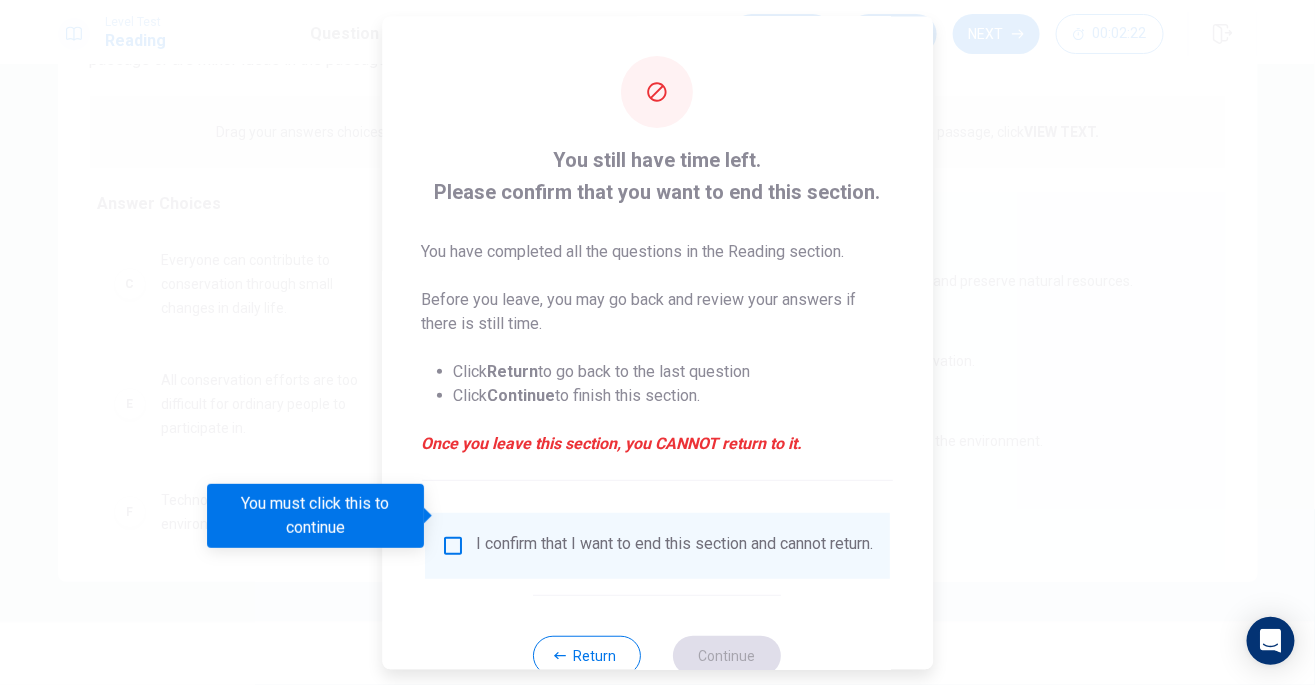 click at bounding box center [453, 546] 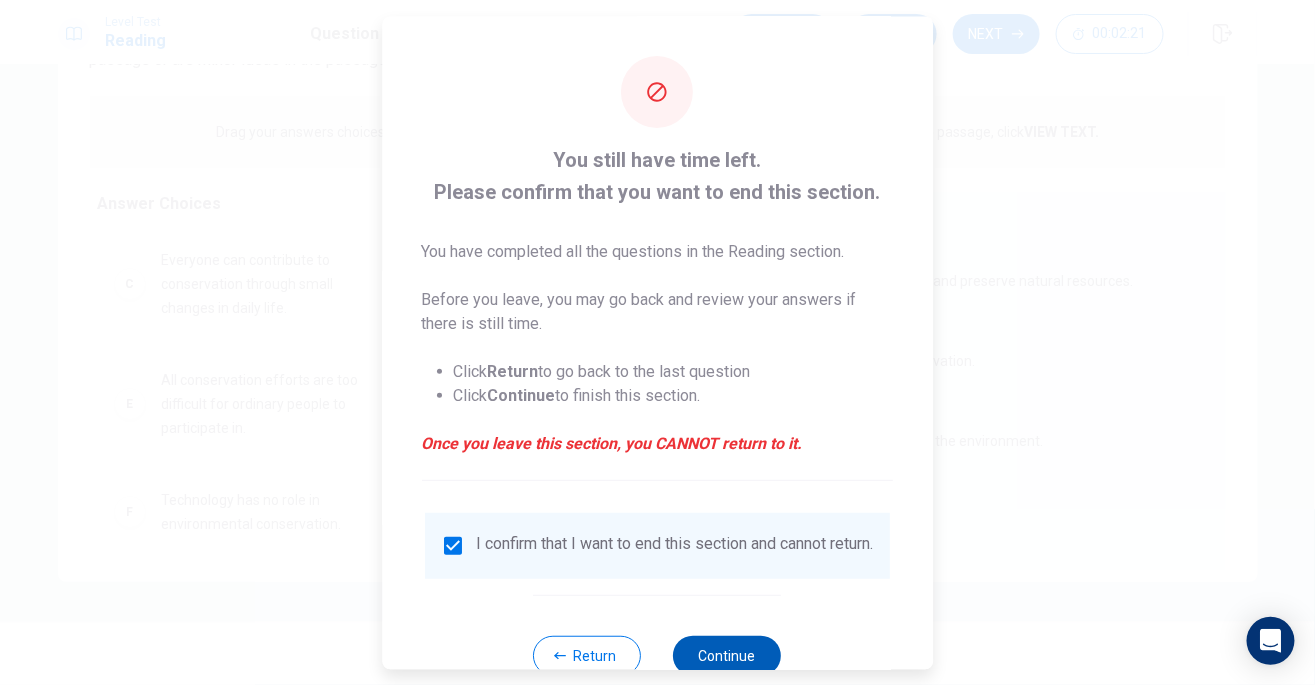 click on "Continue" at bounding box center [728, 656] 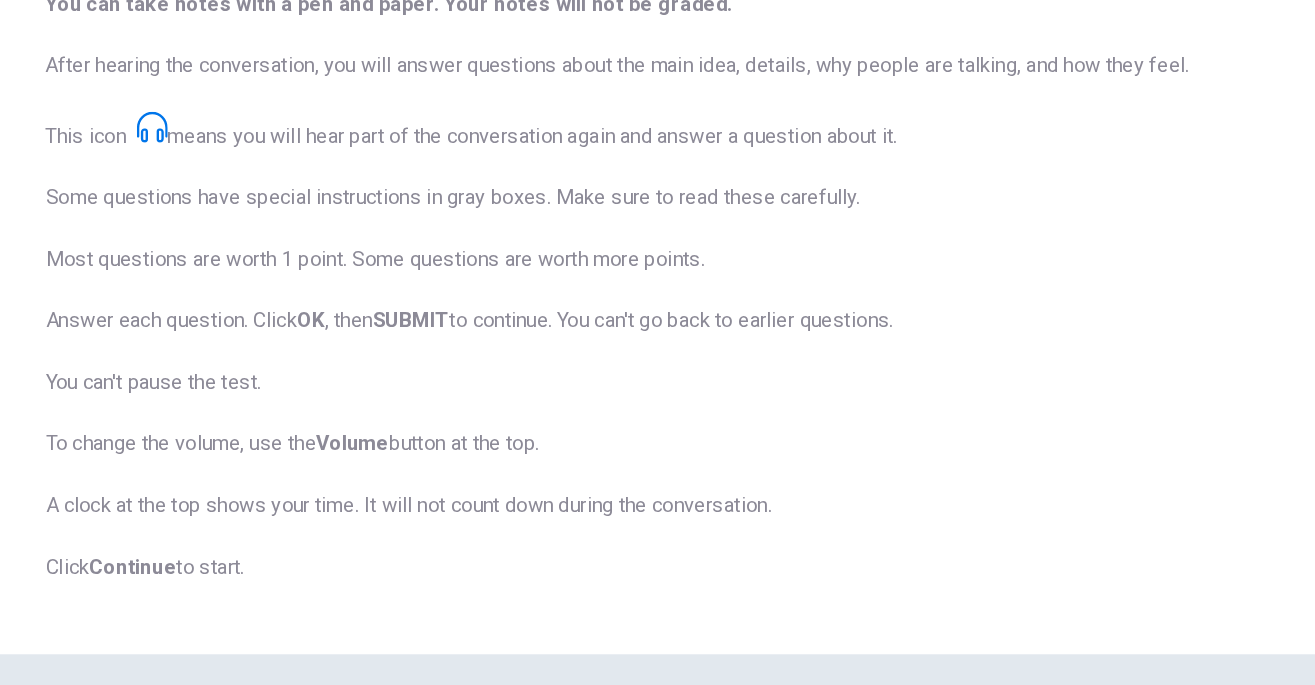 scroll, scrollTop: 273, scrollLeft: 0, axis: vertical 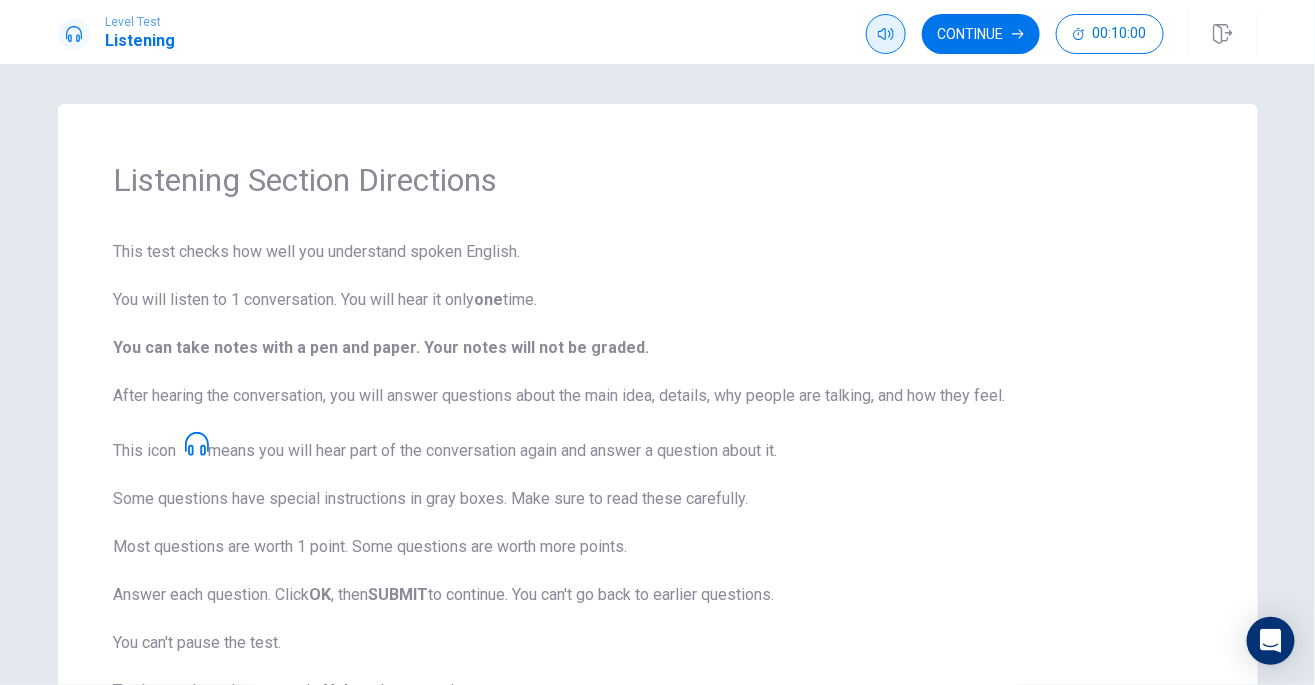 click 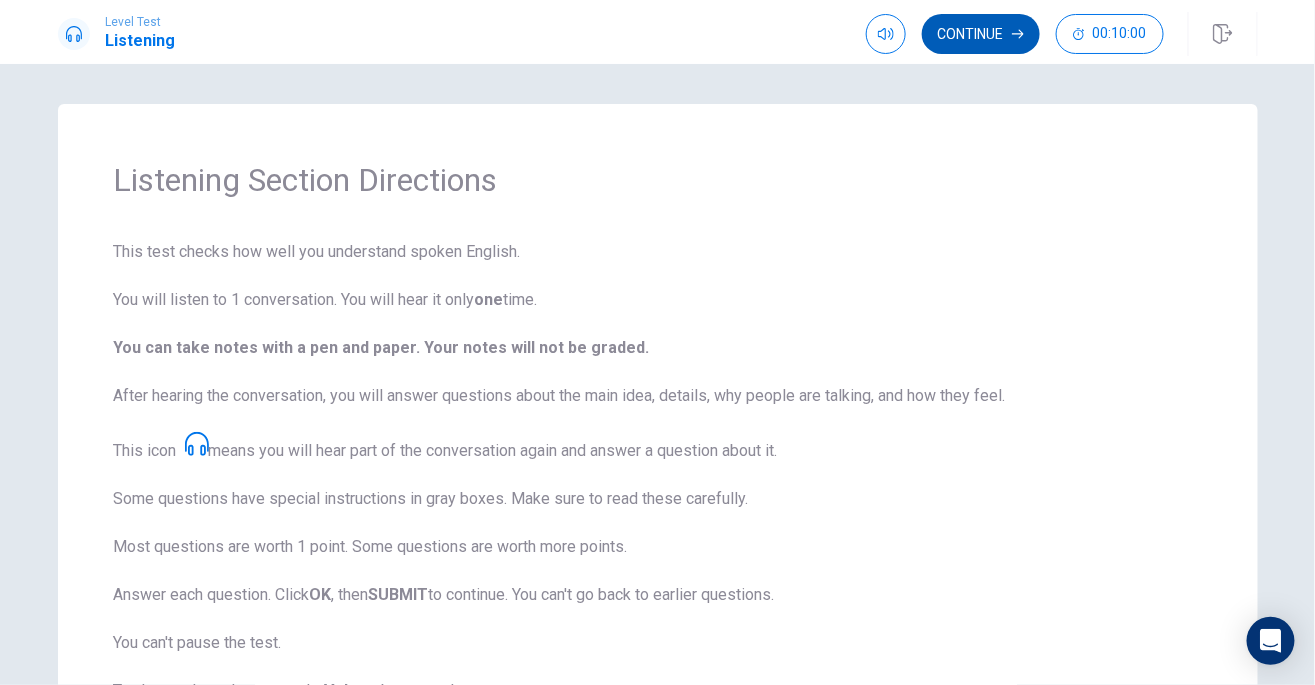 click on "Continue" at bounding box center (981, 34) 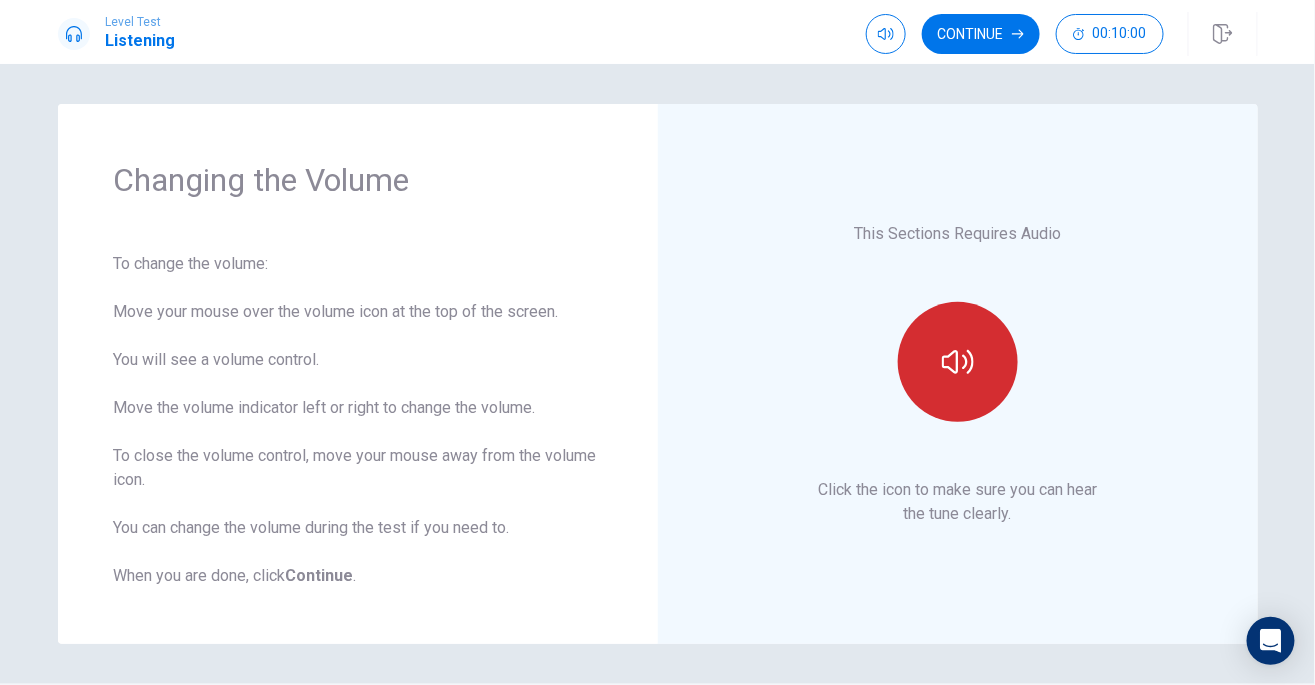 click 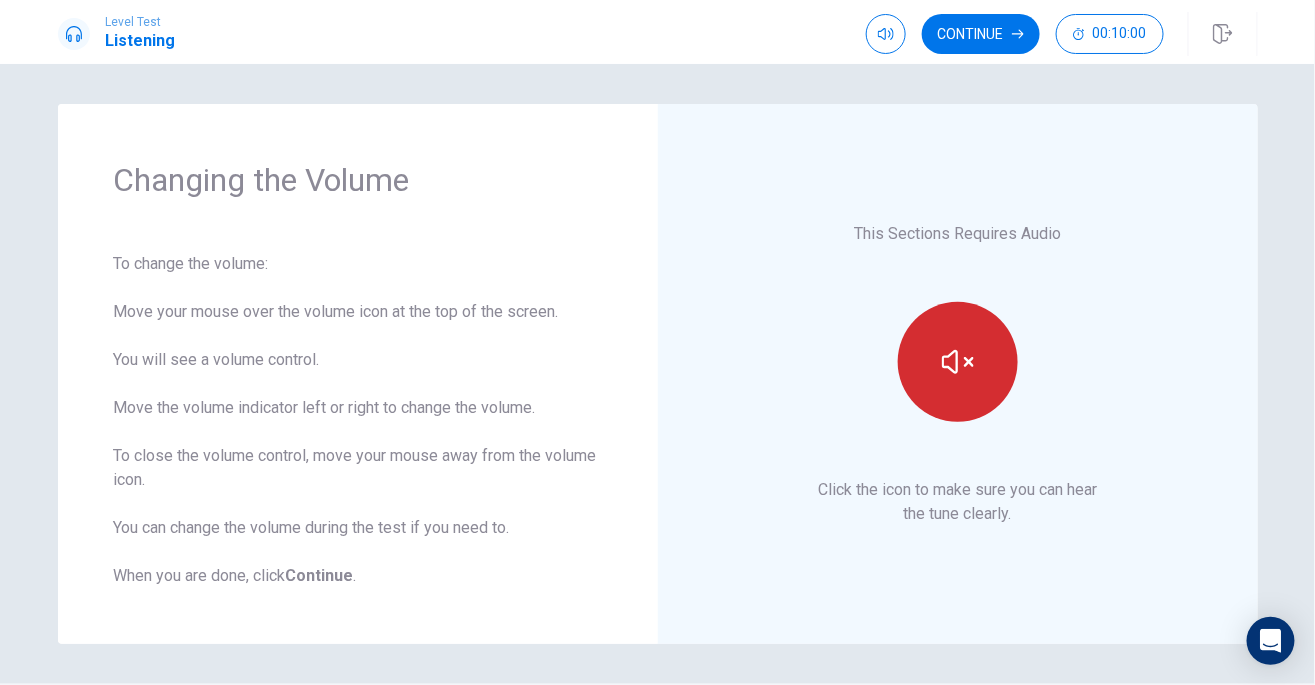 click 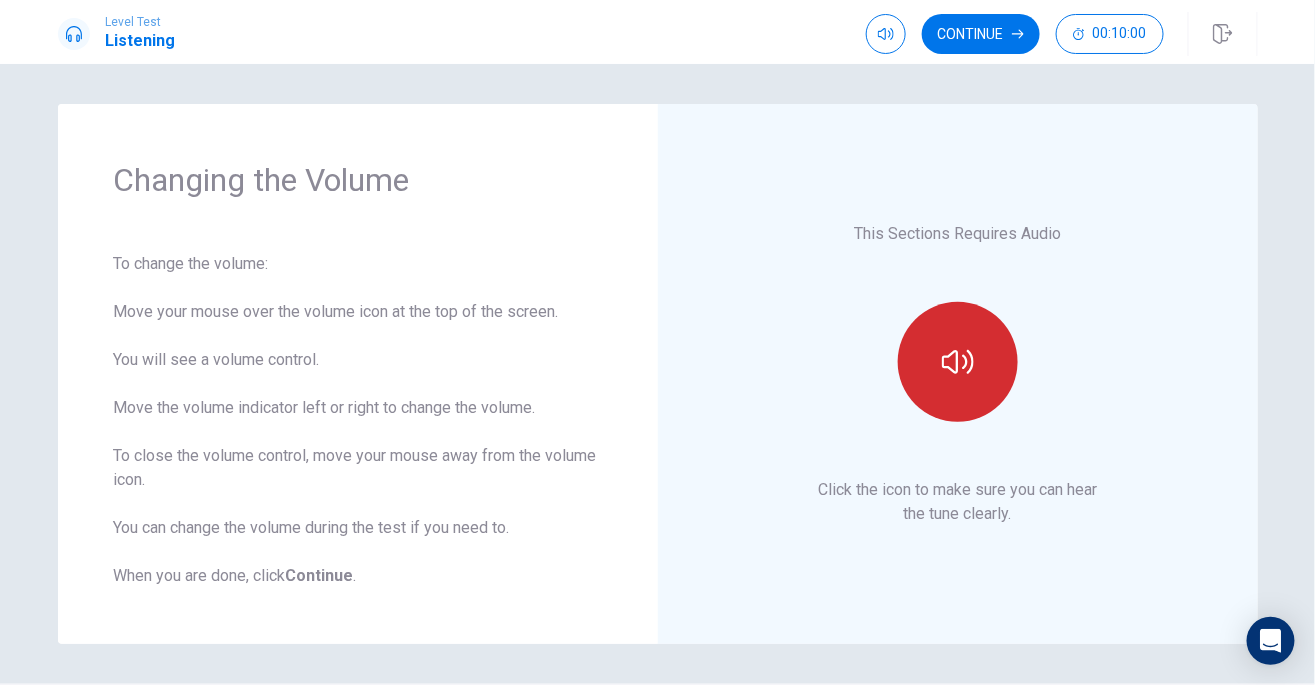 click 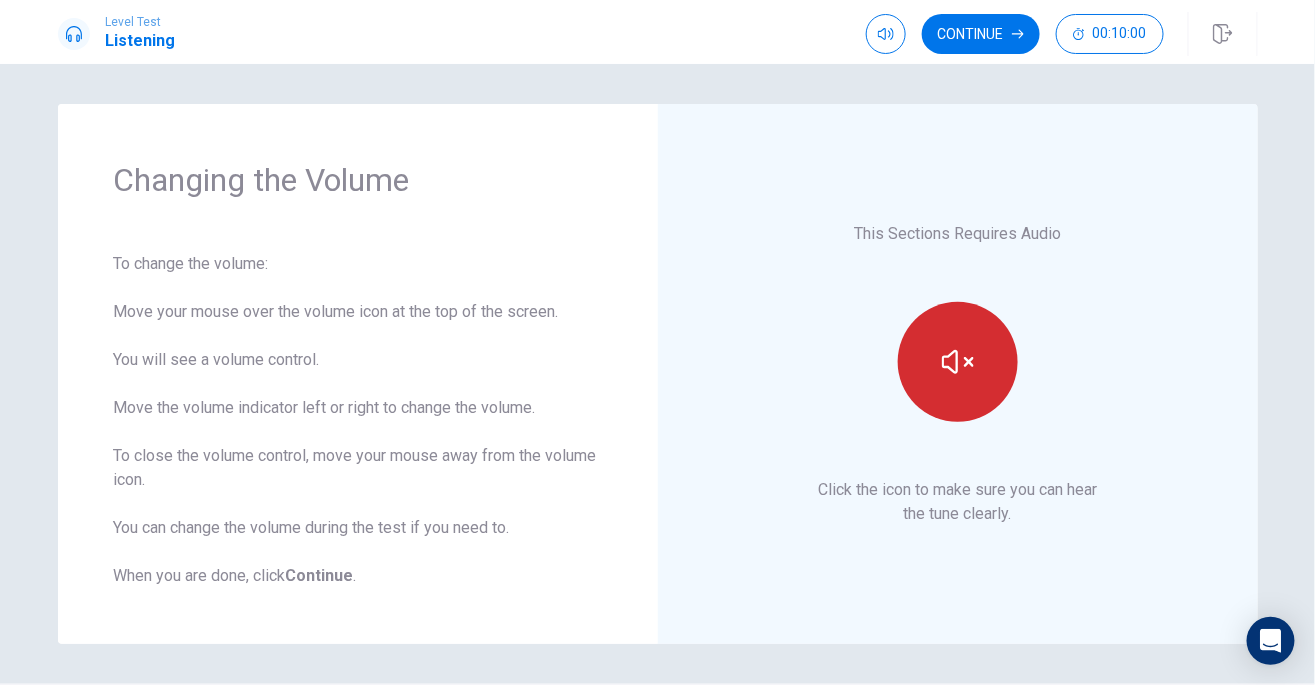 click 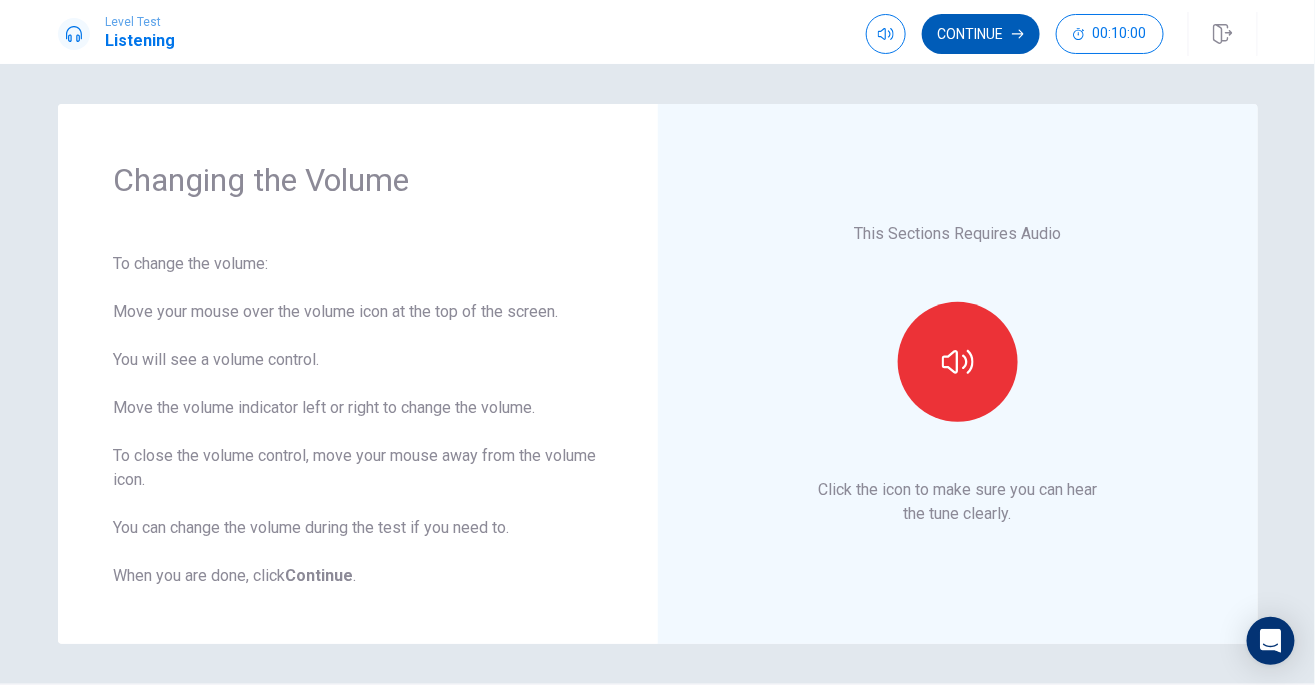 click on "Continue" at bounding box center [981, 34] 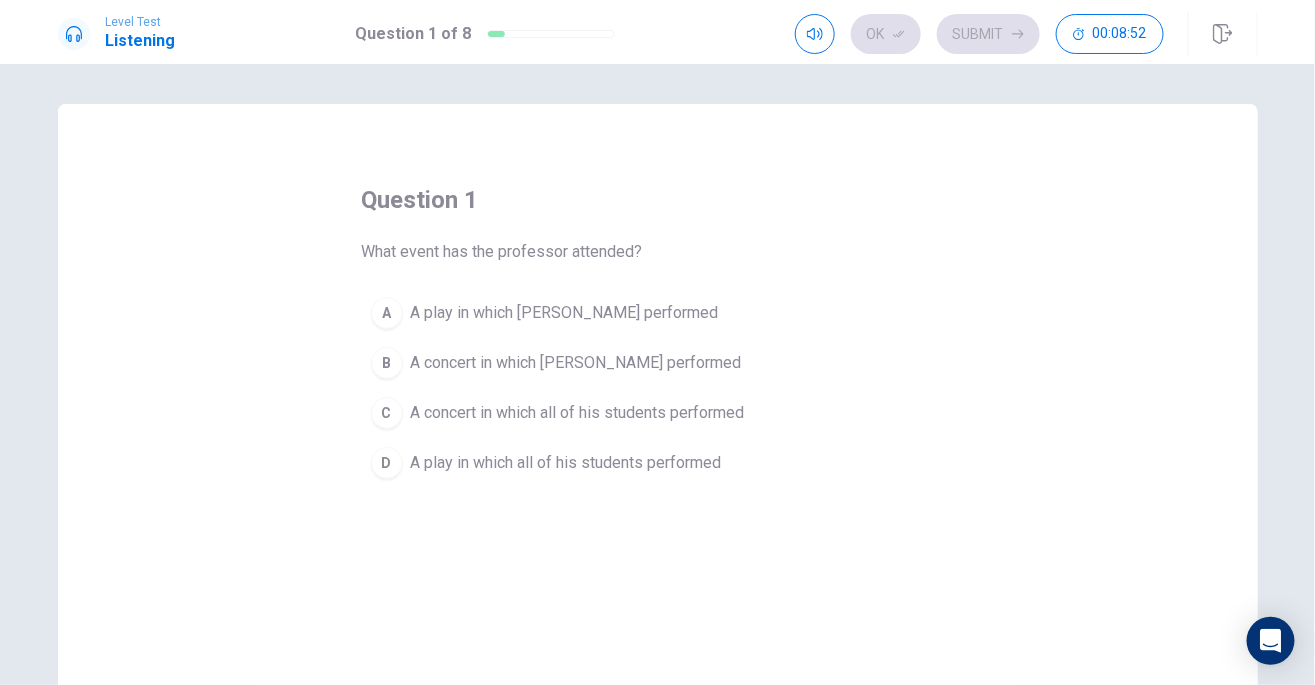 click on "A concert in which [PERSON_NAME] performed" at bounding box center [576, 363] 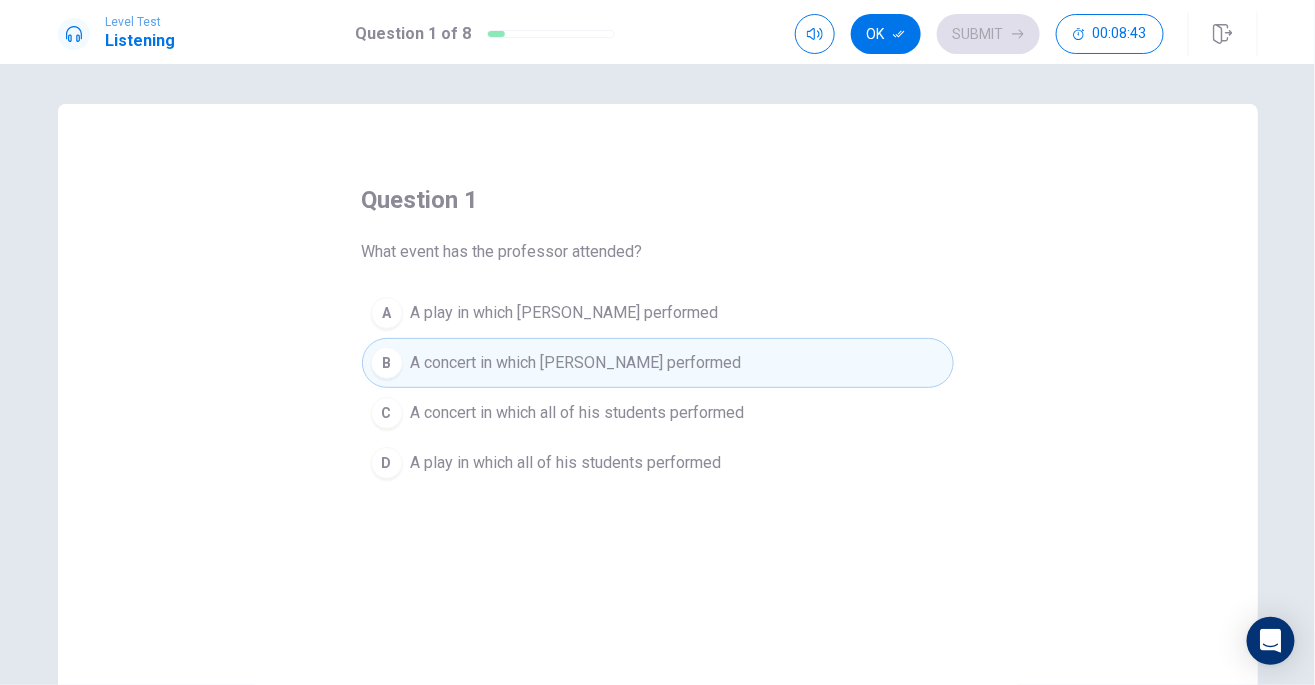 click on "A play in which all of his students performed" at bounding box center (566, 463) 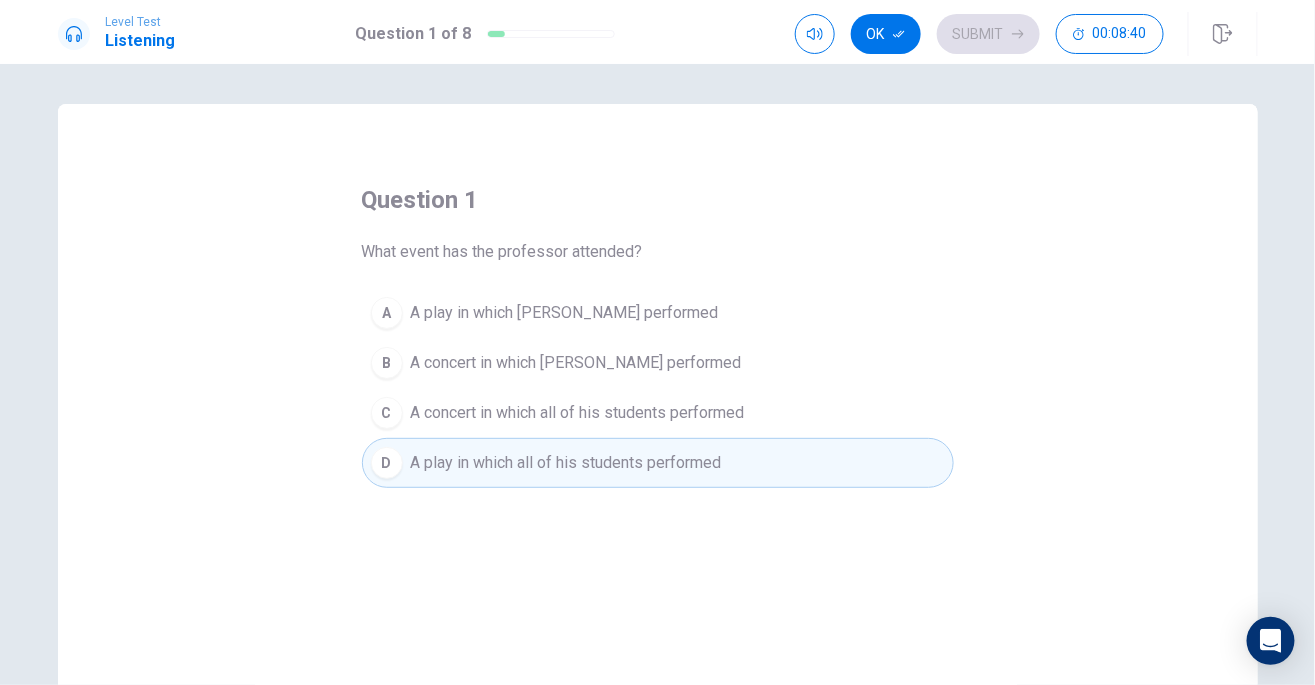 click on "C" at bounding box center [387, 413] 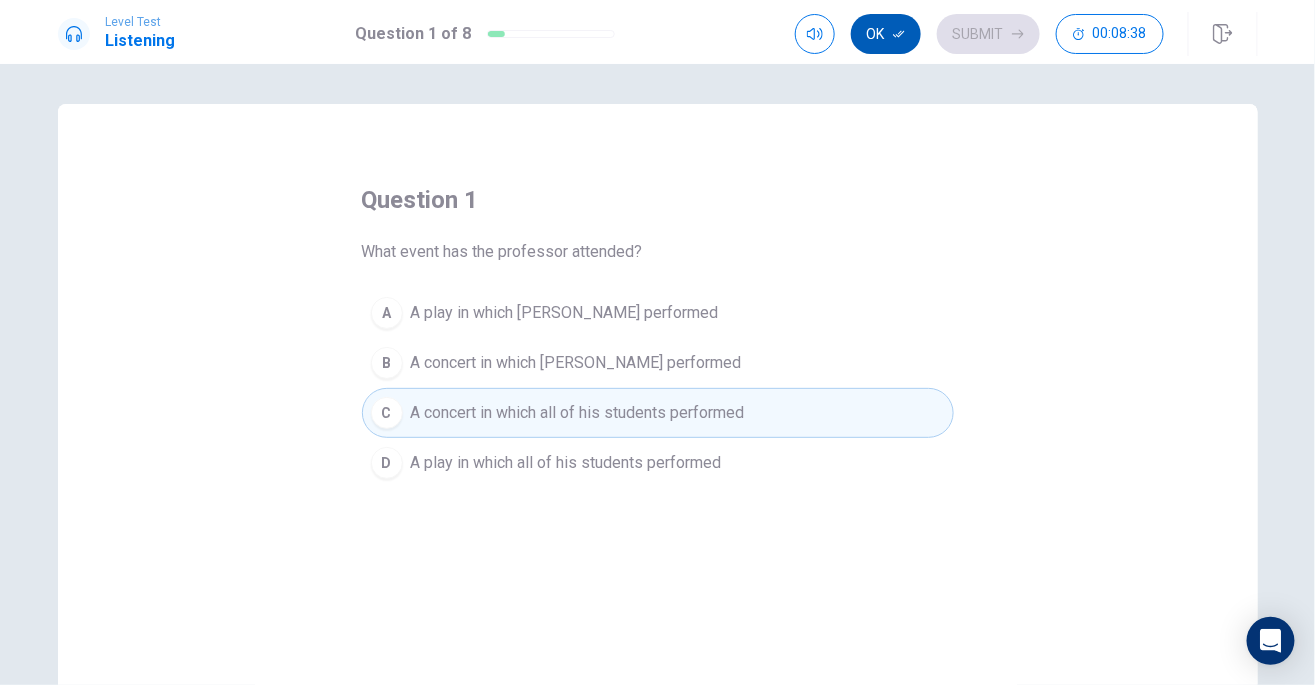 click 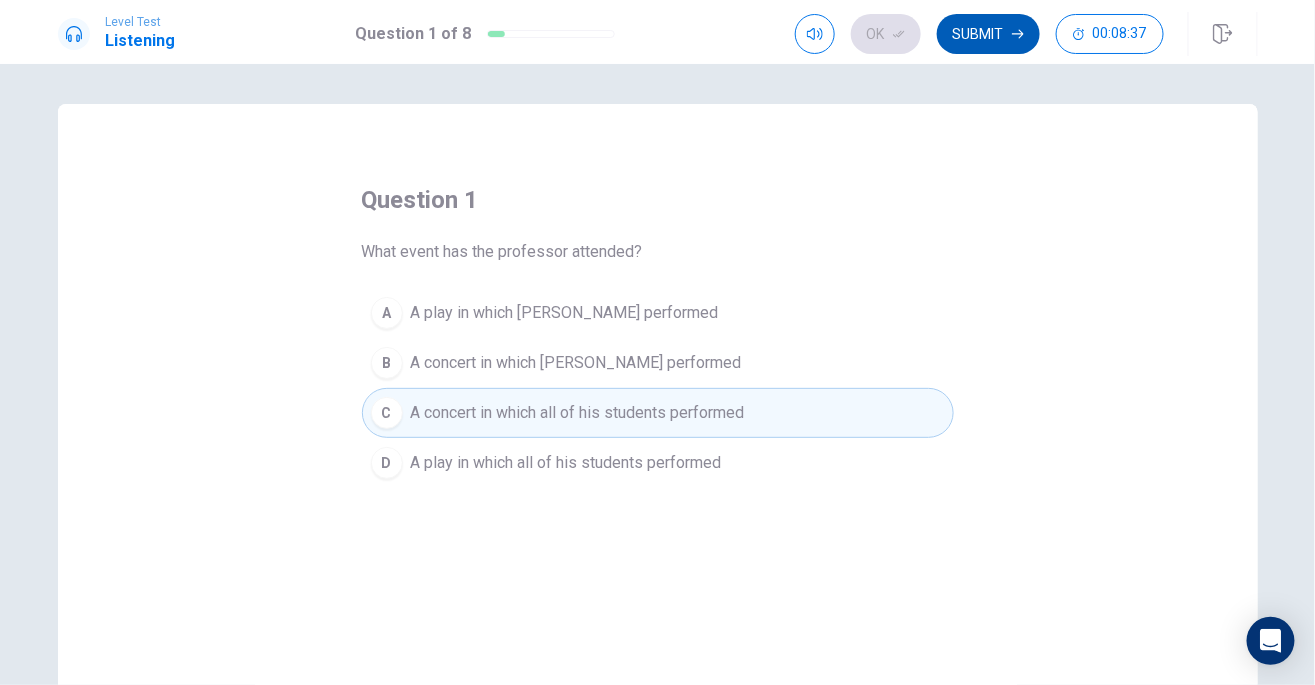 click on "Submit" at bounding box center [988, 34] 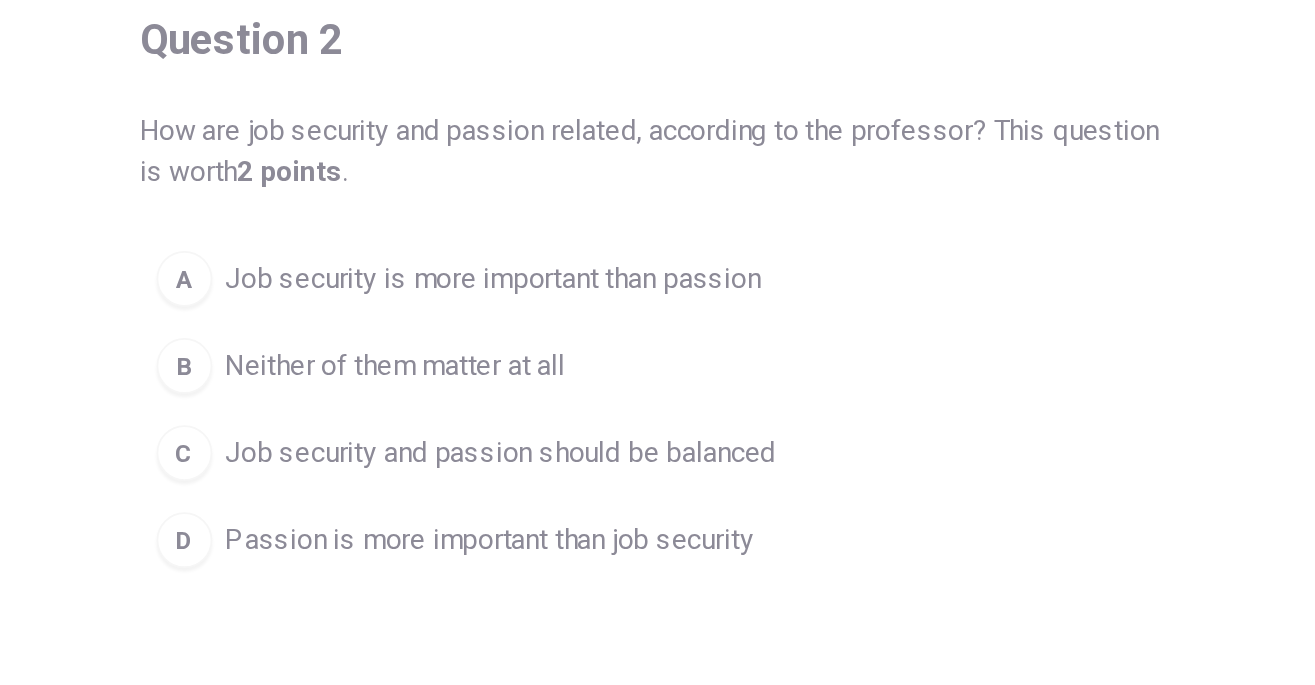 scroll, scrollTop: 1, scrollLeft: 0, axis: vertical 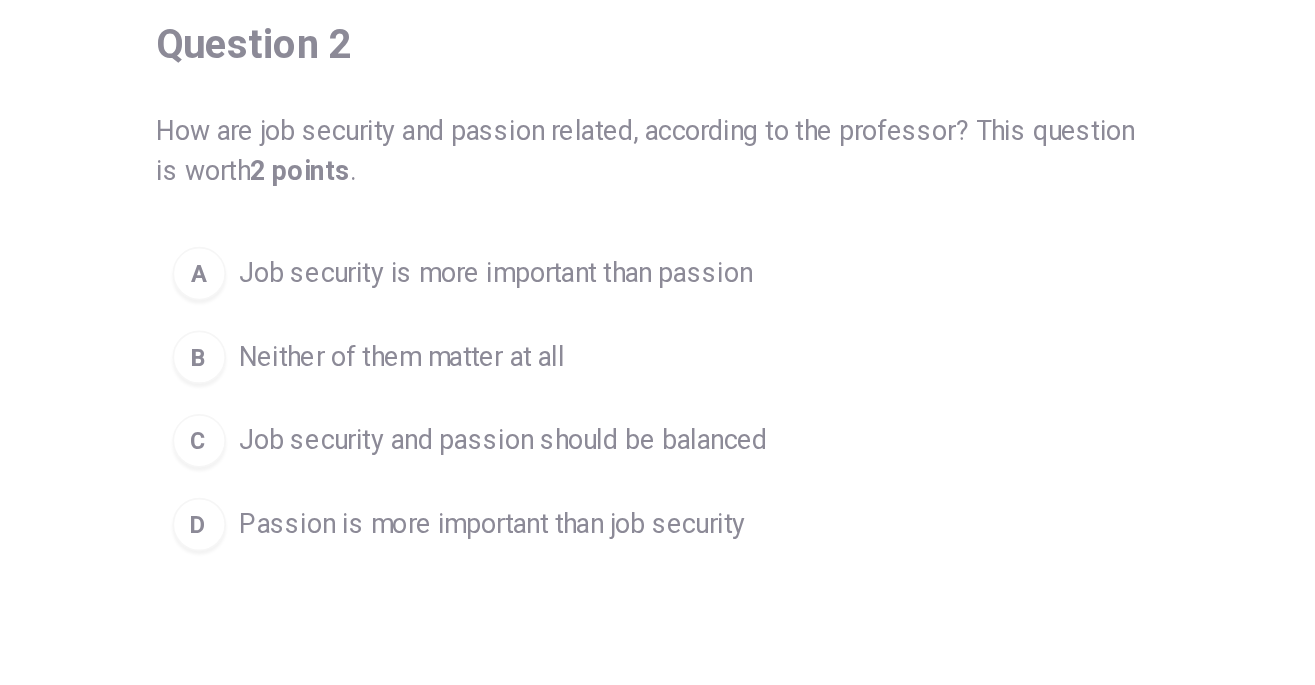 click on "C" at bounding box center [387, 436] 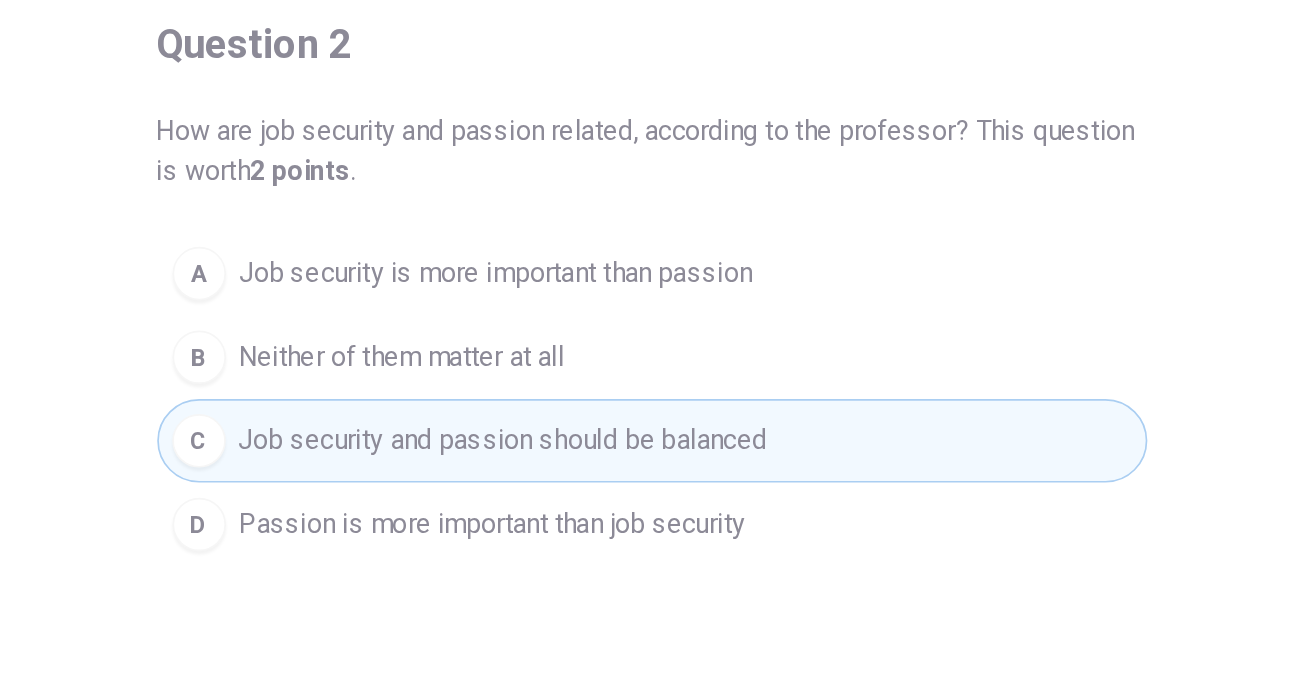 click on "D" at bounding box center [387, 486] 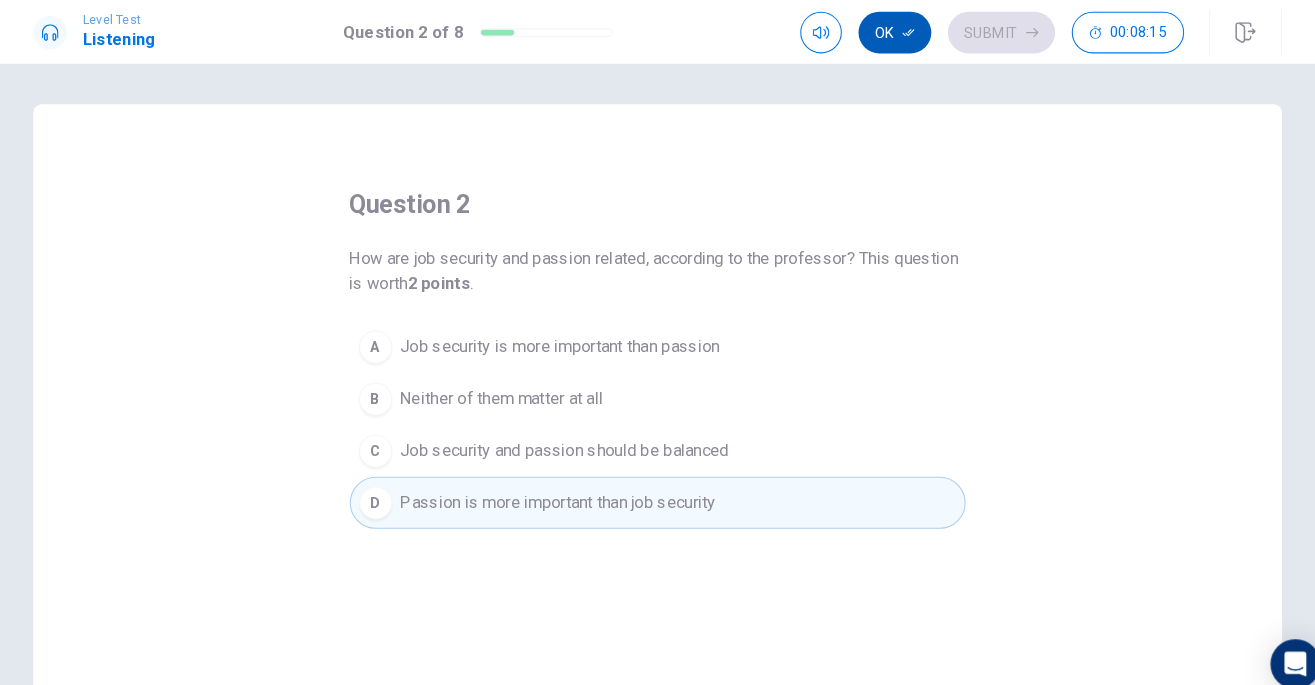 click 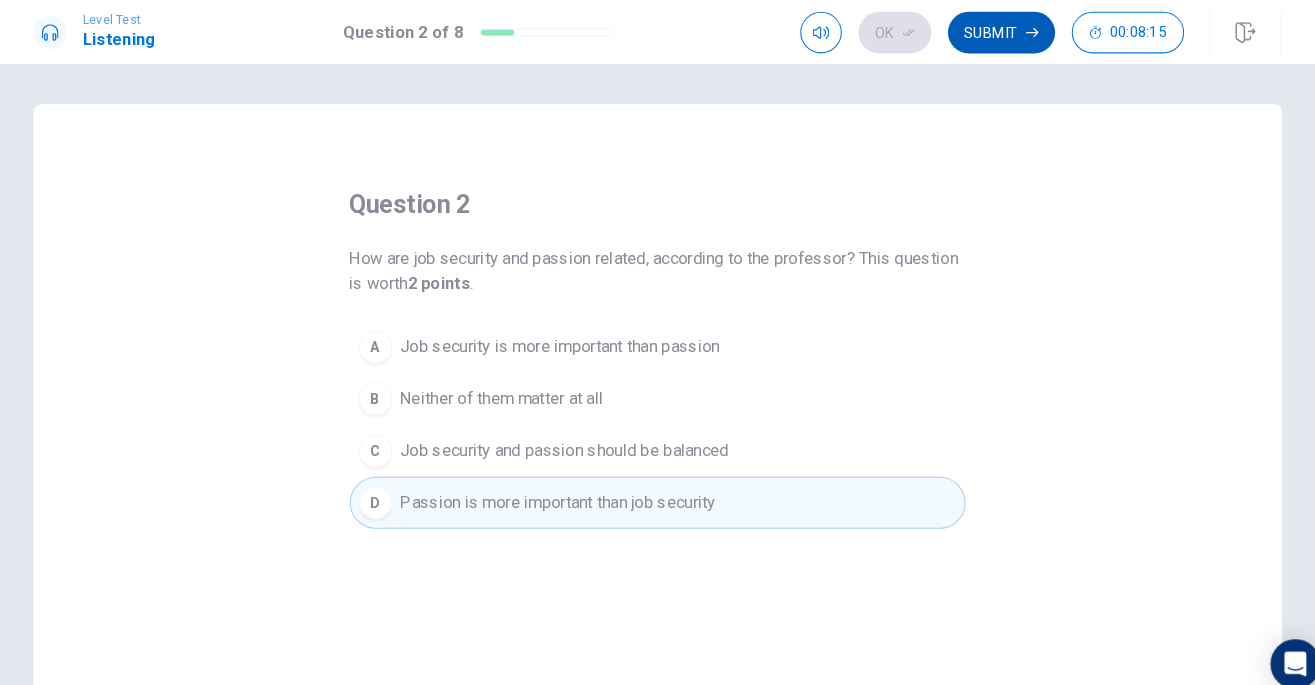 click on "Submit" at bounding box center (988, 34) 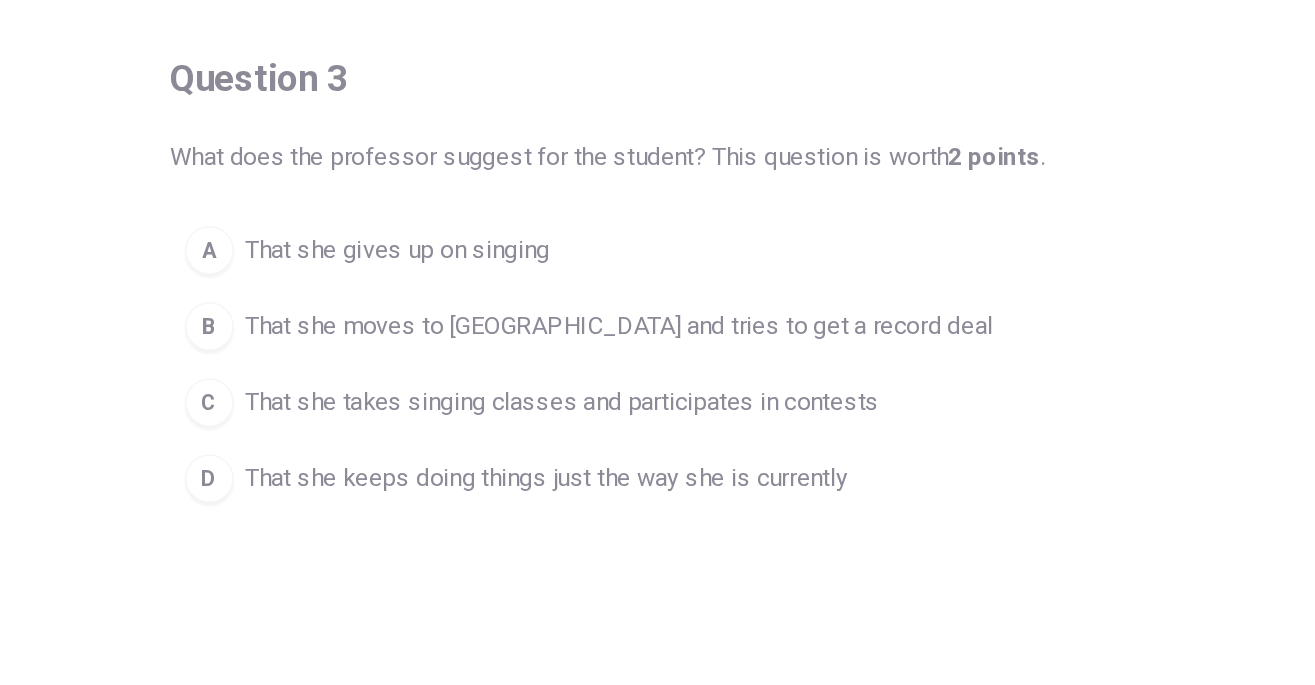 click on "C" at bounding box center [387, 412] 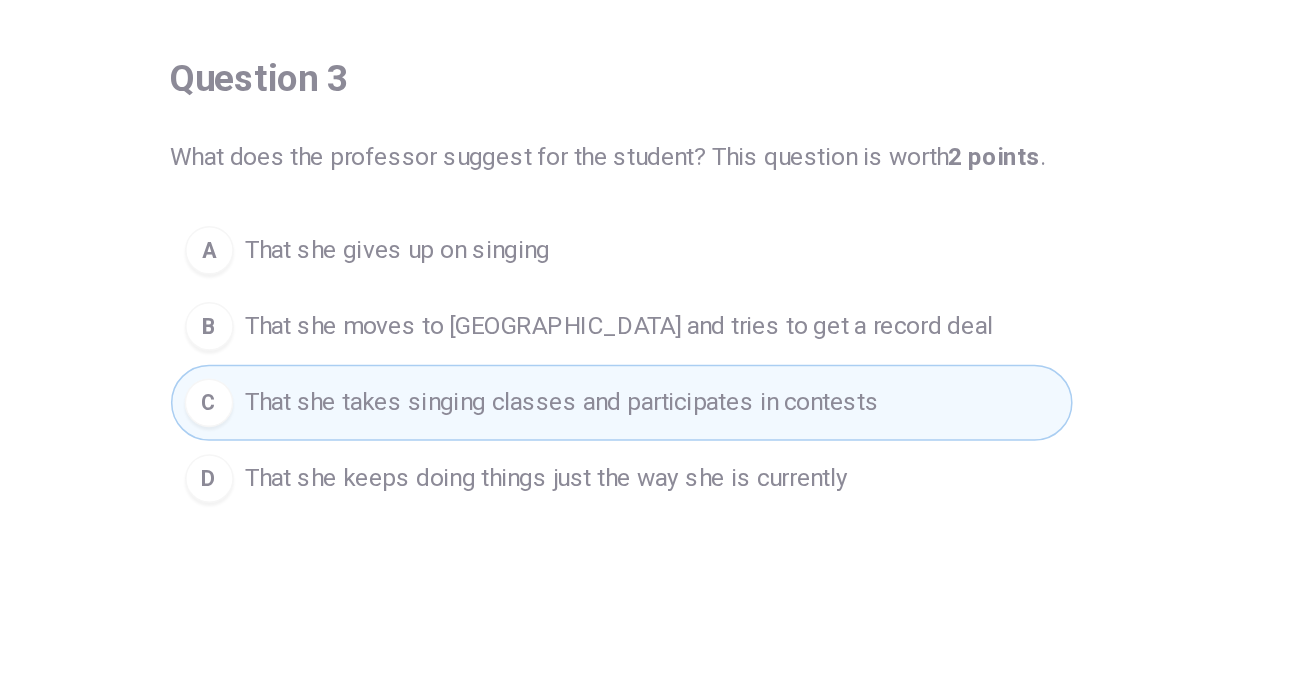 scroll, scrollTop: 0, scrollLeft: 0, axis: both 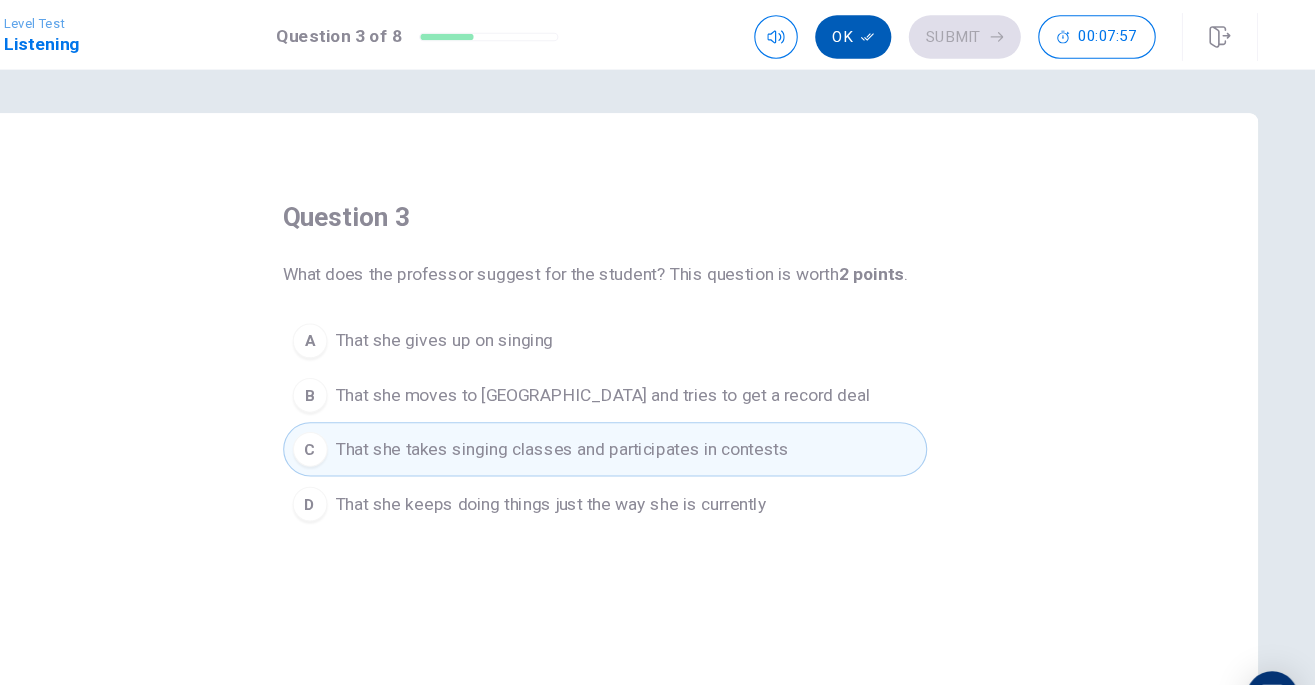 click 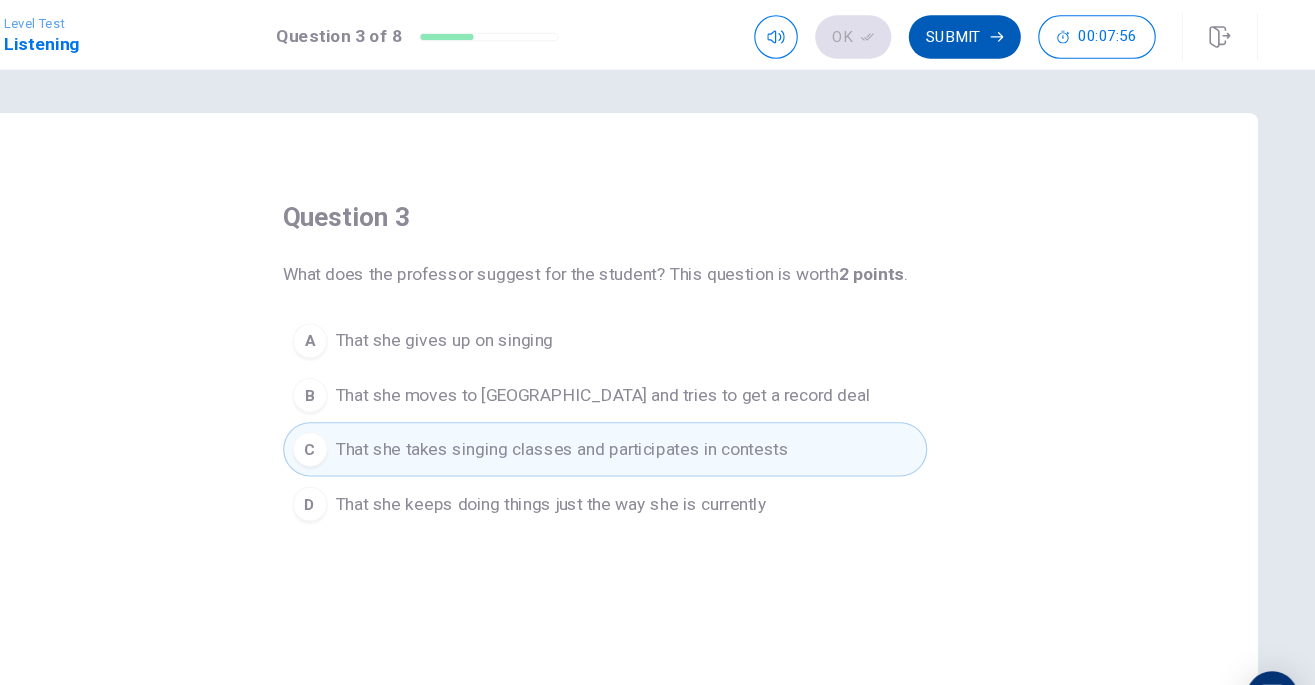 click on "Submit" at bounding box center [988, 34] 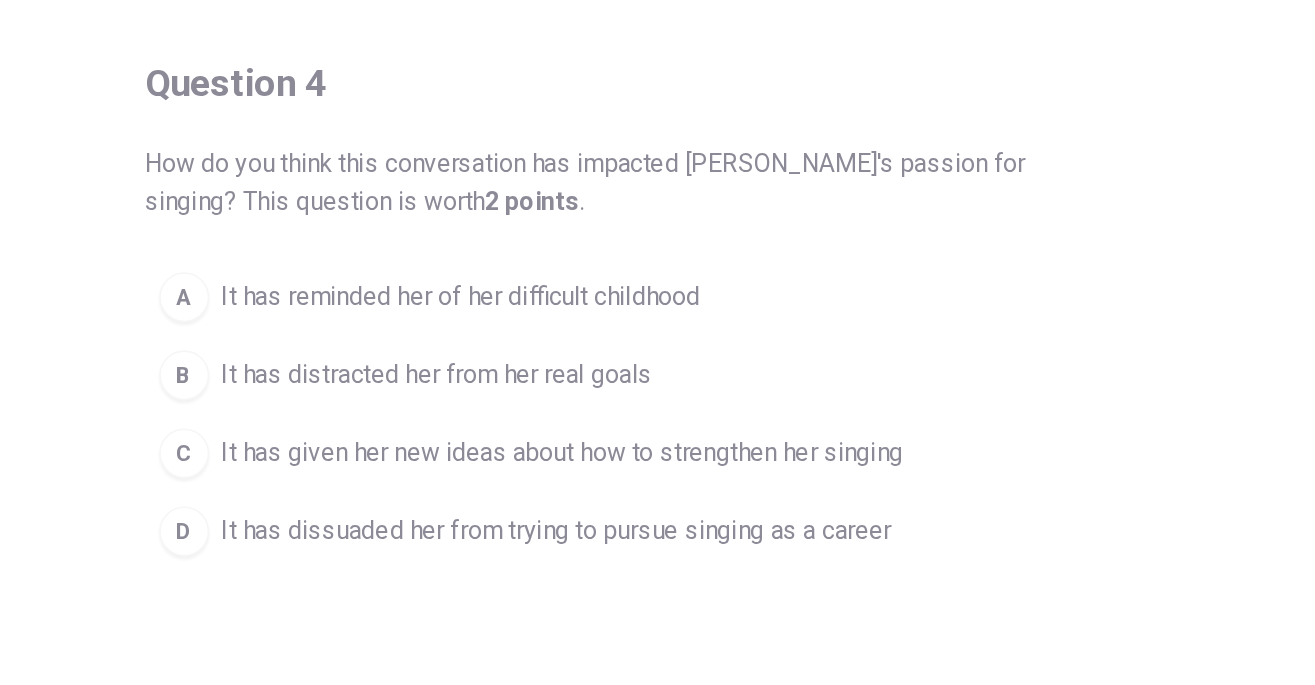 scroll, scrollTop: 0, scrollLeft: 0, axis: both 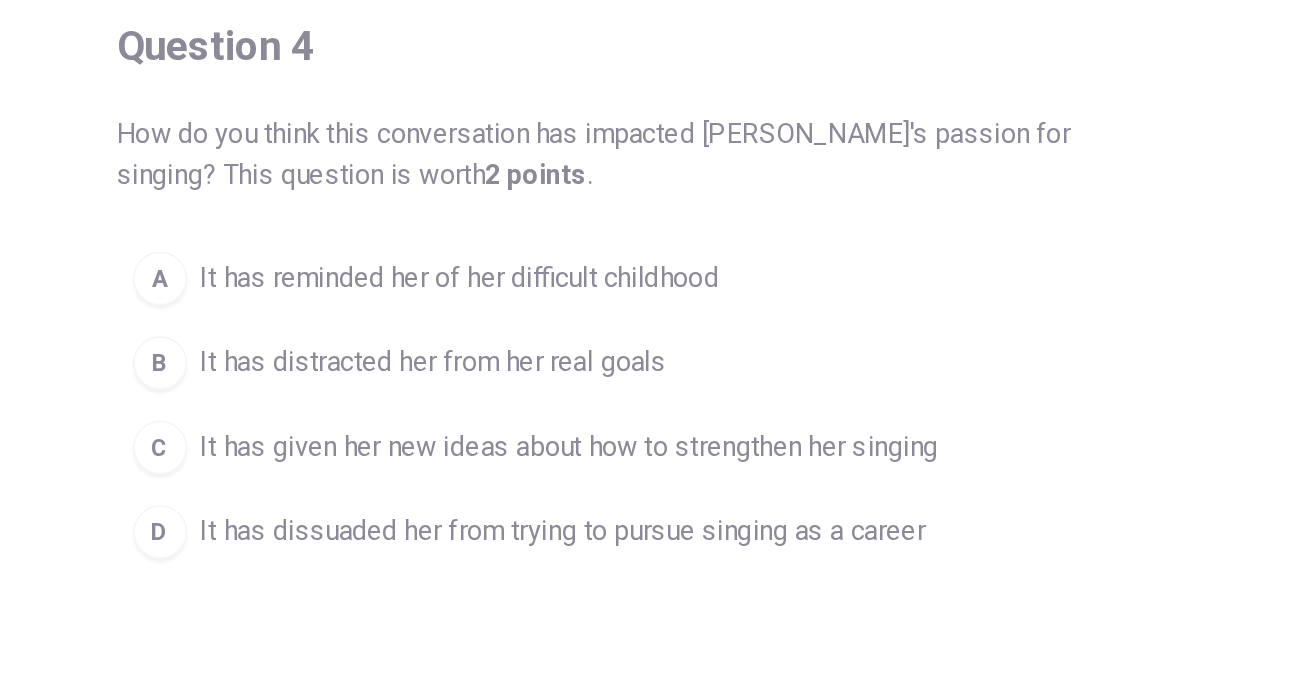 click on "C" at bounding box center [387, 437] 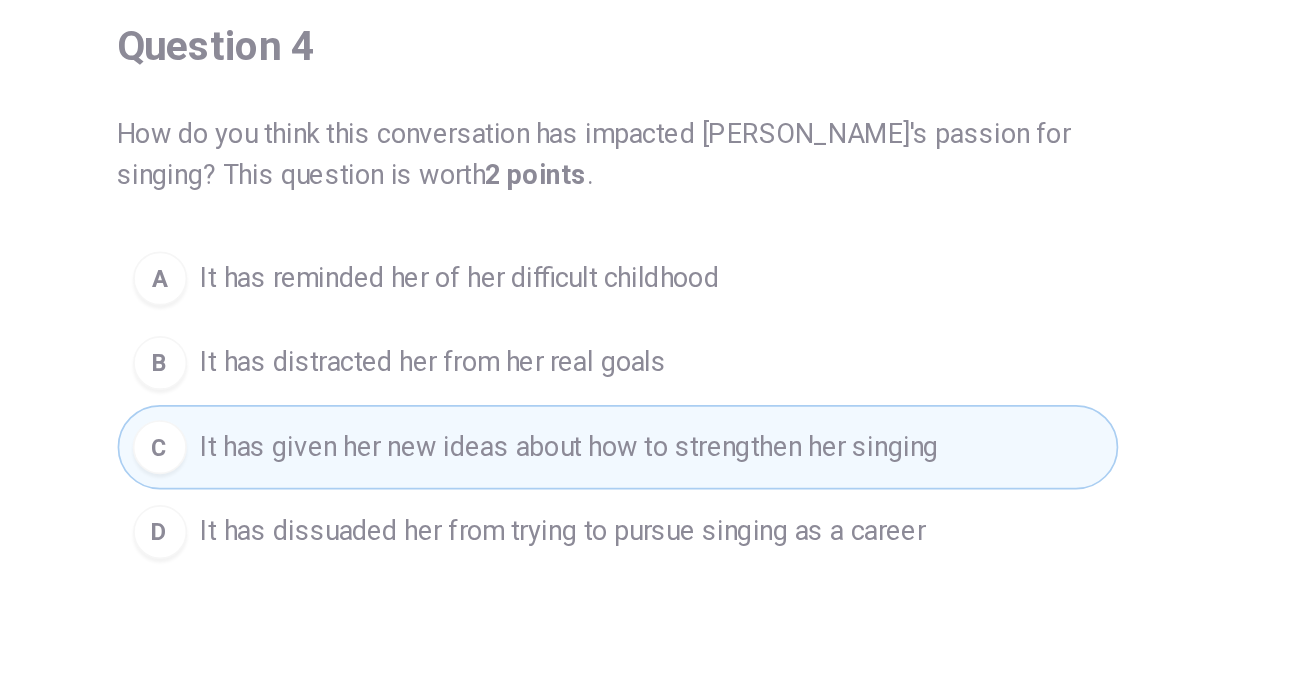 scroll, scrollTop: 0, scrollLeft: 0, axis: both 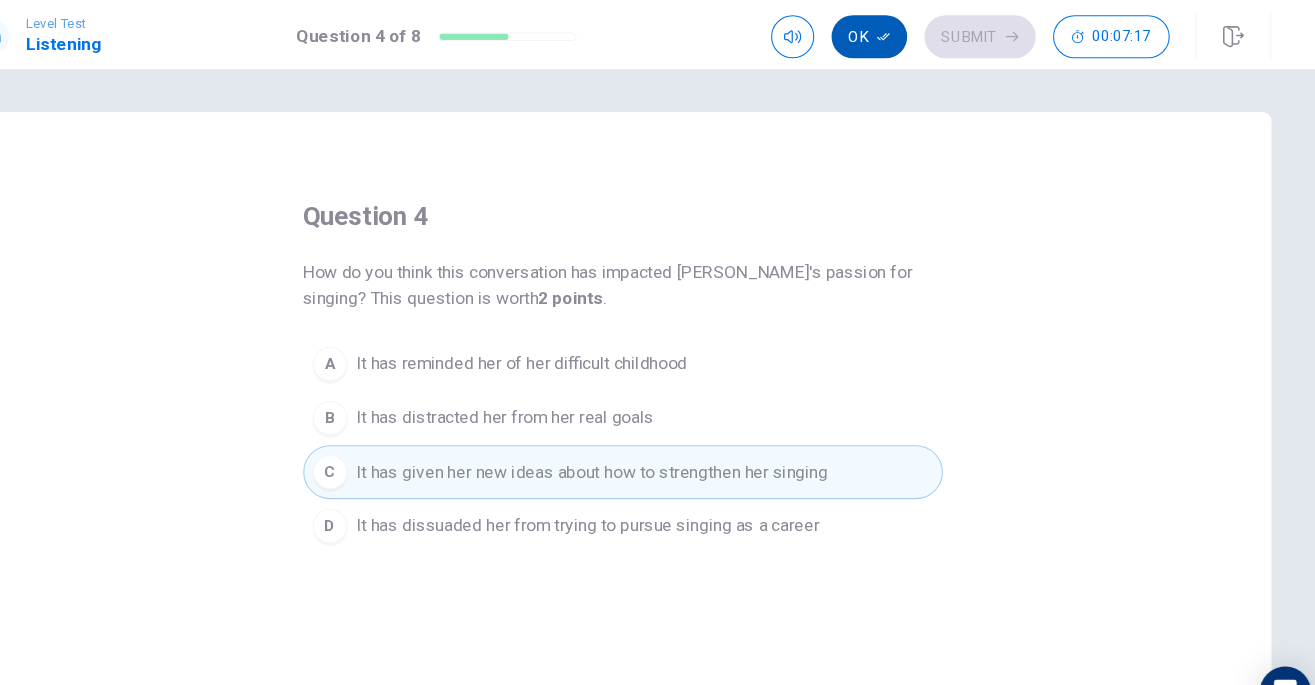 click 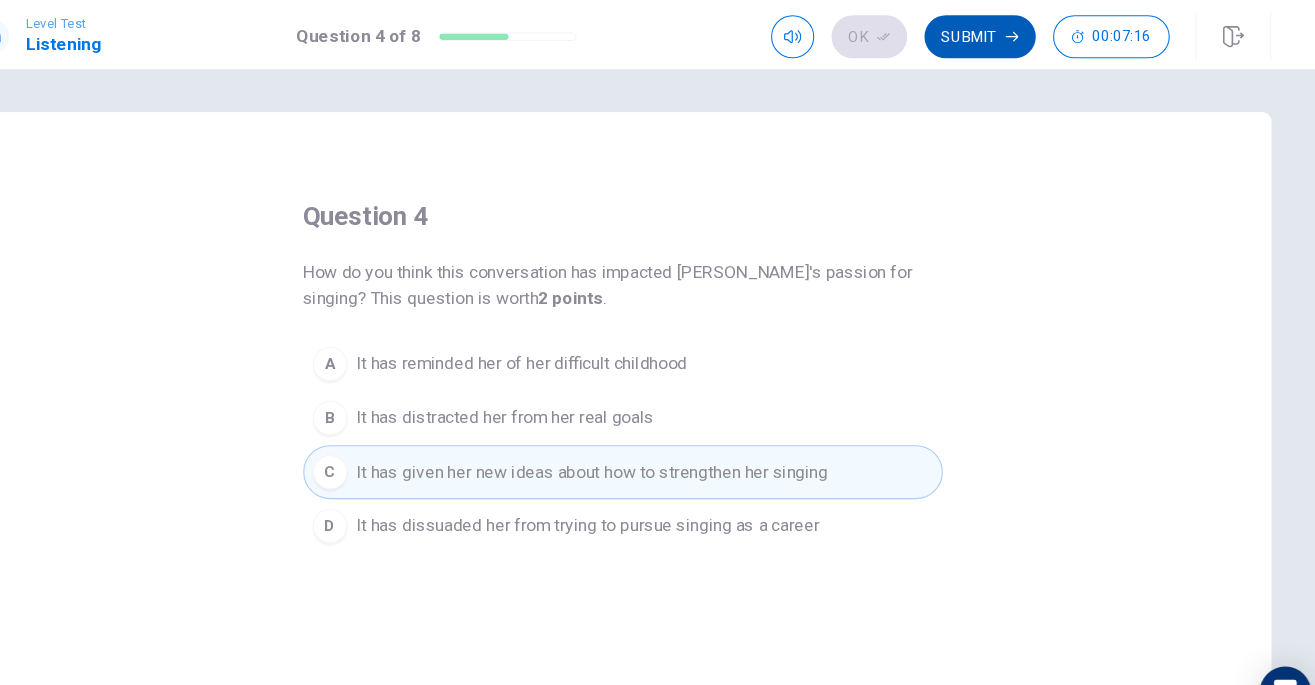 click on "Submit" at bounding box center [988, 34] 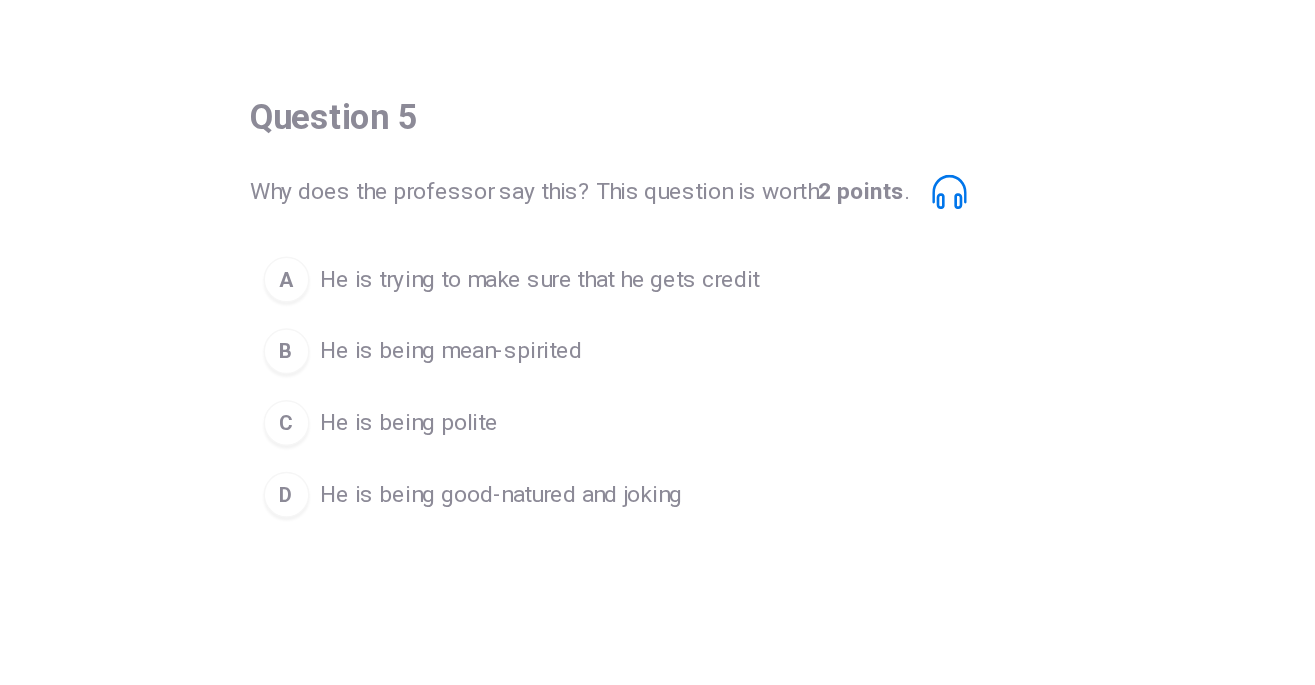 click on "D" at bounding box center (387, 463) 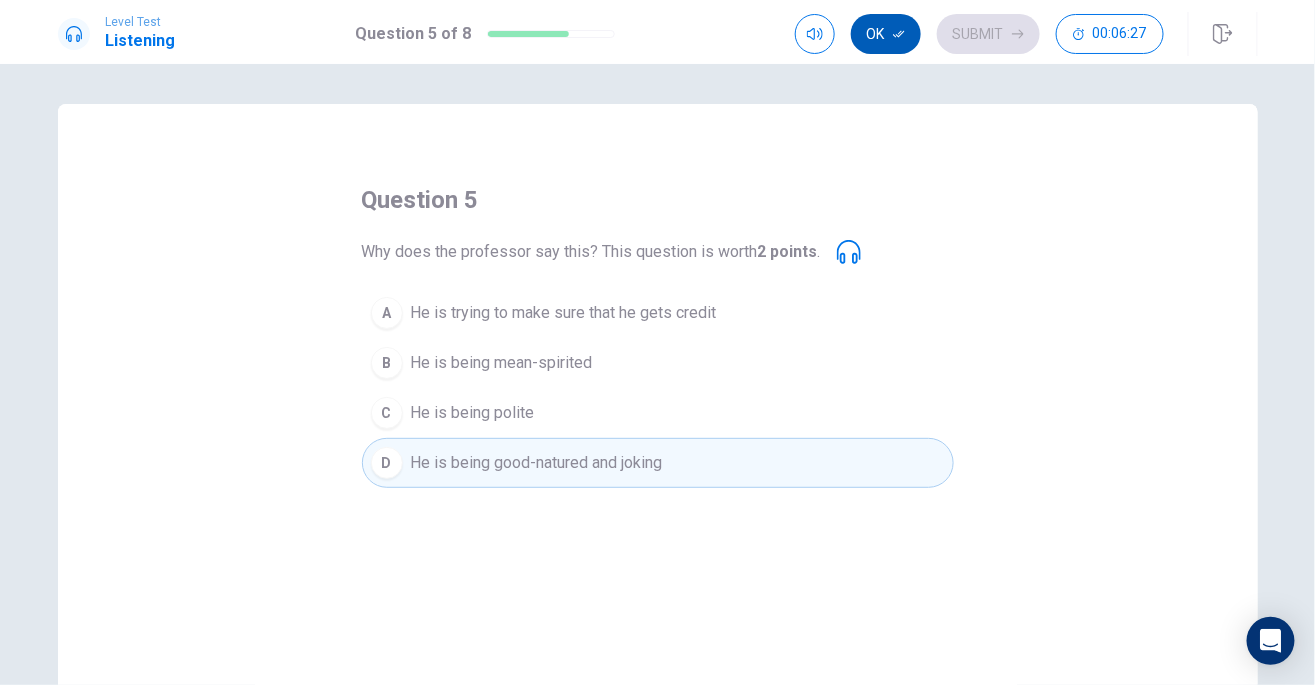 click on "Ok" at bounding box center [886, 34] 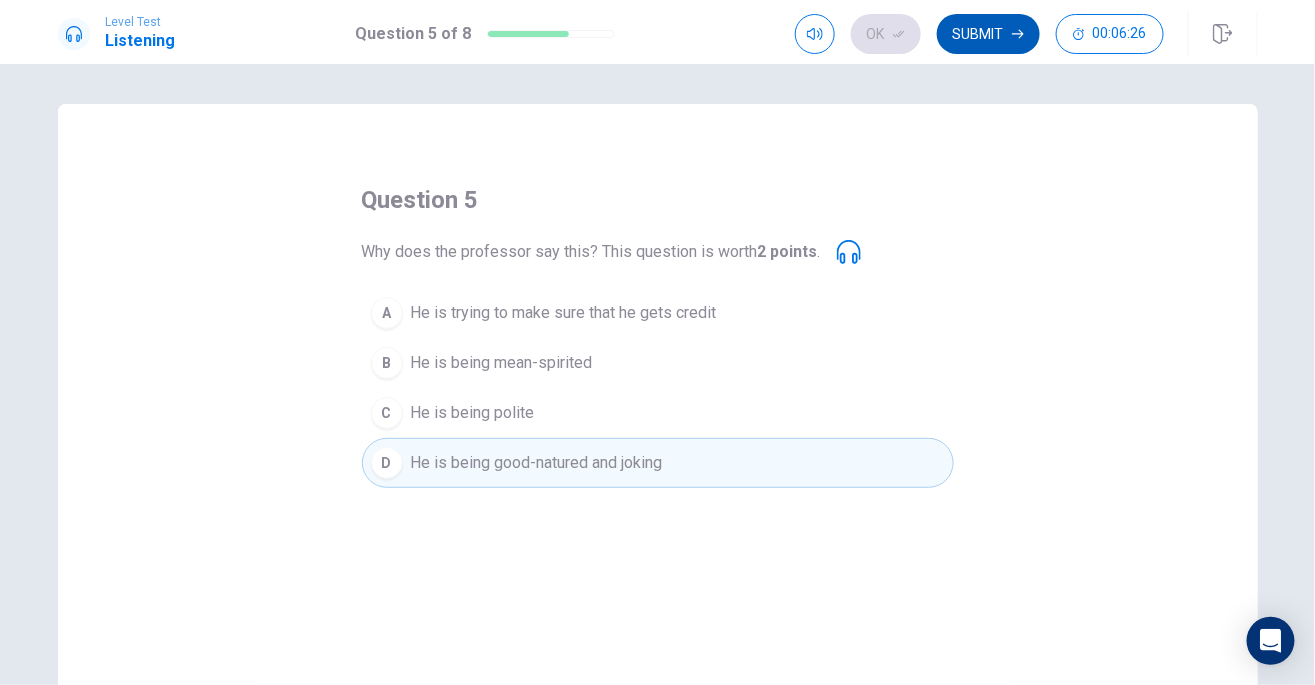 click on "Submit" at bounding box center (988, 34) 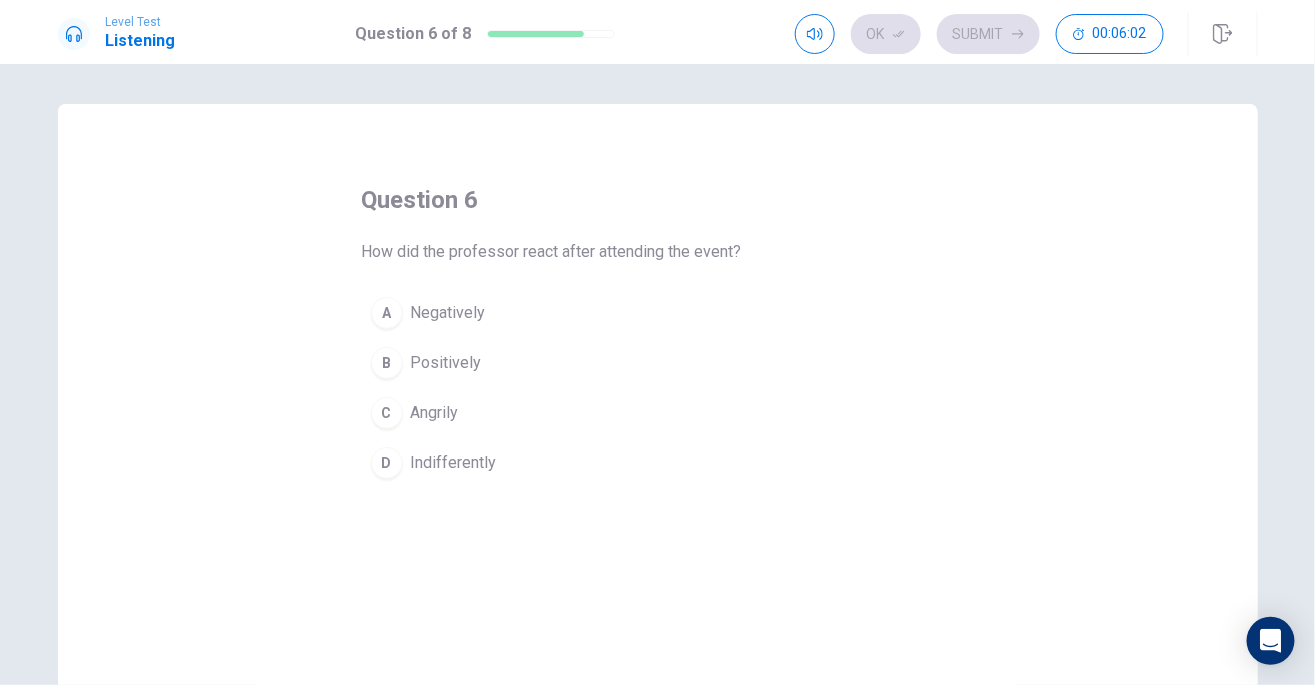 click on "Positively" at bounding box center (446, 363) 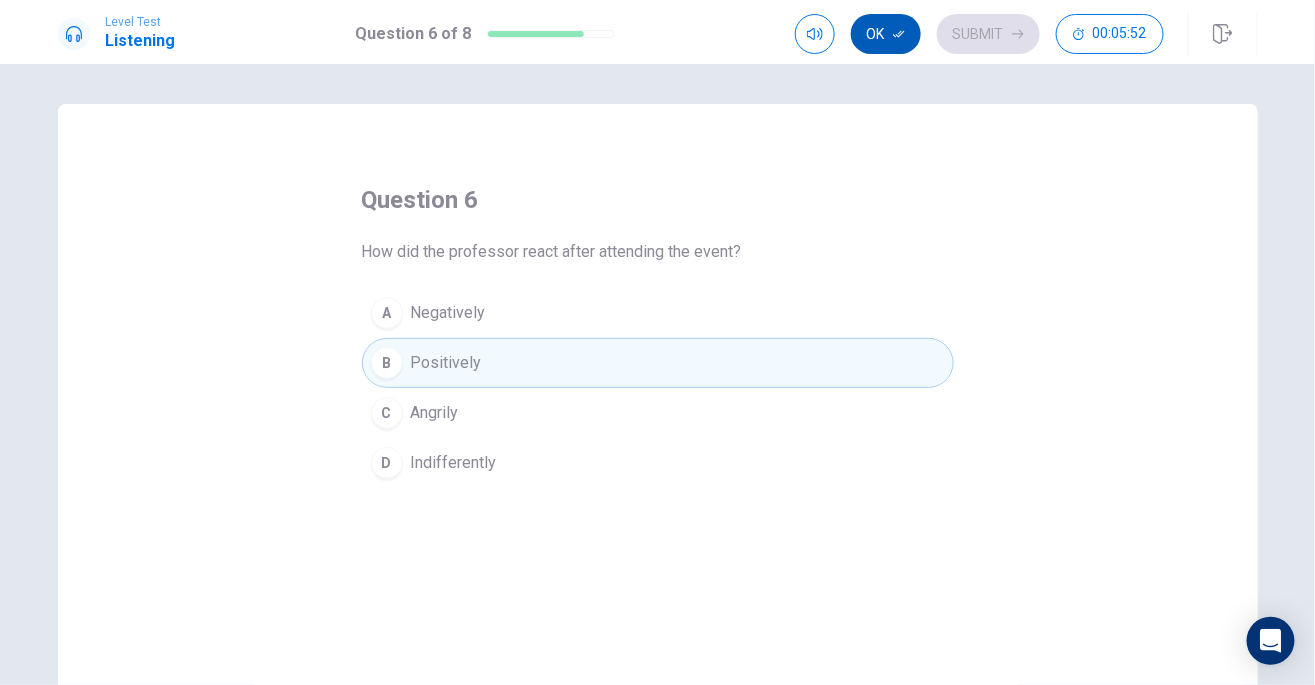 click on "Ok" at bounding box center (886, 34) 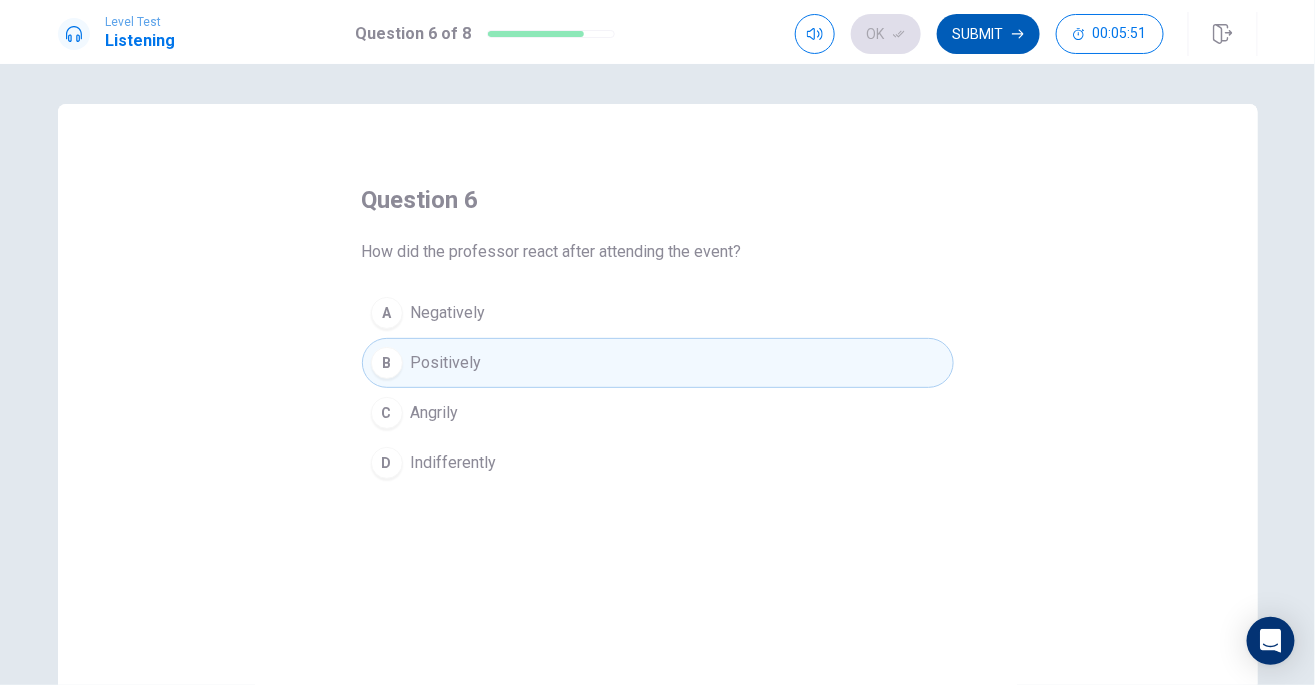 click on "Submit" at bounding box center [988, 34] 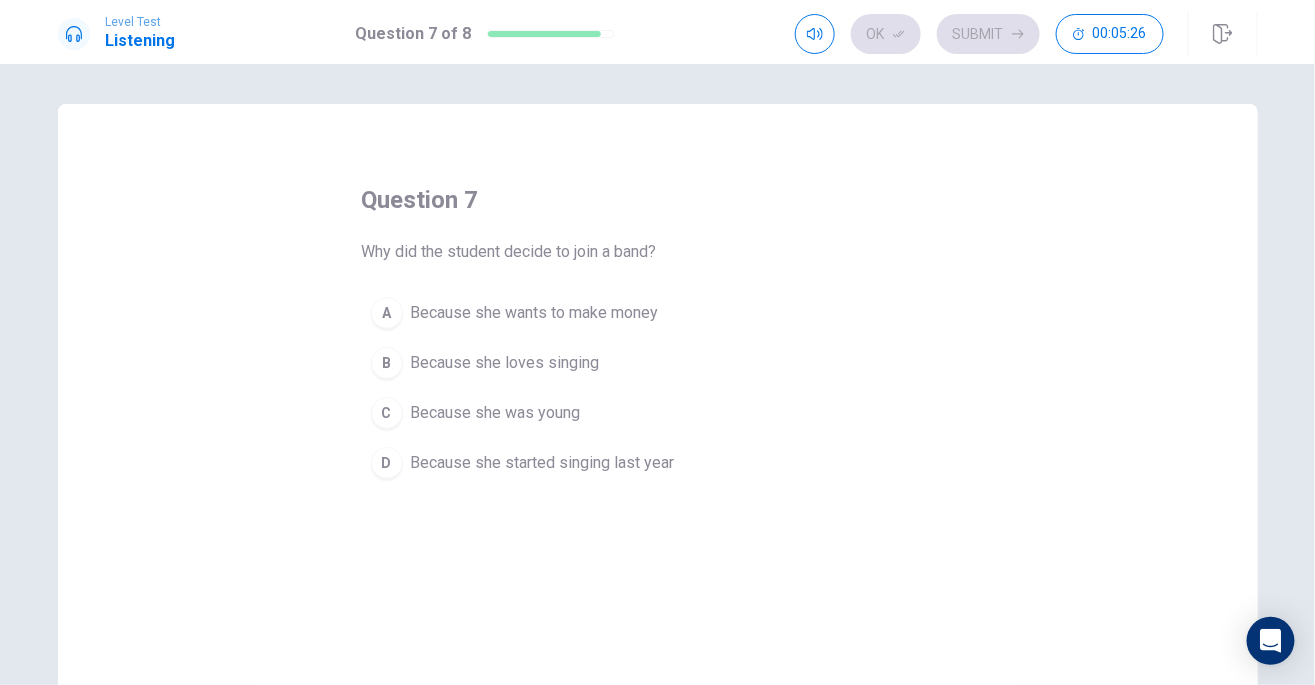 click on "D" at bounding box center (387, 463) 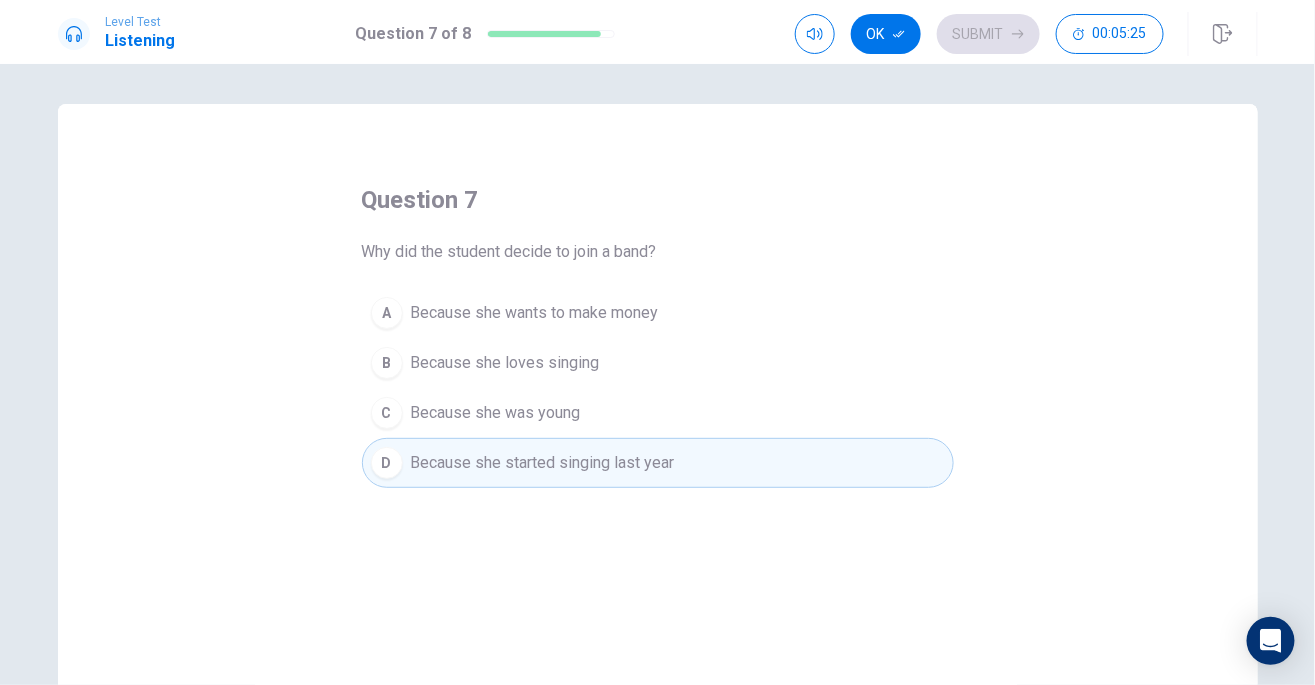 click on "B" at bounding box center (387, 363) 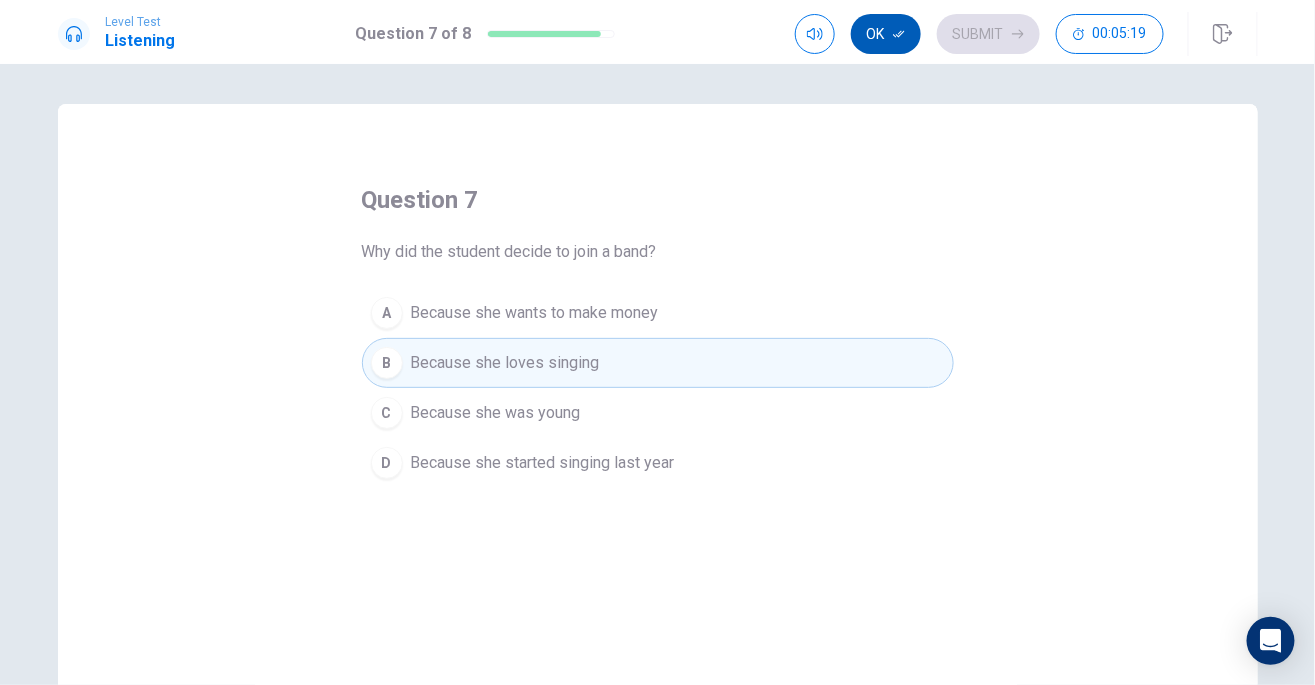 click 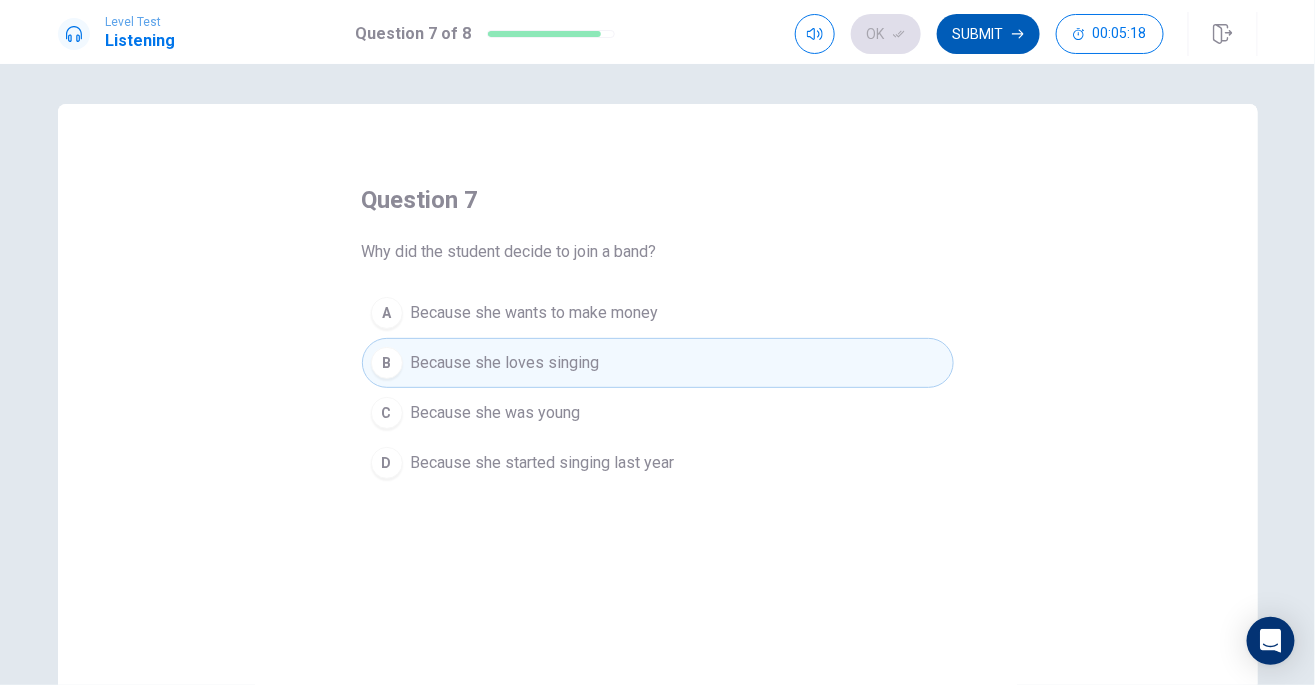 click on "Submit" at bounding box center (988, 34) 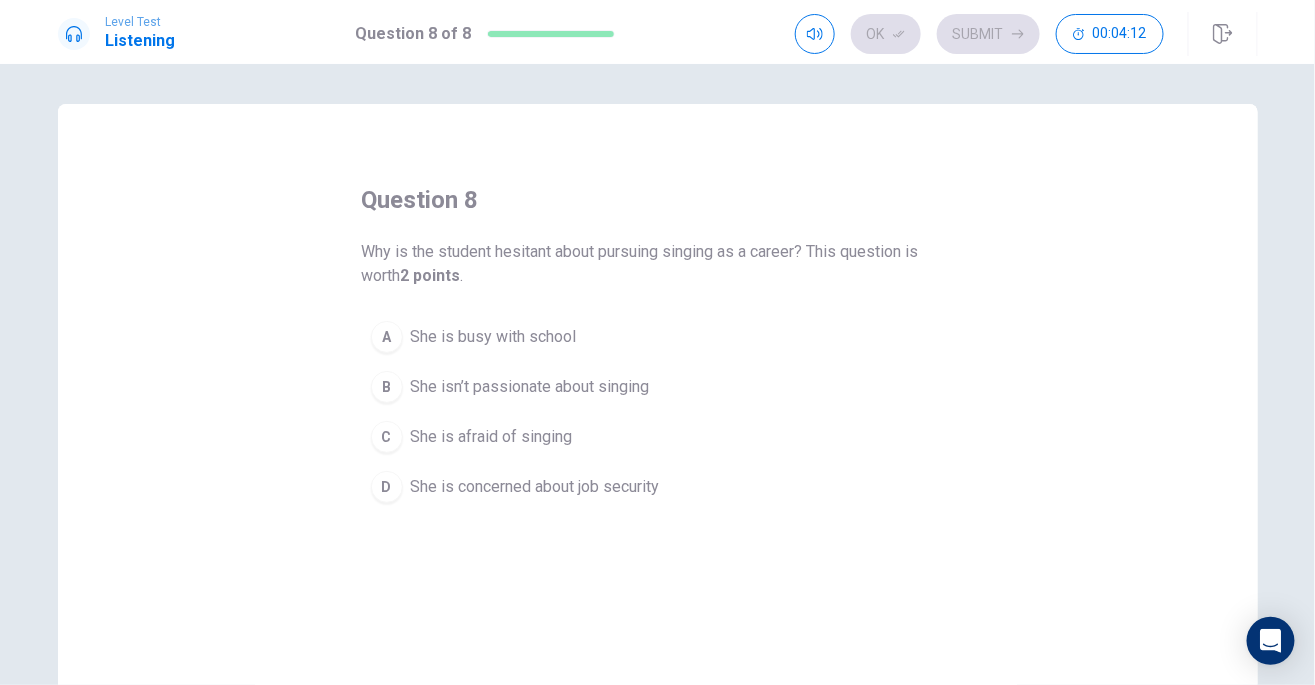click on "D" at bounding box center (387, 487) 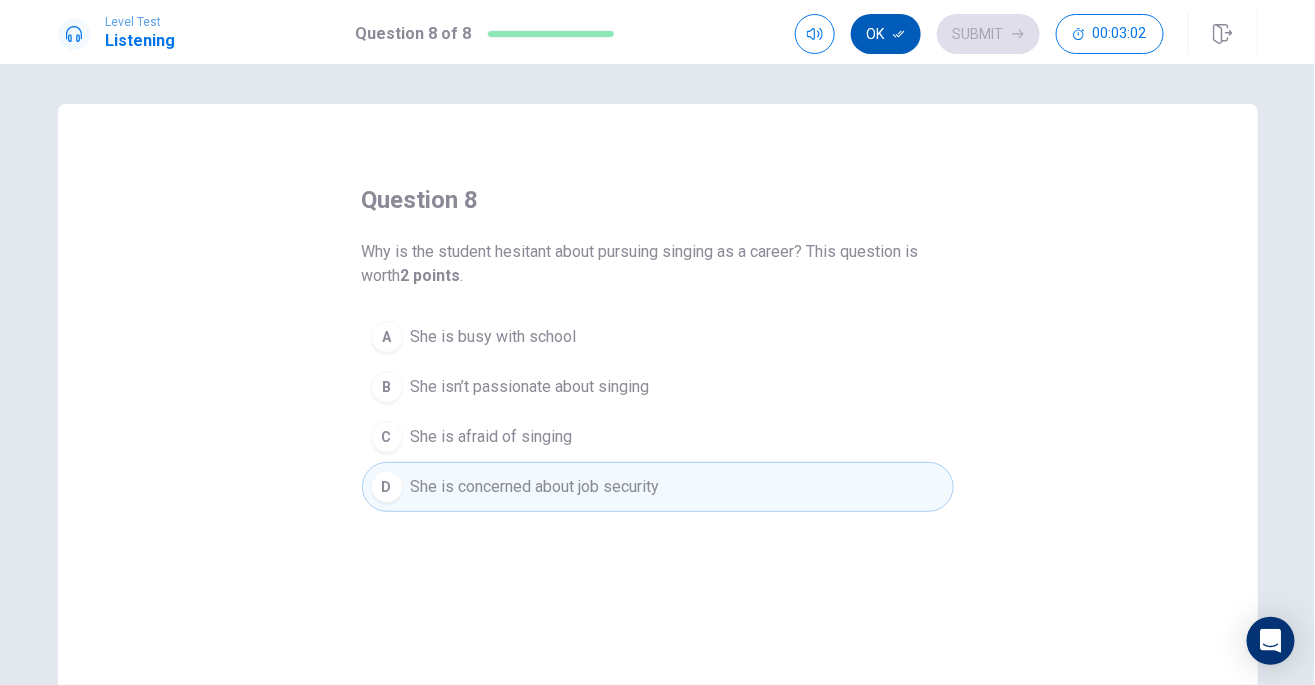 click 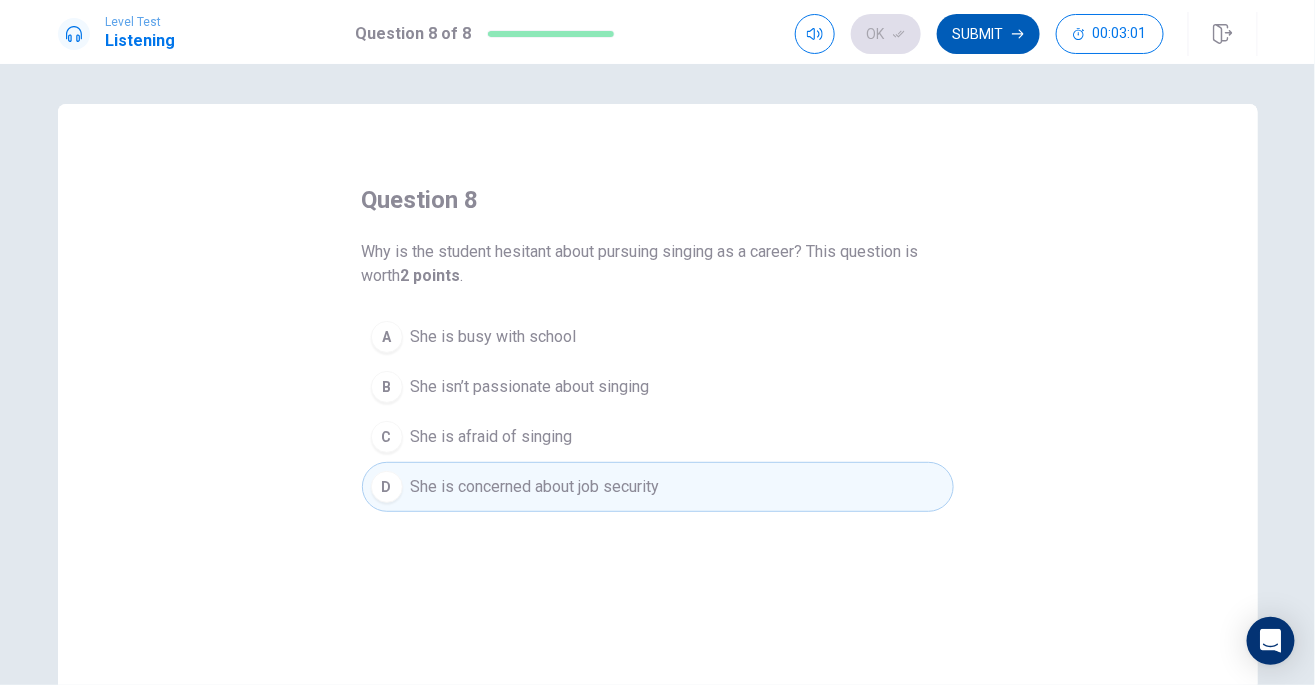 click 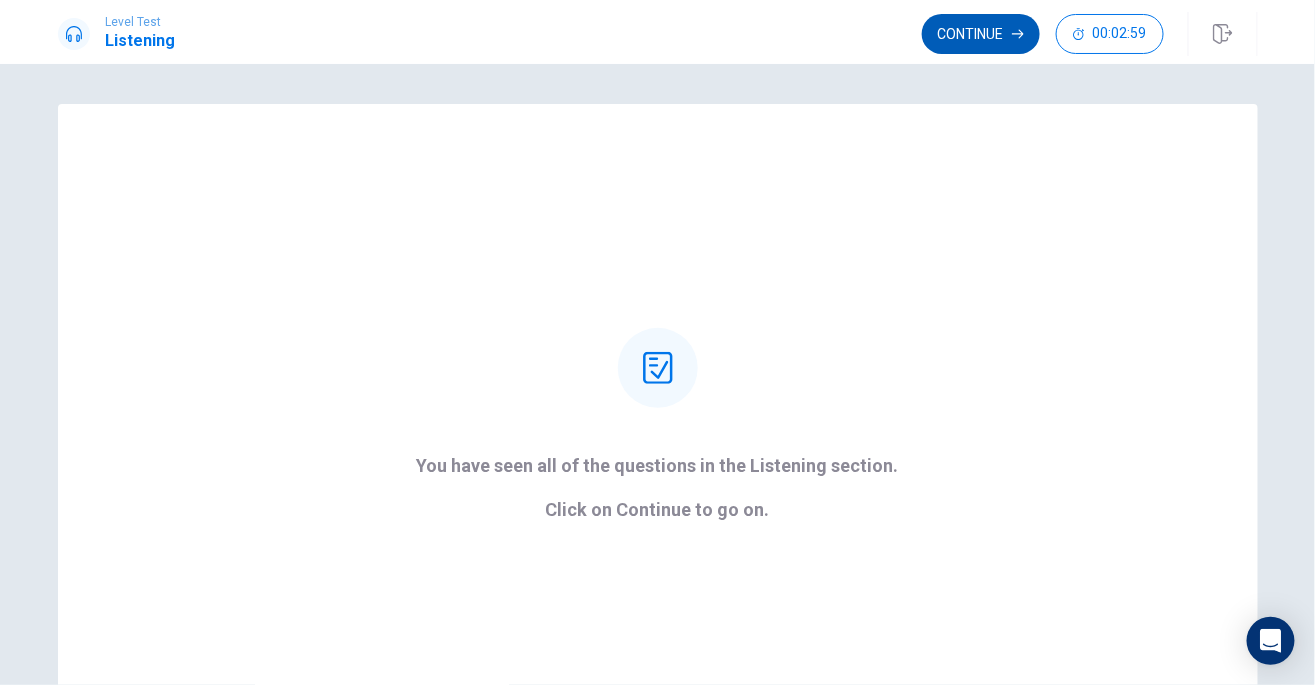 click on "Continue" at bounding box center (981, 34) 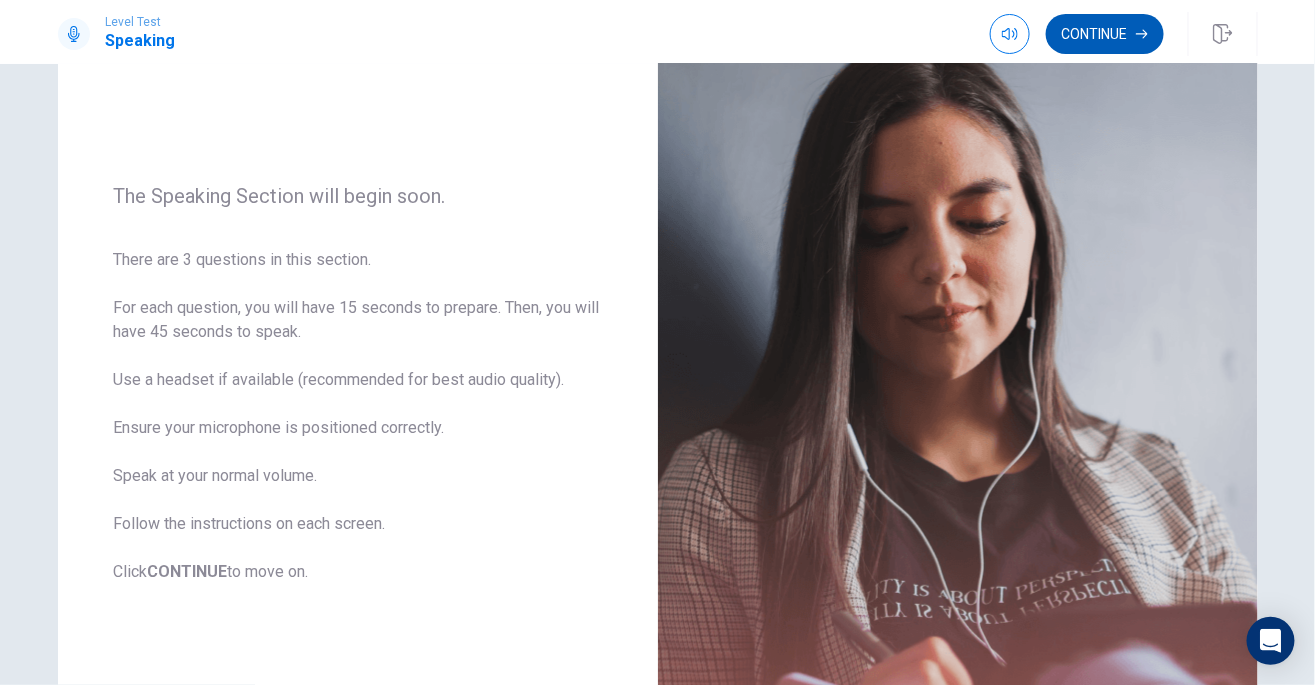 scroll, scrollTop: 153, scrollLeft: 0, axis: vertical 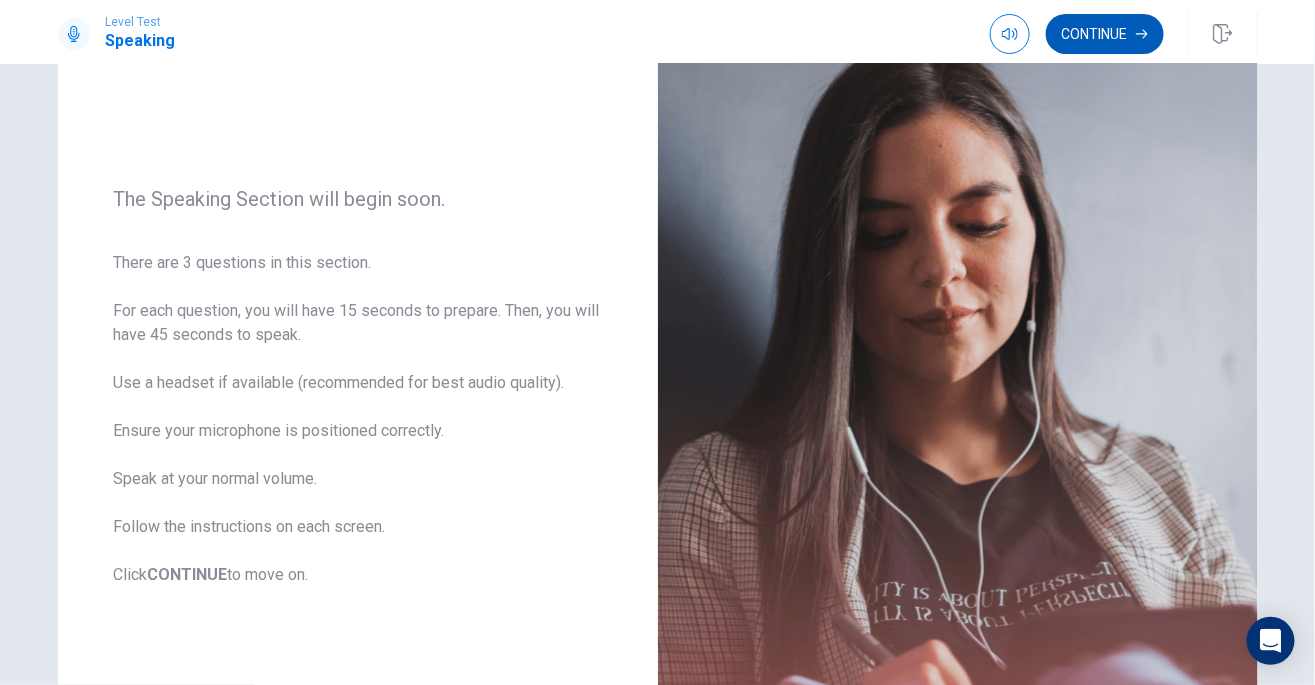 click on "Continue" at bounding box center (1105, 34) 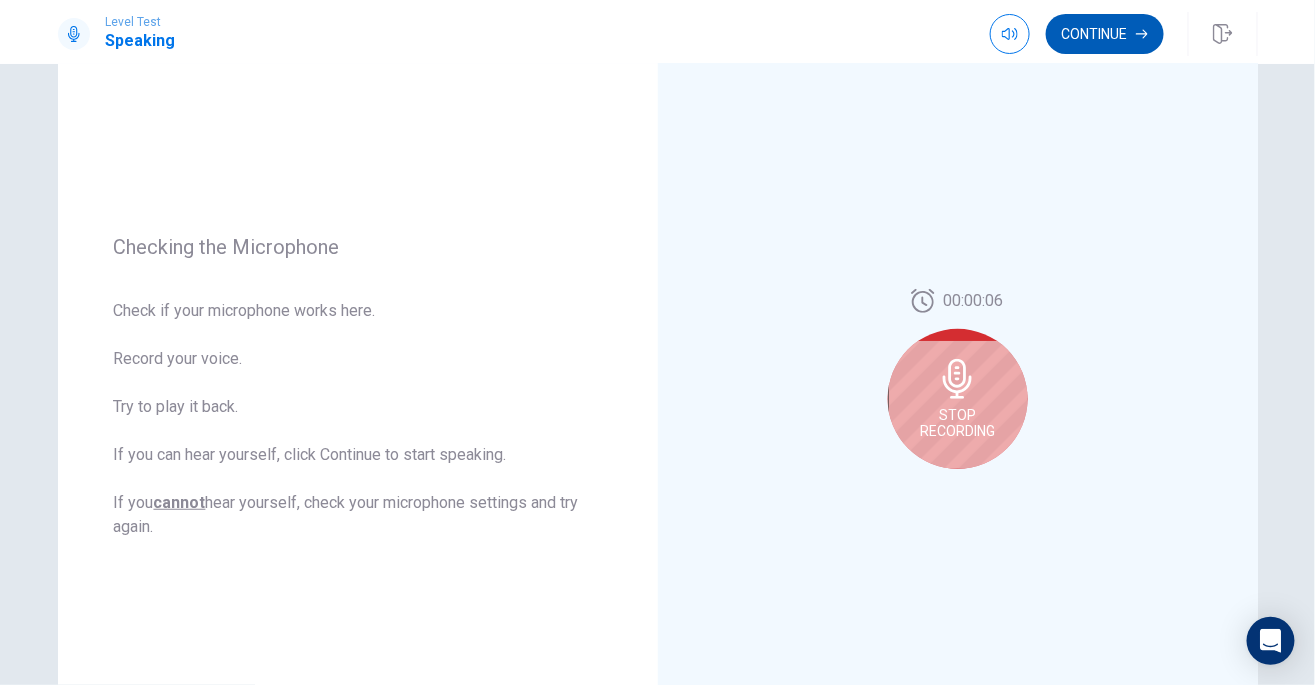 click on "Continue" at bounding box center [1105, 34] 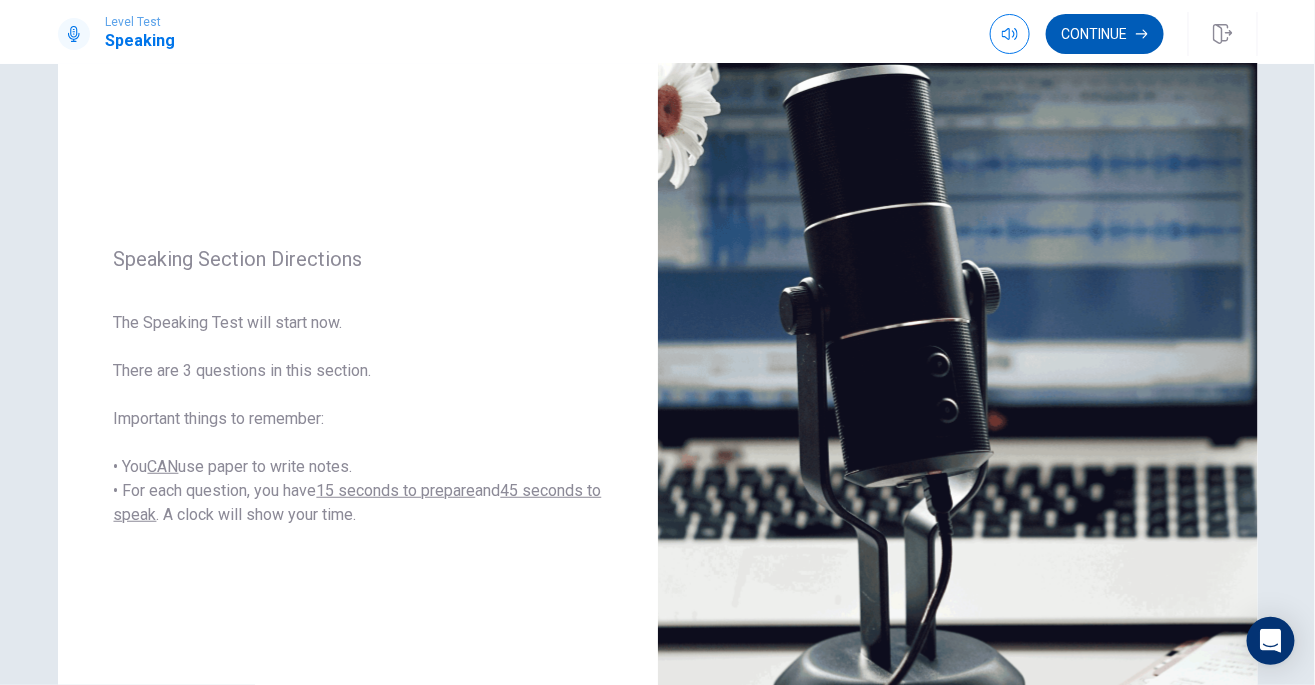click on "Continue" at bounding box center [1105, 34] 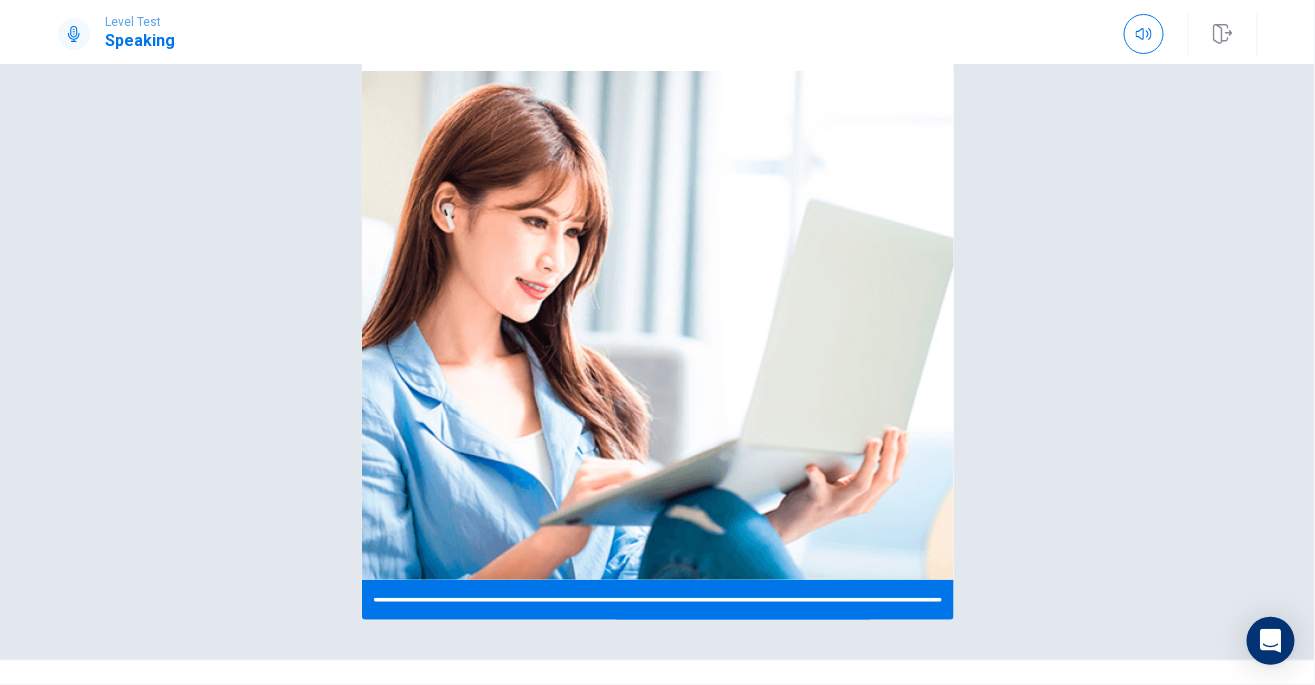 click on "Please Listen Carefully © Copyright  2025" at bounding box center [657, 374] 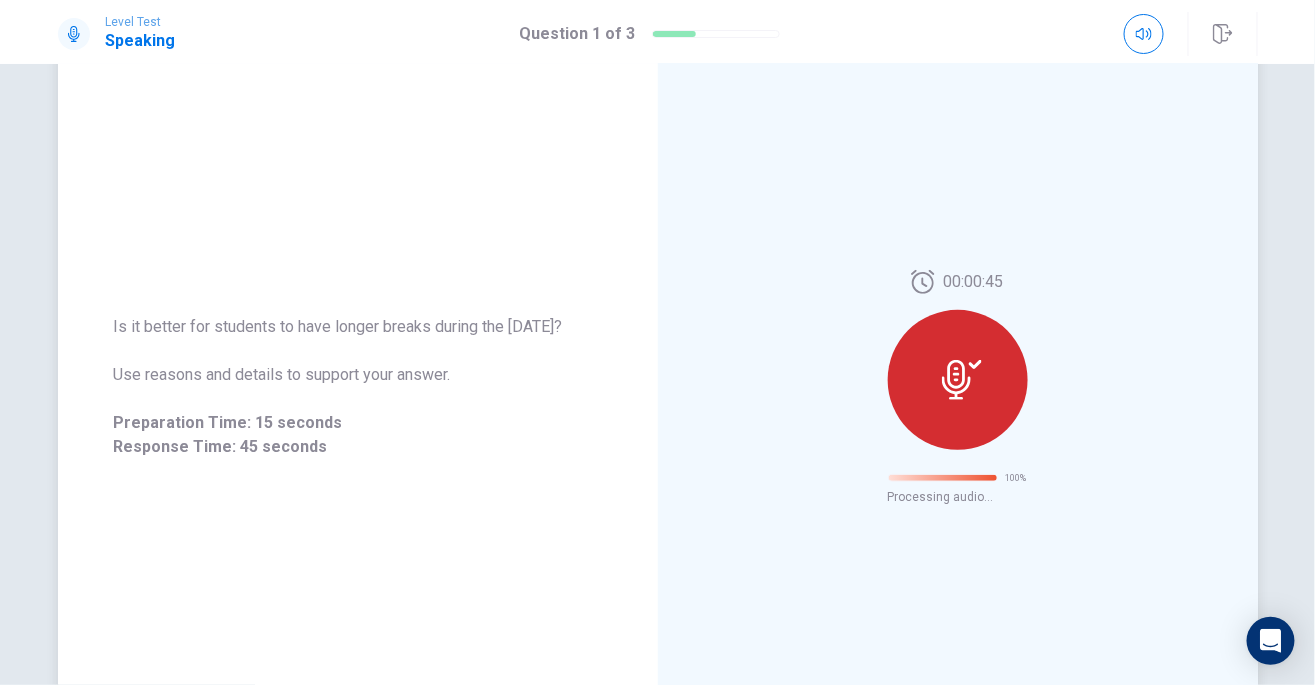click 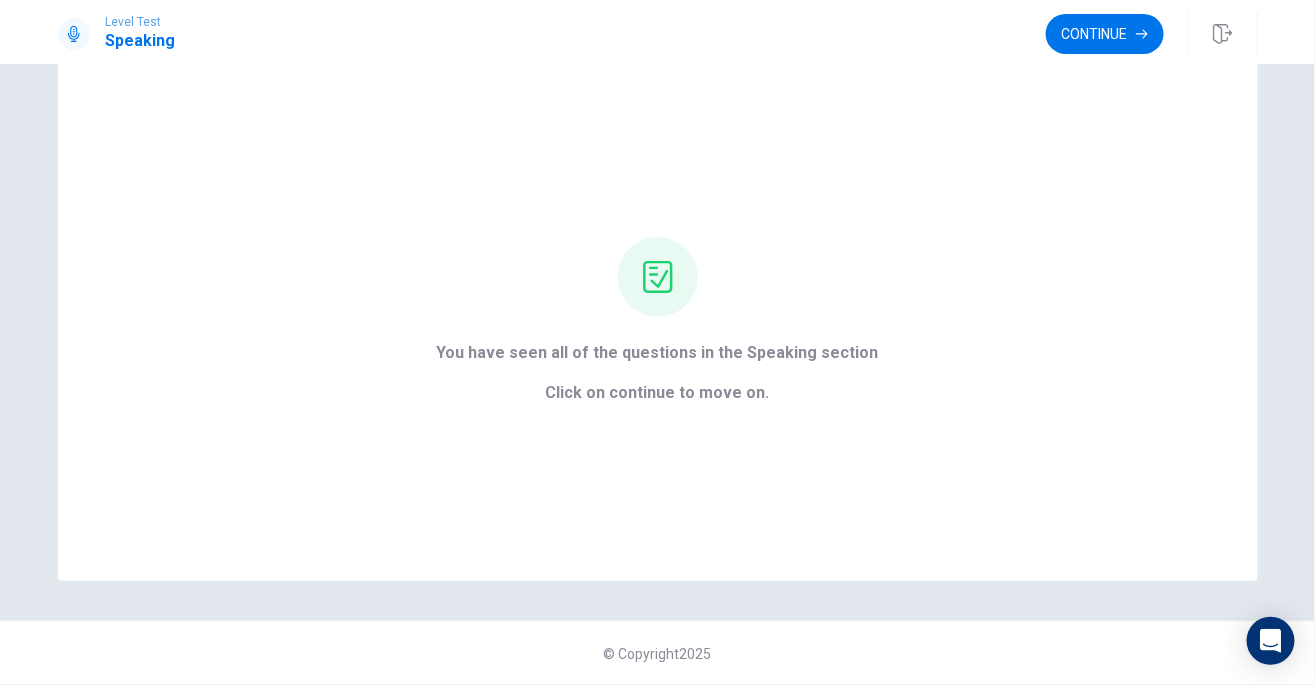 scroll, scrollTop: 42, scrollLeft: 0, axis: vertical 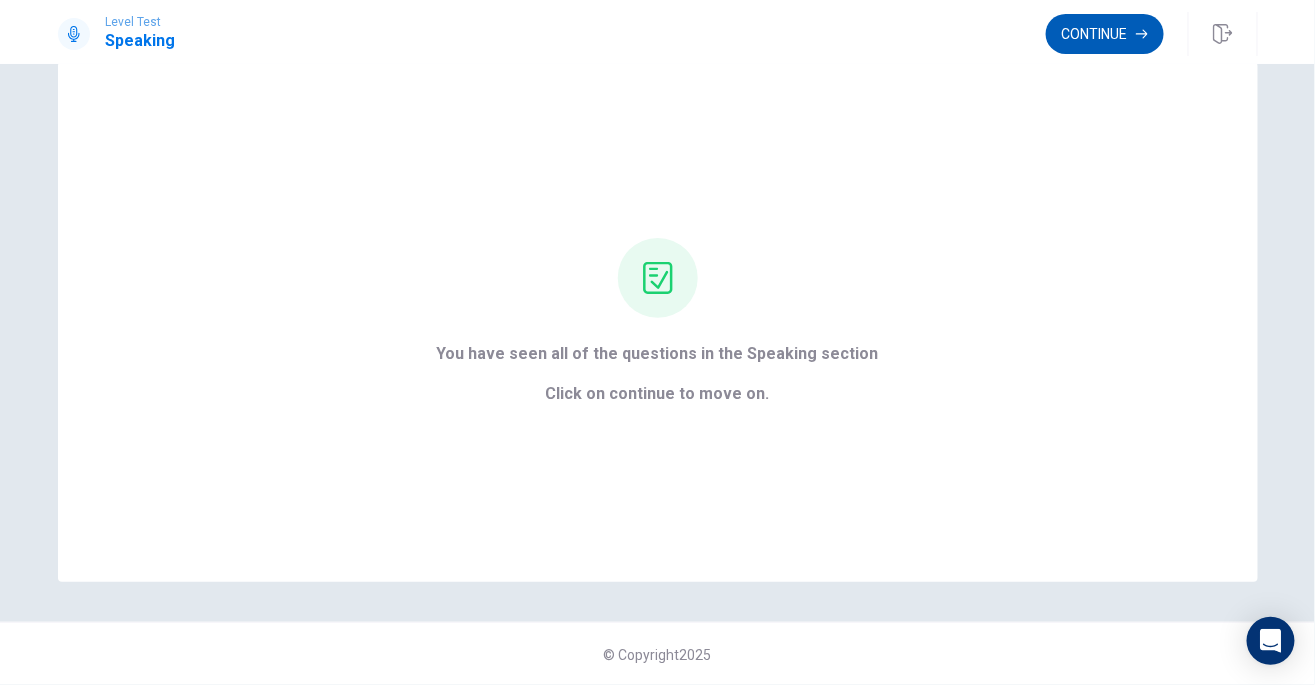click on "Continue" at bounding box center (1105, 34) 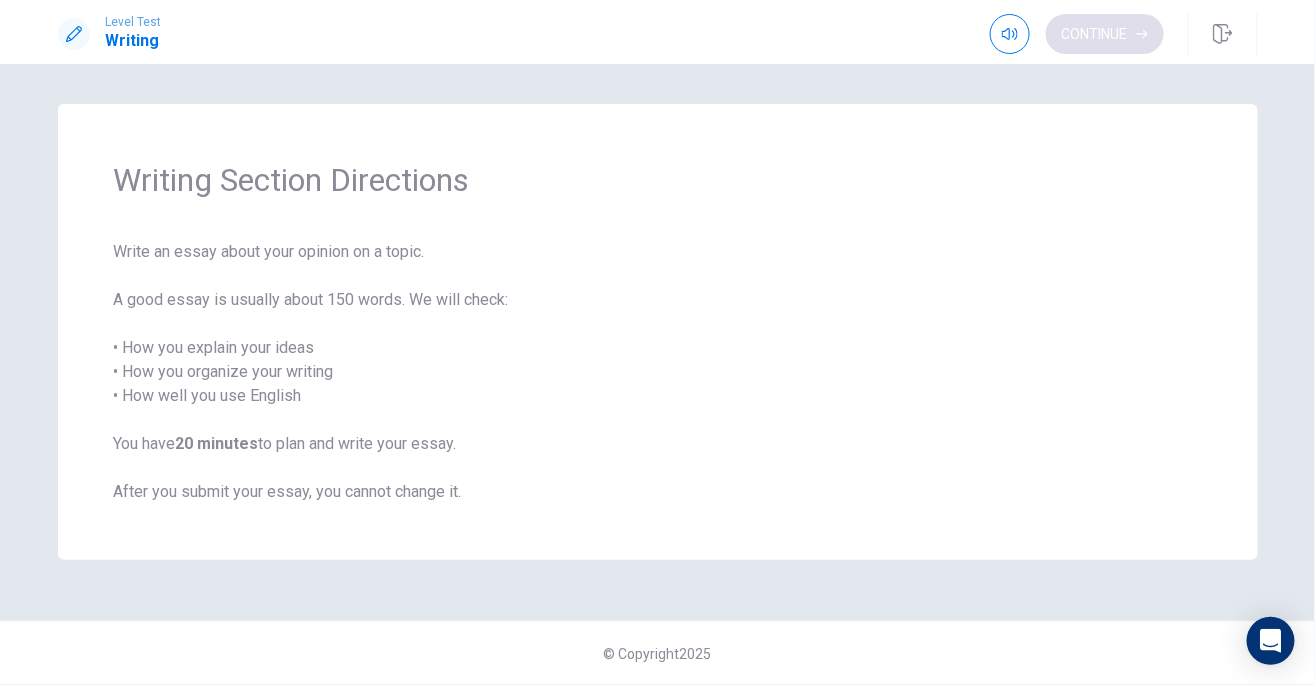 scroll, scrollTop: 0, scrollLeft: 0, axis: both 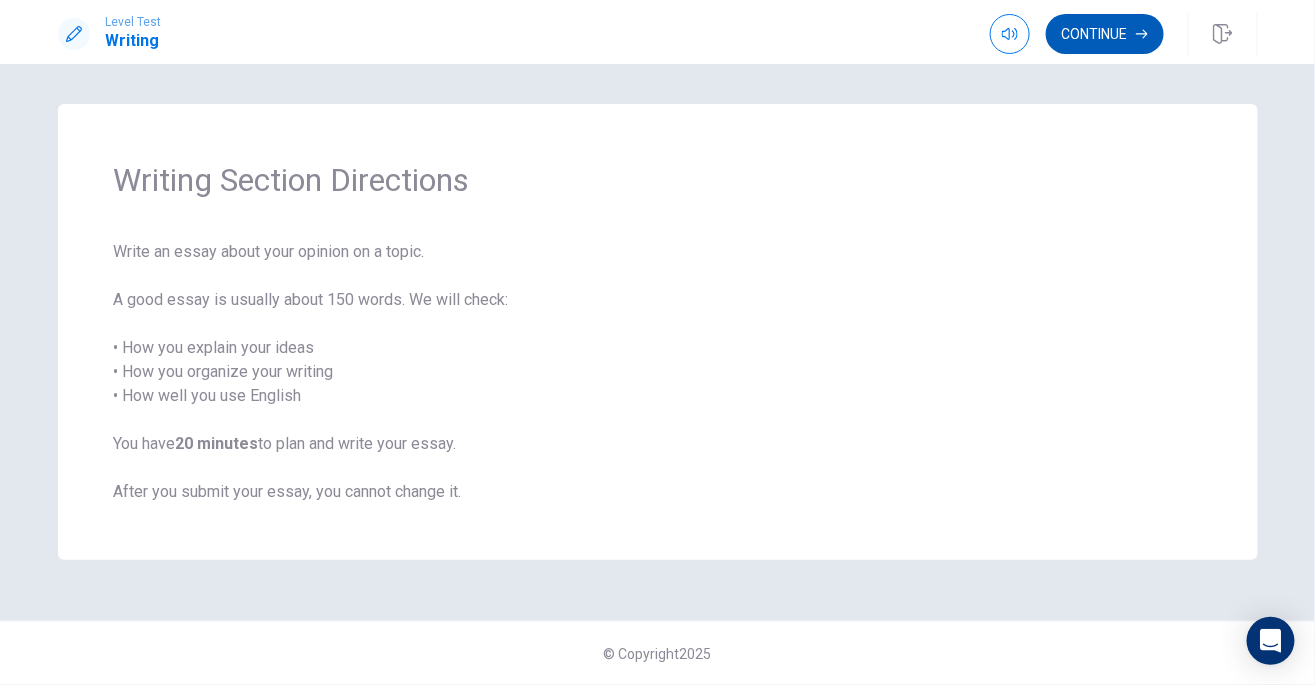 click on "Continue" at bounding box center [1105, 34] 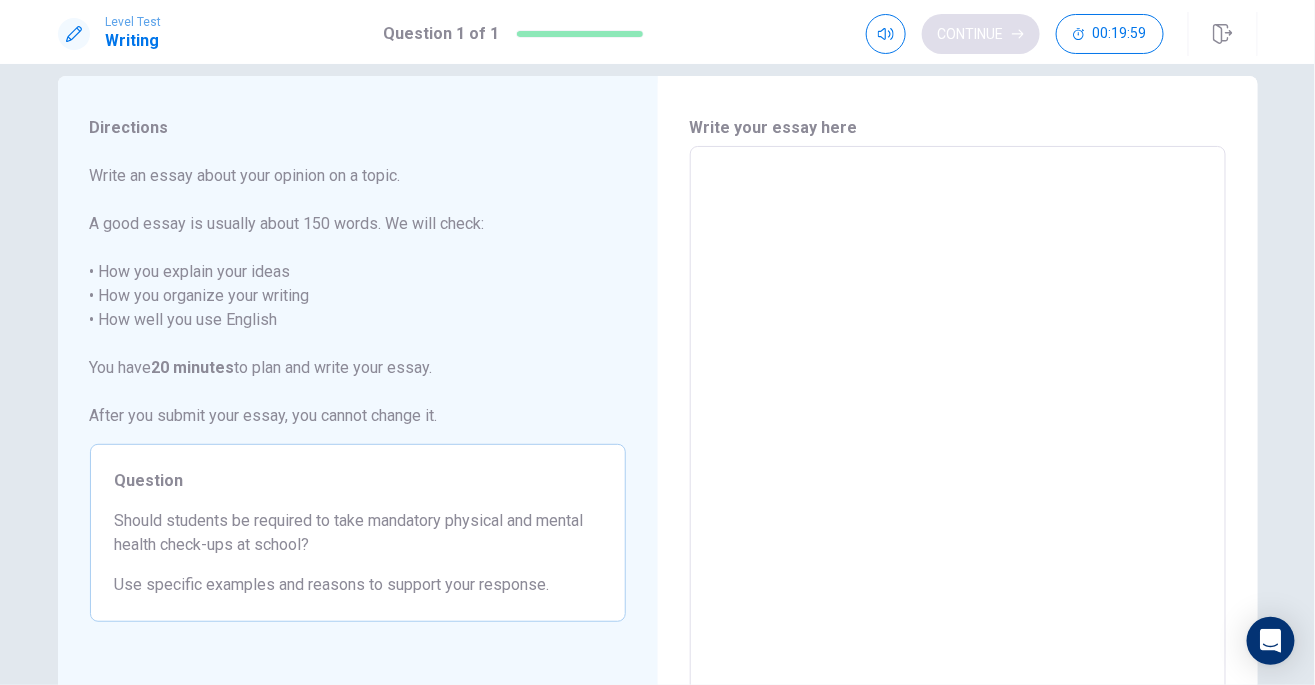 scroll, scrollTop: 3, scrollLeft: 0, axis: vertical 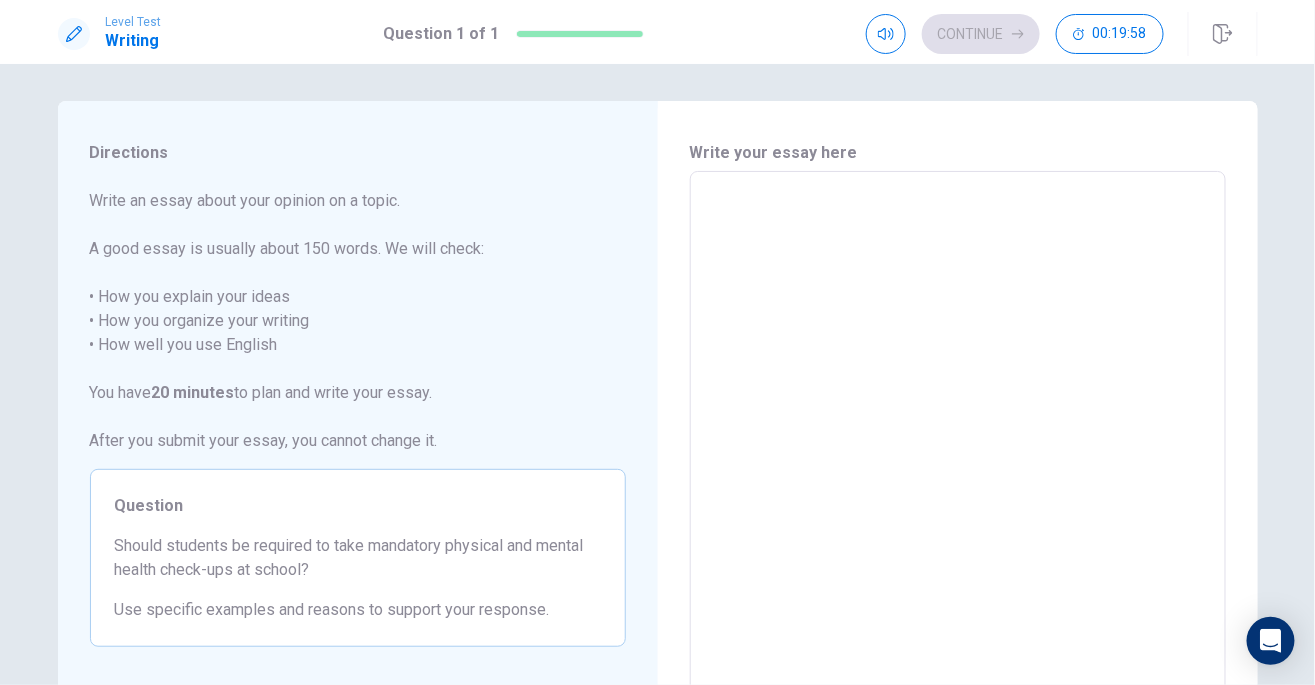 click at bounding box center [958, 448] 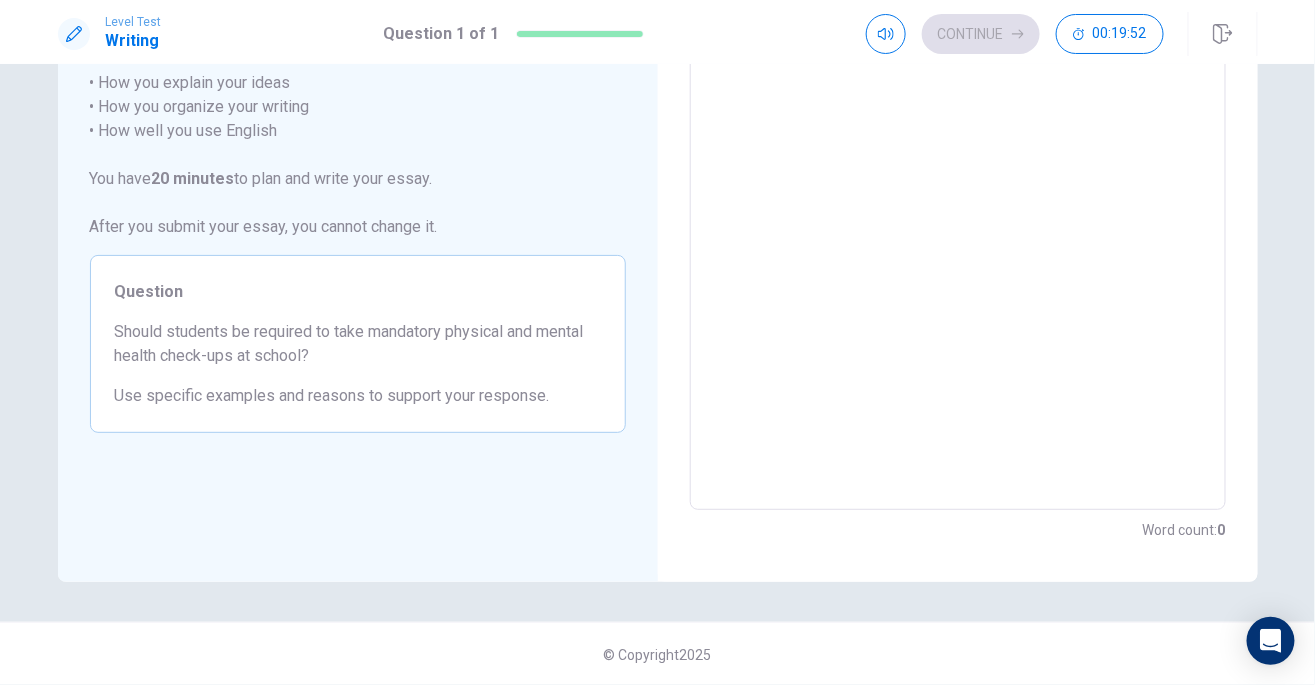 scroll, scrollTop: 214, scrollLeft: 0, axis: vertical 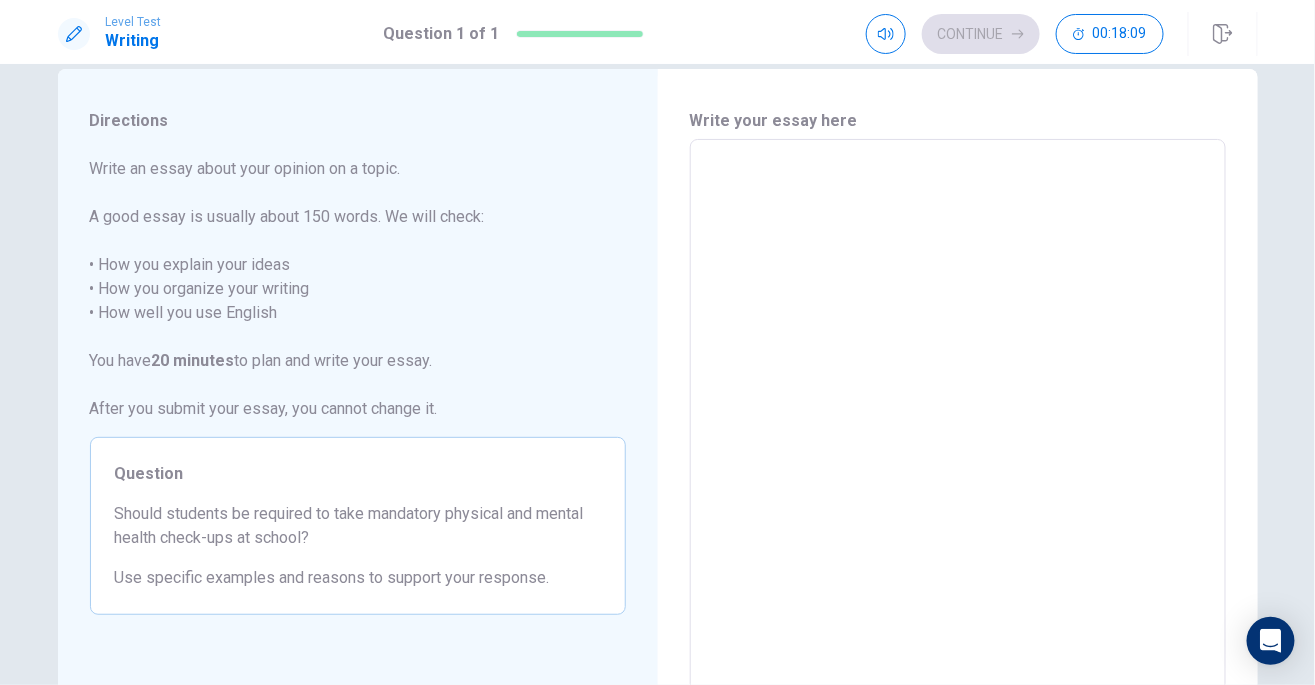type on "Yes, students should be required to take mandatory physical and mental health check-ups at school. First, early detection of health problems can prevent serious issues. For example, vision [MEDICAL_DATA] loss can affect learning, but regular check-ups help identify these early. Second, mental health is just as important. Many students struggle with stress, anxiety, or [MEDICAL_DATA], especially during exams. If schools offer regular check-ups, counselors can support students before problems grow worse. Lastly, not all families can afford doctors or psychologists. School check-ups give equal access to all students. Of course, privacy must be respected, and parents should be informed. But overall, regular health checks can improve students’ well-being and academic success. Healthy students are more focused, motivated, and able to succeed in school and life." 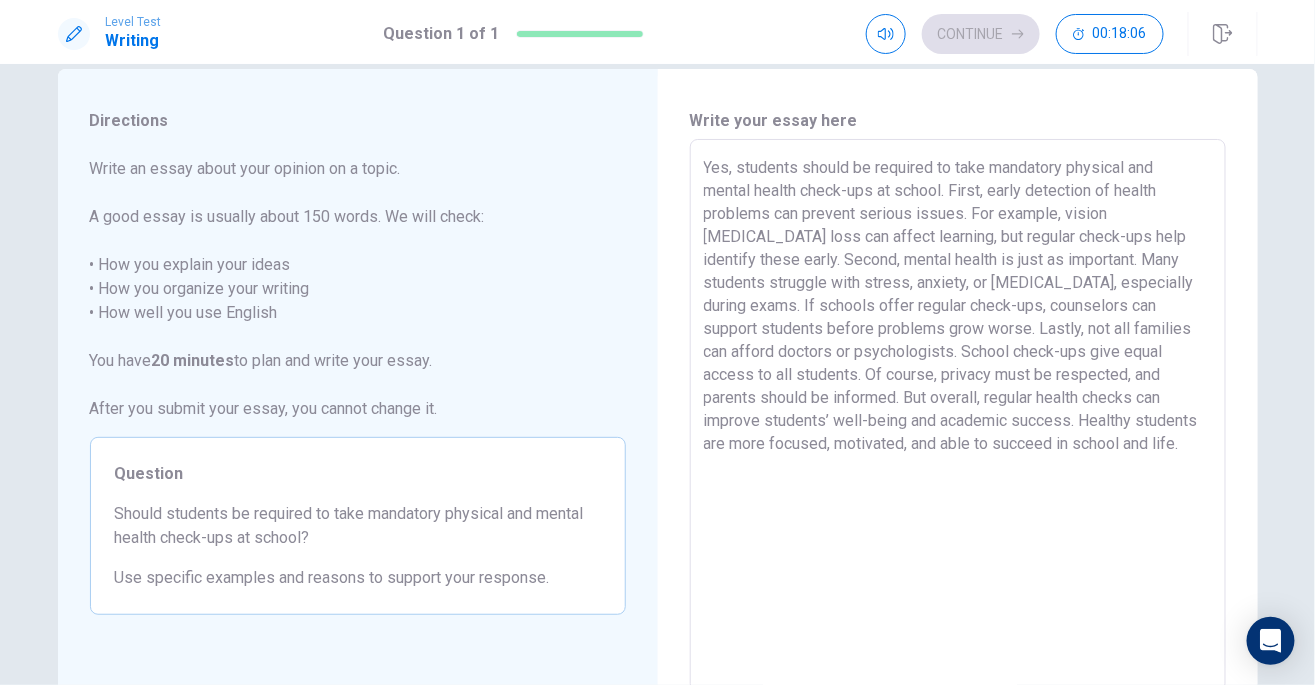 type on "x" 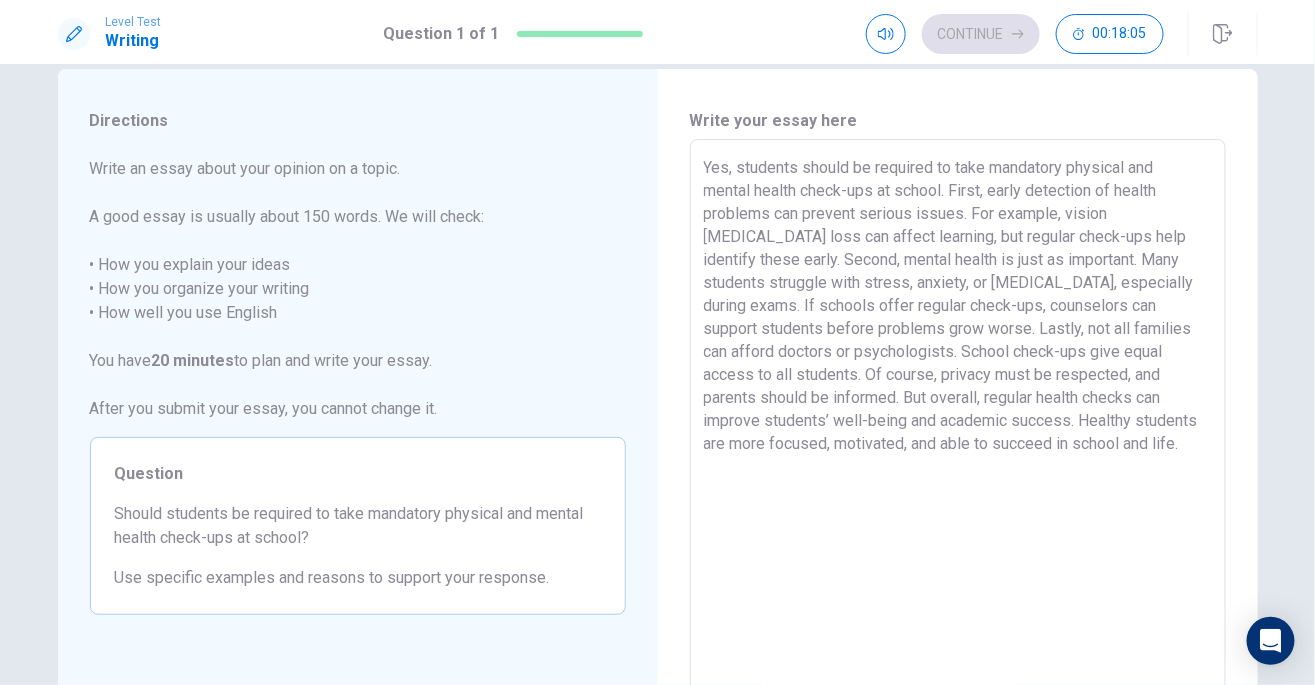 type on "Yes, students should be required to take mandatory physical and mental health check-ups at school. First, early detection of health problems can prevent serious issues. For example, vision [MEDICAL_DATA] loss can affect learning, but regular check-ups help identify these early. Second, mental health is just as important. Many students struggle with stress, anxiety, or [MEDICAL_DATA], especially during exams. If schools offer regular check-ups, counselors can support students before problems grow worse. Lastly, not all families can afford doctors or psychologists. School check-ups give equal access to all students. Of course, privacy must be respected, and parents should be informed. But overall, regular health checks can improve students’ well-being and academic success. Healthy students are more focused, motivated, and able to succeed in school and life." 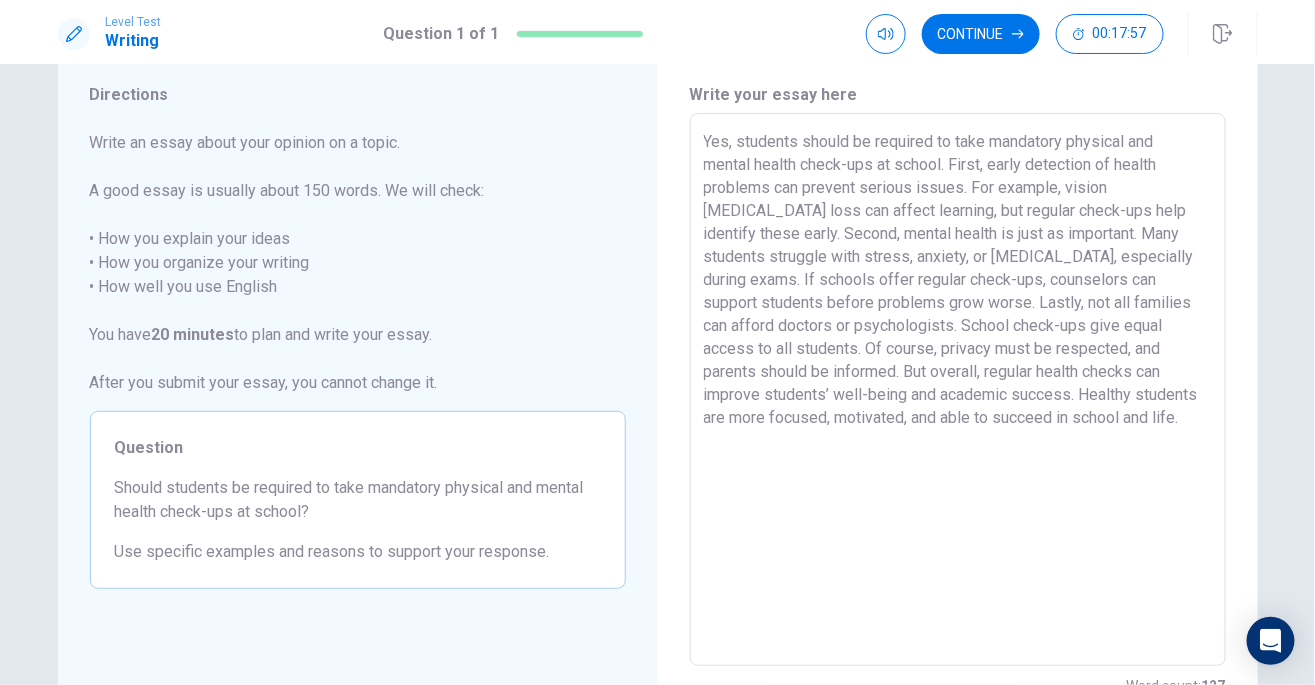 scroll, scrollTop: 61, scrollLeft: 0, axis: vertical 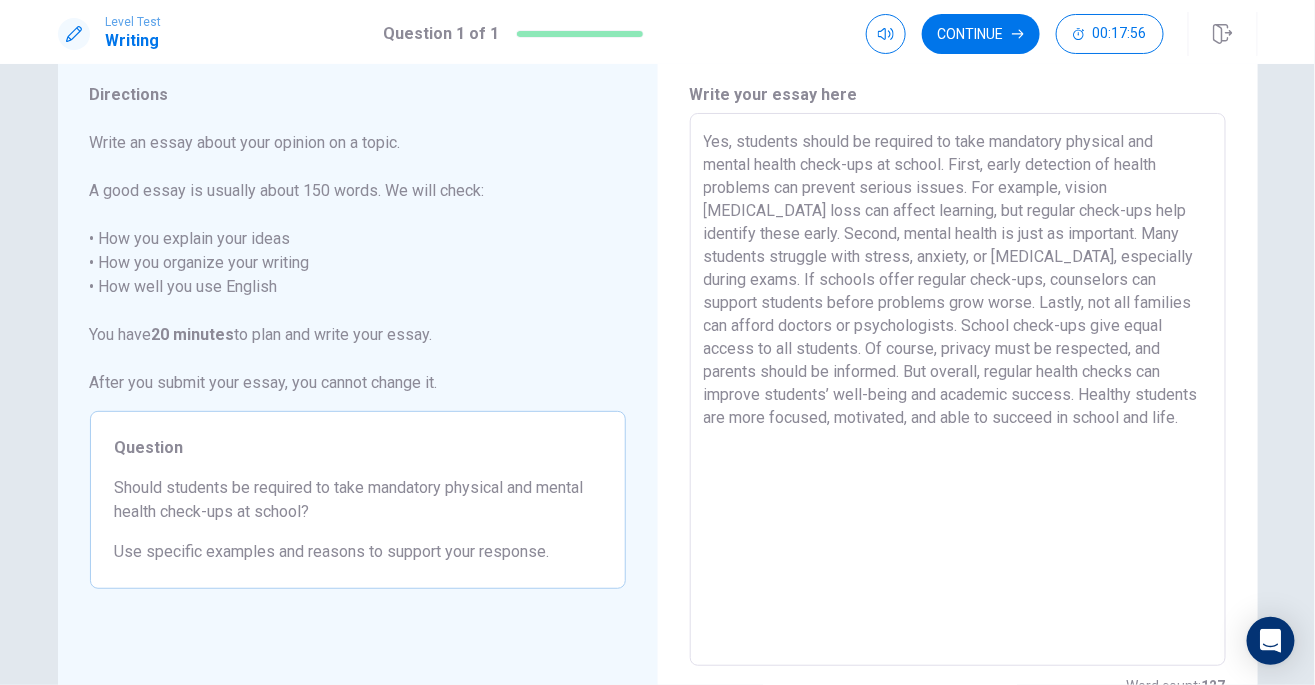 click on "Yes, students should be required to take mandatory physical and mental health check-ups at school. First, early detection of health problems can prevent serious issues. For example, vision [MEDICAL_DATA] loss can affect learning, but regular check-ups help identify these early. Second, mental health is just as important. Many students struggle with stress, anxiety, or [MEDICAL_DATA], especially during exams. If schools offer regular check-ups, counselors can support students before problems grow worse. Lastly, not all families can afford doctors or psychologists. School check-ups give equal access to all students. Of course, privacy must be respected, and parents should be informed. But overall, regular health checks can improve students’ well-being and academic success. Healthy students are more focused, motivated, and able to succeed in school and life." at bounding box center [958, 390] 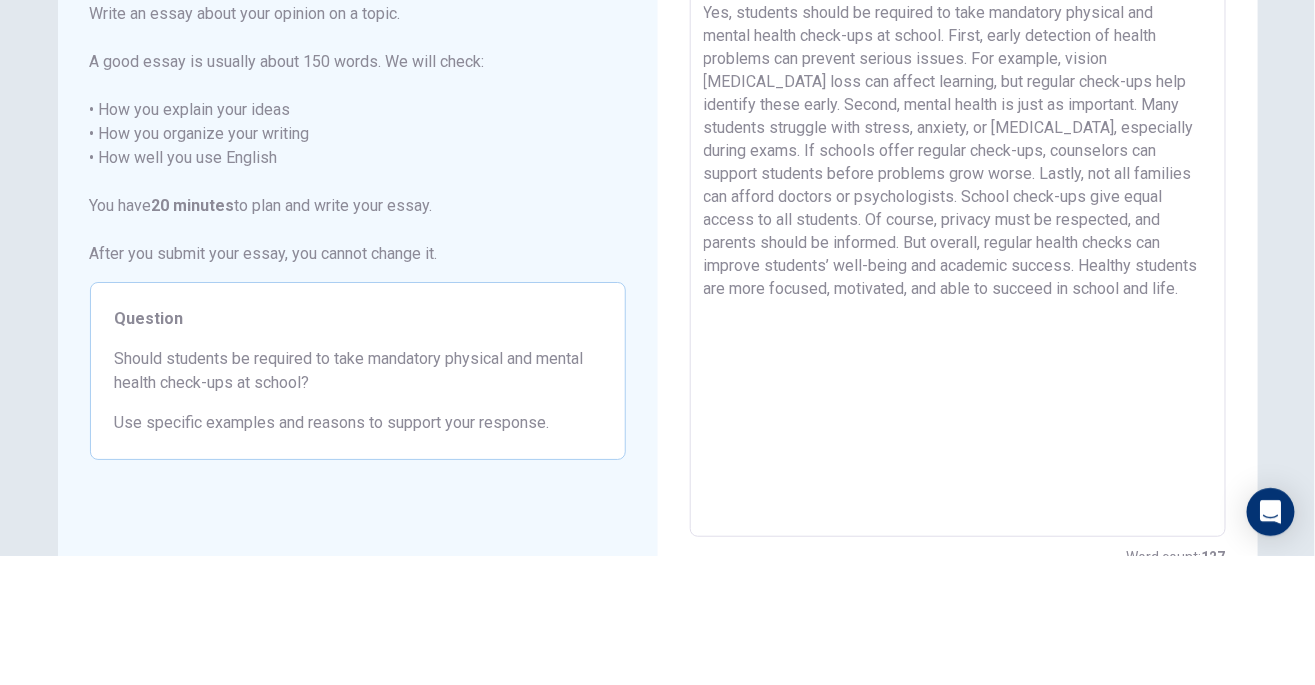 type on "x" 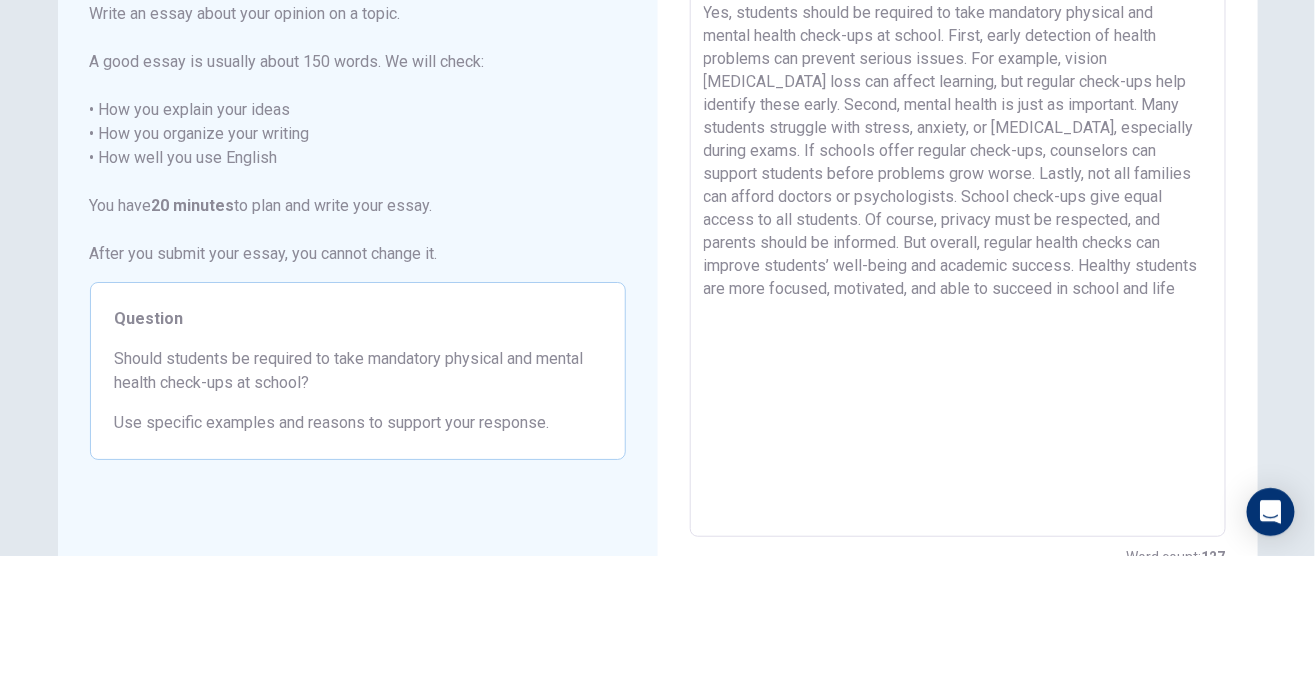 type on "x" 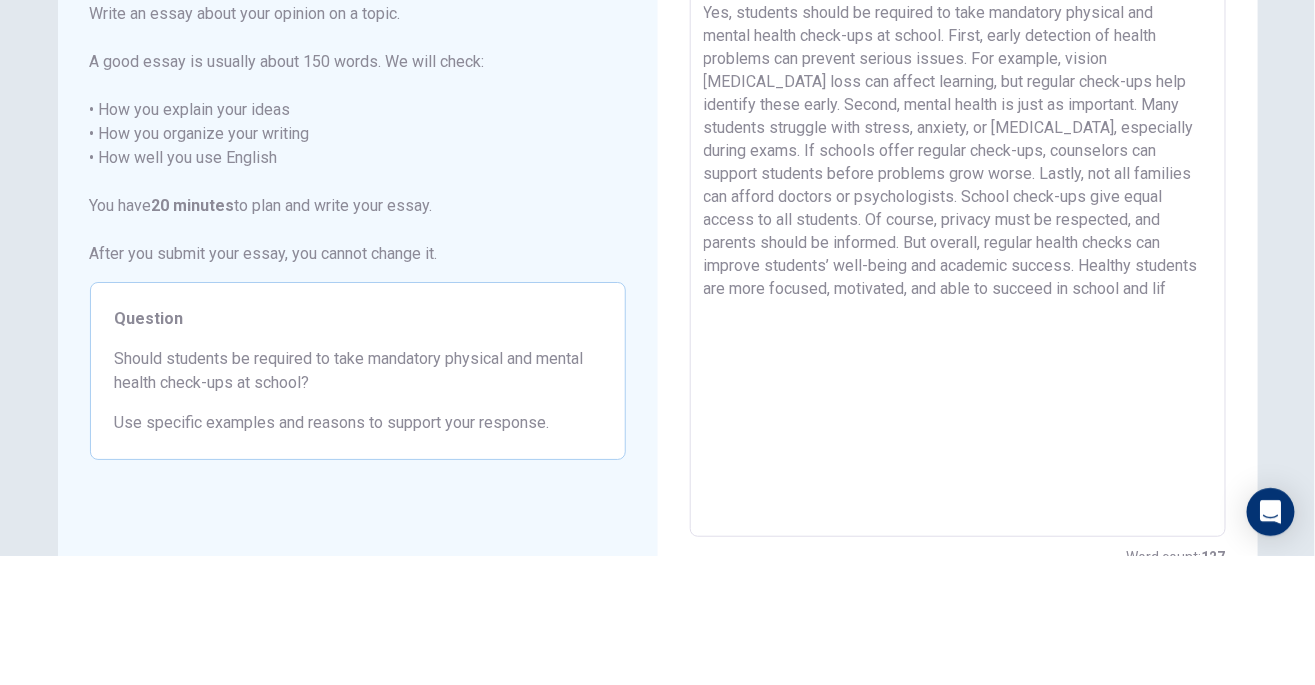 type on "x" 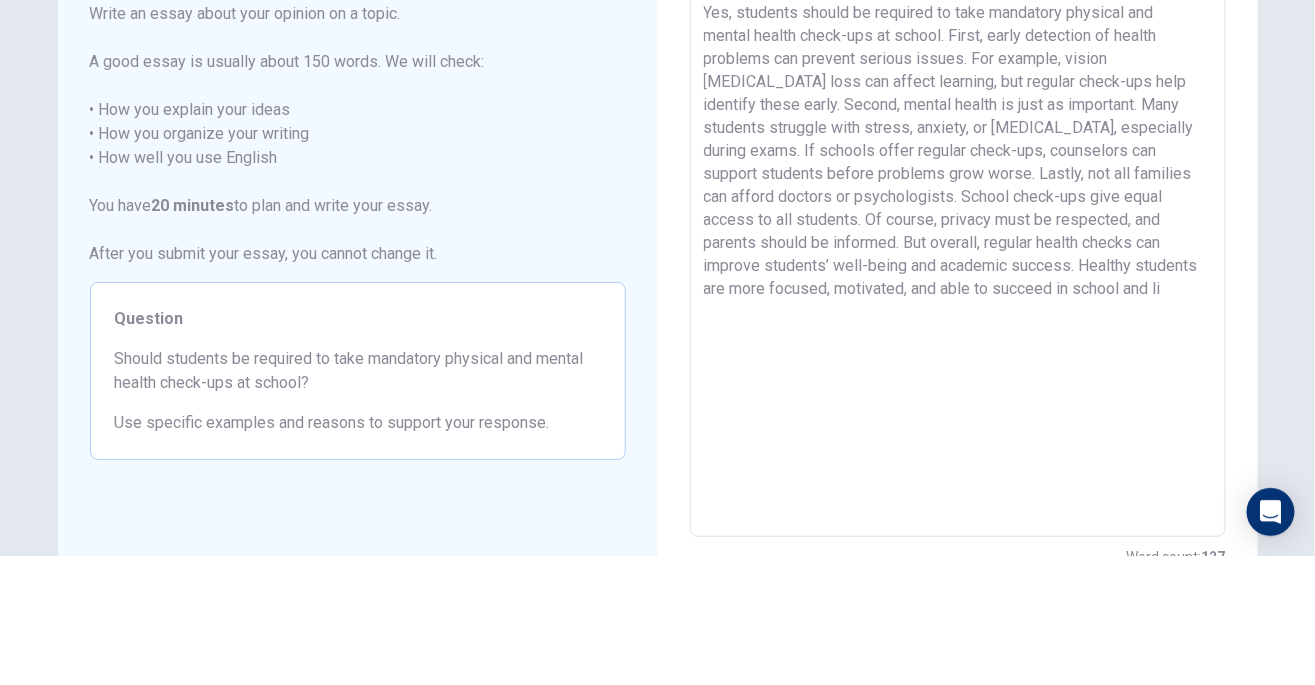 type on "x" 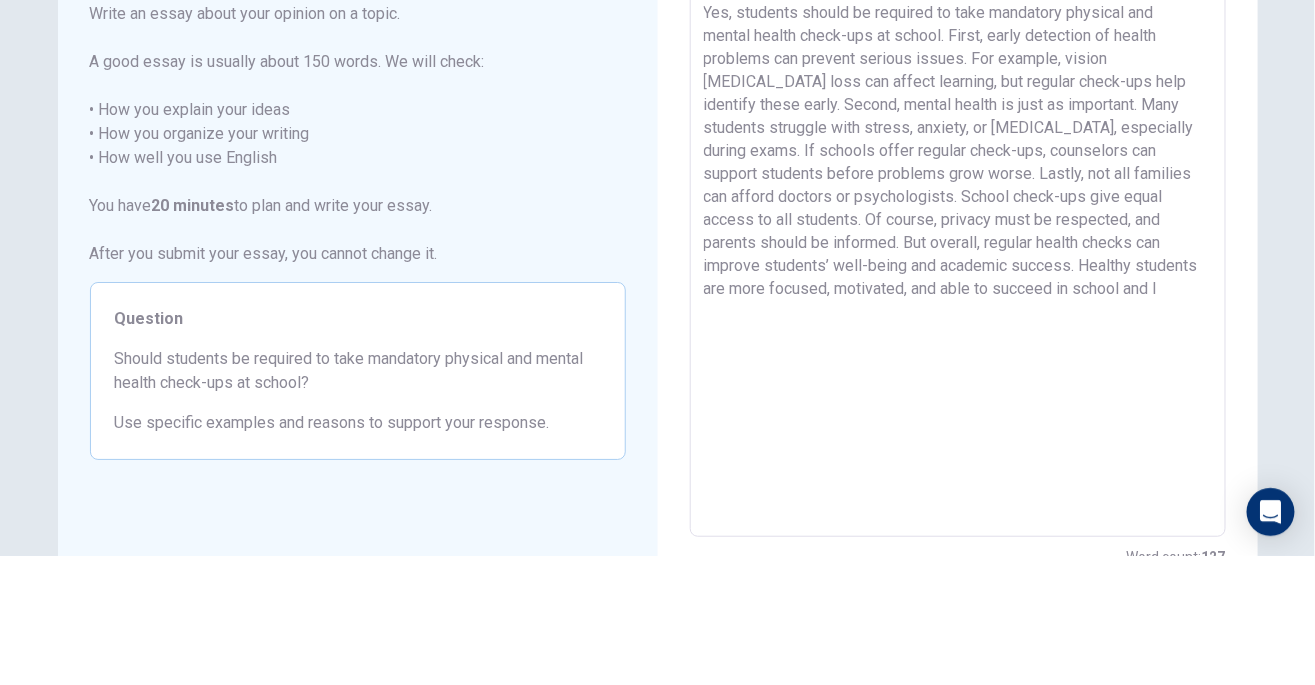 type on "x" 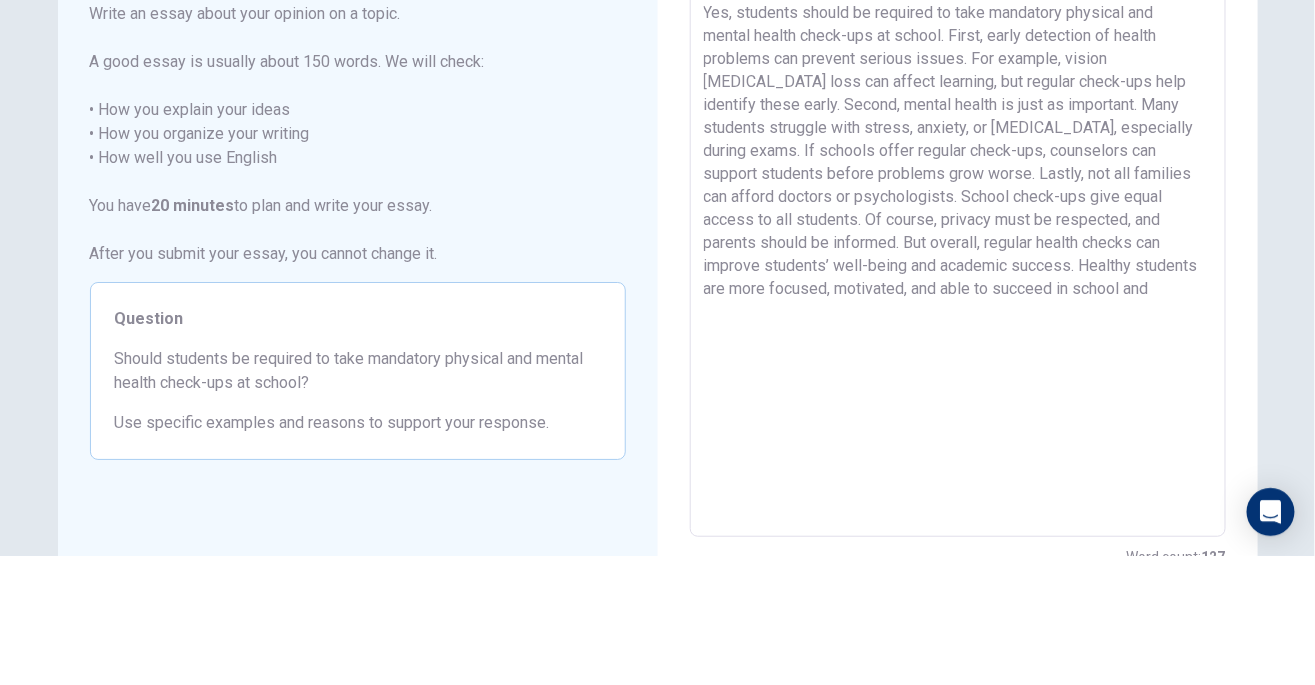 type on "x" 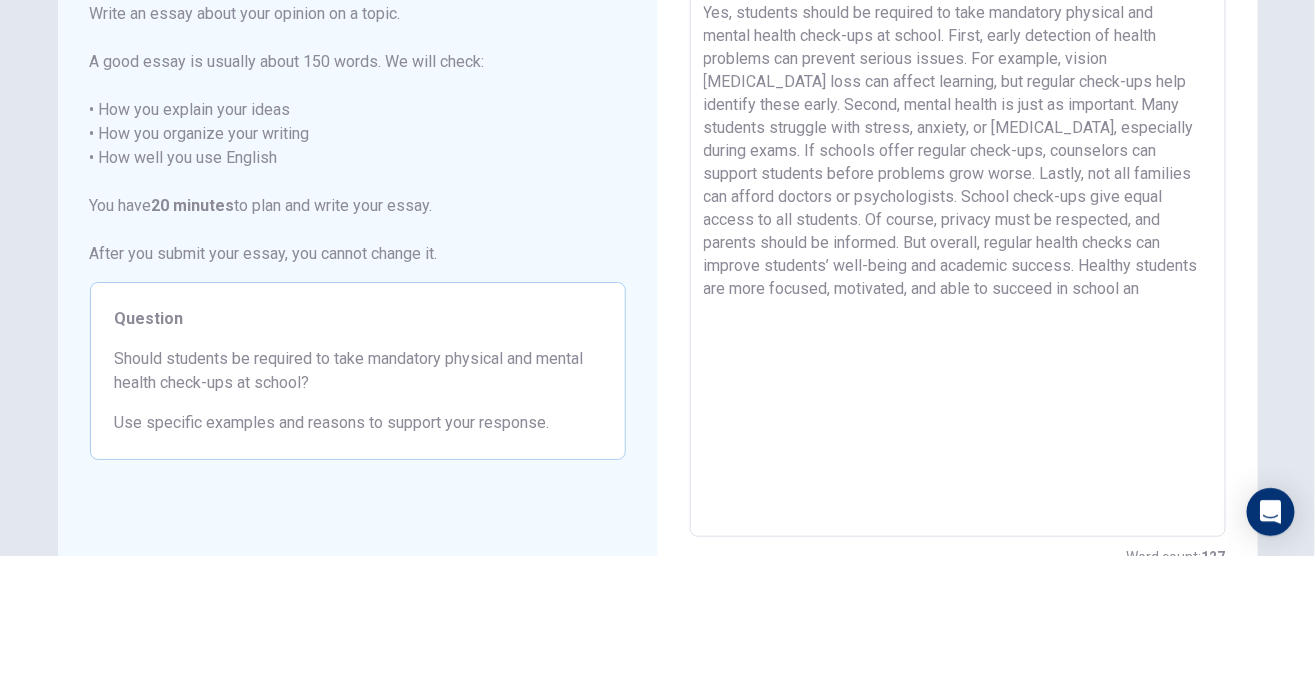 type on "x" 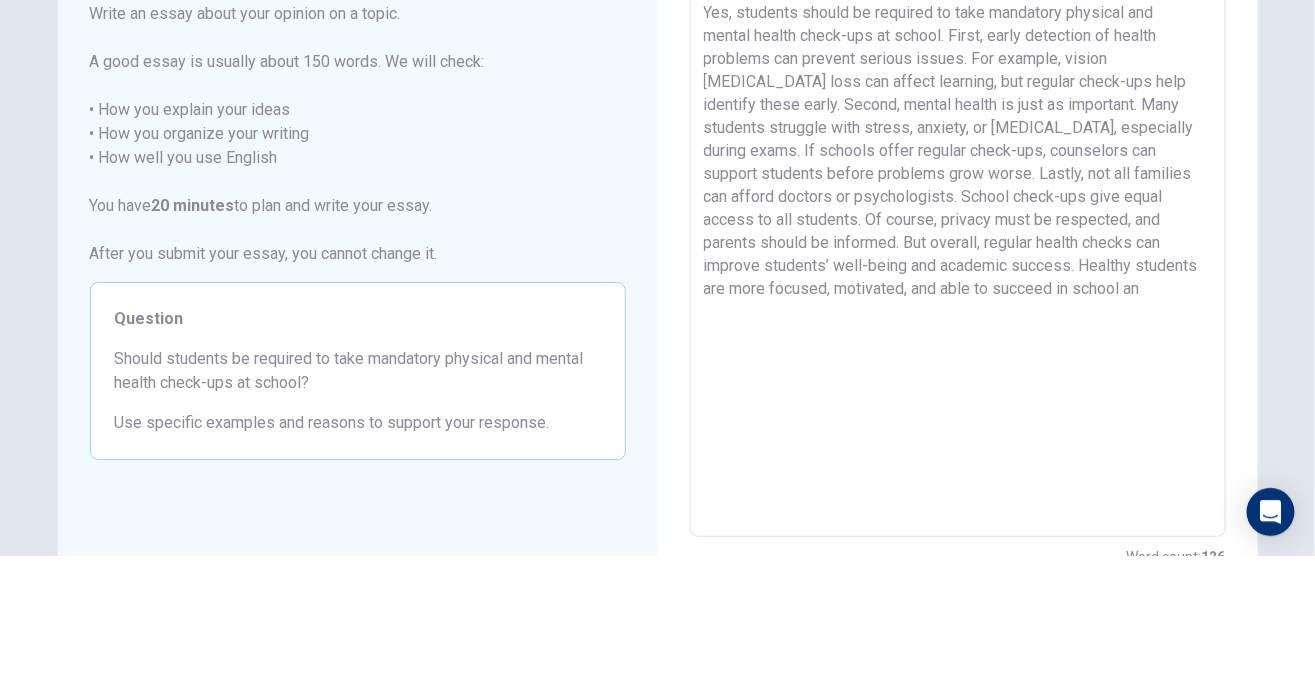 type on "Yes, students should be required to take mandatory physical and mental health check-ups at school. First, early detection of health problems can prevent serious issues. For example, vision [MEDICAL_DATA] loss can affect learning, but regular check-ups help identify these early. Second, mental health is just as important. Many students struggle with stress, anxiety, or [MEDICAL_DATA], especially during exams. If schools offer regular check-ups, counselors can support students before problems grow worse. Lastly, not all families can afford doctors or psychologists. School check-ups give equal access to all students. Of course, privacy must be respected, and parents should be informed. But overall, regular health checks can improve students’ well-being and academic success. Healthy students are more focused, motivated, and able to succeed in school a" 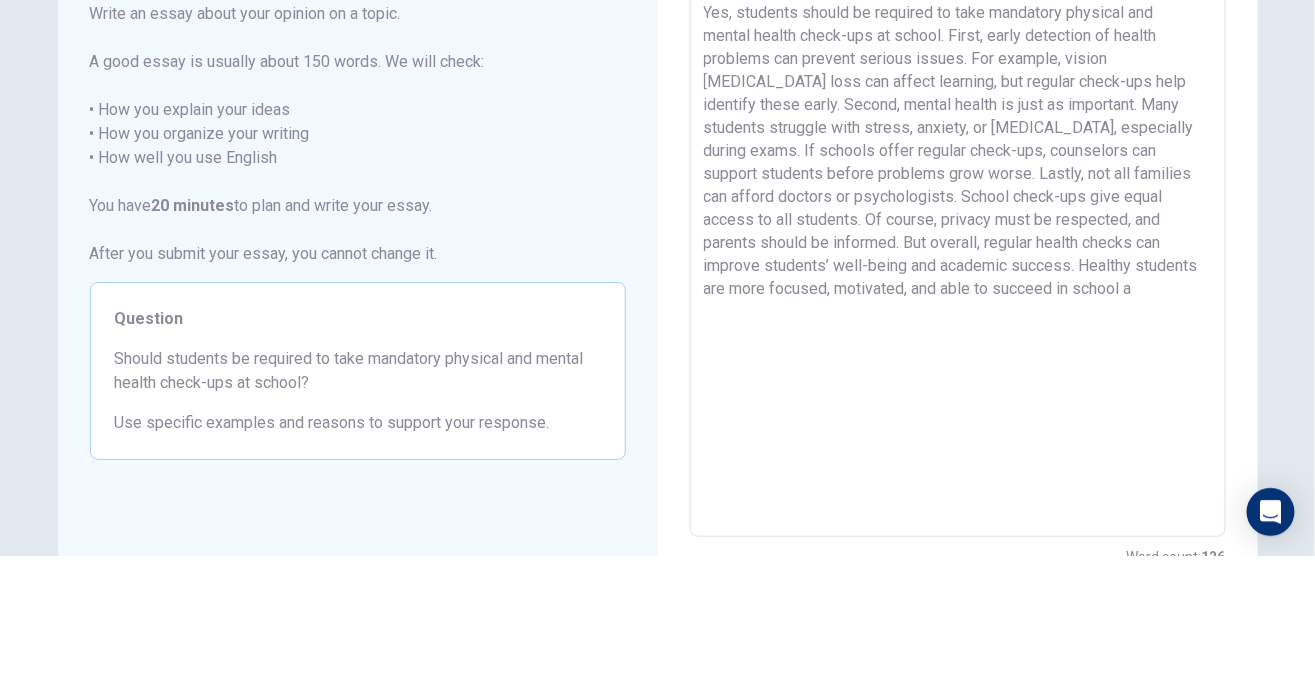 type on "x" 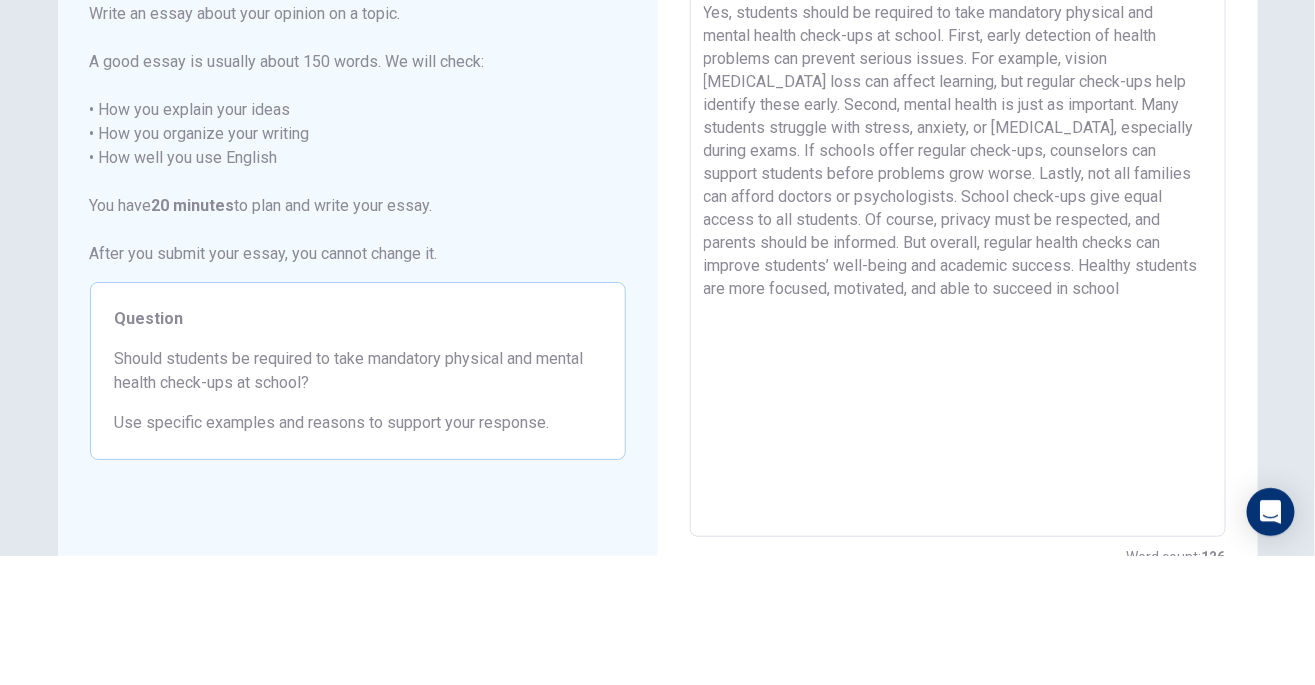 type on "x" 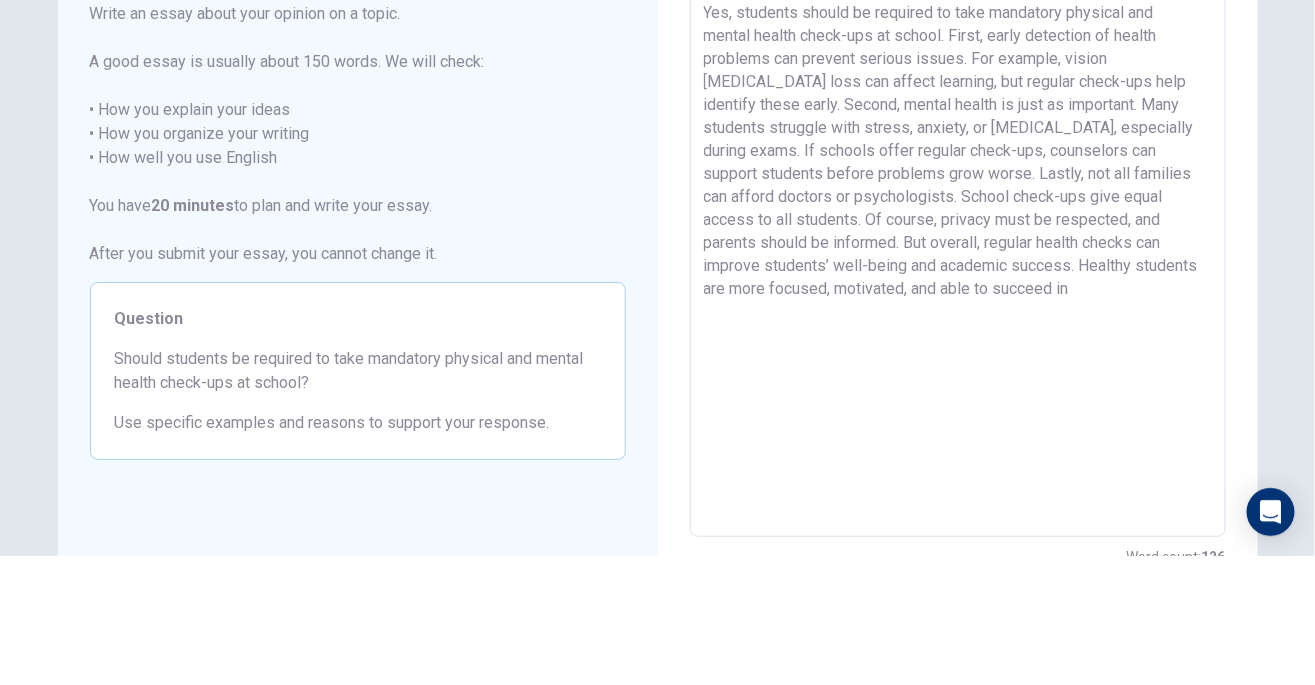 type on "x" 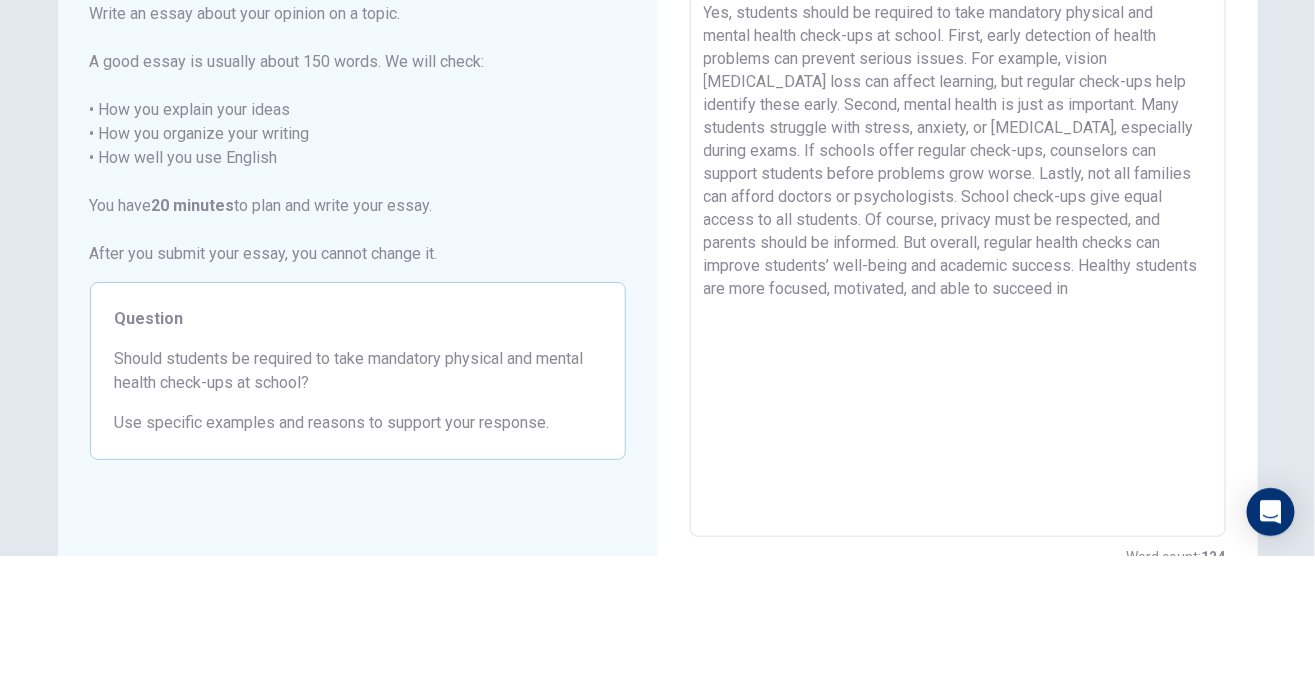 type on "Yes, students should be required to take mandatory physical and mental health check-ups at school. First, early detection of health problems can prevent serious issues. For example, vision [MEDICAL_DATA] loss can affect learning, but regular check-ups help identify these early. Second, mental health is just as important. Many students struggle with stress, anxiety, or [MEDICAL_DATA], especially during exams. If schools offer regular check-ups, counselors can support students before problems grow worse. Lastly, not all families can afford doctors or psychologists. School check-ups give equal access to all students. Of course, privacy must be respected, and parents should be informed. But overall, regular health checks can improve students’ well-being and academic success. Healthy students are more focused, motivated, and able to succeed" 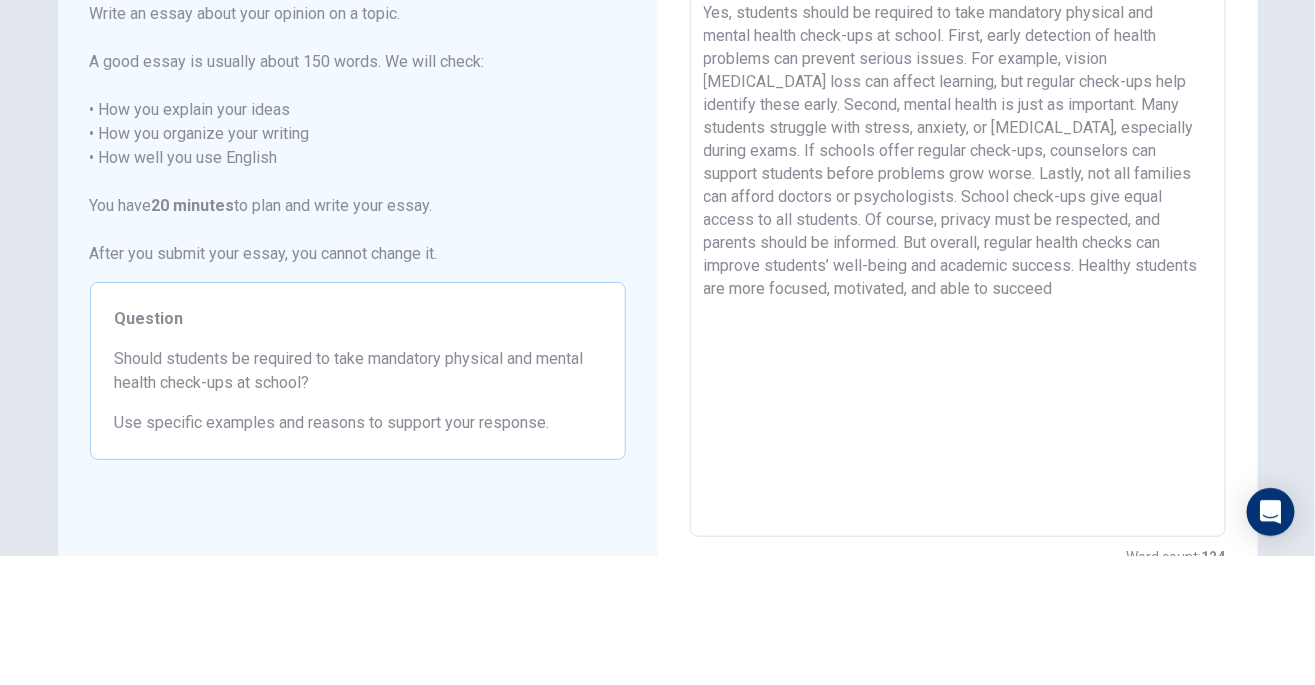 type on "x" 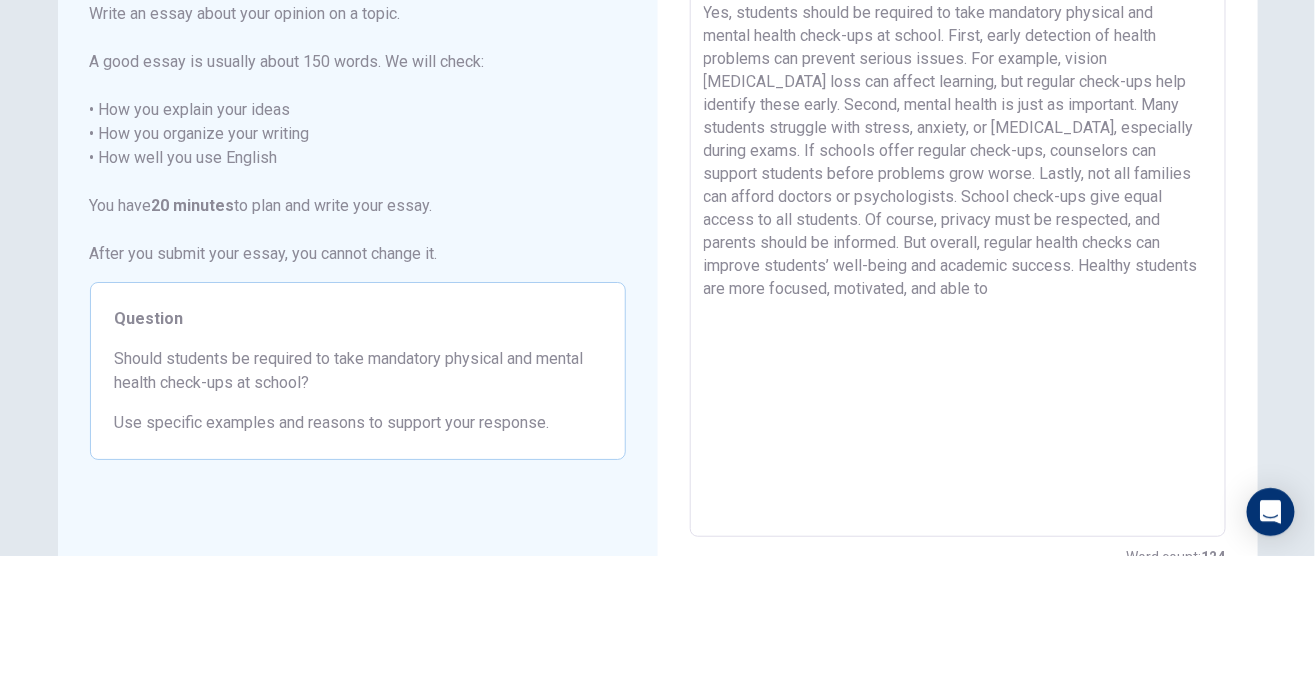 type on "x" 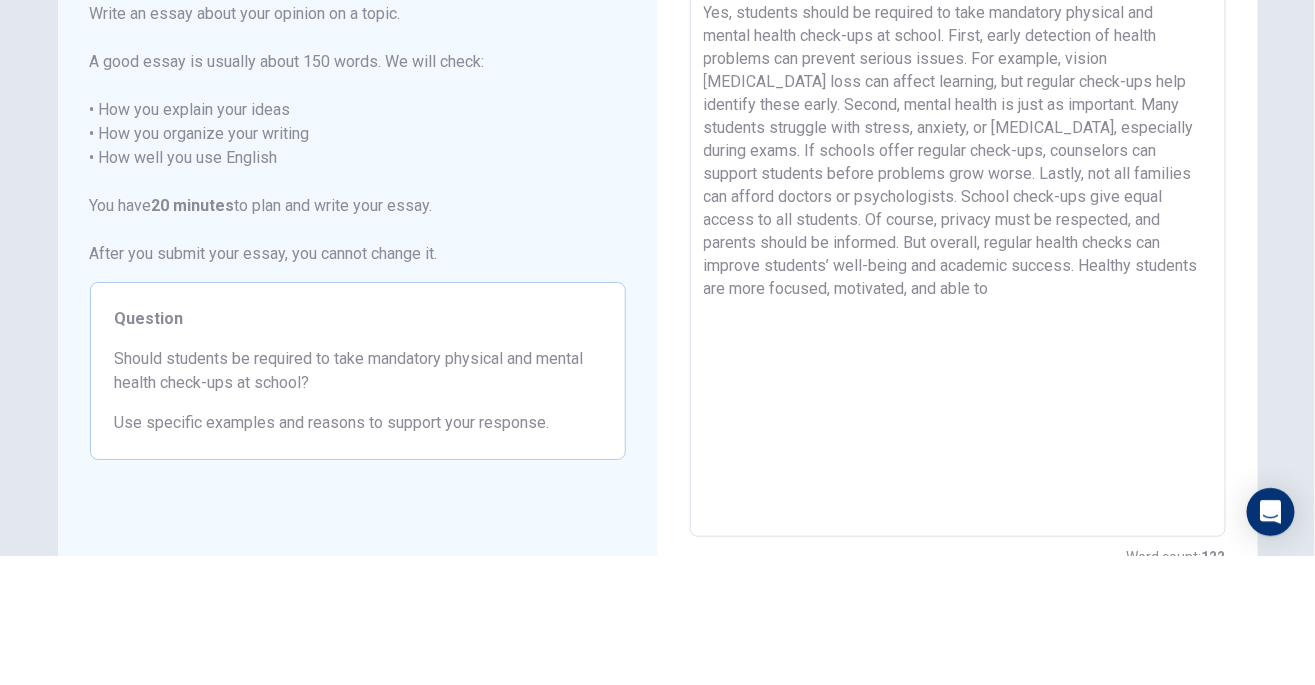 type on "Yes, students should be required to take mandatory physical and mental health check-ups at school. First, early detection of health problems can prevent serious issues. For example, vision [MEDICAL_DATA] loss can affect learning, but regular check-ups help identify these early. Second, mental health is just as important. Many students struggle with stress, anxiety, or [MEDICAL_DATA], especially during exams. If schools offer regular check-ups, counselors can support students before problems grow worse. Lastly, not all families can afford doctors or psychologists. School check-ups give equal access to all students. Of course, privacy must be respected, and parents should be informed. But overall, regular health checks can improve students’ well-being and academic success. Healthy students are more focused, motivated, and able" 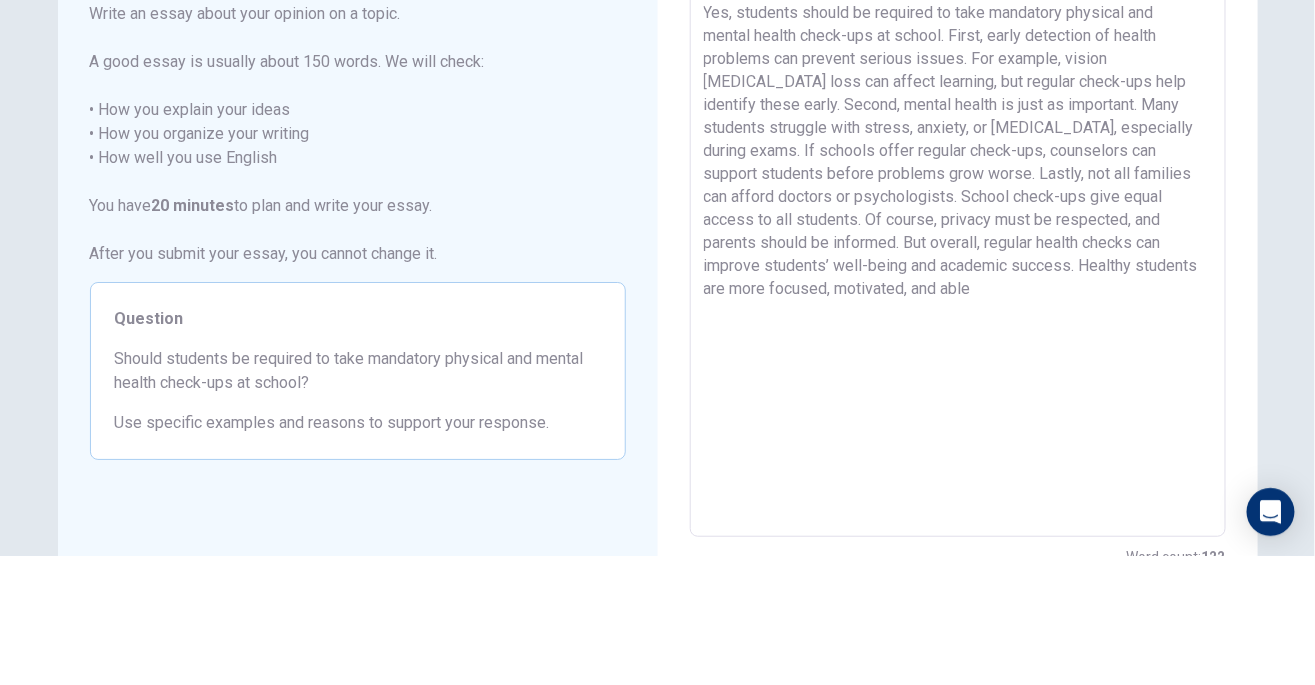 type on "x" 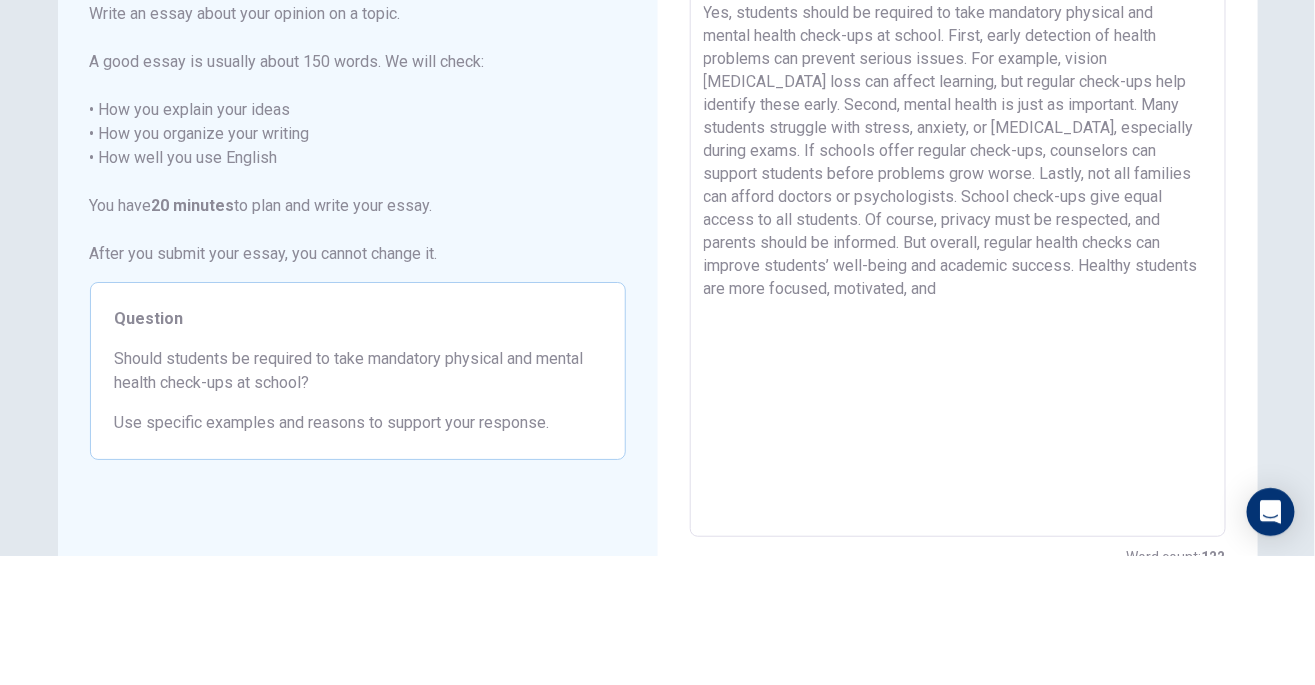 type on "x" 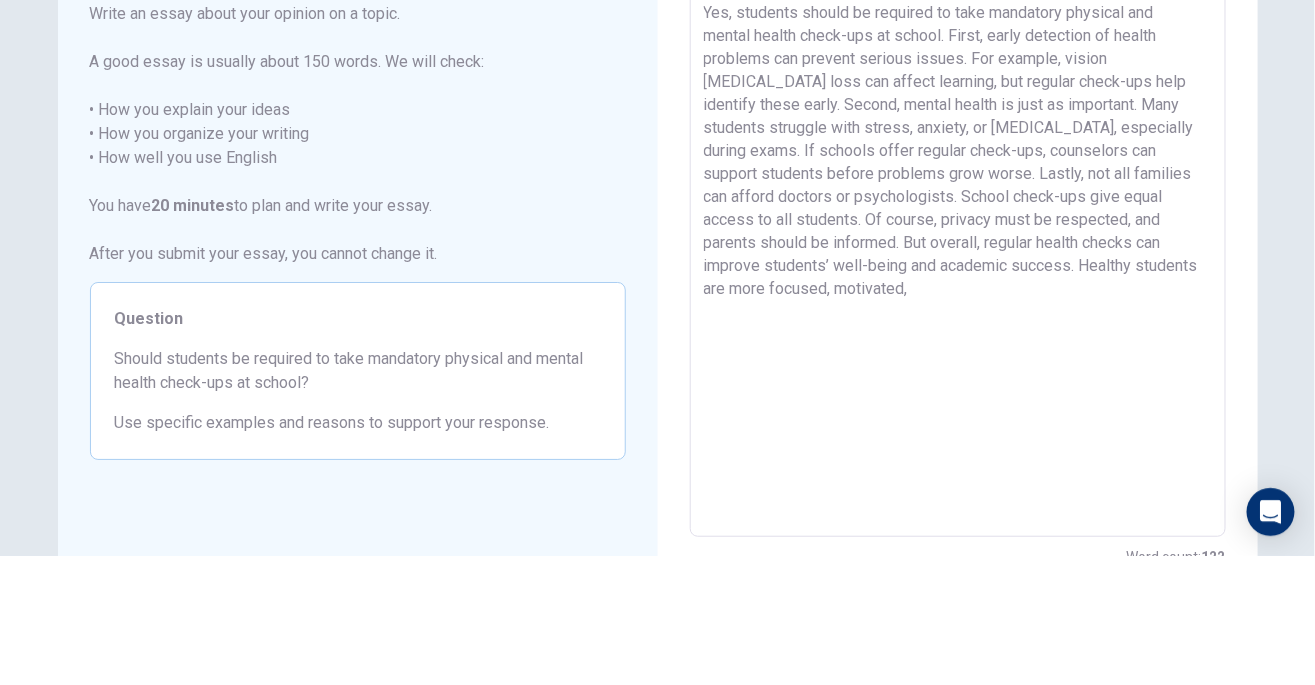 type on "x" 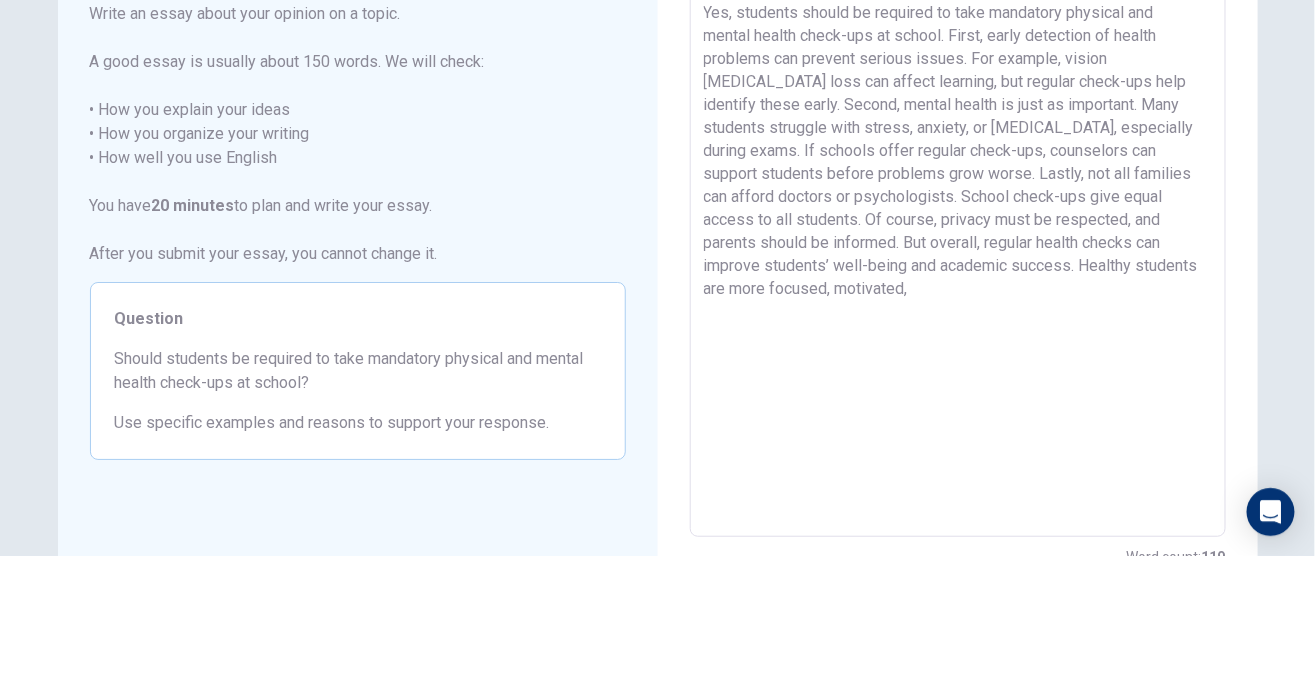 type on "Yes, students should be required to take mandatory physical and mental health check-ups at school. First, early detection of health problems can prevent serious issues. For example, vision [MEDICAL_DATA] loss can affect learning, but regular check-ups help identify these early. Second, mental health is just as important. Many students struggle with stress, anxiety, or [MEDICAL_DATA], especially during exams. If schools offer regular check-ups, counselors can support students before problems grow worse. Lastly, not all families can afford doctors or psychologists. School check-ups give equal access to all students. Of course, privacy must be respected, and parents should be informed. But overall, regular health checks can improve students’ well-being and academic success. Healthy students are more focused," 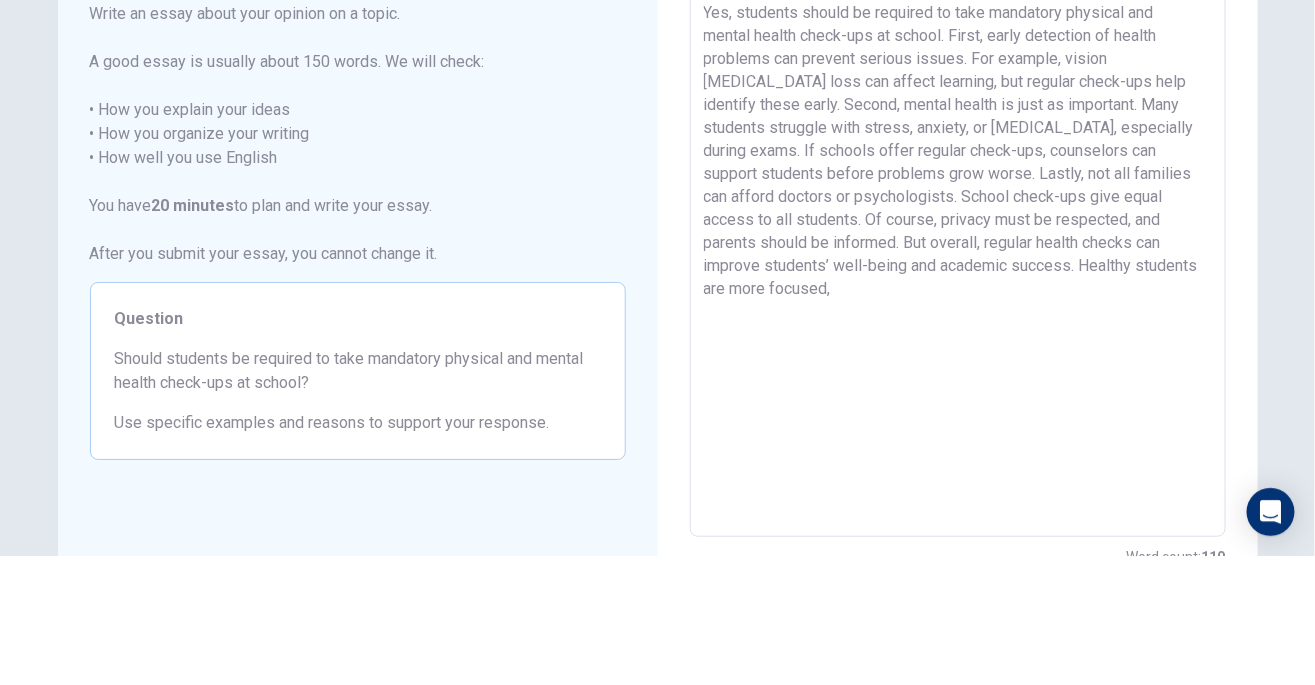 type on "x" 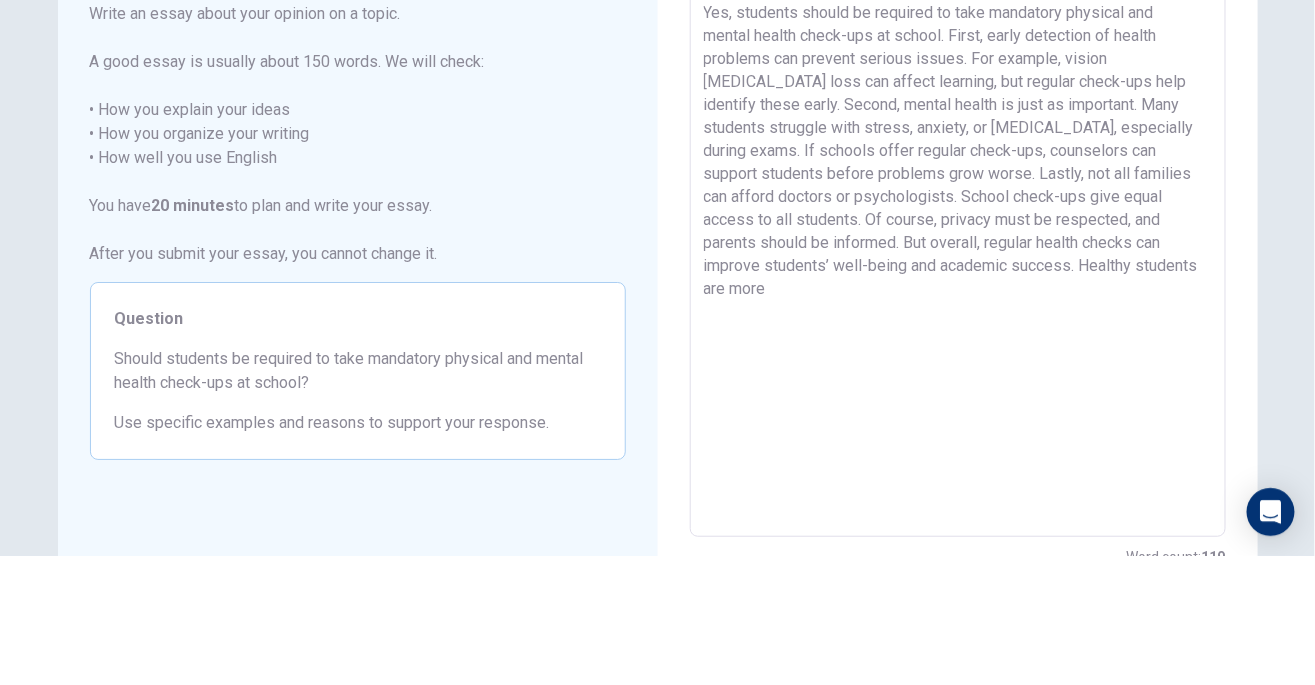 type on "x" 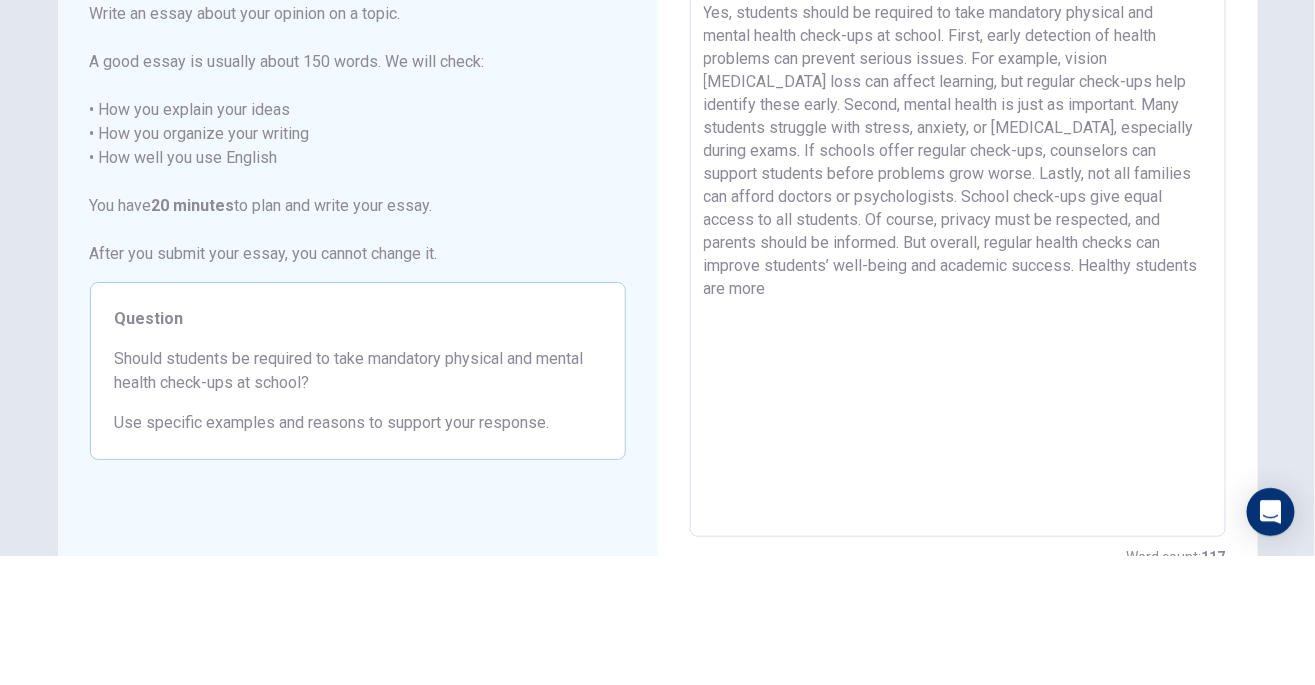 type on "Yes, students should be required to take mandatory physical and mental health check-ups at school. First, early detection of health problems can prevent serious issues. For example, vision [MEDICAL_DATA] loss can affect learning, but regular check-ups help identify these early. Second, mental health is just as important. Many students struggle with stress, anxiety, or [MEDICAL_DATA], especially during exams. If schools offer regular check-ups, counselors can support students before problems grow worse. Lastly, not all families can afford doctors or psychologists. School check-ups give equal access to all students. Of course, privacy must be respected, and parents should be informed. But overall, regular health checks can improve students’ well-being and academic success. Healthy students are" 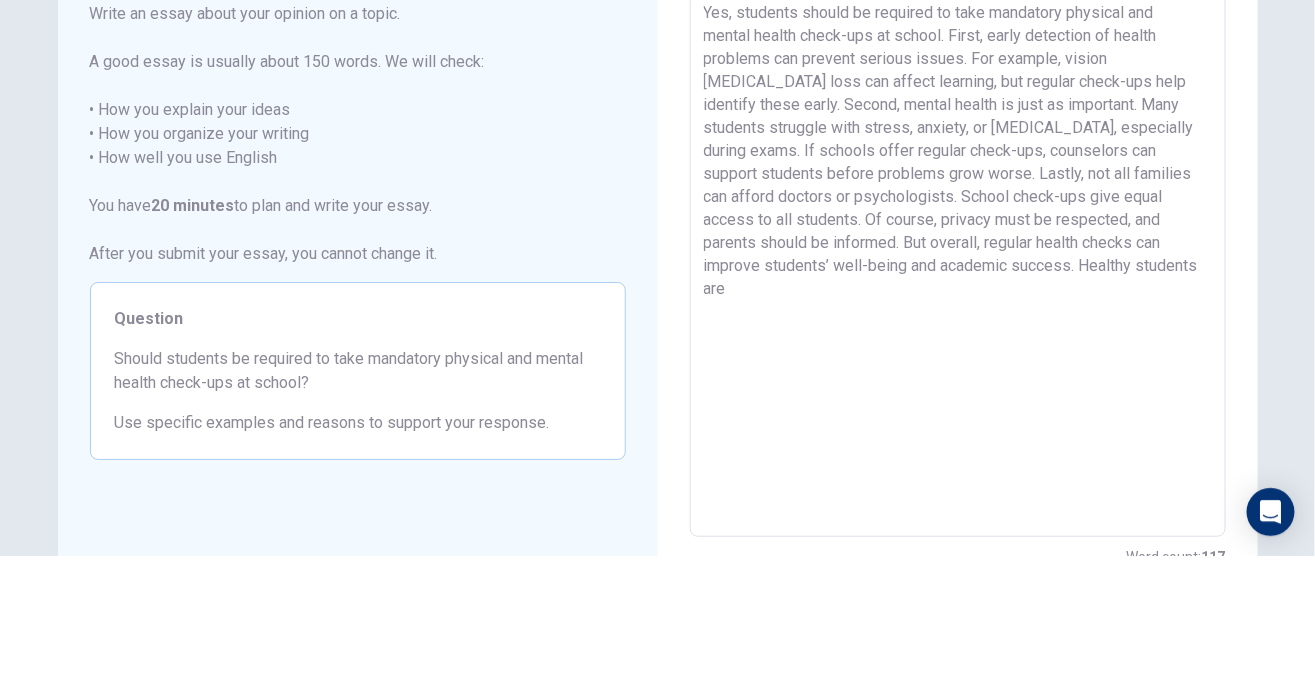 type on "x" 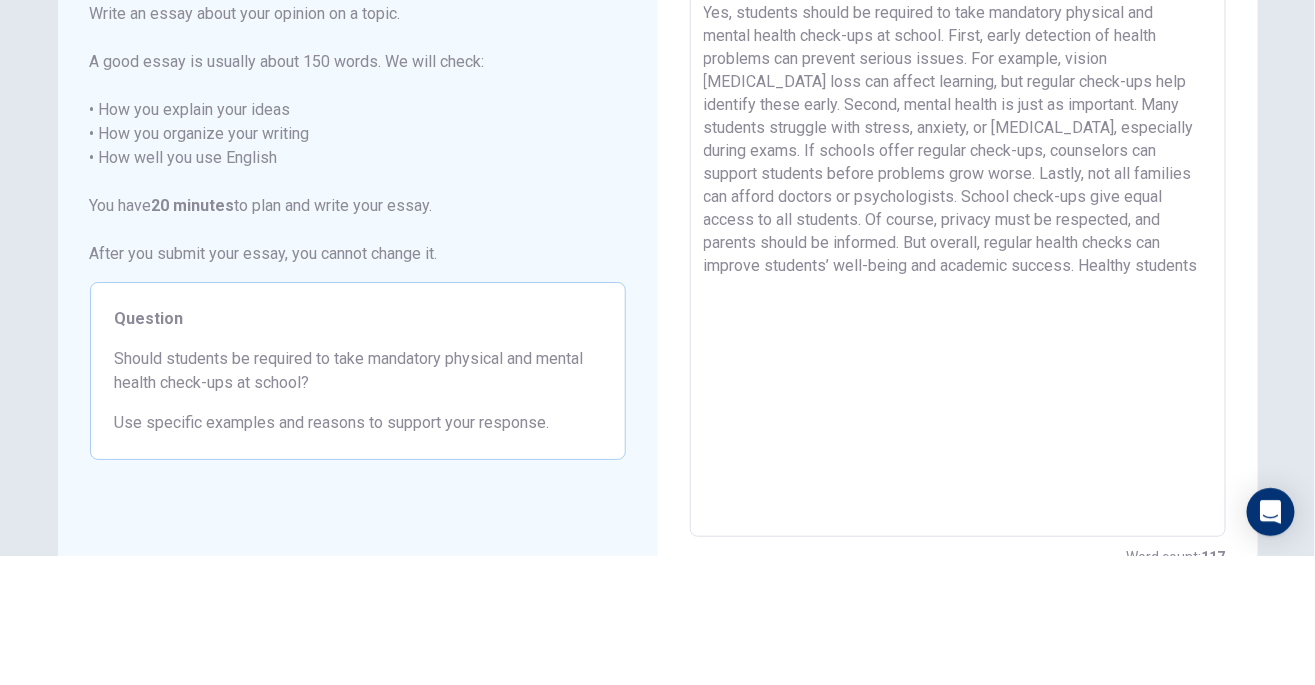 type on "x" 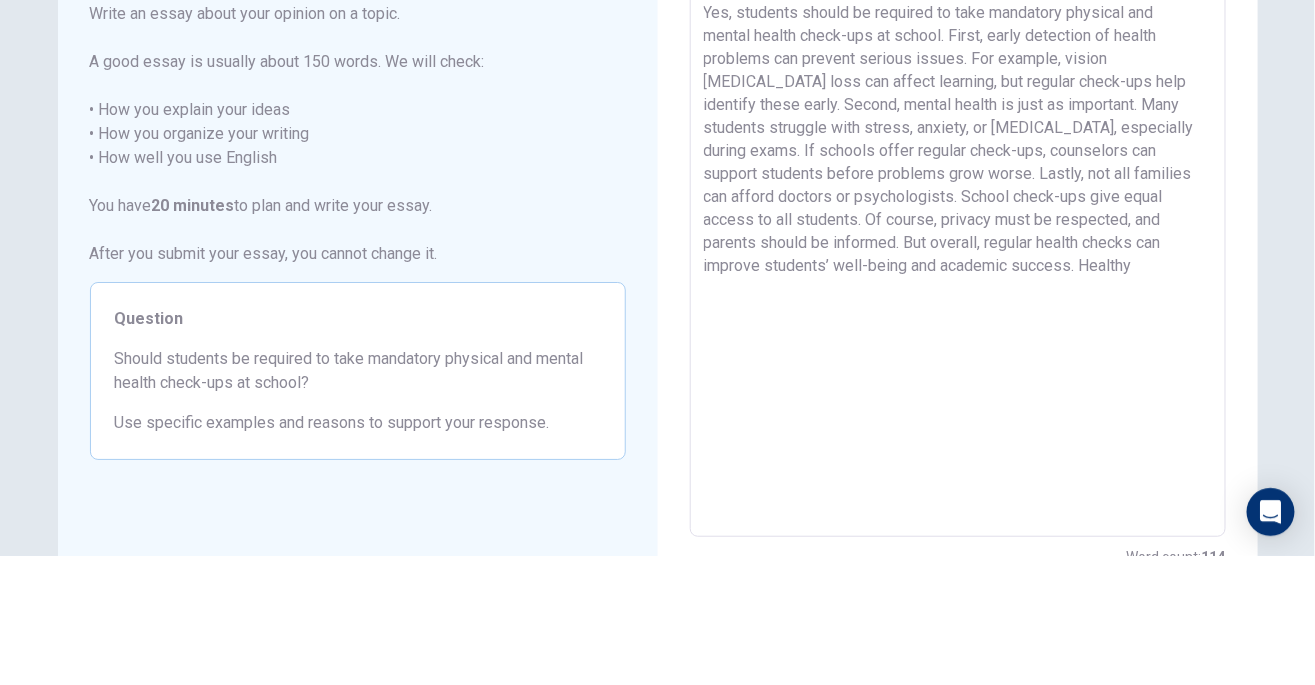 type on "x" 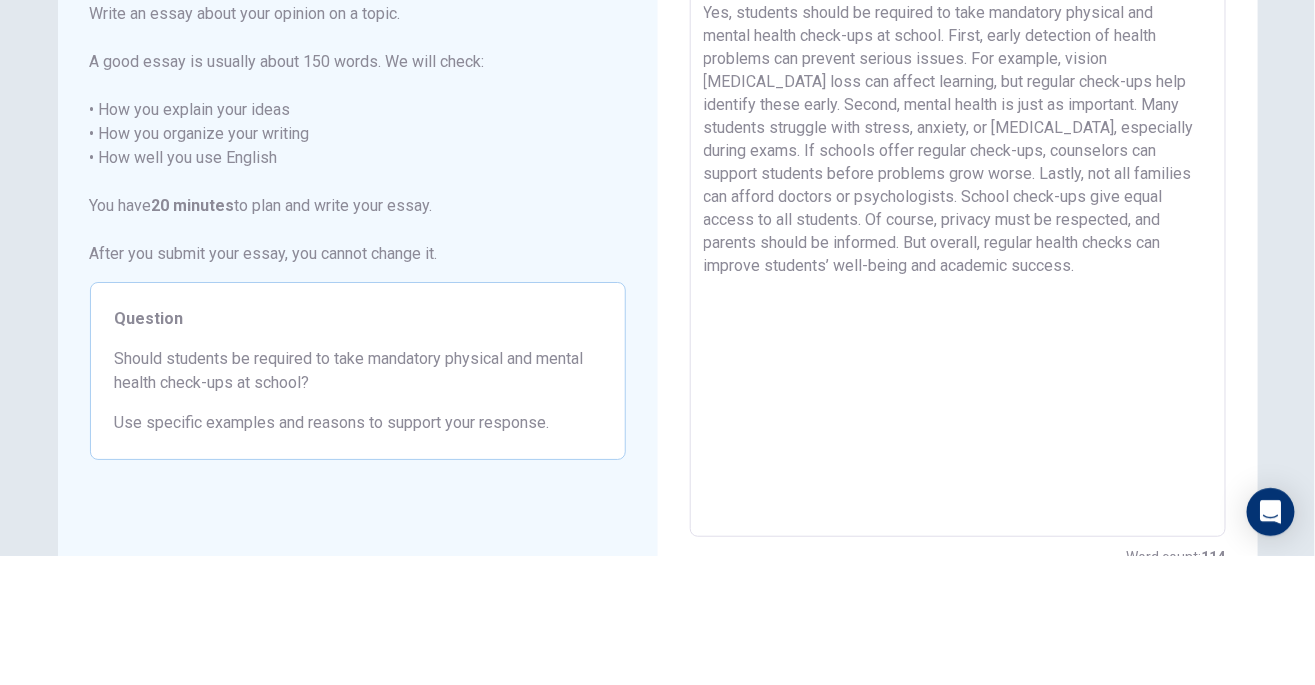 type on "x" 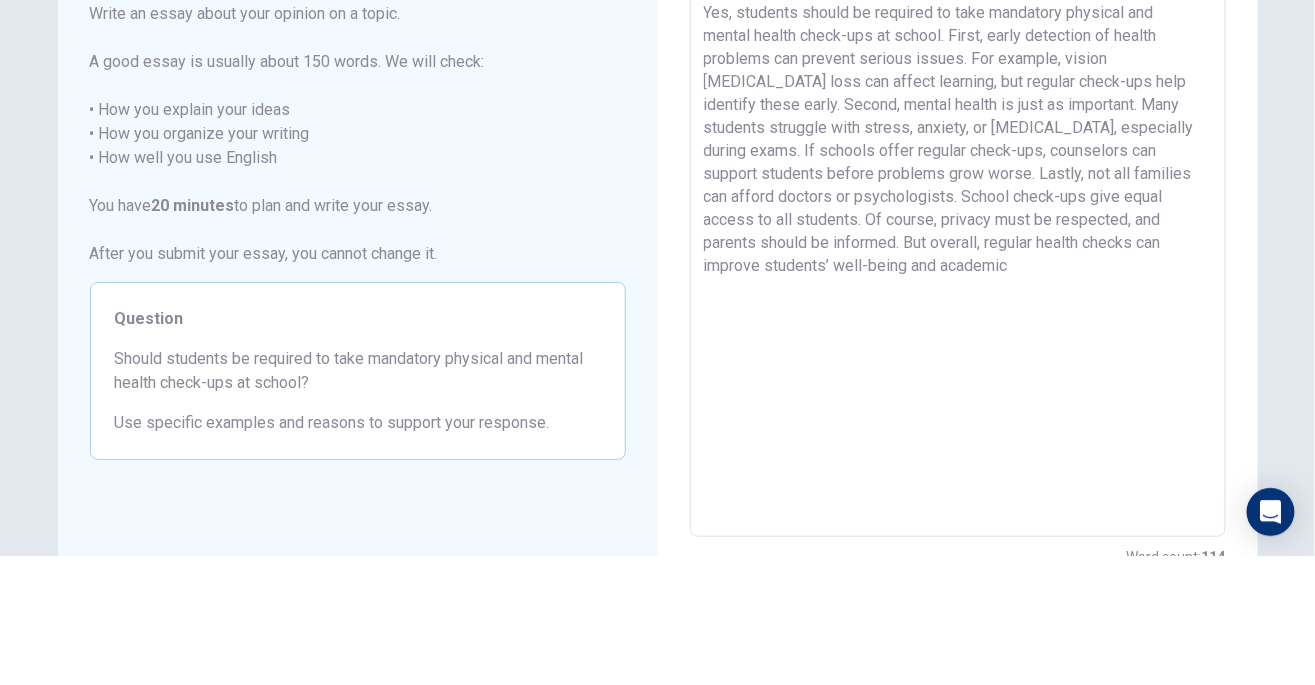 type on "x" 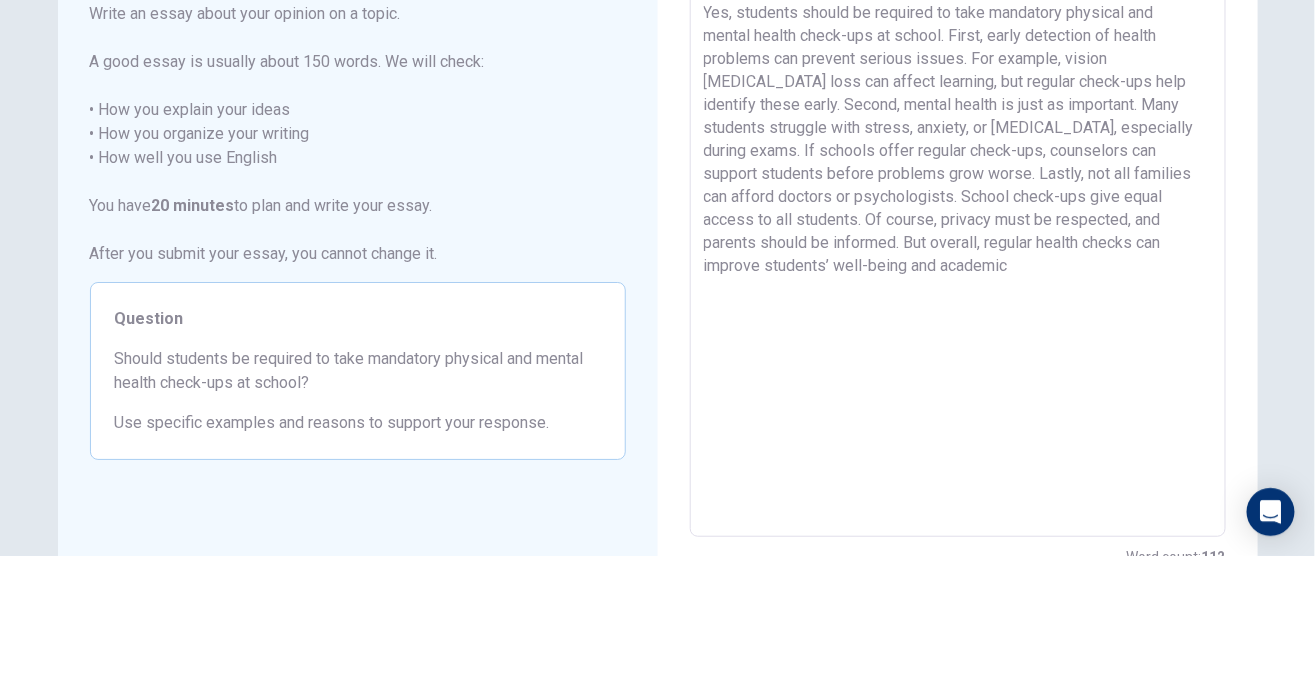 type on "Yes, students should be required to take mandatory physical and mental health check-ups at school. First, early detection of health problems can prevent serious issues. For example, vision [MEDICAL_DATA] loss can affect learning, but regular check-ups help identify these early. Second, mental health is just as important. Many students struggle with stress, anxiety, or [MEDICAL_DATA], especially during exams. If schools offer regular check-ups, counselors can support students before problems grow worse. Lastly, not all families can afford doctors or psychologists. School check-ups give equal access to all students. Of course, privacy must be respected, and parents should be informed. But overall, regular health checks can improve students’ well-being and" 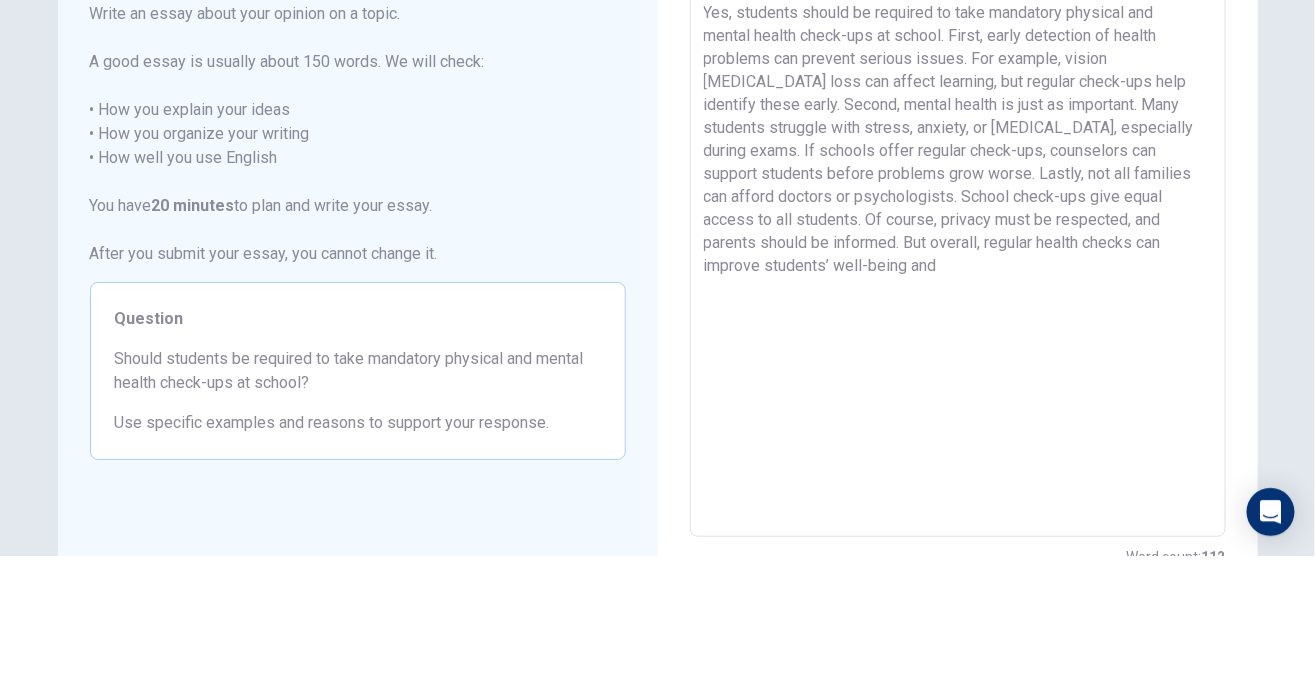 type on "x" 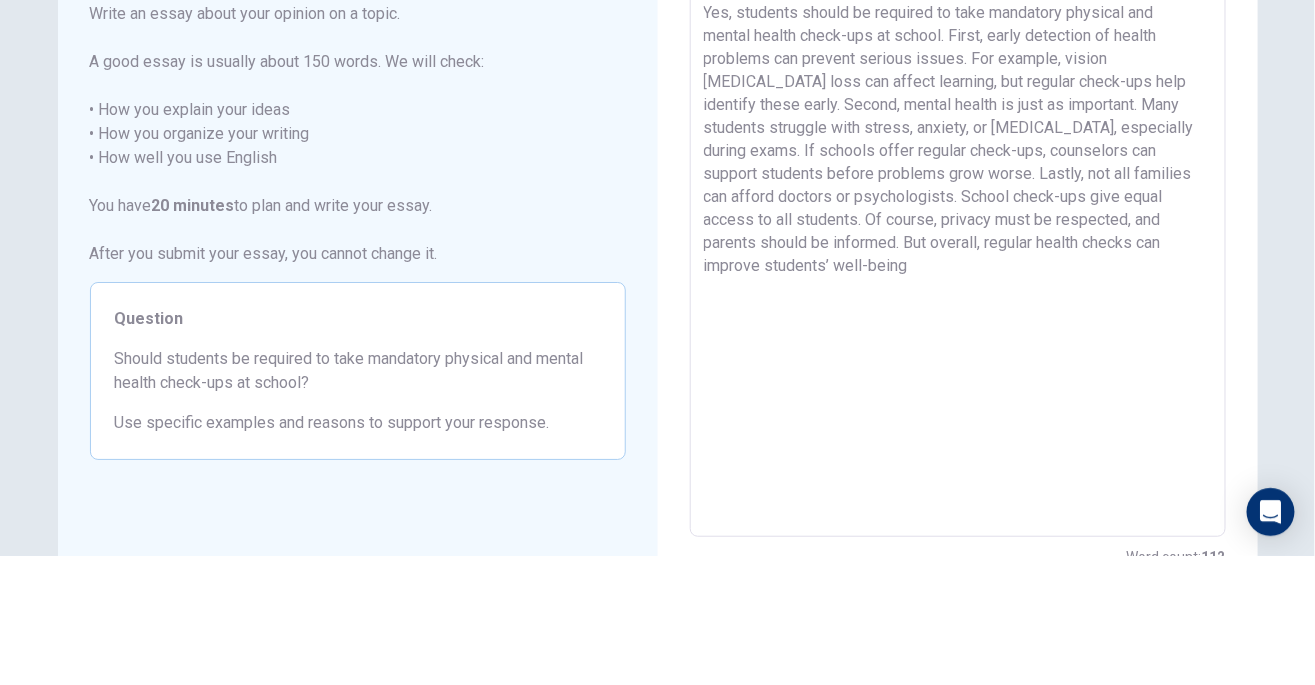 type on "x" 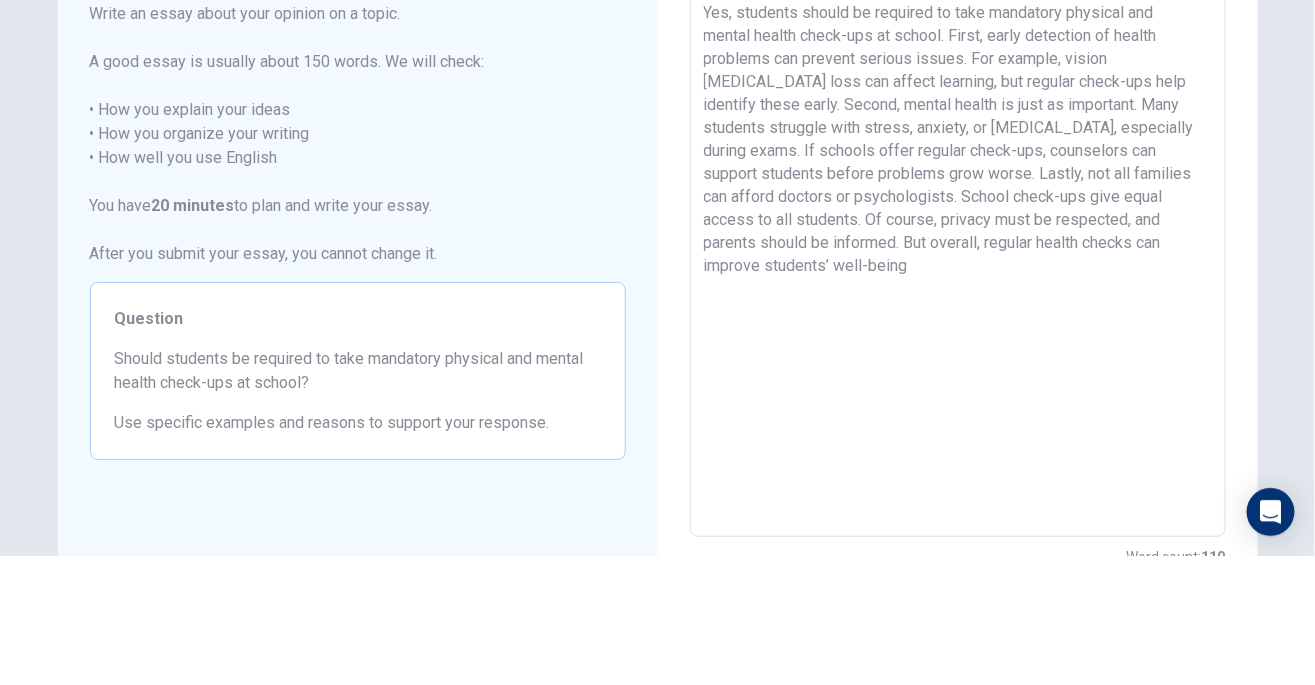 type on "Yes, students should be required to take mandatory physical and mental health check-ups at school. First, early detection of health problems can prevent serious issues. For example, vision [MEDICAL_DATA] loss can affect learning, but regular check-ups help identify these early. Second, mental health is just as important. Many students struggle with stress, anxiety, or [MEDICAL_DATA], especially during exams. If schools offer regular check-ups, counselors can support students before problems grow worse. Lastly, not all families can afford doctors or psychologists. School check-ups give equal access to all students. Of course, privacy must be respected, and parents should be informed. But overall, regular health checks can improve students’" 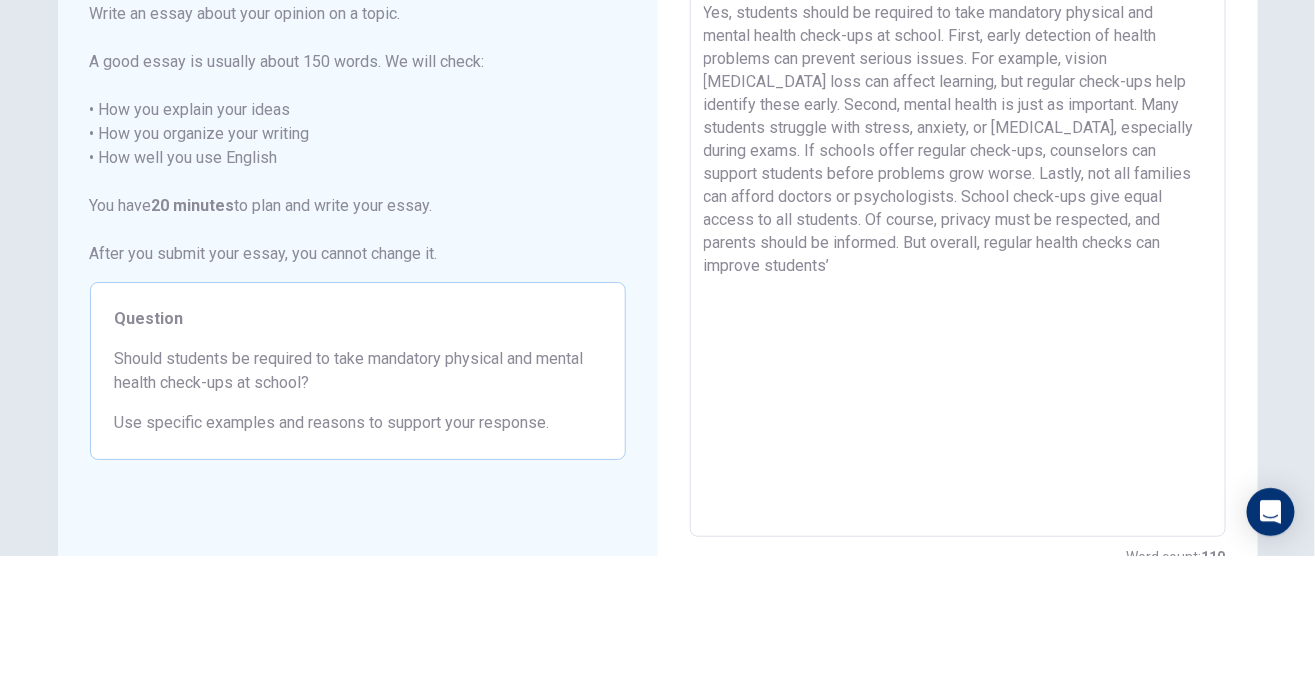 type on "x" 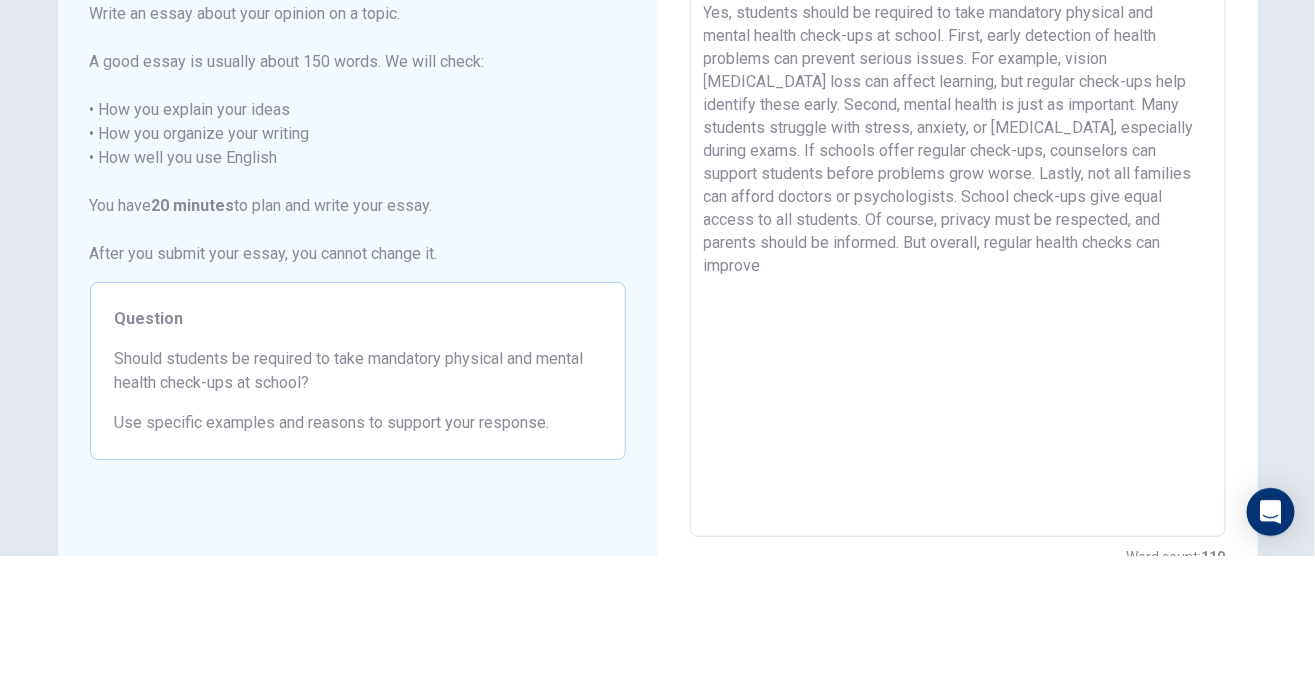 type on "x" 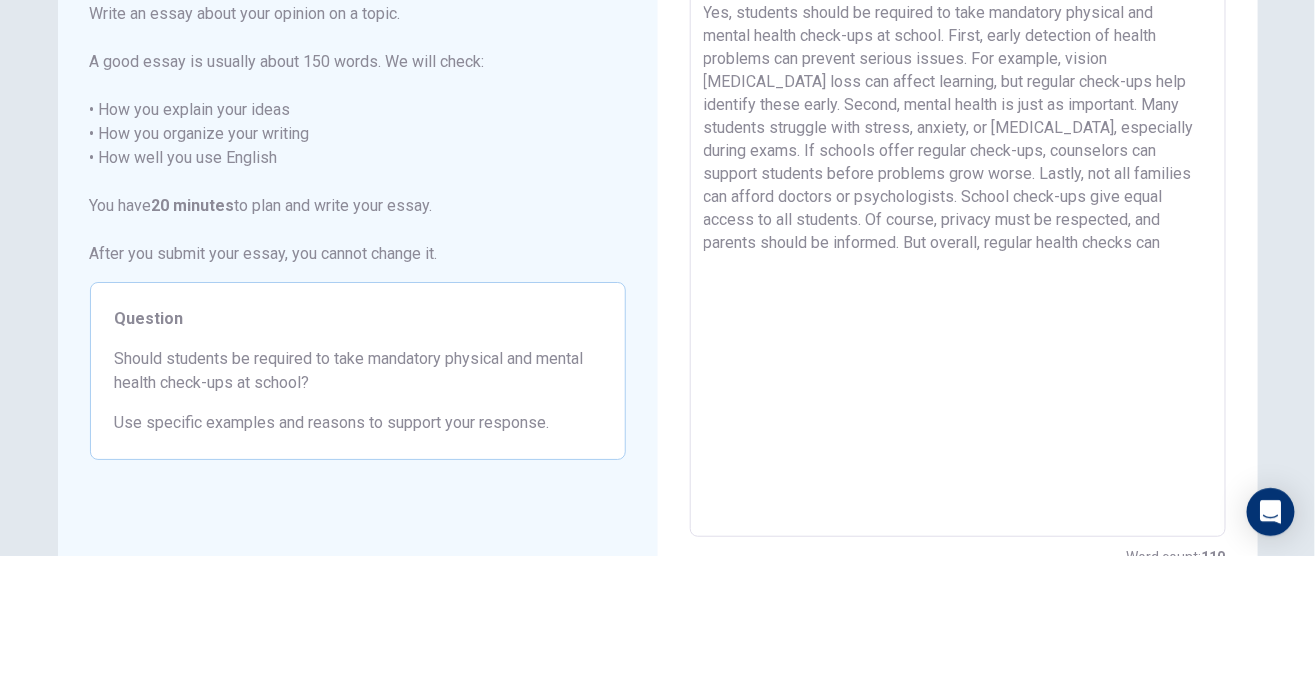 type on "x" 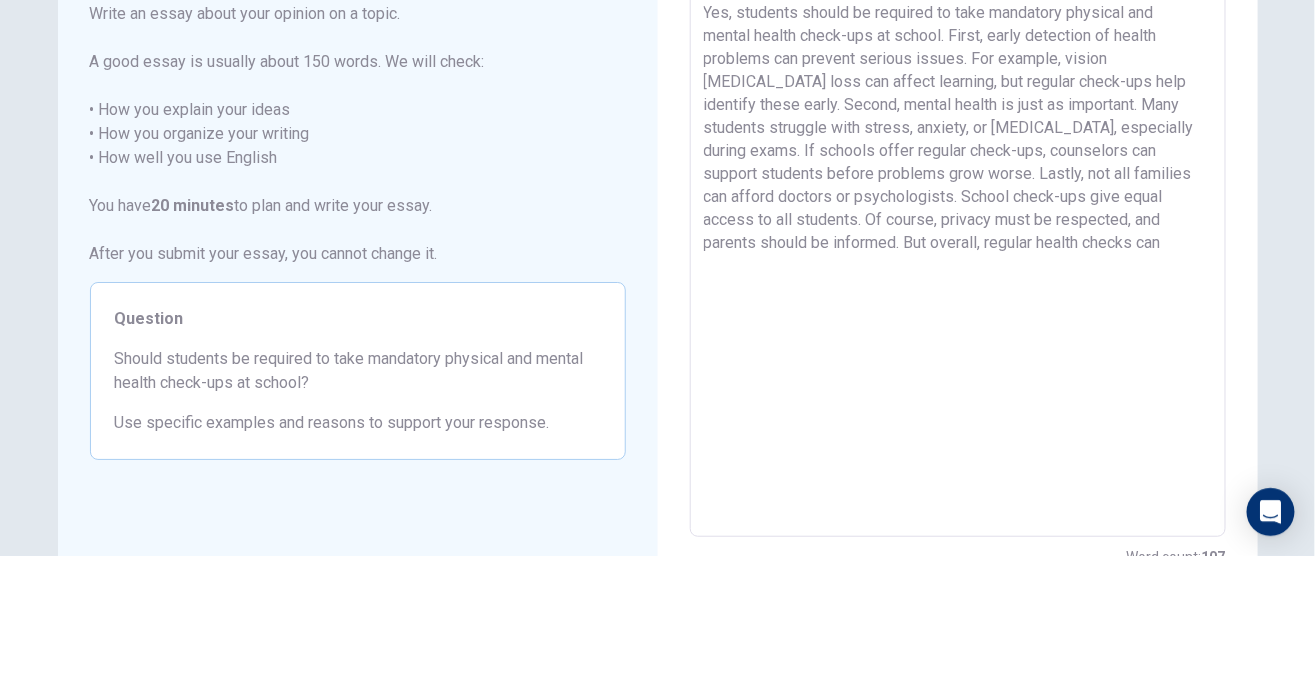 type on "Yes, students should be required to take mandatory physical and mental health check-ups at school. First, early detection of health problems can prevent serious issues. For example, vision [MEDICAL_DATA] loss can affect learning, but regular check-ups help identify these early. Second, mental health is just as important. Many students struggle with stress, anxiety, or [MEDICAL_DATA], especially during exams. If schools offer regular check-ups, counselors can support students before problems grow worse. Lastly, not all families can afford doctors or psychologists. School check-ups give equal access to all students. Of course, privacy must be respected, and parents should be informed. But overall, regular health checks" 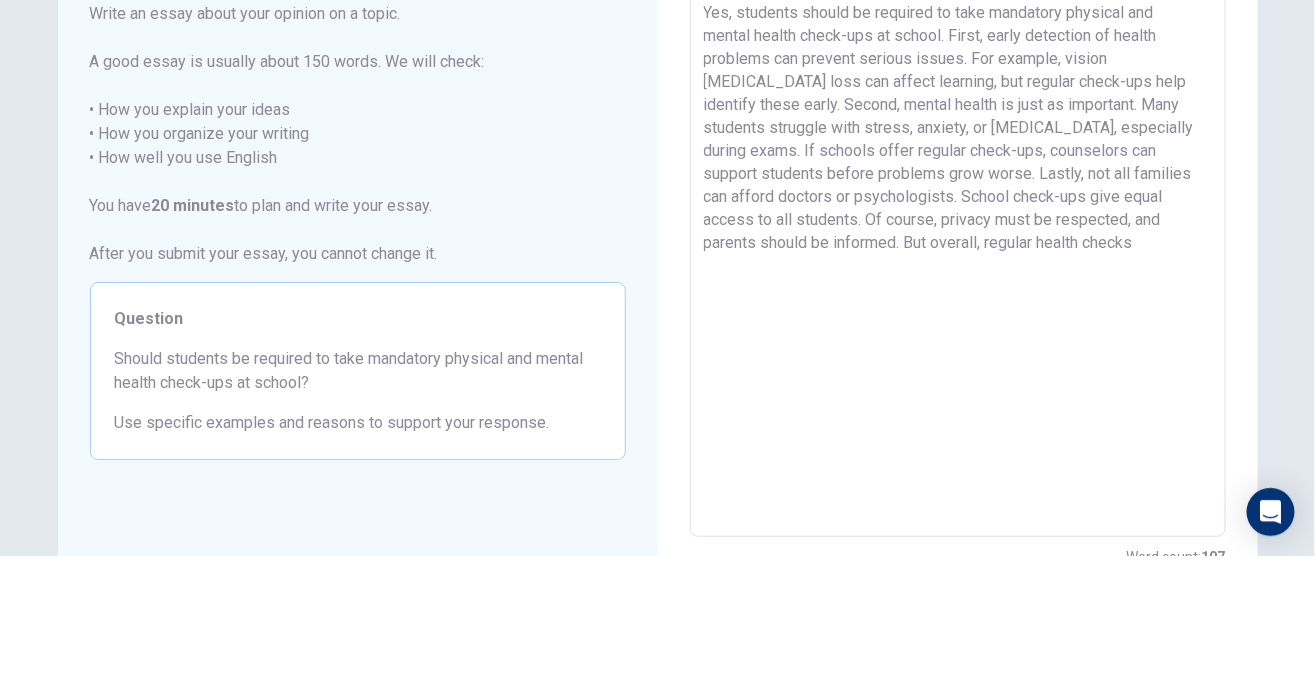 type on "x" 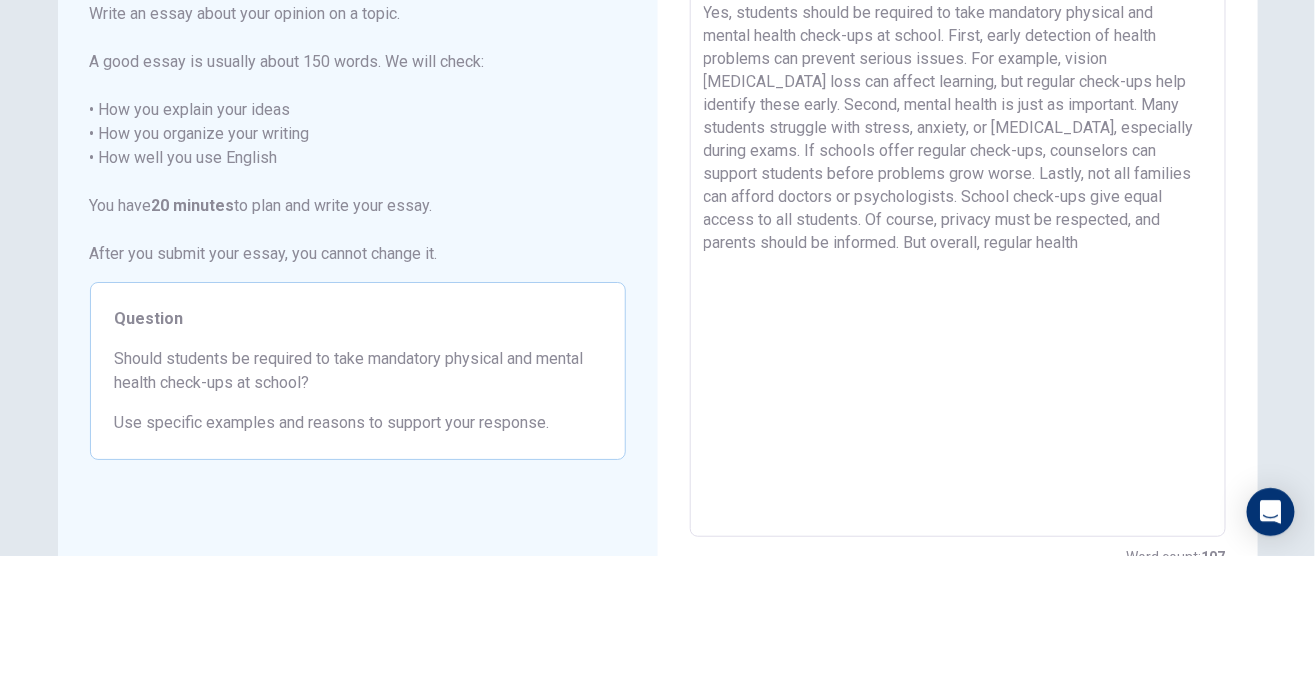 type on "x" 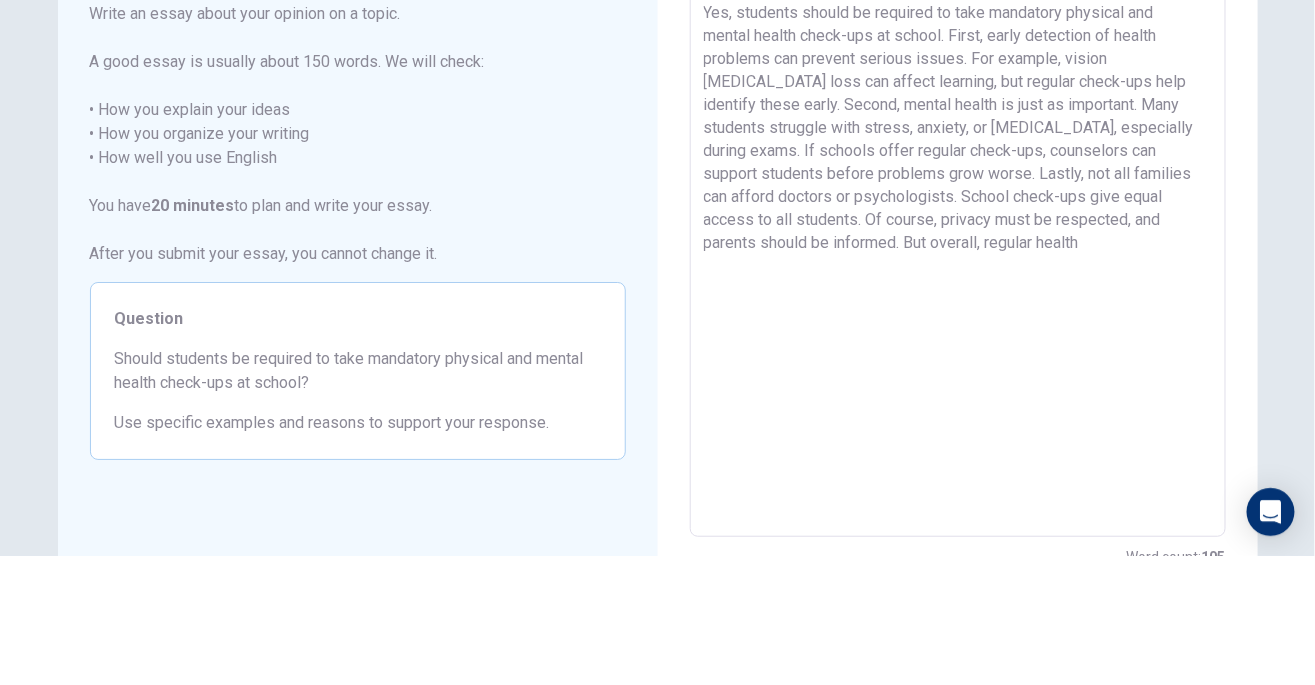 type on "Yes, students should be required to take mandatory physical and mental health check-ups at school. First, early detection of health problems can prevent serious issues. For example, vision [MEDICAL_DATA] loss can affect learning, but regular check-ups help identify these early. Second, mental health is just as important. Many students struggle with stress, anxiety, or [MEDICAL_DATA], especially during exams. If schools offer regular check-ups, counselors can support students before problems grow worse. Lastly, not all families can afford doctors or psychologists. School check-ups give equal access to all students. Of course, privacy must be respected, and parents should be informed. But overall, regular" 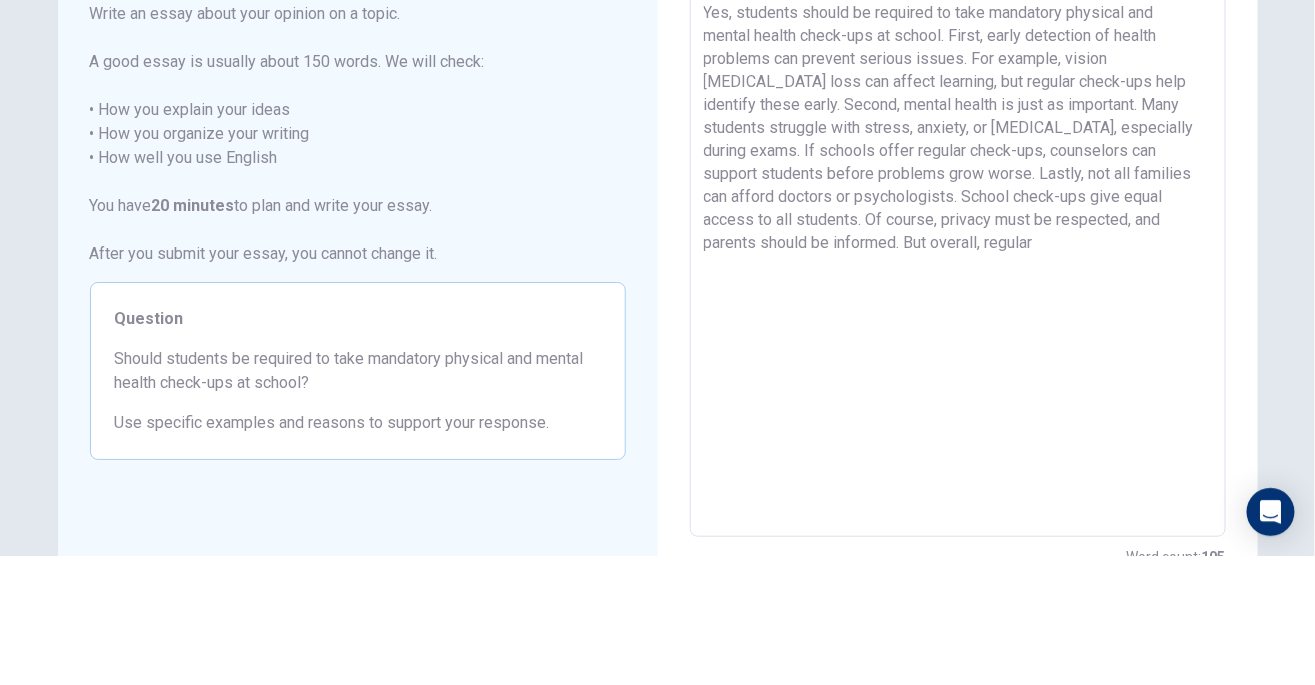 type on "x" 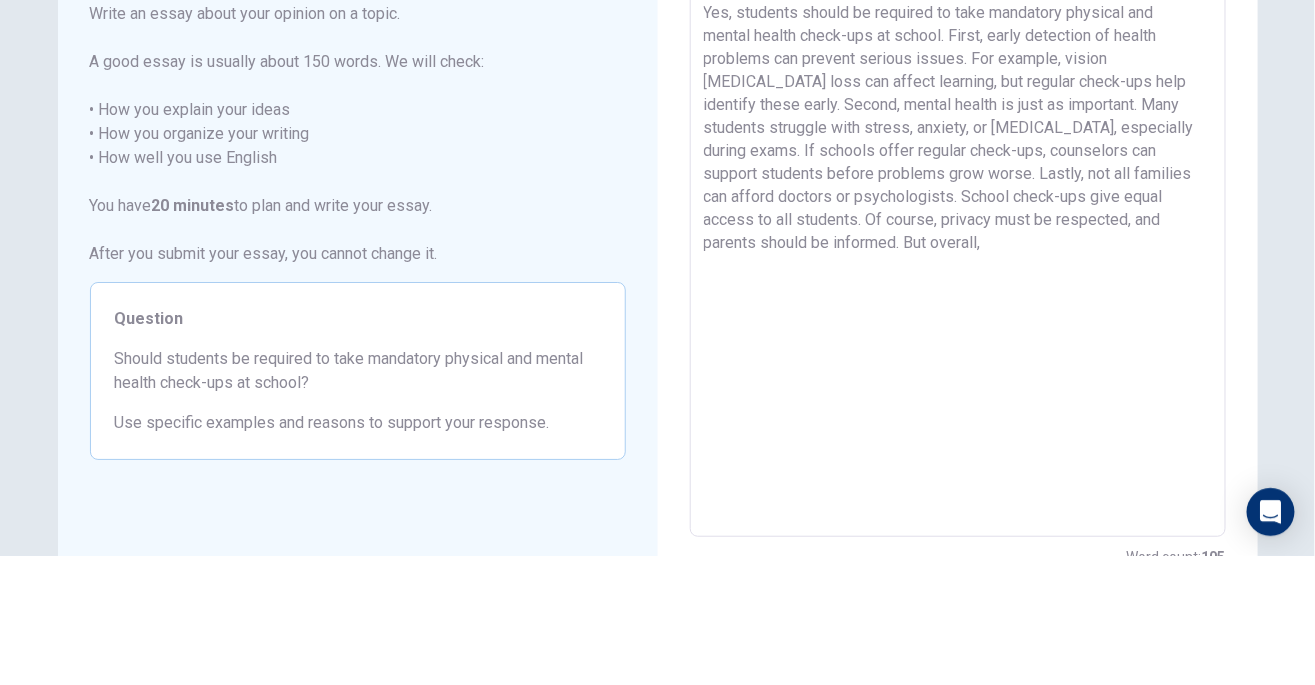 type on "x" 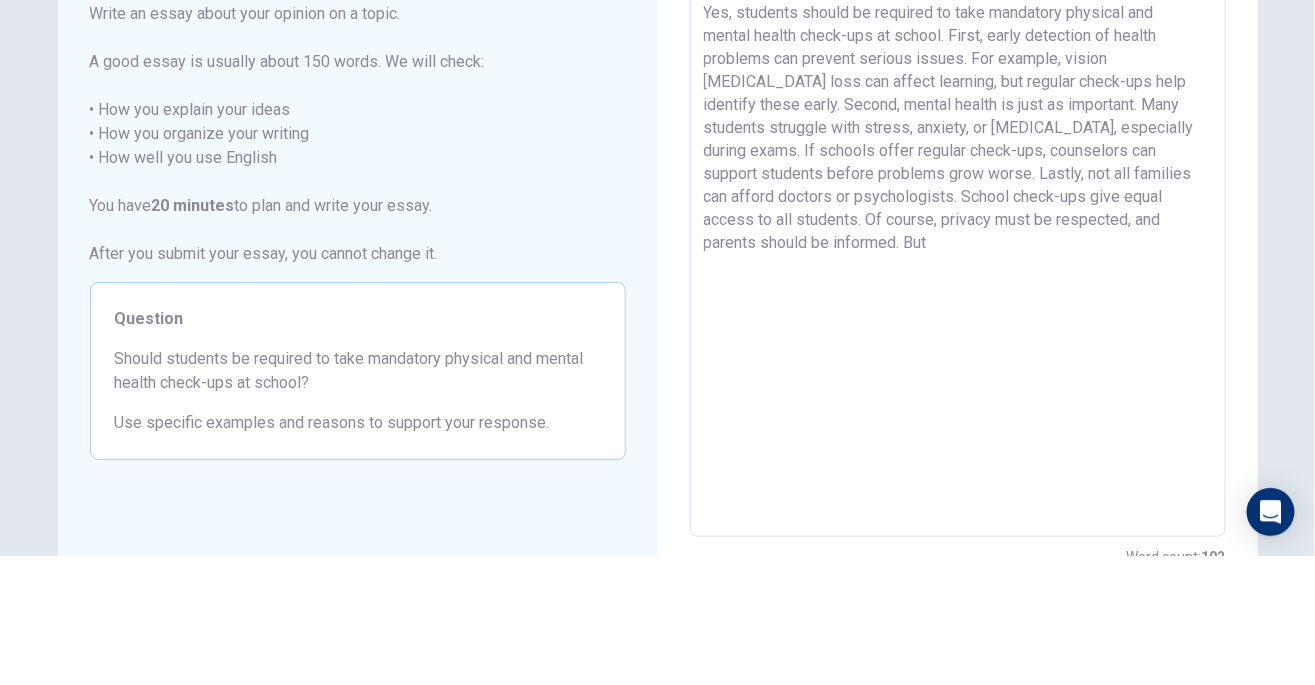 type on "x" 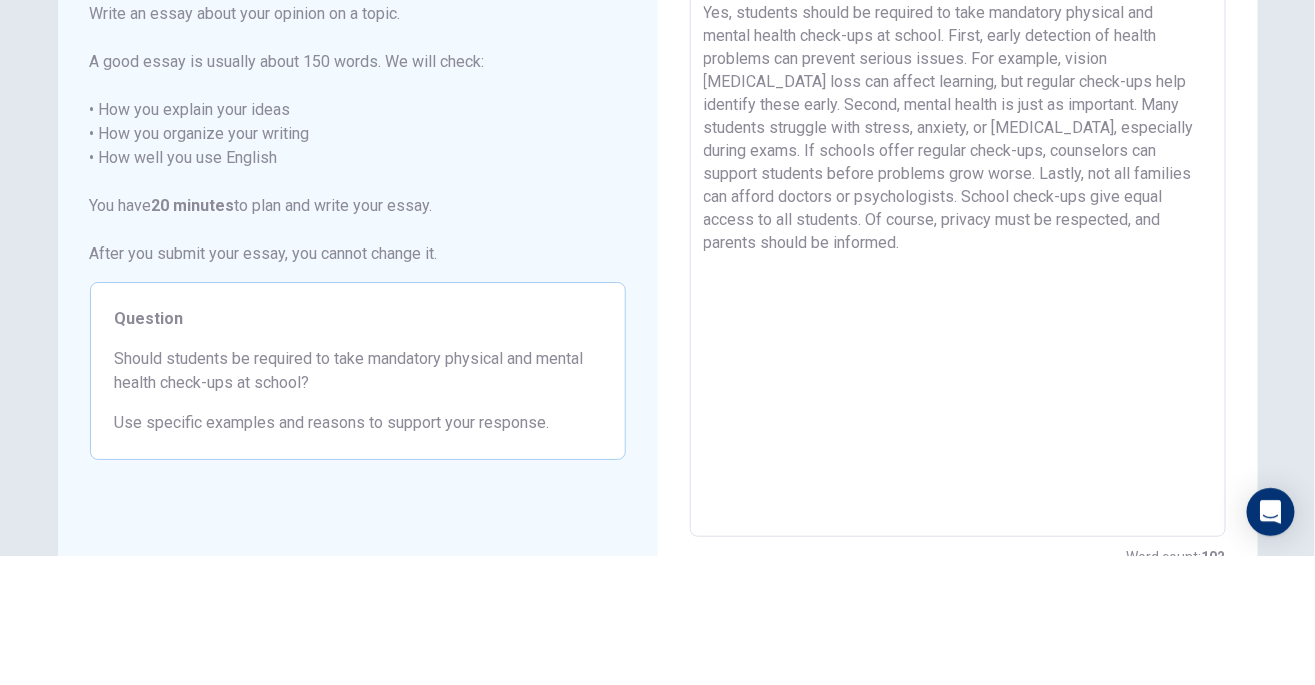 type on "x" 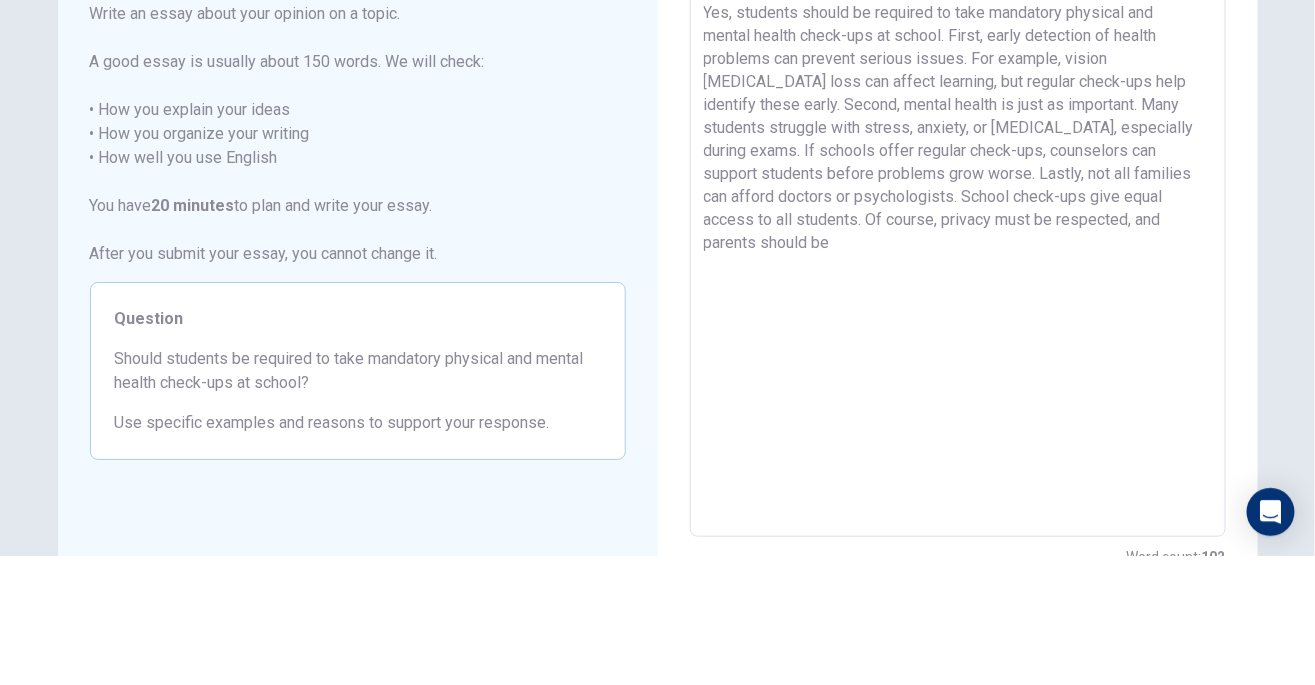 type on "x" 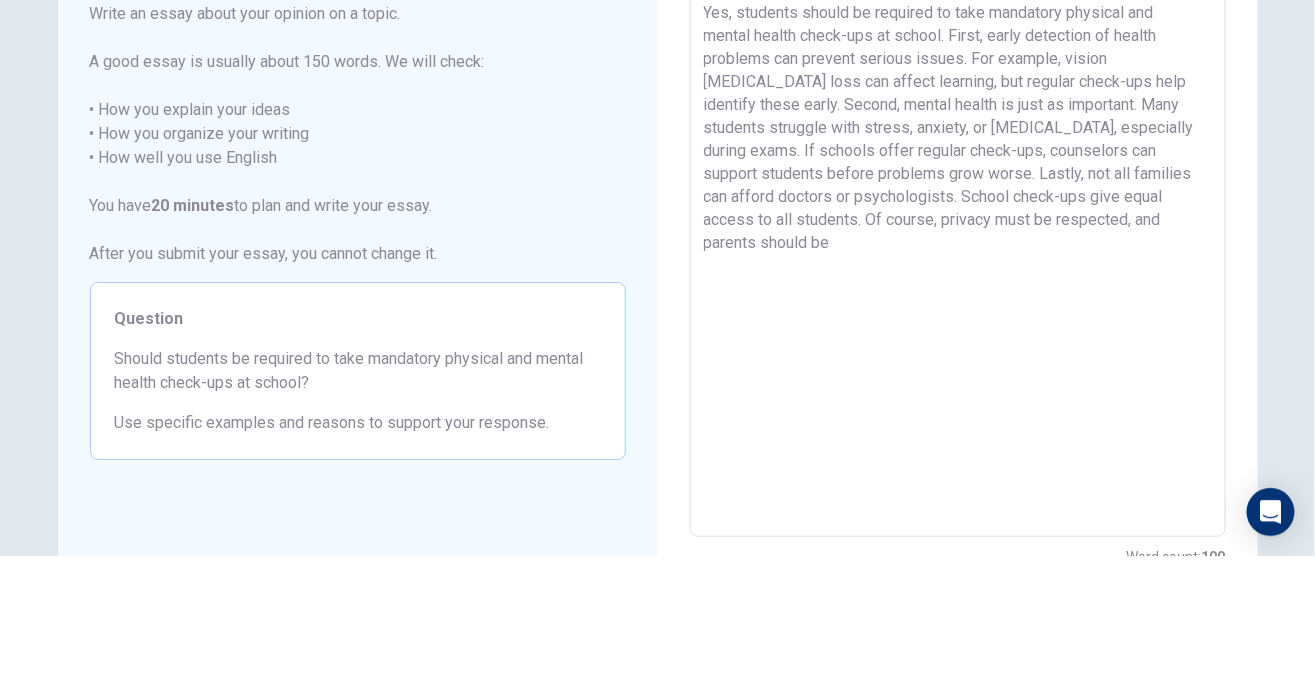 type on "Yes, students should be required to take mandatory physical and mental health check-ups at school. First, early detection of health problems can prevent serious issues. For example, vision [MEDICAL_DATA] loss can affect learning, but regular check-ups help identify these early. Second, mental health is just as important. Many students struggle with stress, anxiety, or [MEDICAL_DATA], especially during exams. If schools offer regular check-ups, counselors can support students before problems grow worse. Lastly, not all families can afford doctors or psychologists. School check-ups give equal access to all students. Of course, privacy must be respected, and parents should" 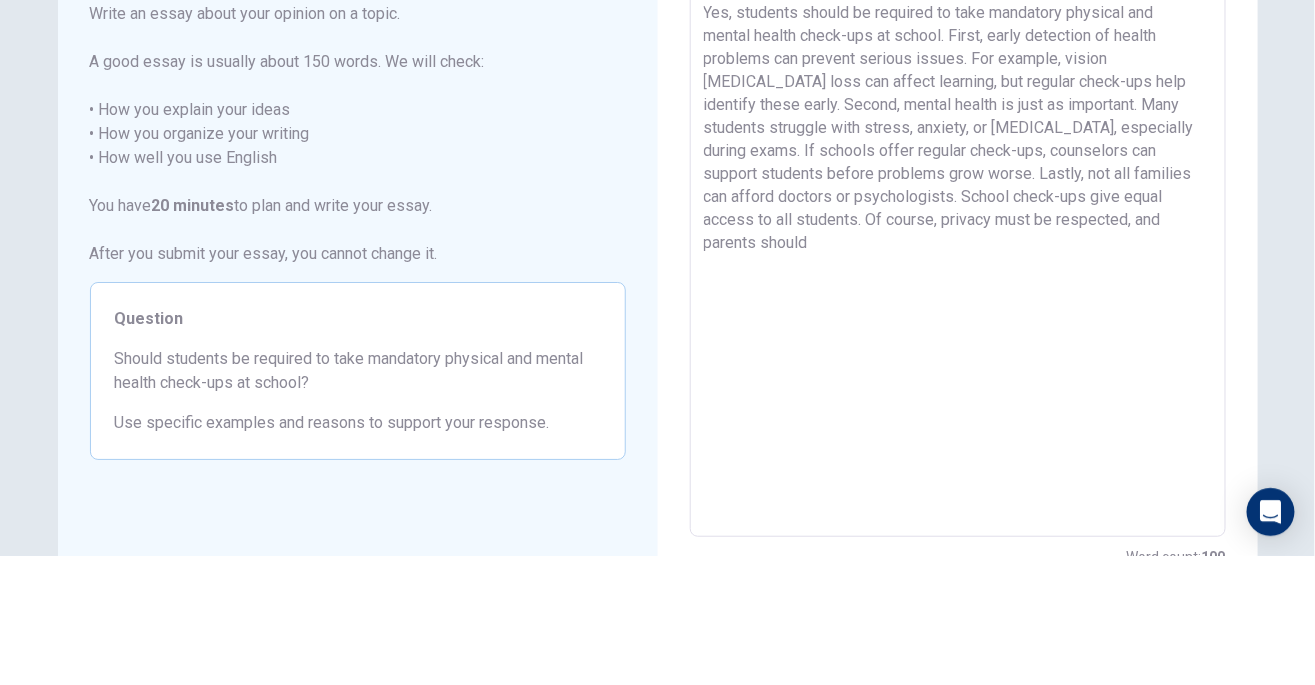 type on "x" 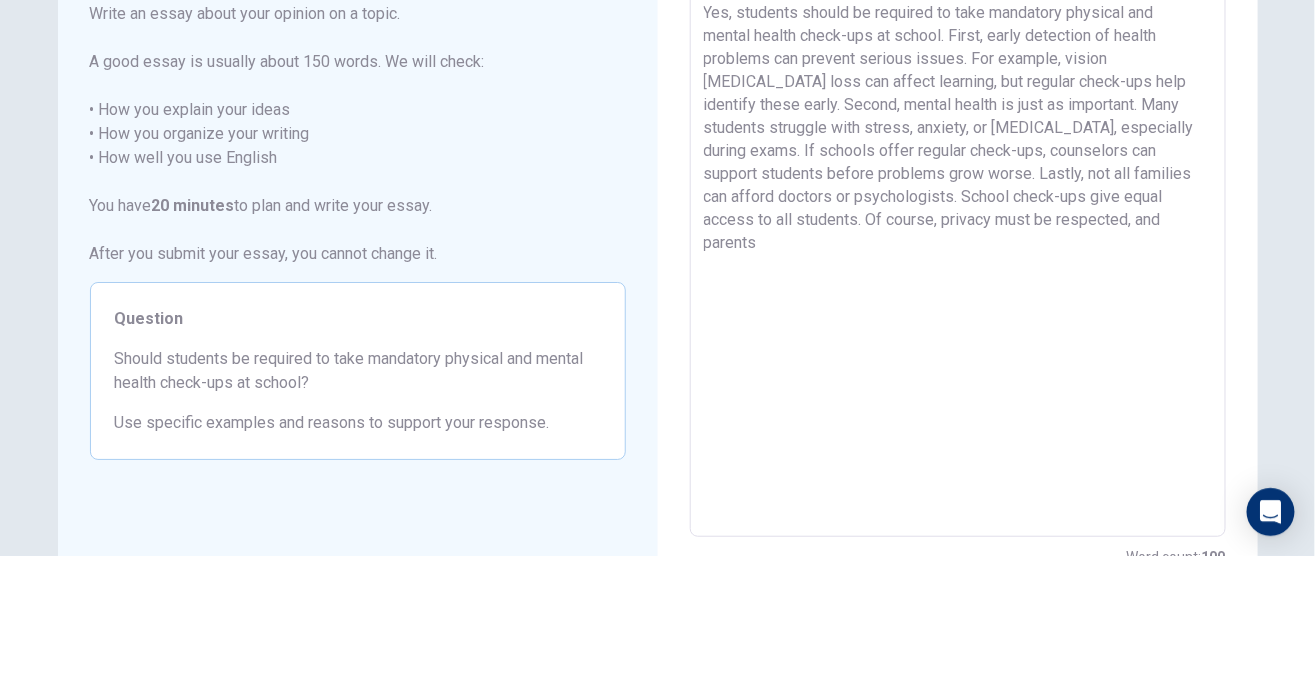 type on "x" 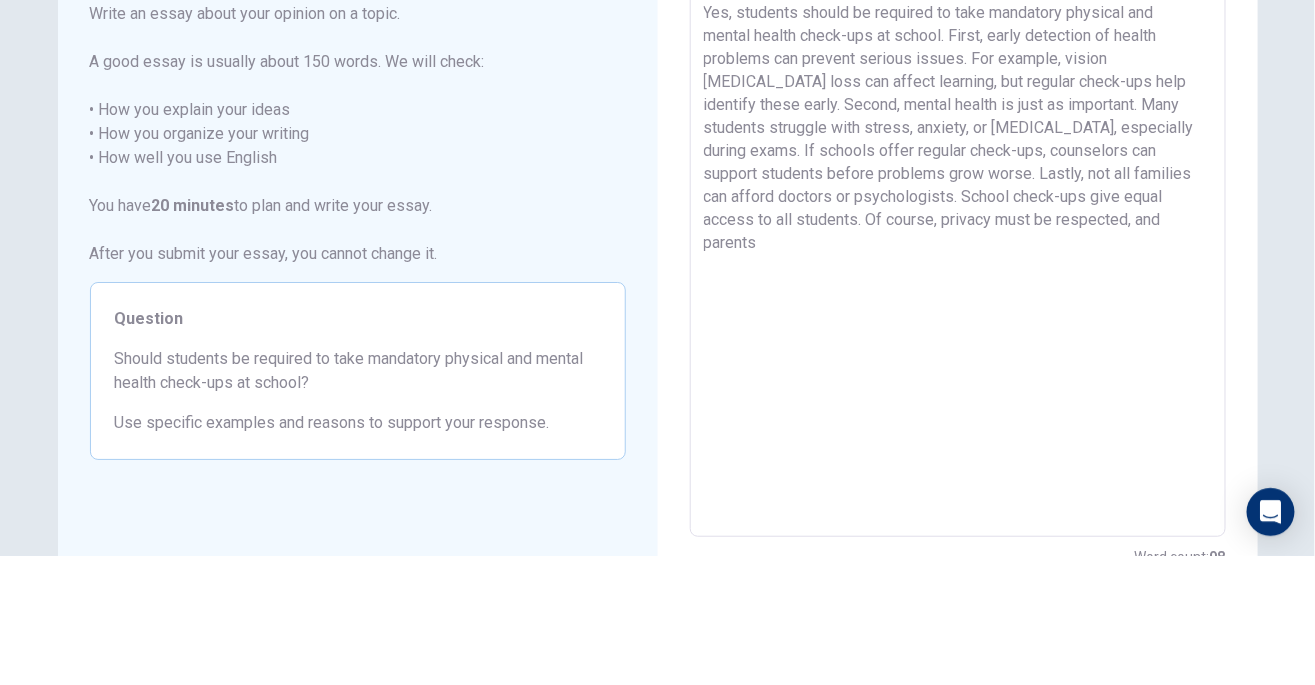 type on "Yes, students should be required to take mandatory physical and mental health check-ups at school. First, early detection of health problems can prevent serious issues. For example, vision [MEDICAL_DATA] loss can affect learning, but regular check-ups help identify these early. Second, mental health is just as important. Many students struggle with stress, anxiety, or [MEDICAL_DATA], especially during exams. If schools offer regular check-ups, counselors can support students before problems grow worse. Lastly, not all families can afford doctors or psychologists. School check-ups give equal access to all students. Of course, privacy must be respected, and" 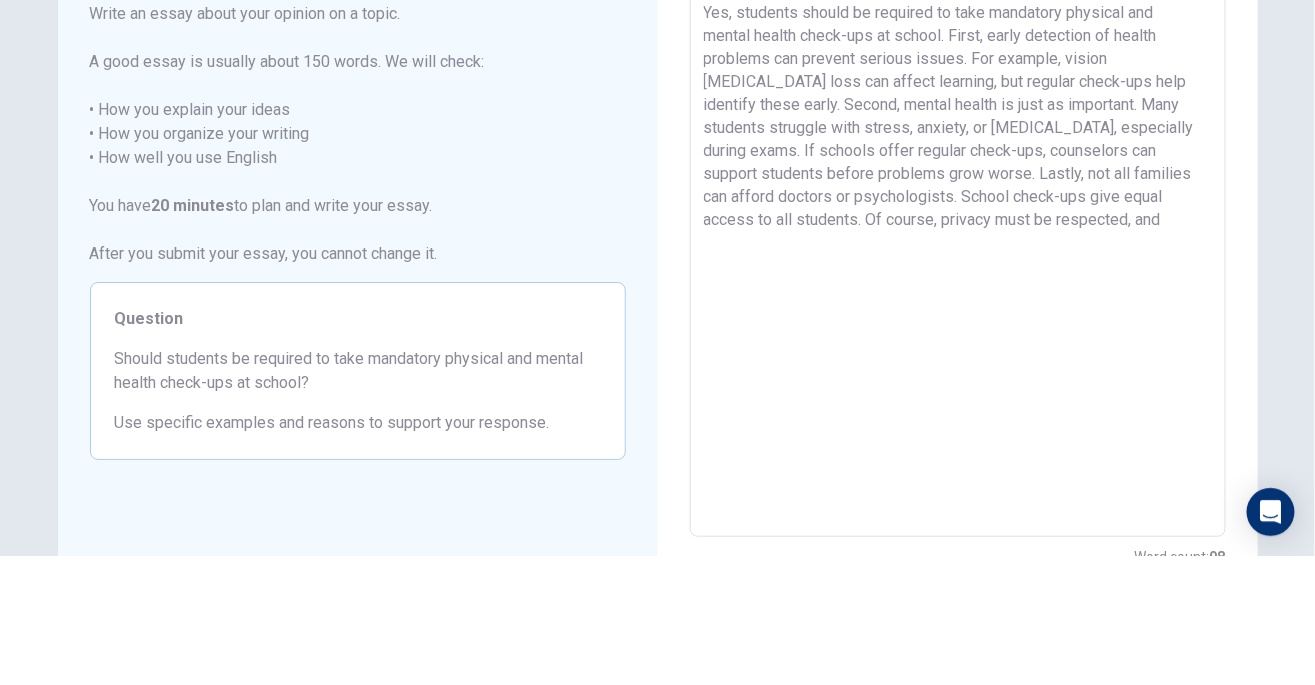 type on "x" 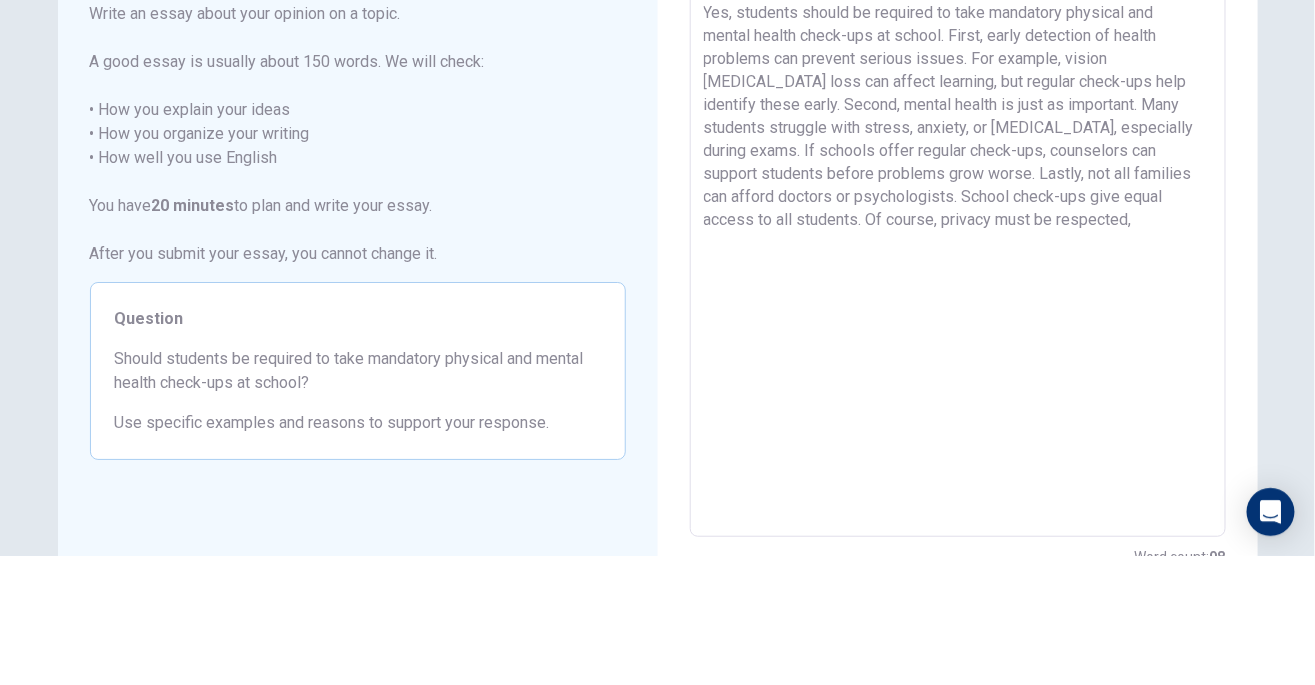 type on "x" 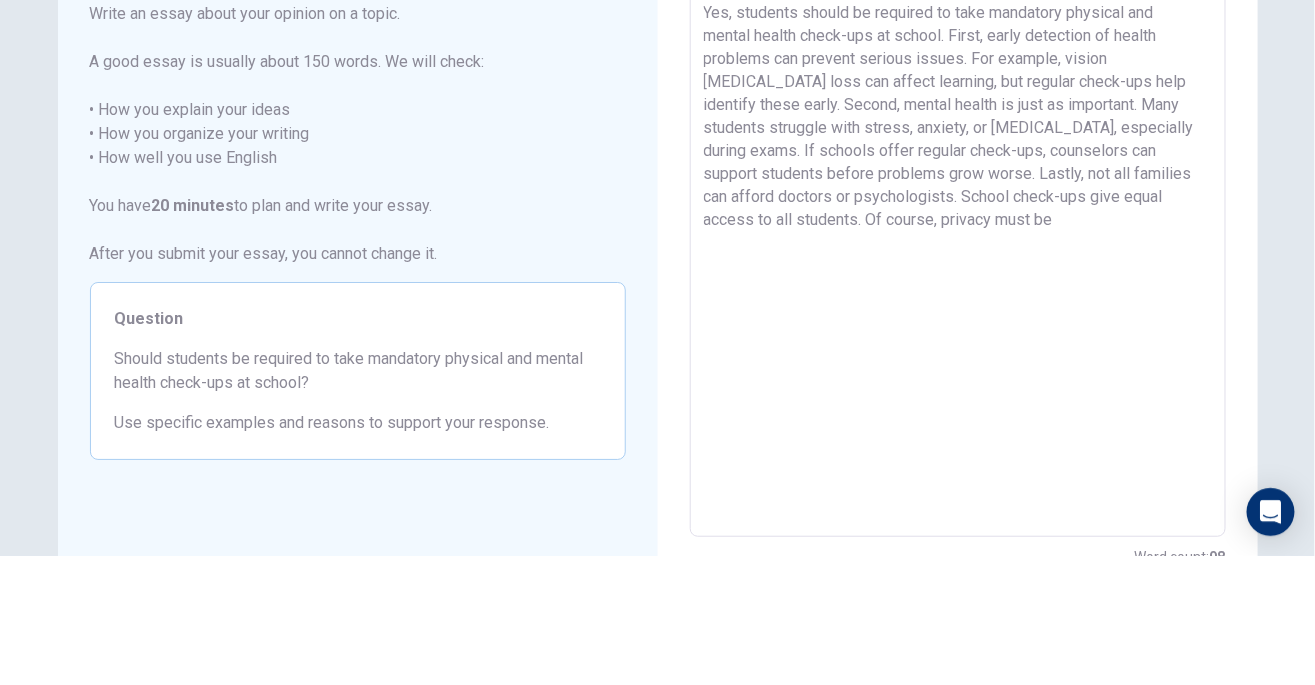 type on "x" 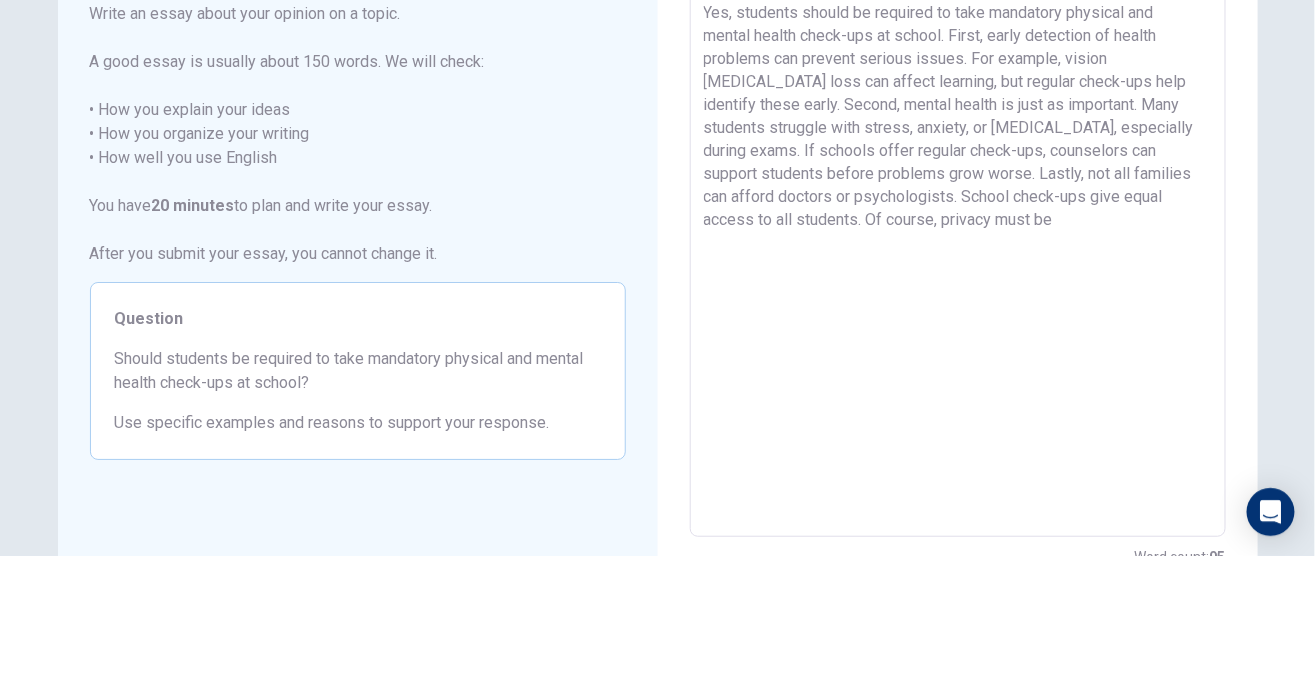 type on "Yes, students should be required to take mandatory physical and mental health check-ups at school. First, early detection of health problems can prevent serious issues. For example, vision [MEDICAL_DATA] loss can affect learning, but regular check-ups help identify these early. Second, mental health is just as important. Many students struggle with stress, anxiety, or [MEDICAL_DATA], especially during exams. If schools offer regular check-ups, counselors can support students before problems grow worse. Lastly, not all families can afford doctors or psychologists. School check-ups give equal access to all students. Of course, privacy must" 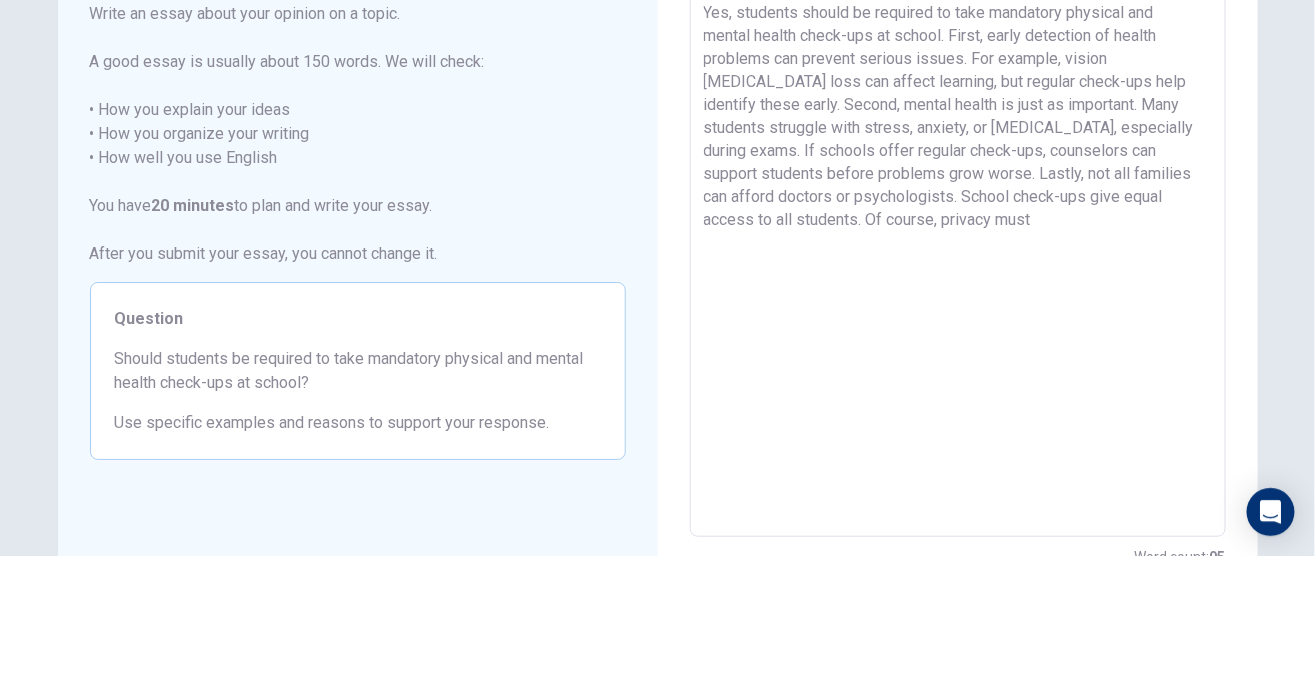 type on "x" 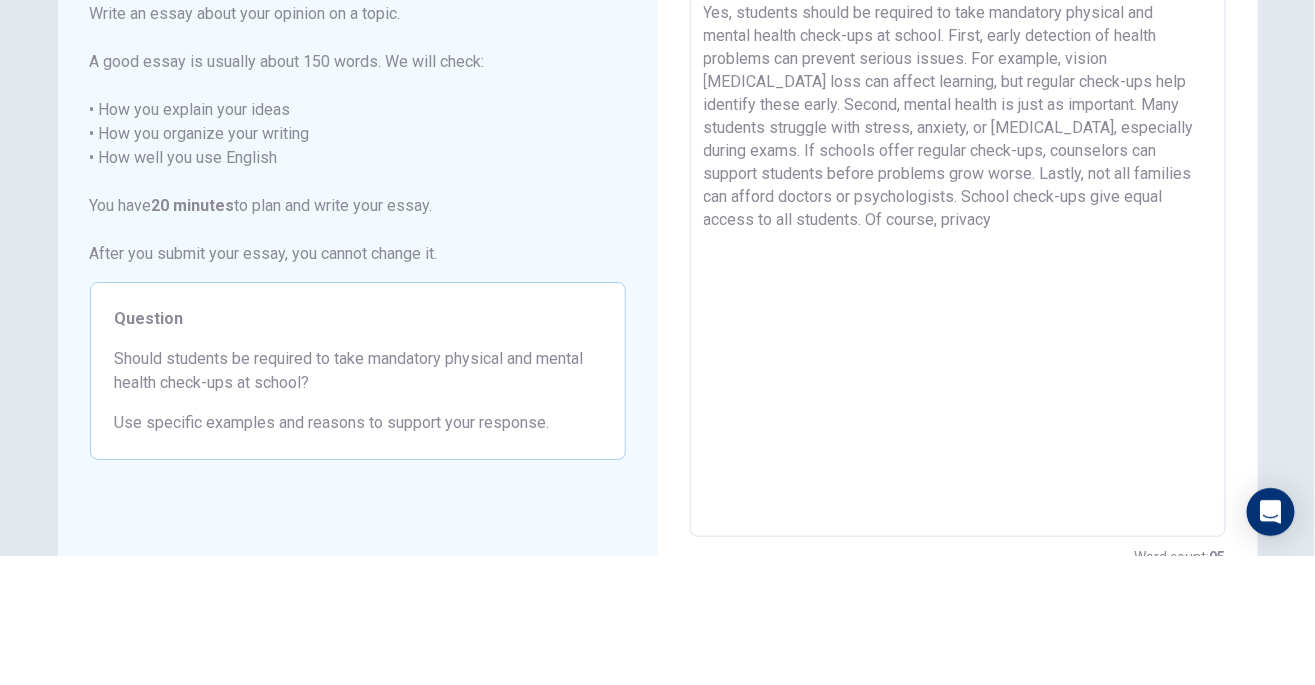 type on "x" 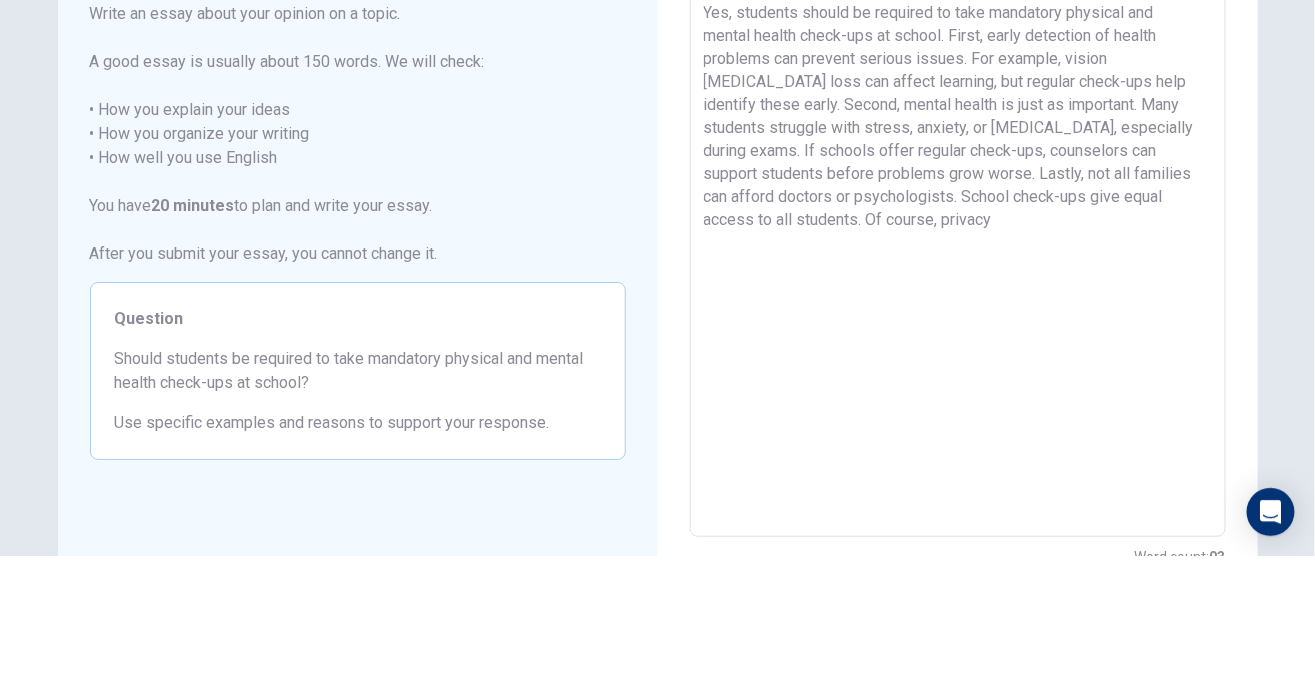 type on "Yes, students should be required to take mandatory physical and mental health check-ups at school. First, early detection of health problems can prevent serious issues. For example, vision [MEDICAL_DATA] loss can affect learning, but regular check-ups help identify these early. Second, mental health is just as important. Many students struggle with stress, anxiety, or [MEDICAL_DATA], especially during exams. If schools offer regular check-ups, counselors can support students before problems grow worse. Lastly, not all families can afford doctors or psychologists. School check-ups give equal access to all students. Of course," 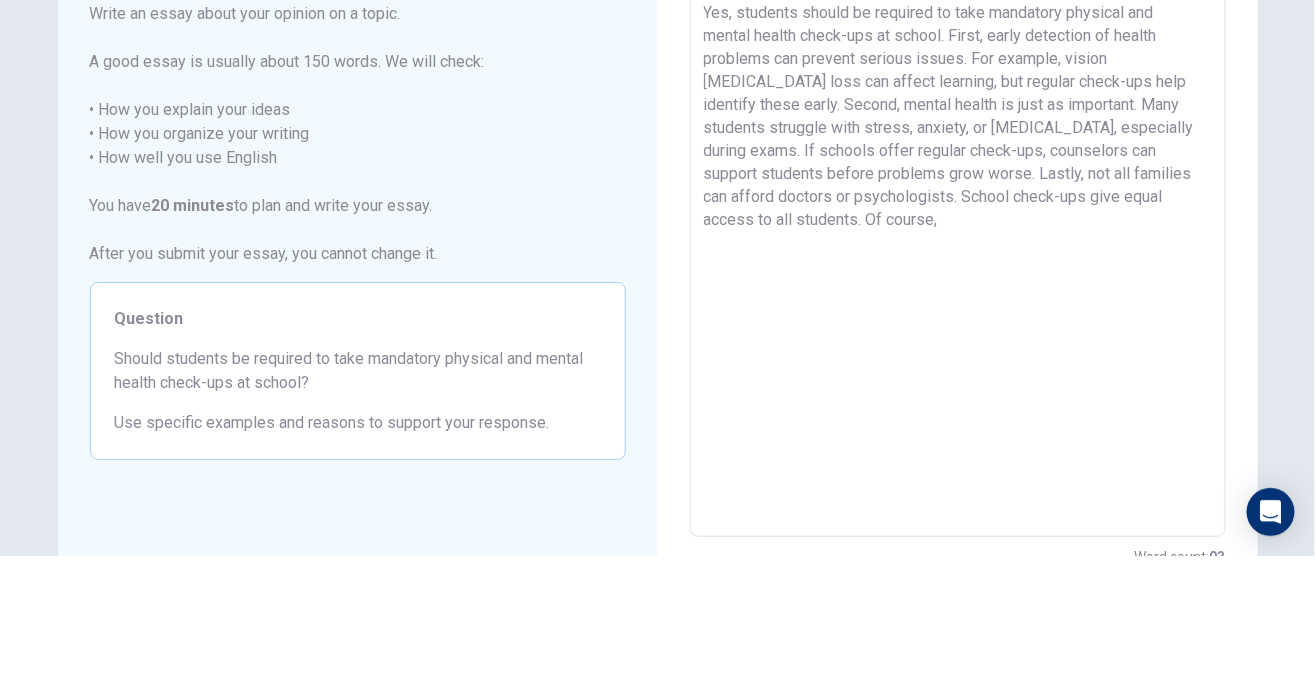 type on "x" 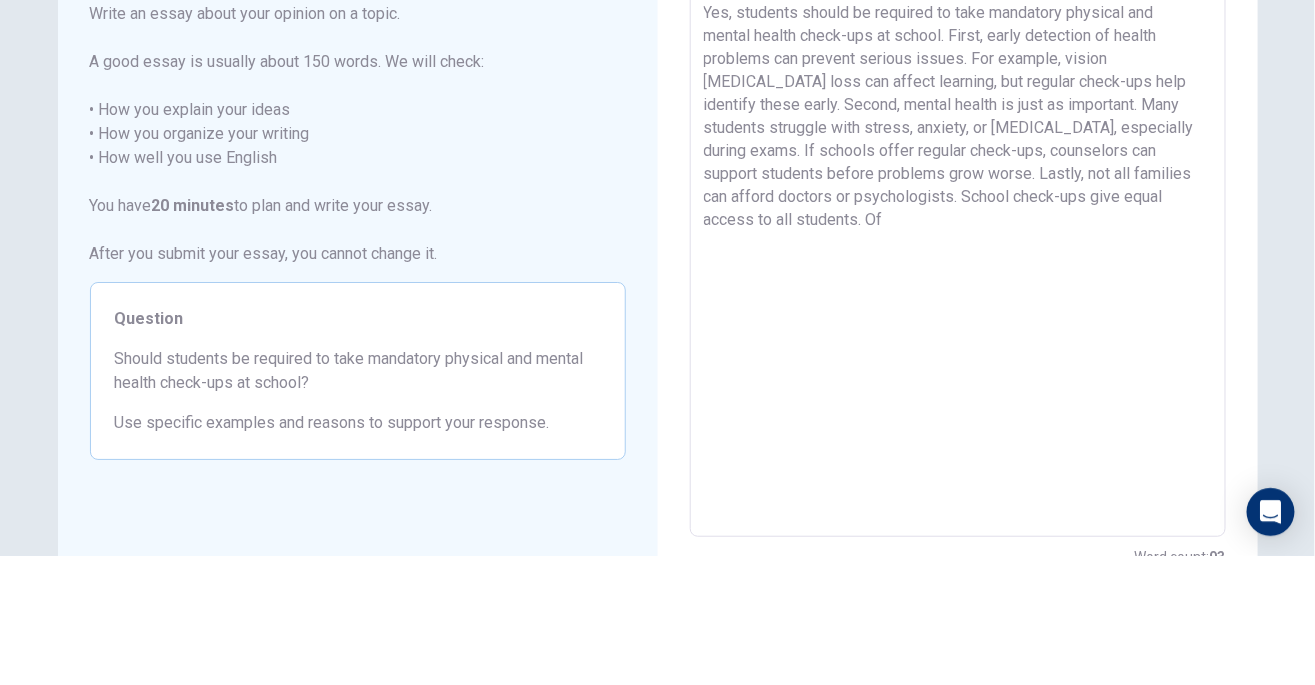 type on "x" 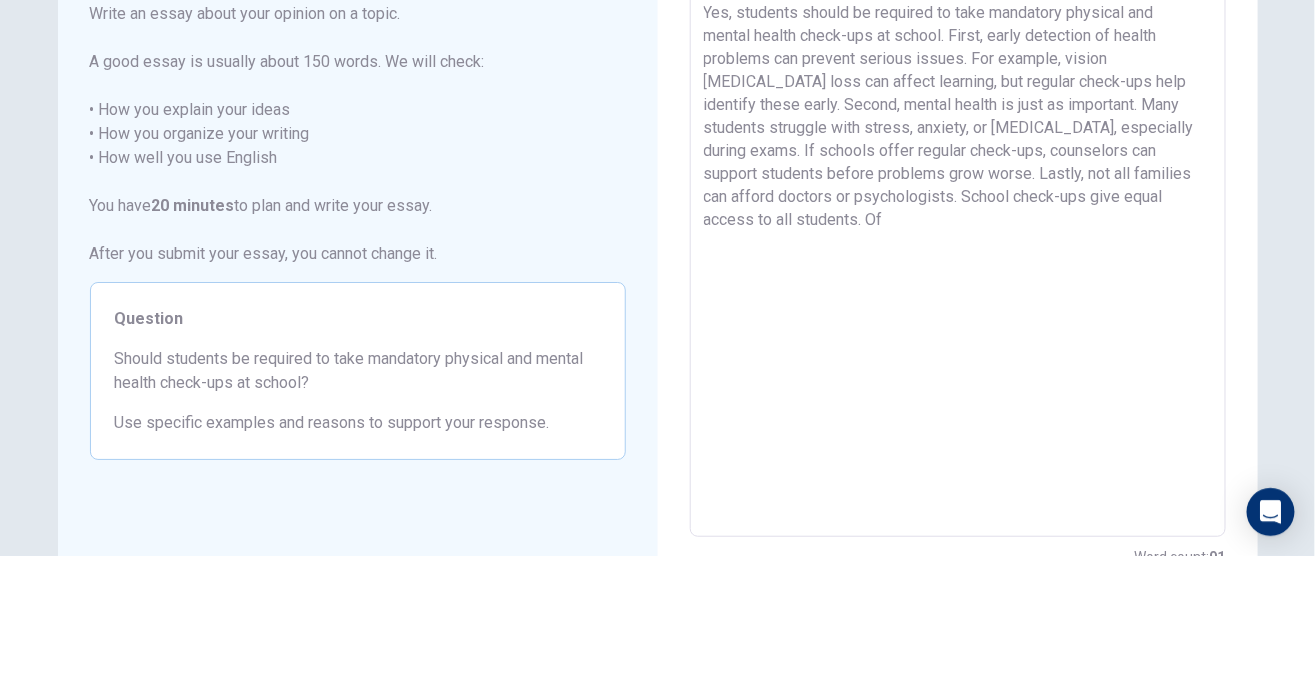 type on "Yes, students should be required to take mandatory physical and mental health check-ups at school. First, early detection of health problems can prevent serious issues. For example, vision [MEDICAL_DATA] loss can affect learning, but regular check-ups help identify these early. Second, mental health is just as important. Many students struggle with stress, anxiety, or [MEDICAL_DATA], especially during exams. If schools offer regular check-ups, counselors can support students before problems grow worse. Lastly, not all families can afford doctors or psychologists. School check-ups give equal access to all students." 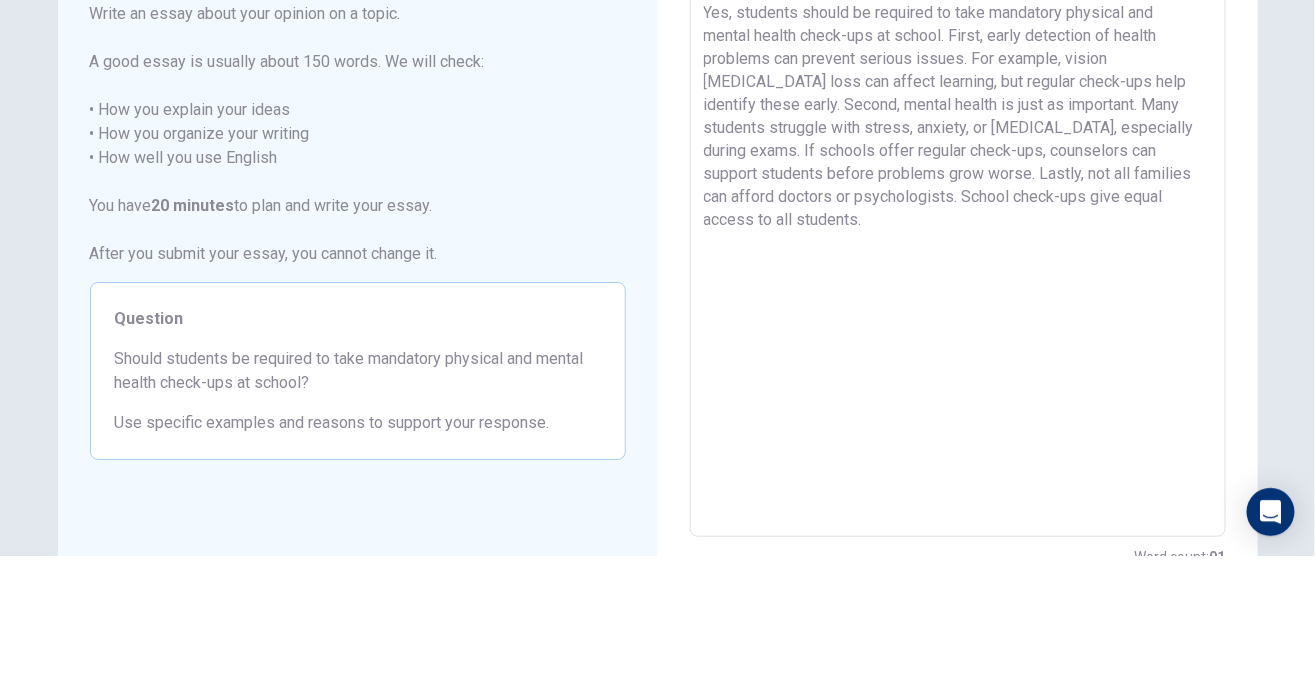 type on "x" 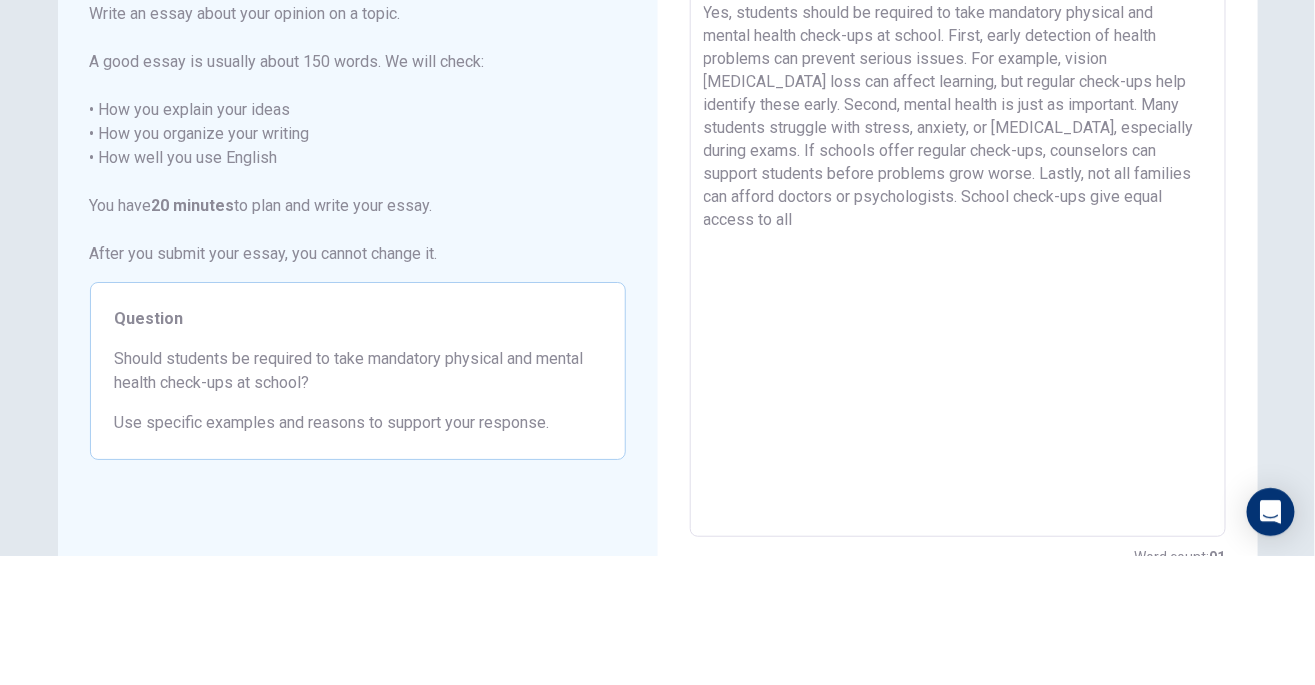 type on "x" 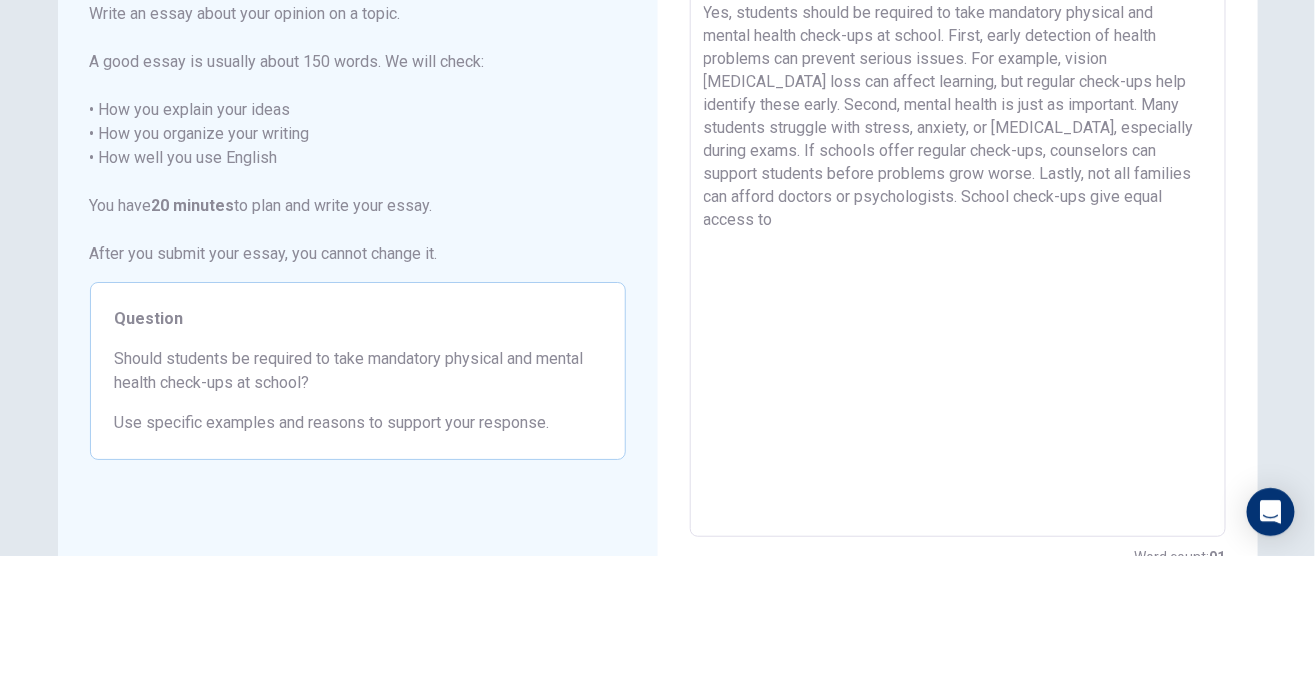 type on "x" 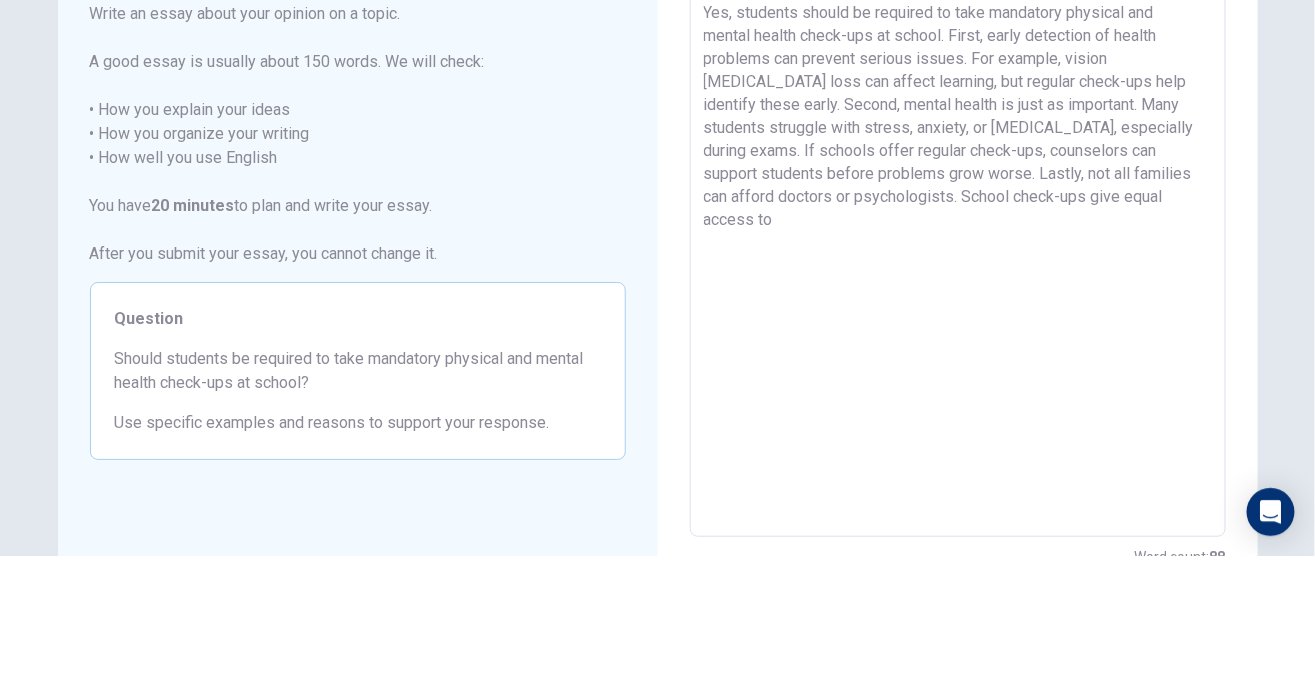 type on "Yes, students should be required to take mandatory physical and mental health check-ups at school. First, early detection of health problems can prevent serious issues. For example, vision [MEDICAL_DATA] loss can affect learning, but regular check-ups help identify these early. Second, mental health is just as important. Many students struggle with stress, anxiety, or [MEDICAL_DATA], especially during exams. If schools offer regular check-ups, counselors can support students before problems grow worse. Lastly, not all families can afford doctors or psychologists. School check-ups give equal access" 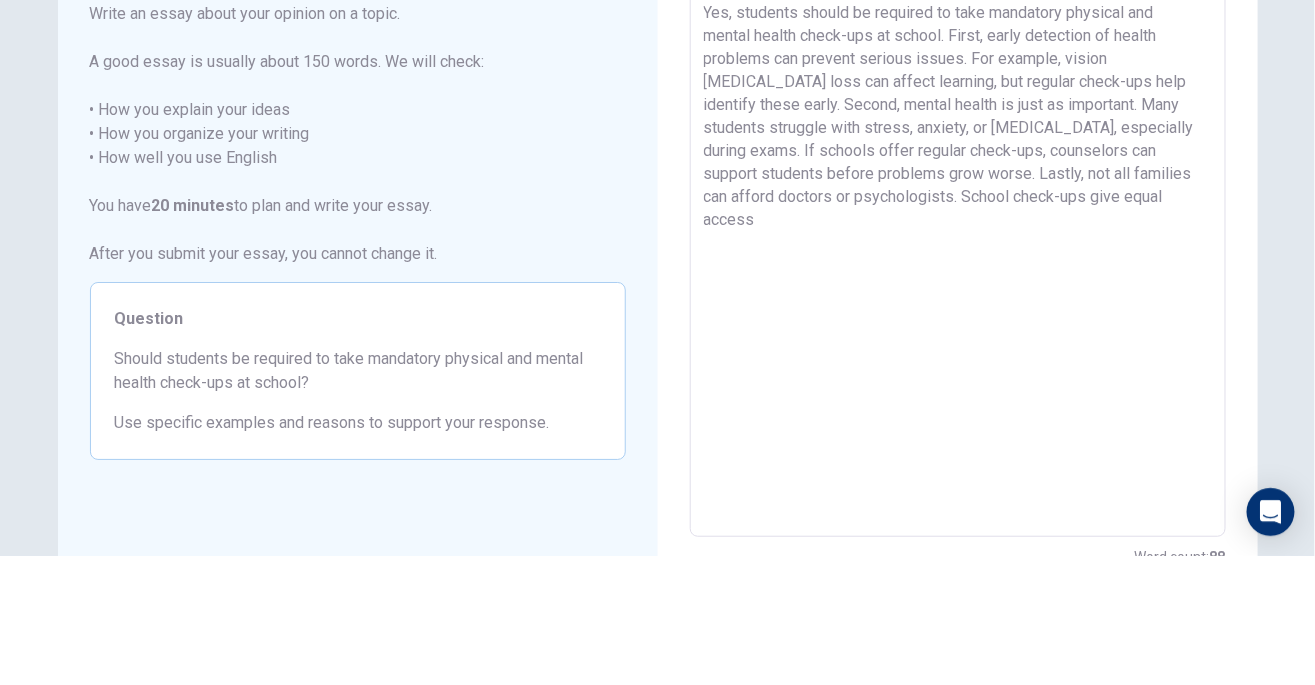 type on "x" 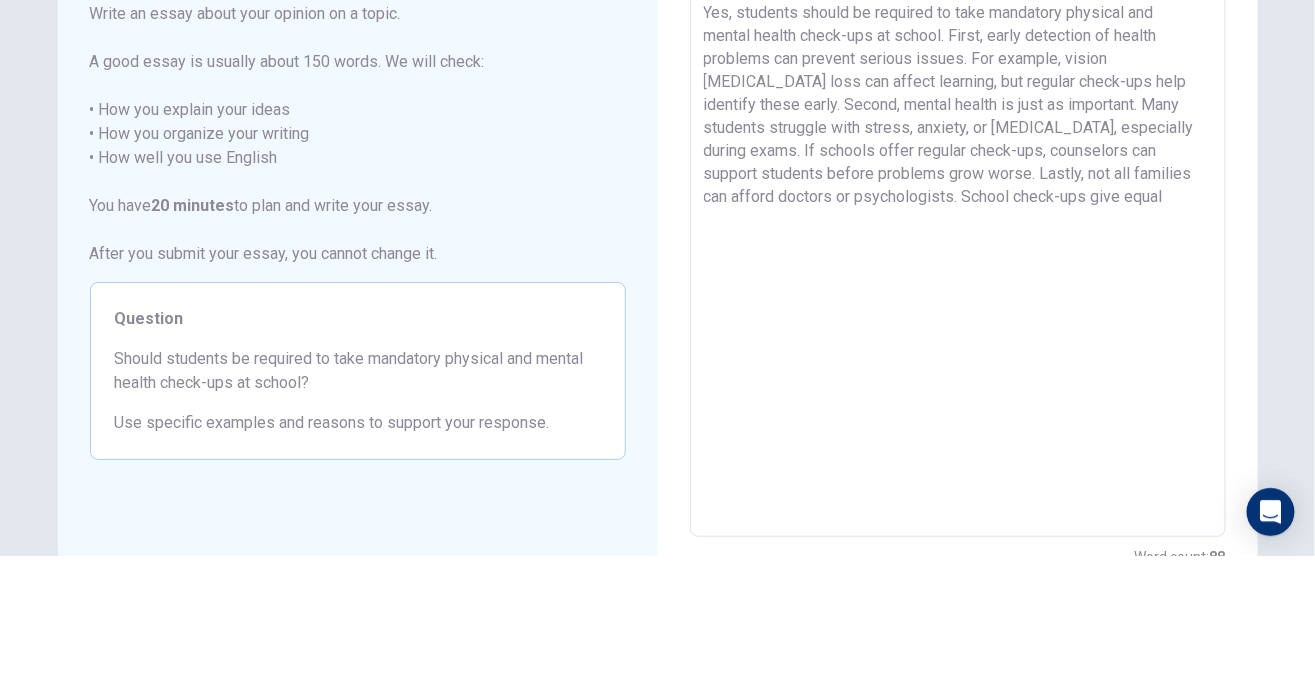 type on "x" 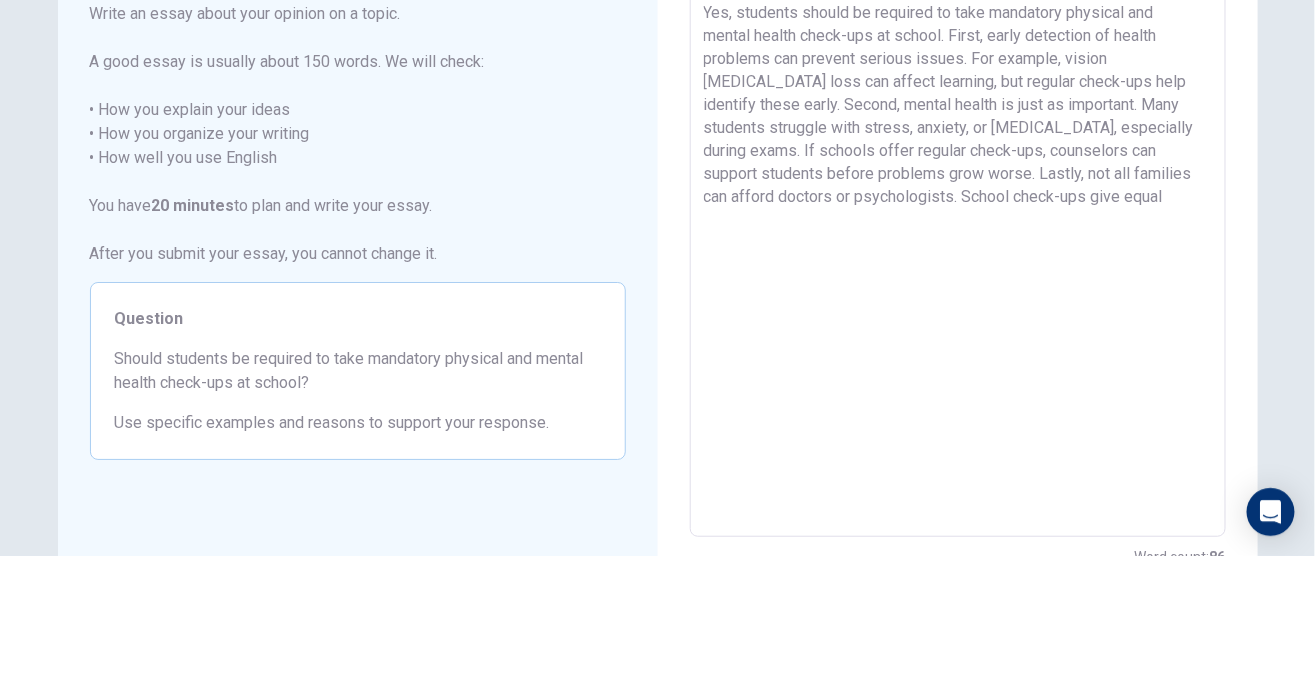 type on "Yes, students should be required to take mandatory physical and mental health check-ups at school. First, early detection of health problems can prevent serious issues. For example, vision [MEDICAL_DATA] loss can affect learning, but regular check-ups help identify these early. Second, mental health is just as important. Many students struggle with stress, anxiety, or [MEDICAL_DATA], especially during exams. If schools offer regular check-ups, counselors can support students before problems grow worse. Lastly, not all families can afford doctors or psychologists. School check-ups give" 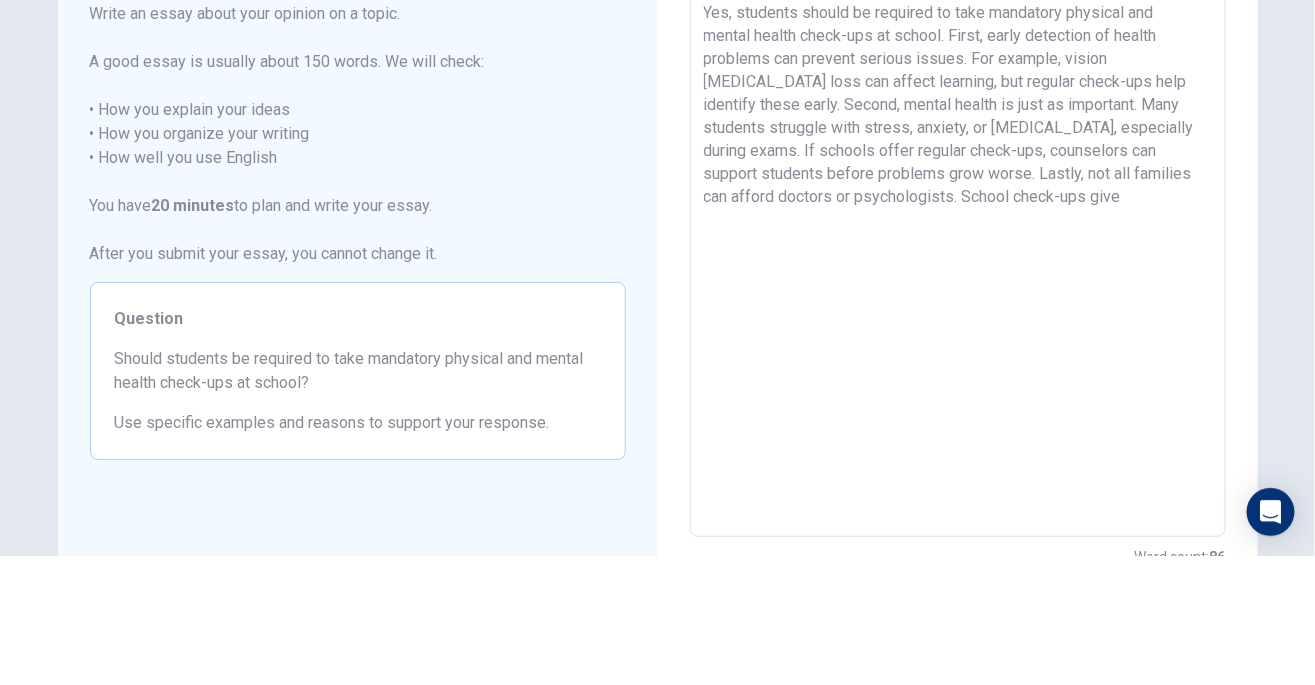 type on "x" 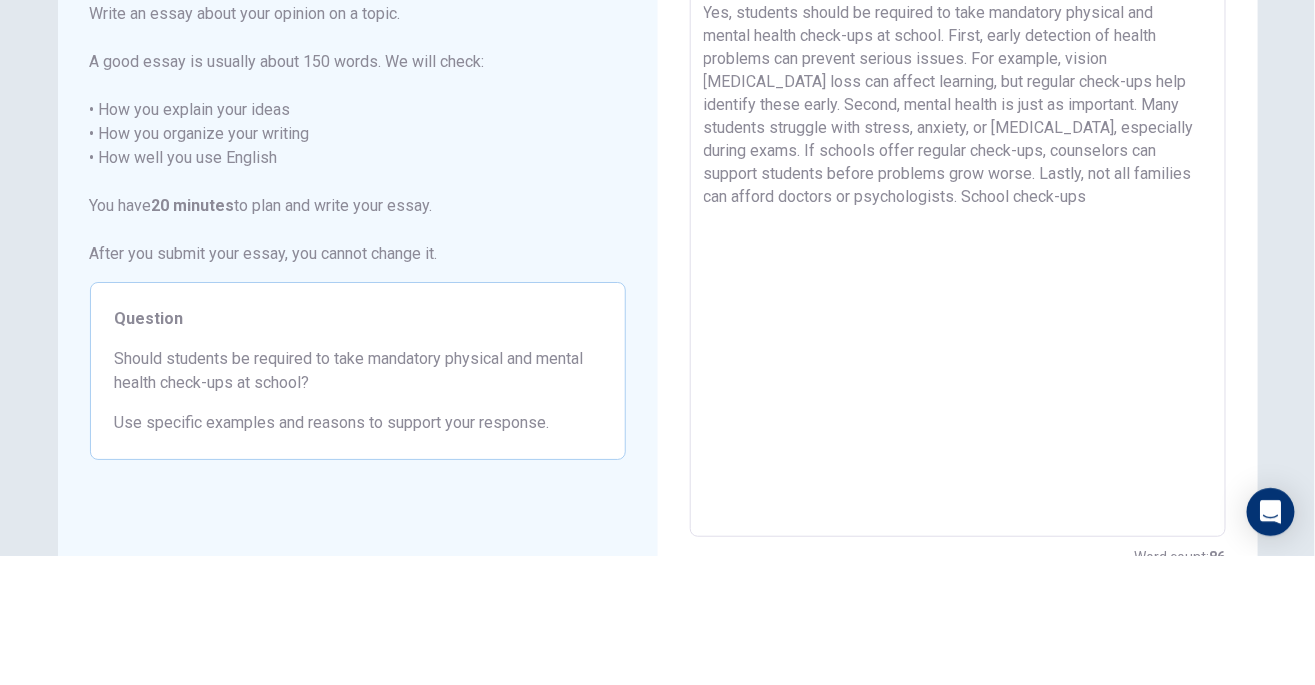 type on "x" 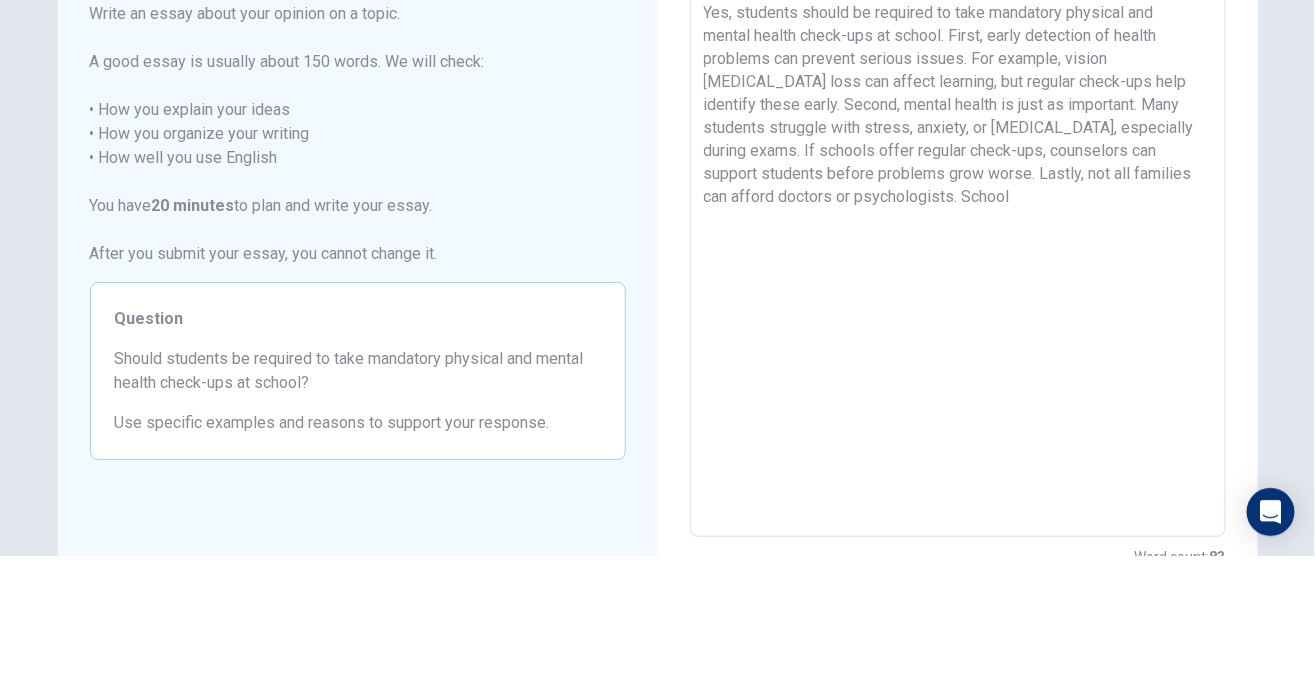 type on "x" 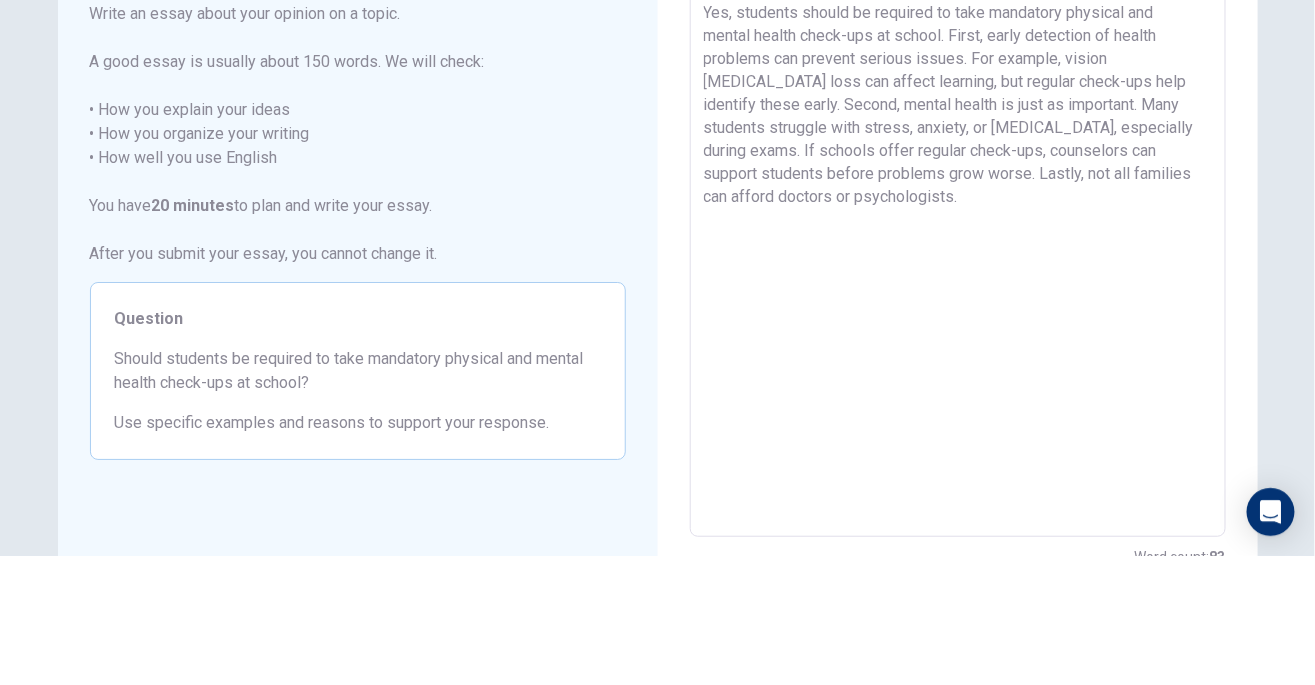 type on "x" 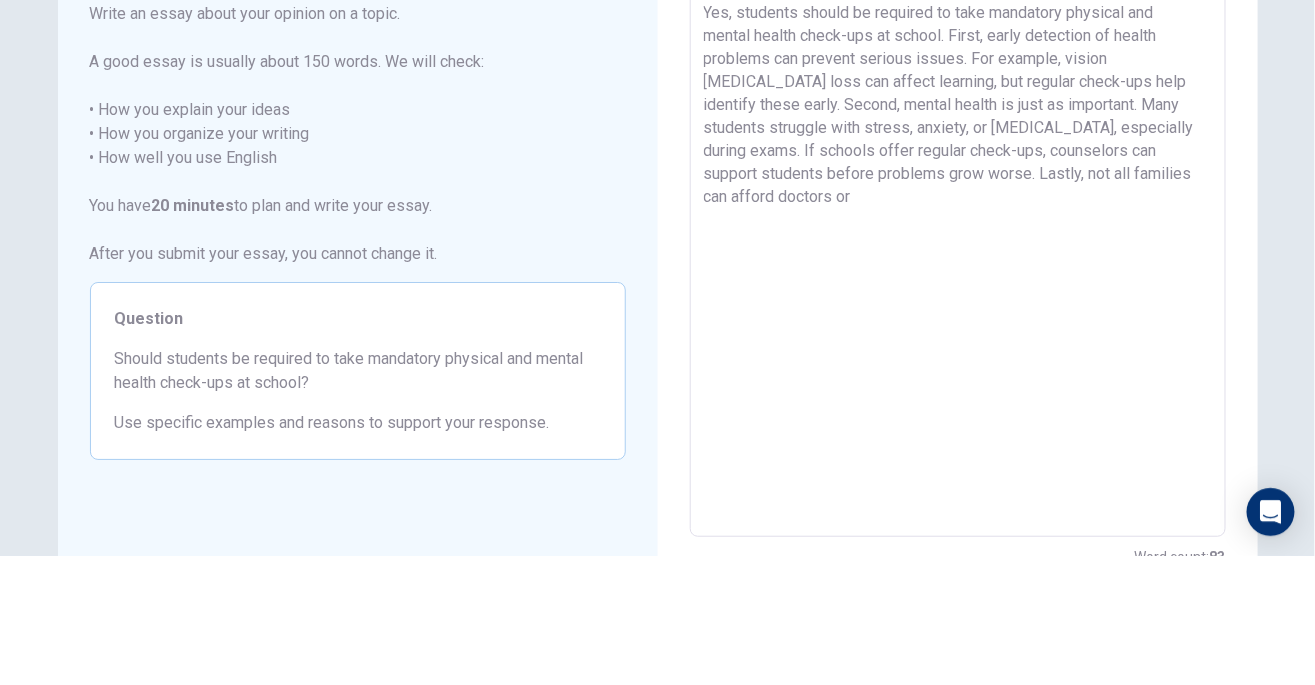 type on "x" 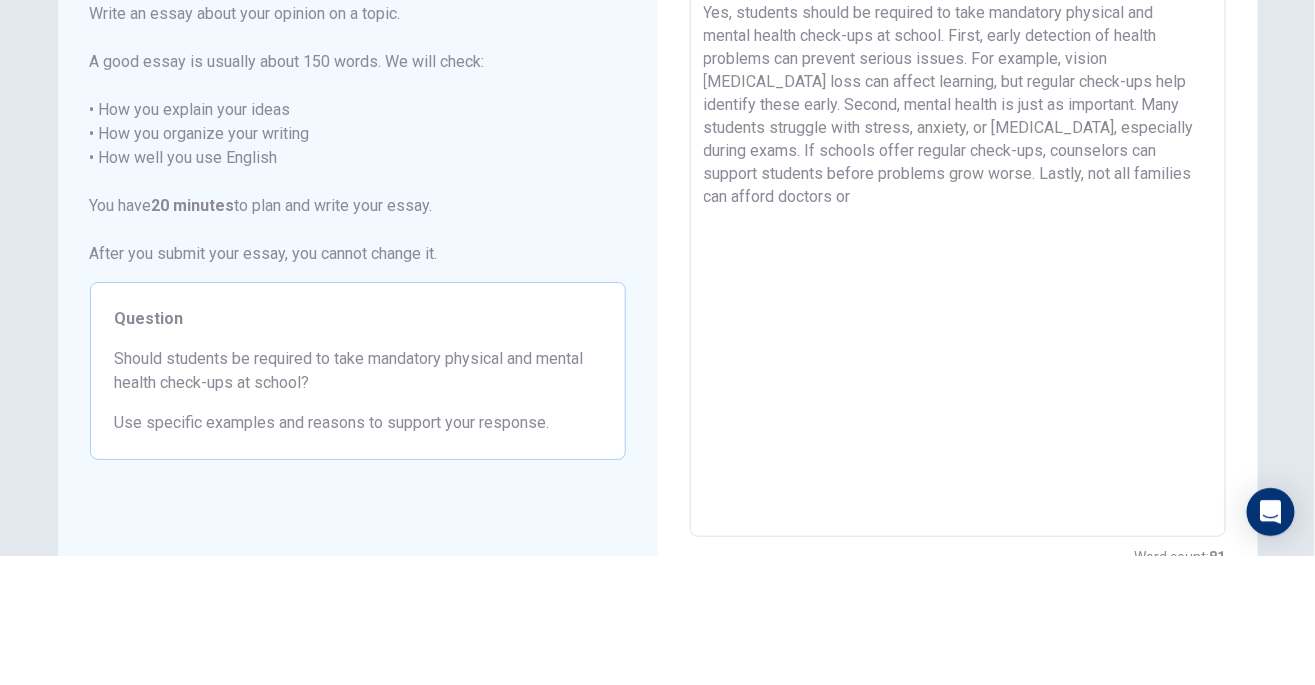 type on "Yes, students should be required to take mandatory physical and mental health check-ups at school. First, early detection of health problems can prevent serious issues. For example, vision [MEDICAL_DATA] loss can affect learning, but regular check-ups help identify these early. Second, mental health is just as important. Many students struggle with stress, anxiety, or [MEDICAL_DATA], especially during exams. If schools offer regular check-ups, counselors can support students before problems grow worse. Lastly, not all families can afford doctors" 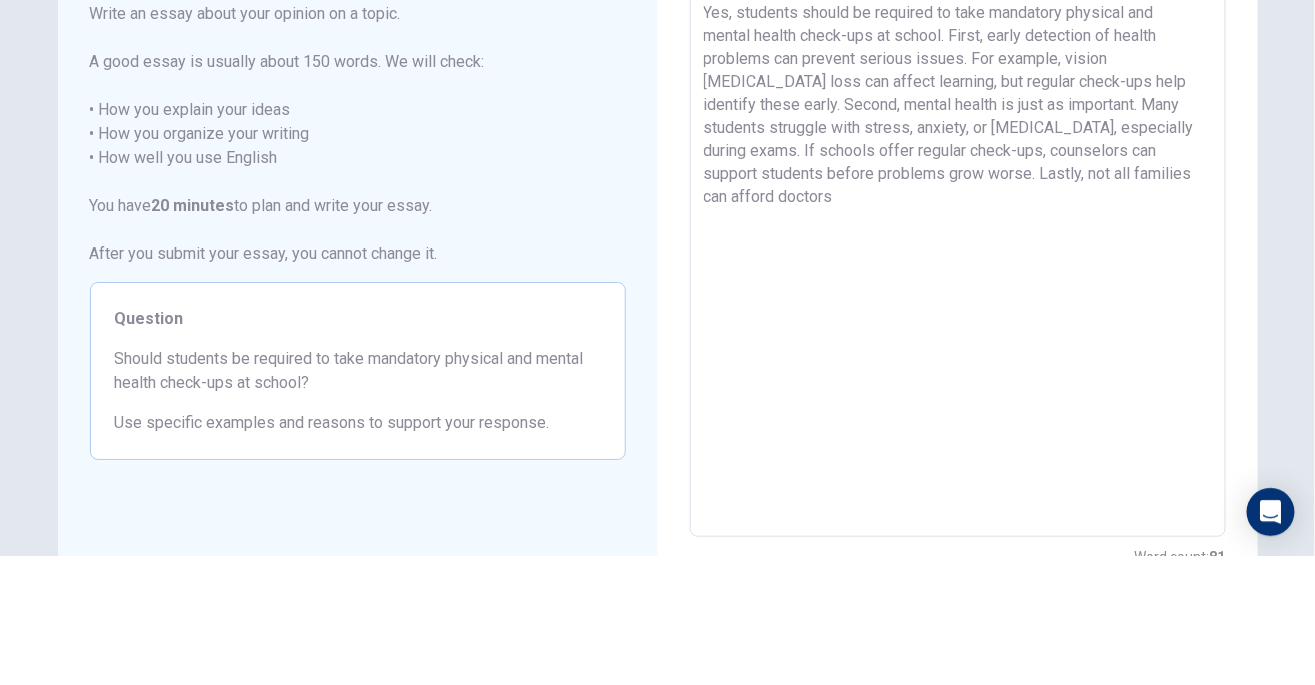 type on "x" 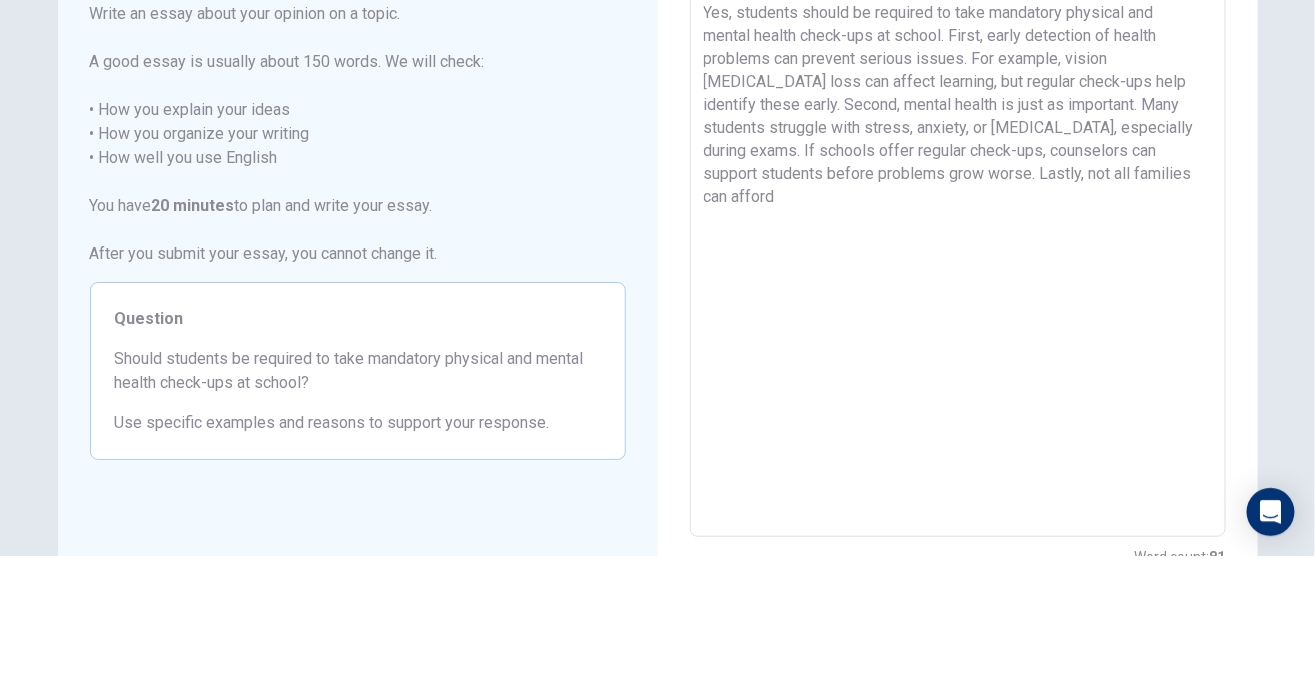 type on "x" 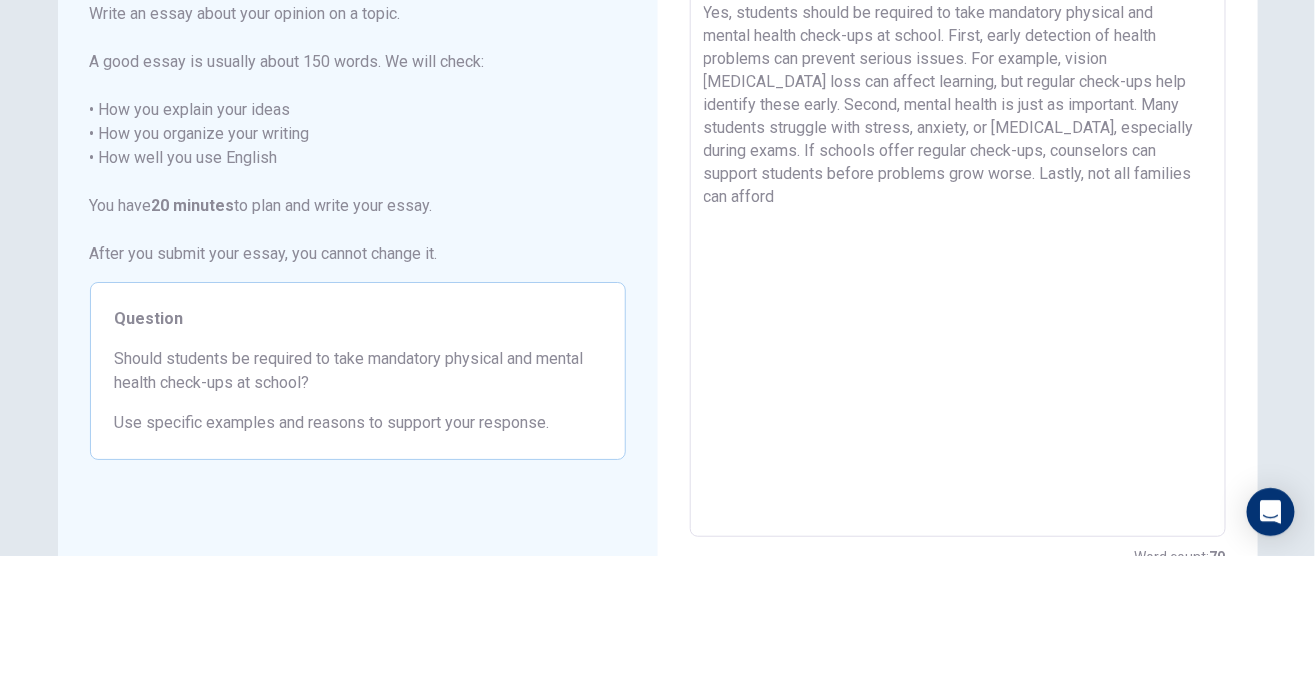 type on "Yes, students should be required to take mandatory physical and mental health check-ups at school. First, early detection of health problems can prevent serious issues. For example, vision [MEDICAL_DATA] loss can affect learning, but regular check-ups help identify these early. Second, mental health is just as important. Many students struggle with stress, anxiety, or [MEDICAL_DATA], especially during exams. If schools offer regular check-ups, counselors can support students before problems grow worse. Lastly, not all families can" 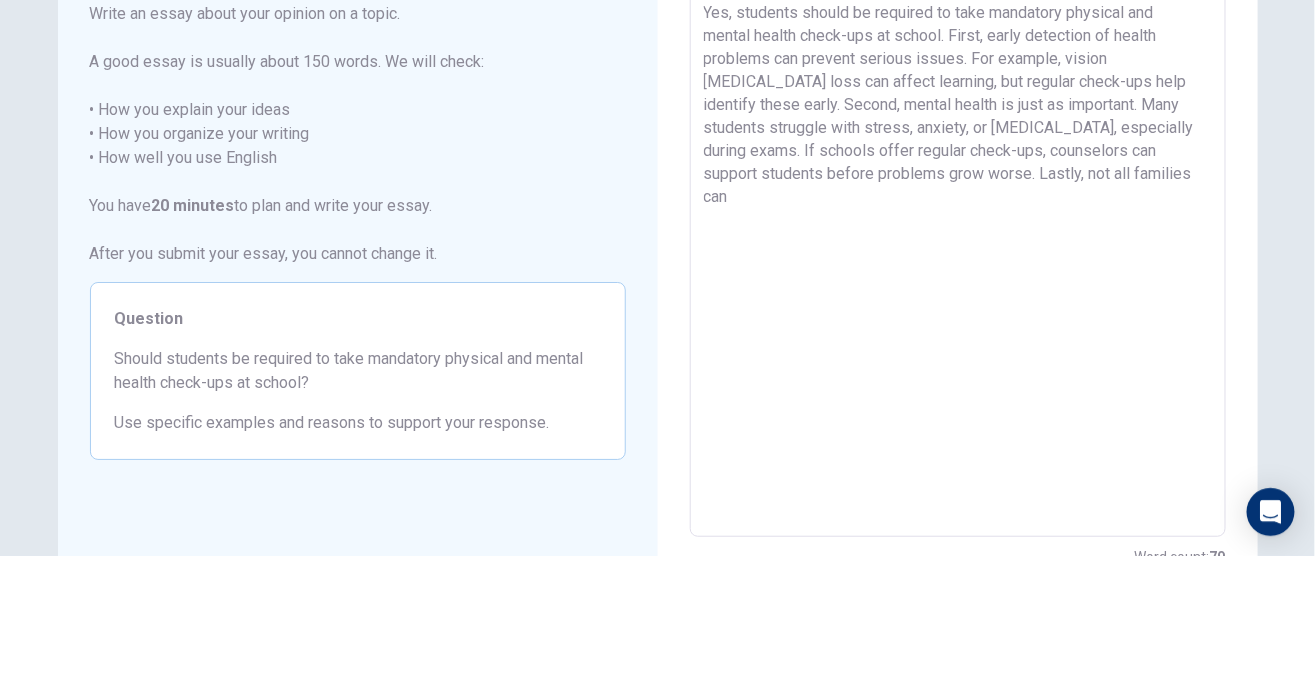 type on "x" 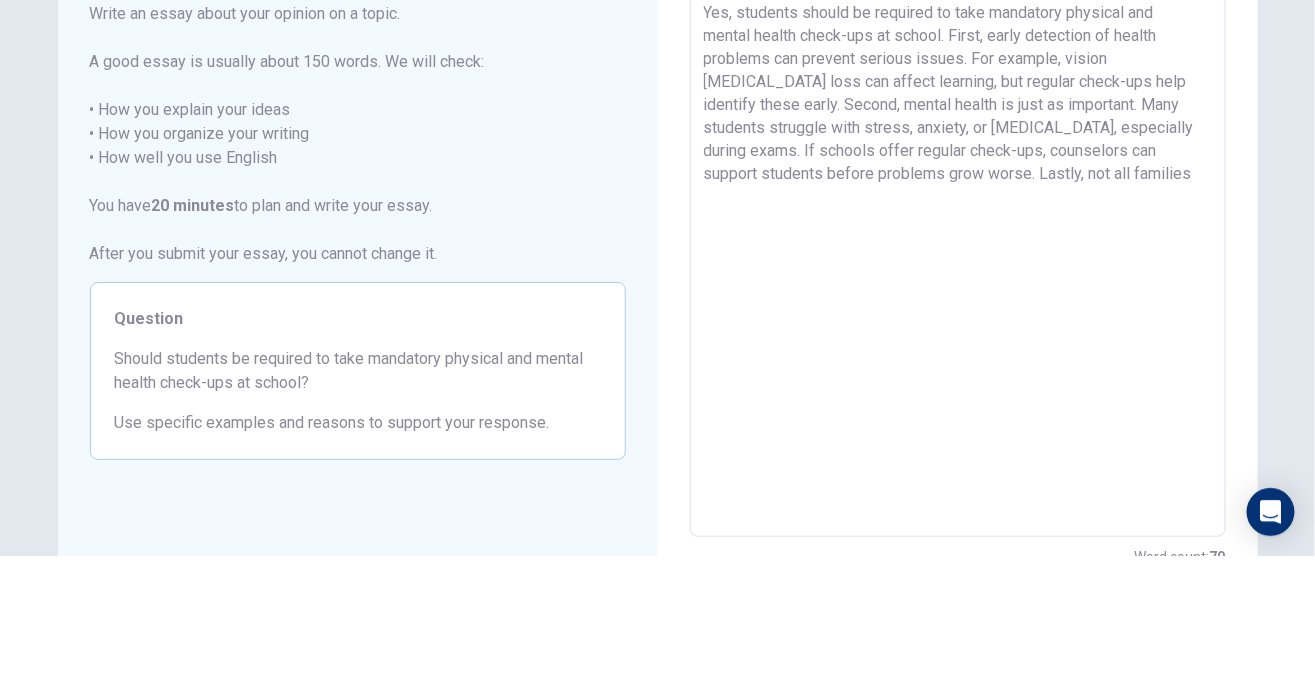 type on "x" 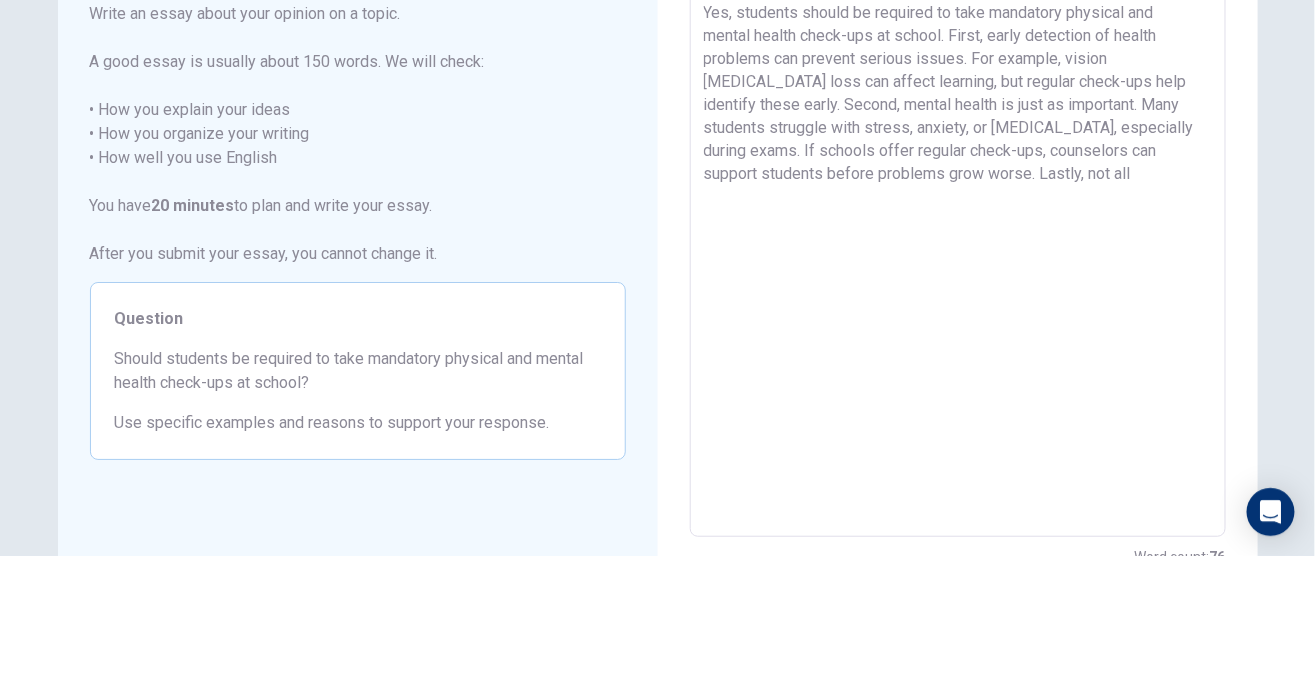 type on "x" 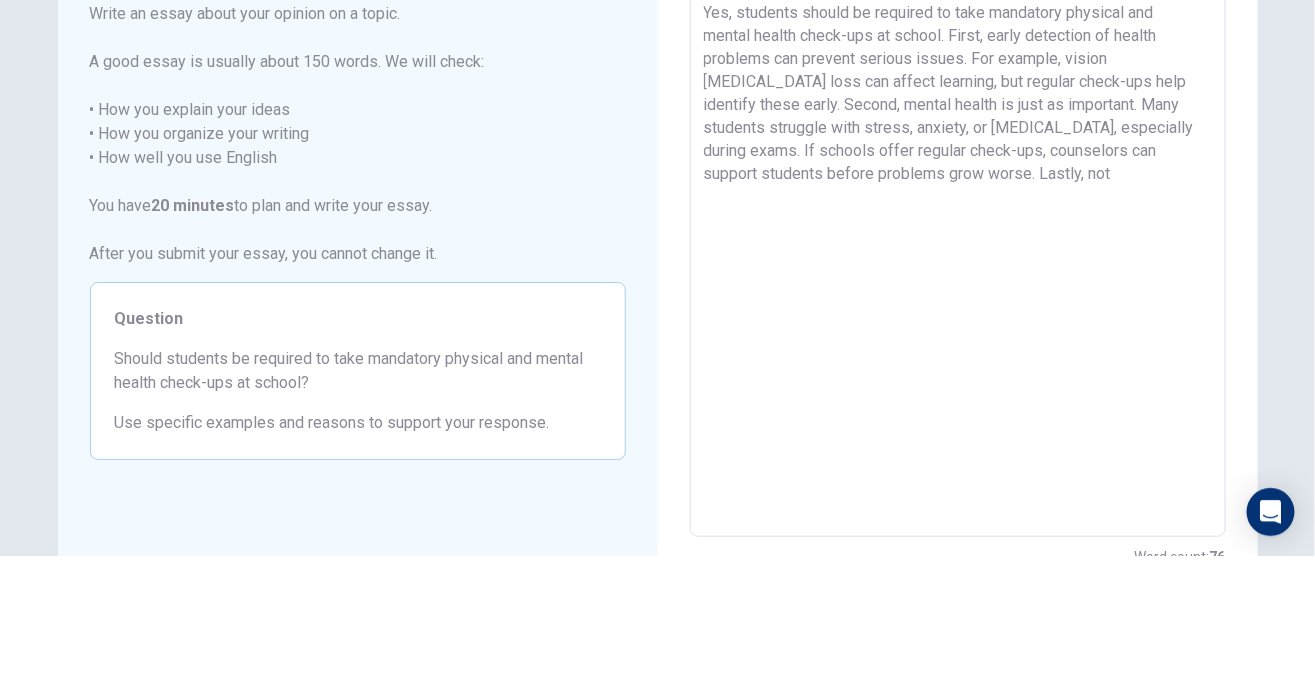 type on "x" 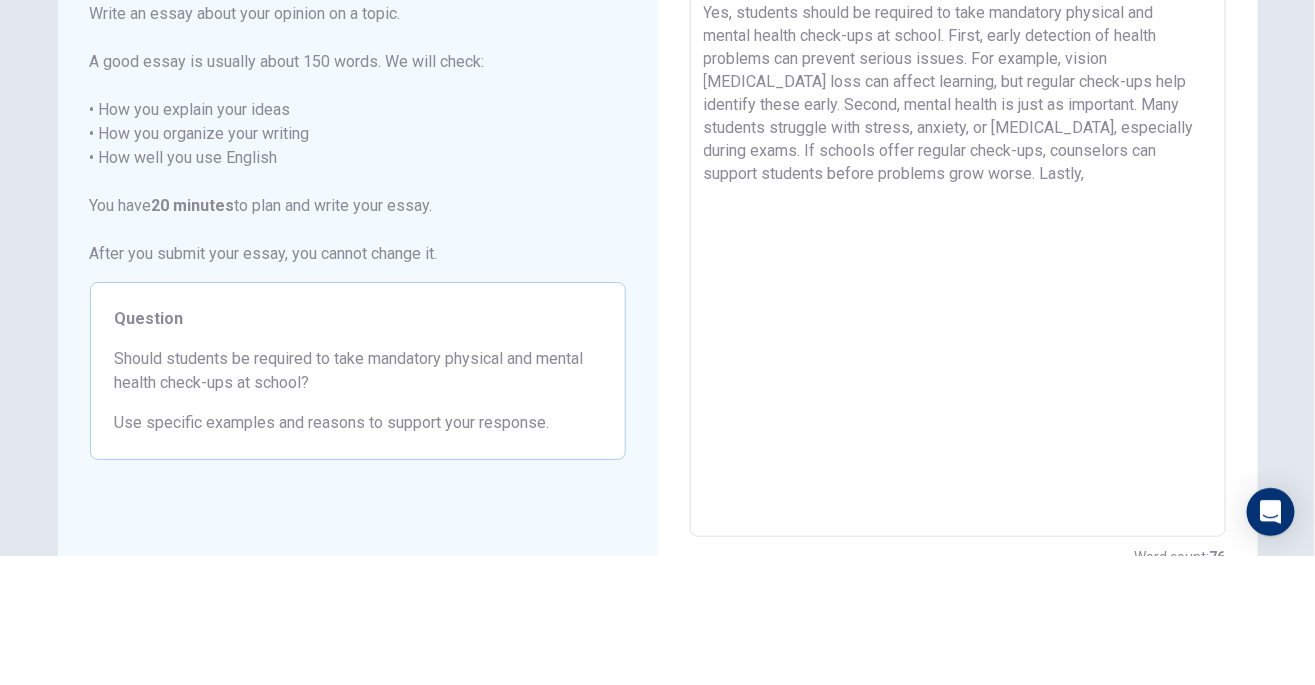 type on "x" 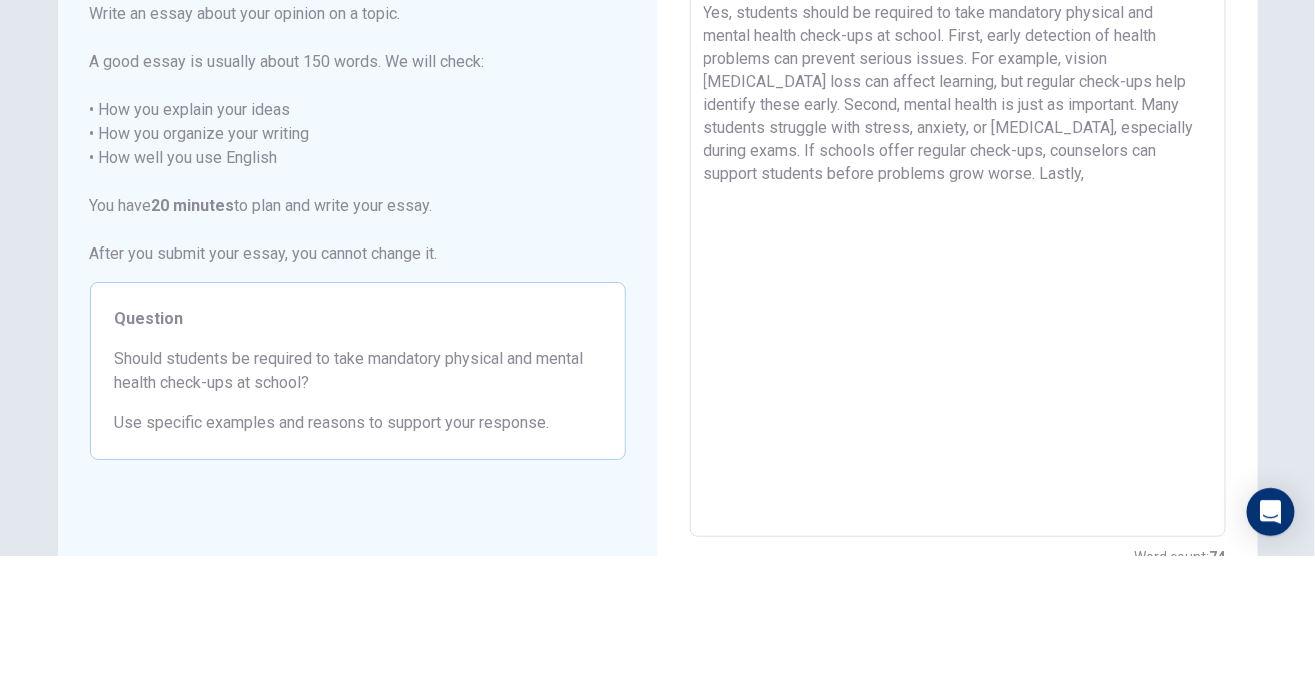 type on "Yes, students should be required to take mandatory physical and mental health check-ups at school. First, early detection of health problems can prevent serious issues. For example, vision [MEDICAL_DATA] loss can affect learning, but regular check-ups help identify these early. Second, mental health is just as important. Many students struggle with stress, anxiety, or [MEDICAL_DATA], especially during exams. If schools offer regular check-ups, counselors can support students before problems grow worse." 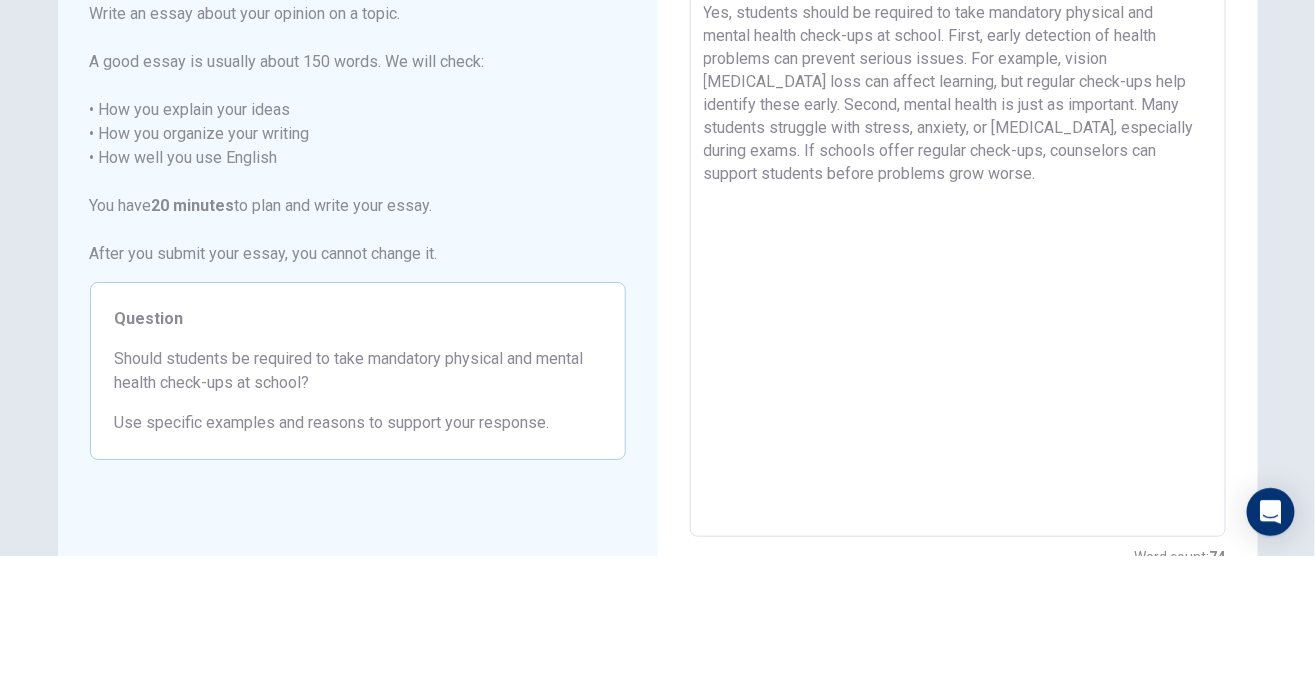 type on "x" 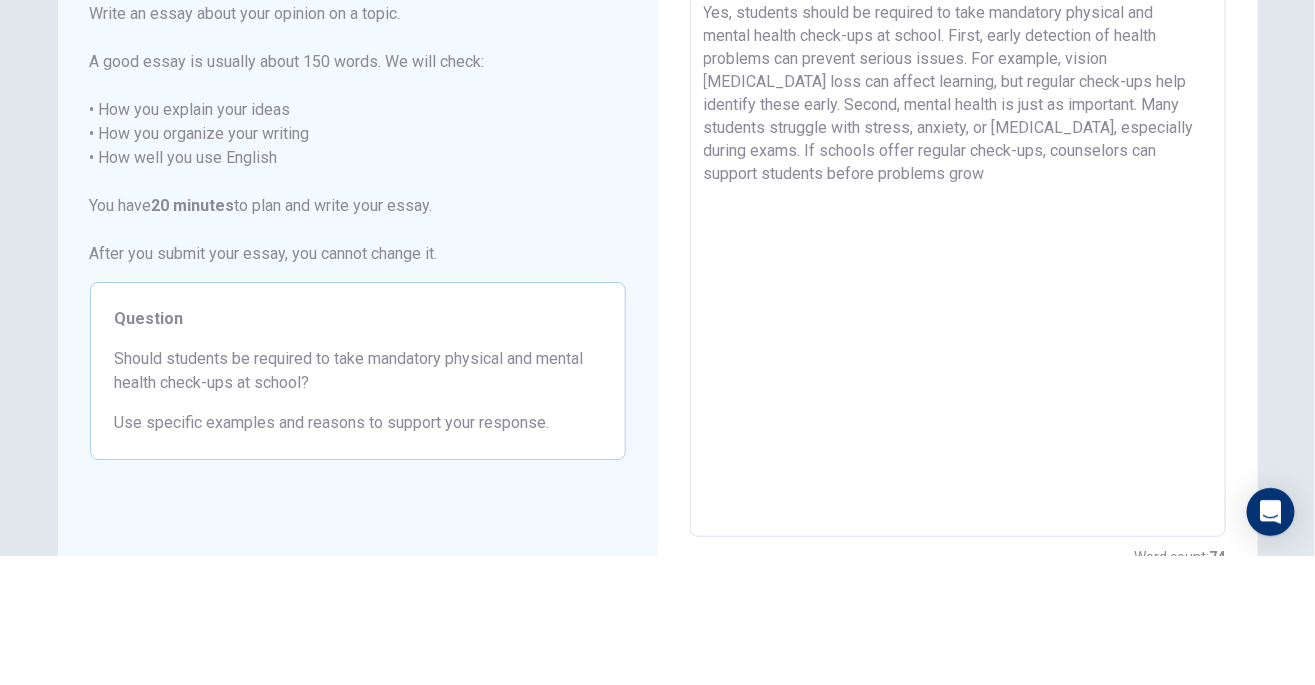 type on "x" 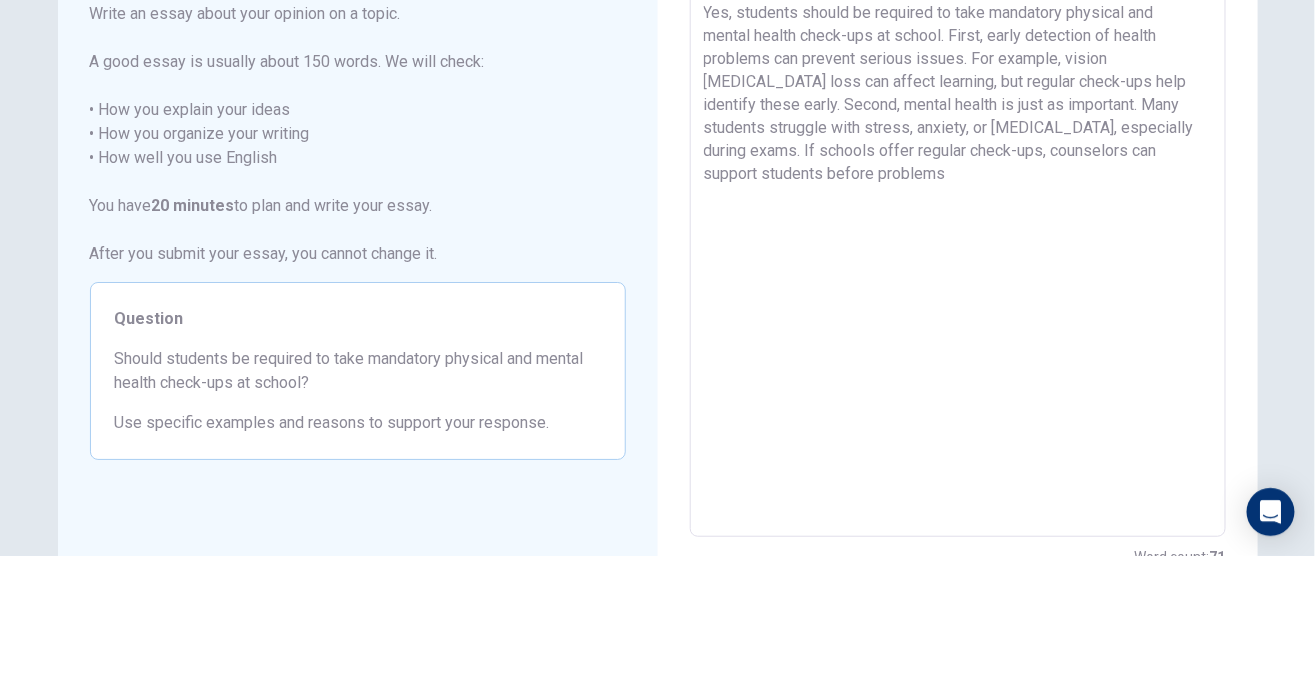 type on "x" 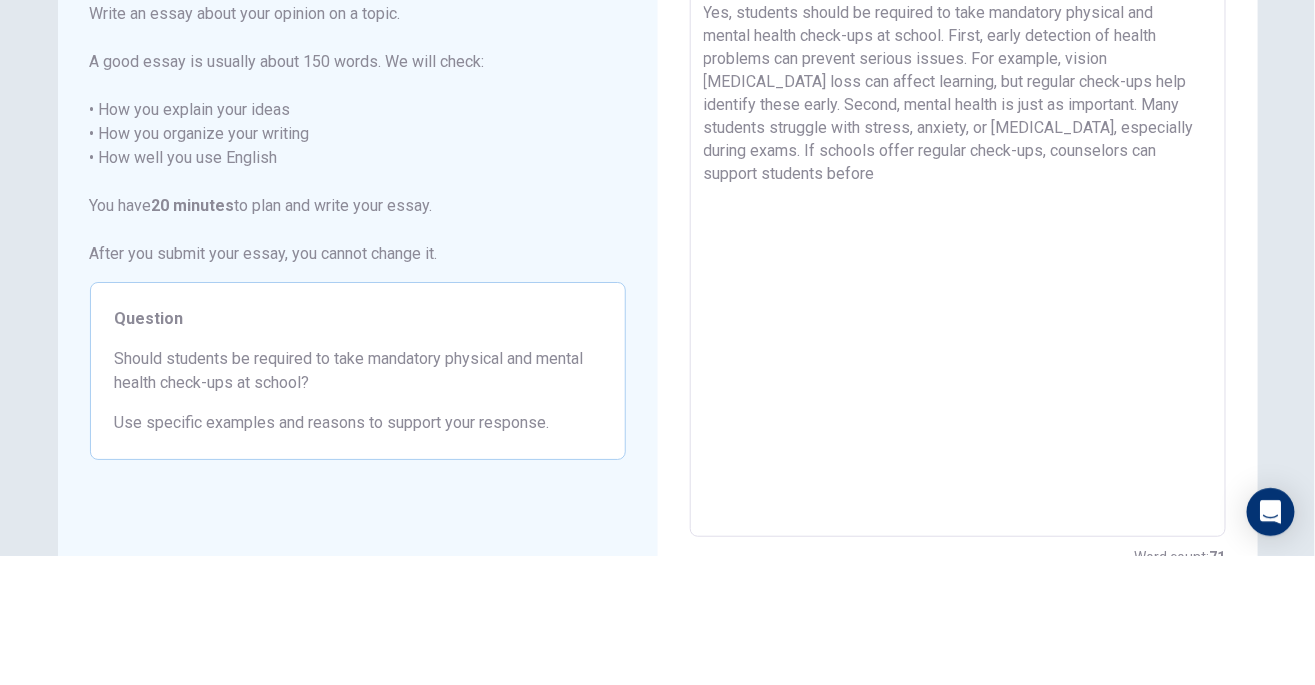 type on "x" 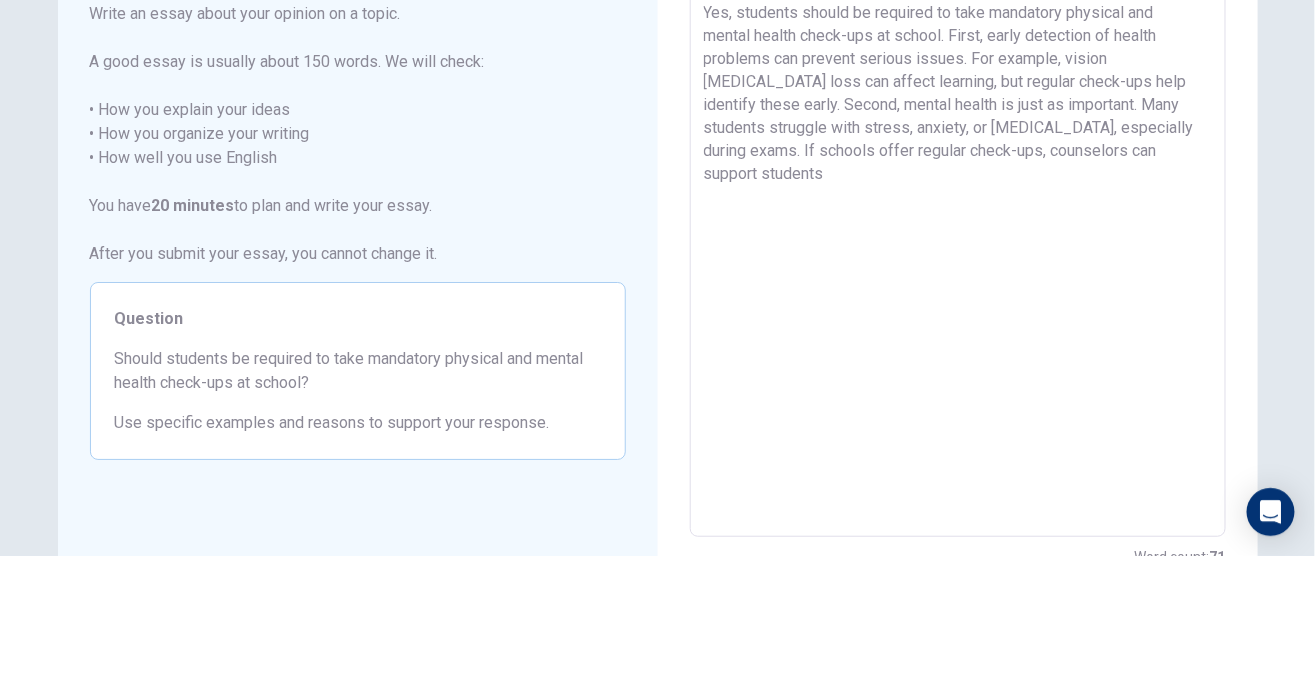 type on "x" 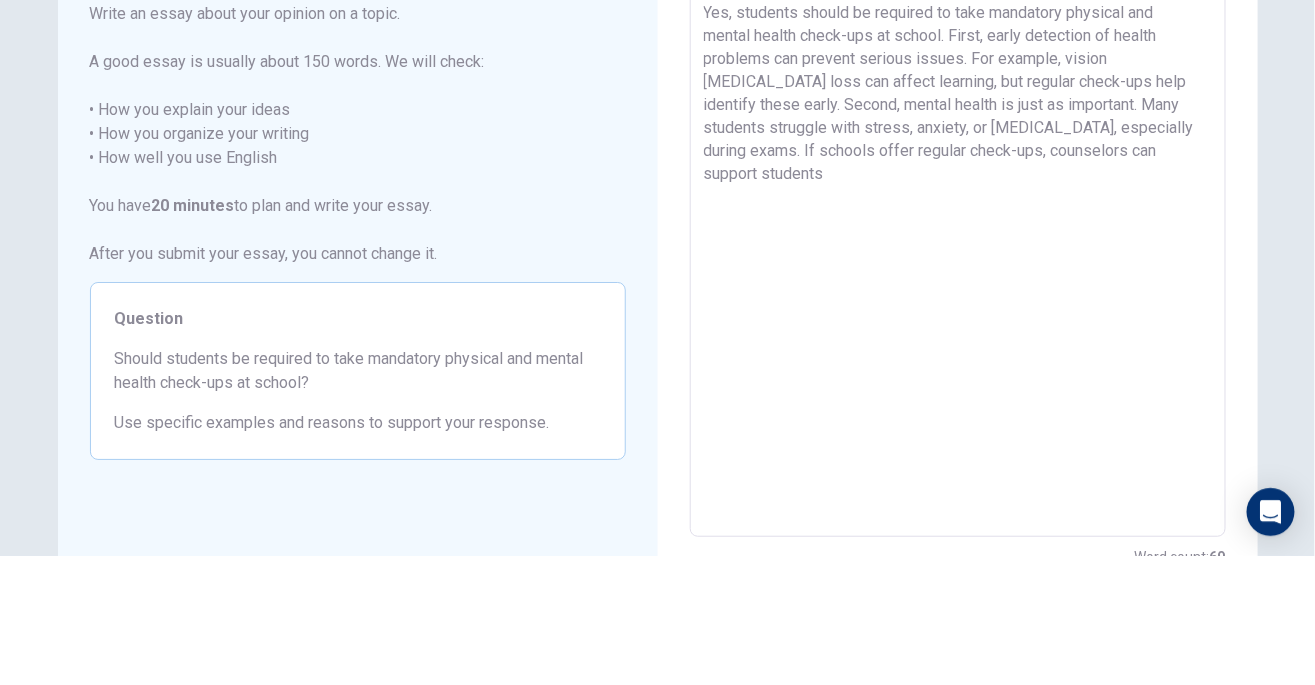 type on "Yes, students should be required to take mandatory physical and mental health check-ups at school. First, early detection of health problems can prevent serious issues. For example, vision [MEDICAL_DATA] loss can affect learning, but regular check-ups help identify these early. Second, mental health is just as important. Many students struggle with stress, anxiety, or [MEDICAL_DATA], especially during exams. If schools offer regular check-ups, counselors can support" 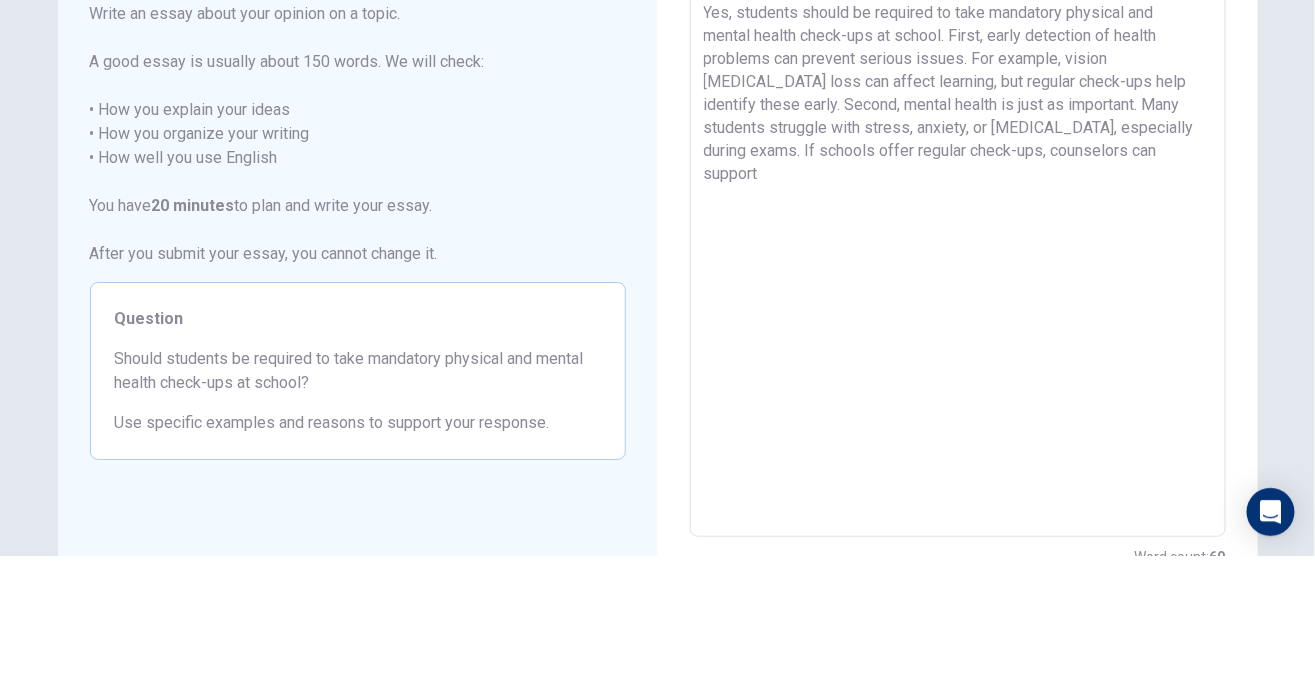 type on "x" 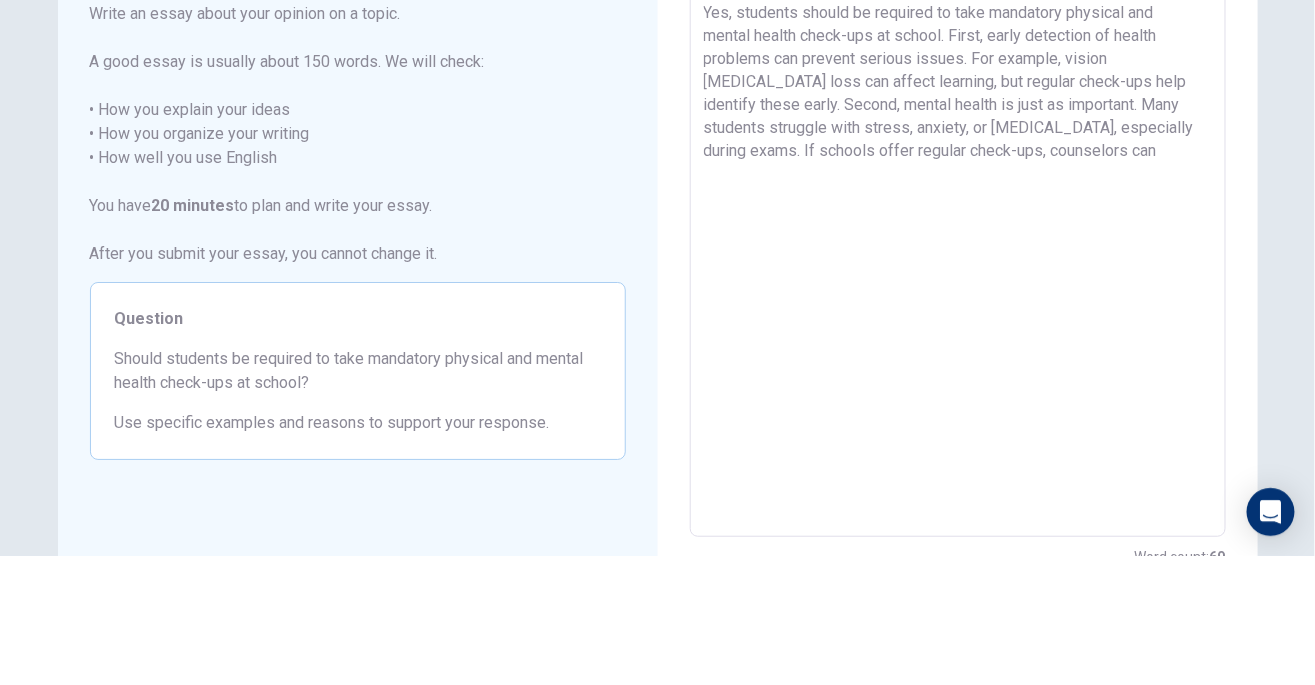 type on "x" 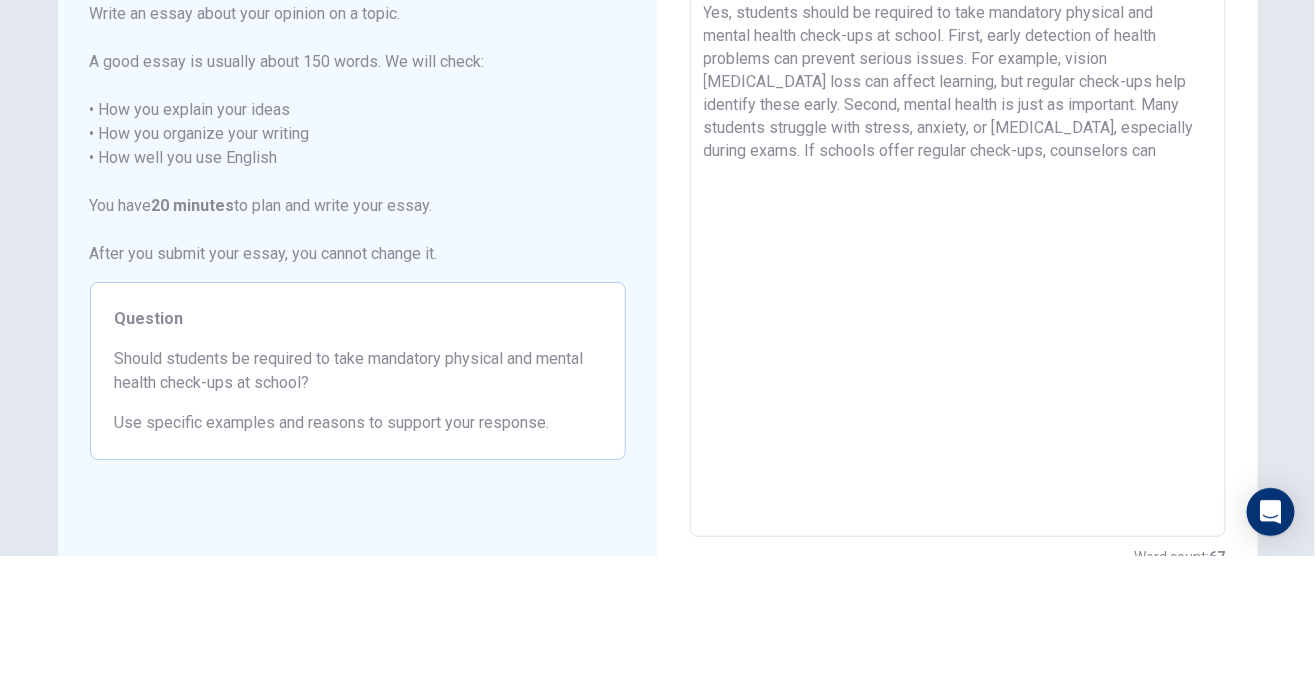 type on "Yes, students should be required to take mandatory physical and mental health check-ups at school. First, early detection of health problems can prevent serious issues. For example, vision [MEDICAL_DATA] loss can affect learning, but regular check-ups help identify these early. Second, mental health is just as important. Many students struggle with stress, anxiety, or [MEDICAL_DATA], especially during exams. If schools offer regular check-ups, counselors" 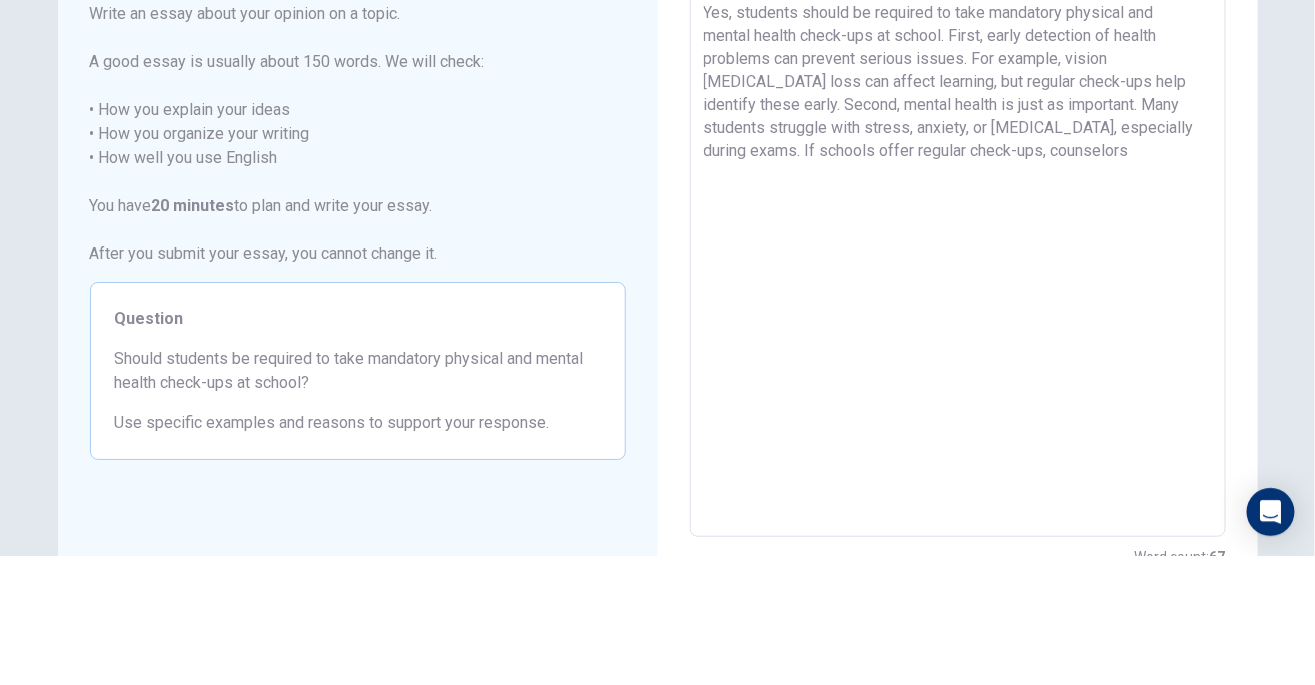 type on "x" 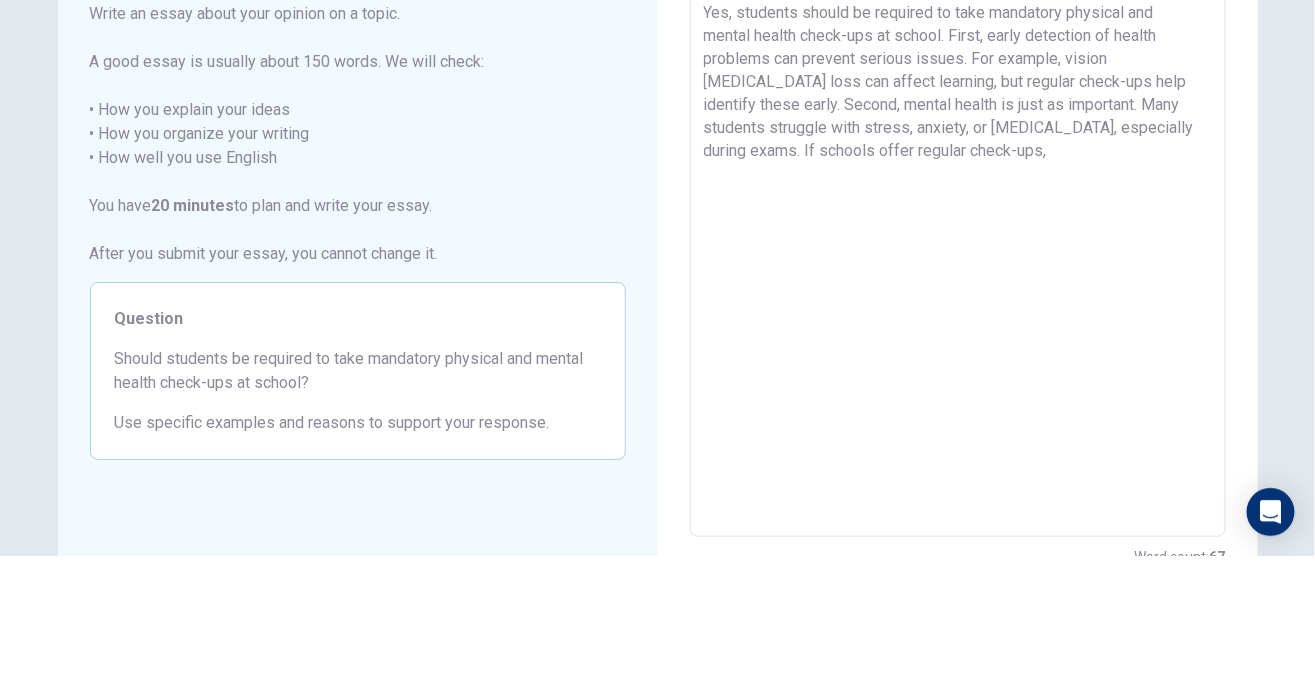 type on "x" 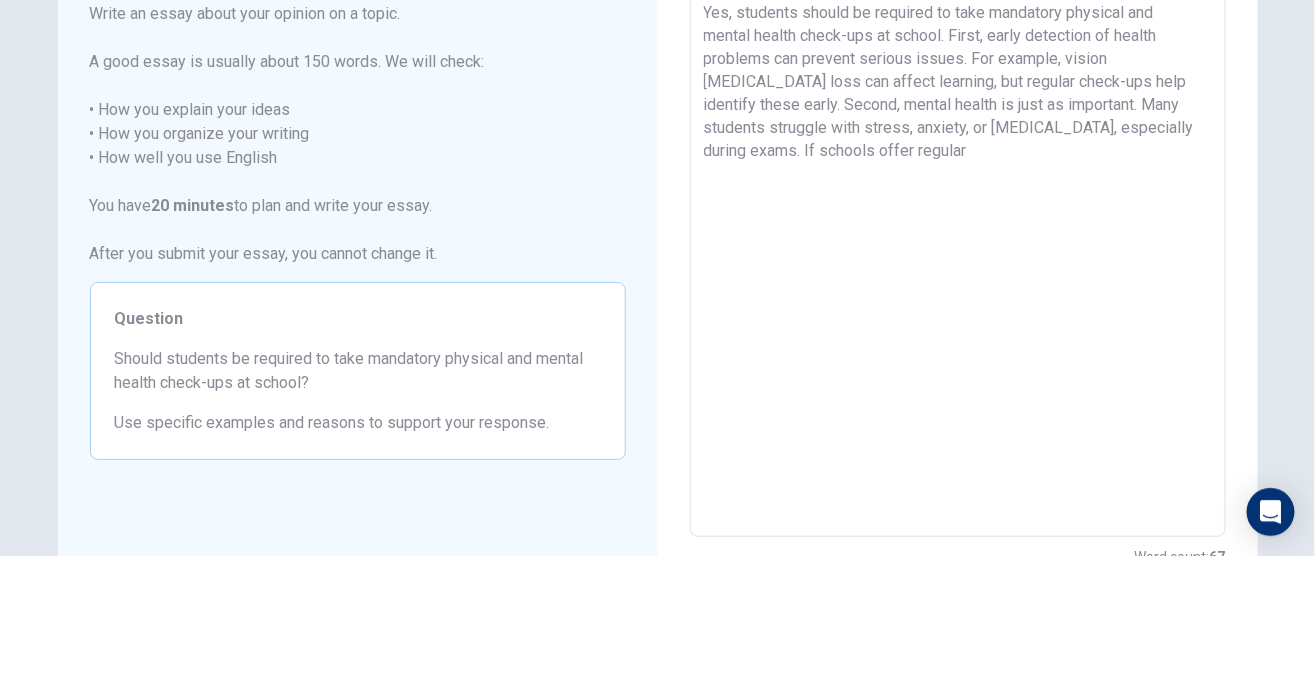 type on "x" 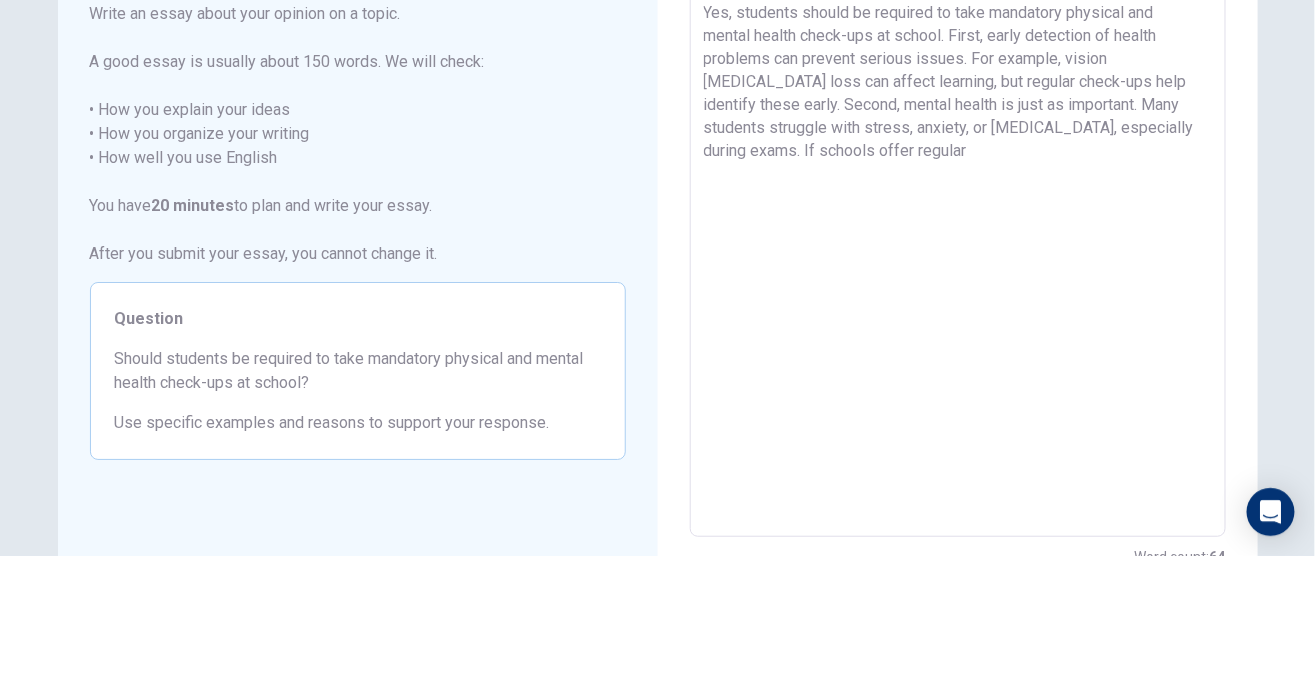 type on "Yes, students should be required to take mandatory physical and mental health check-ups at school. First, early detection of health problems can prevent serious issues. For example, vision [MEDICAL_DATA] loss can affect learning, but regular check-ups help identify these early. Second, mental health is just as important. Many students struggle with stress, anxiety, or [MEDICAL_DATA], especially during exams. If schools offer" 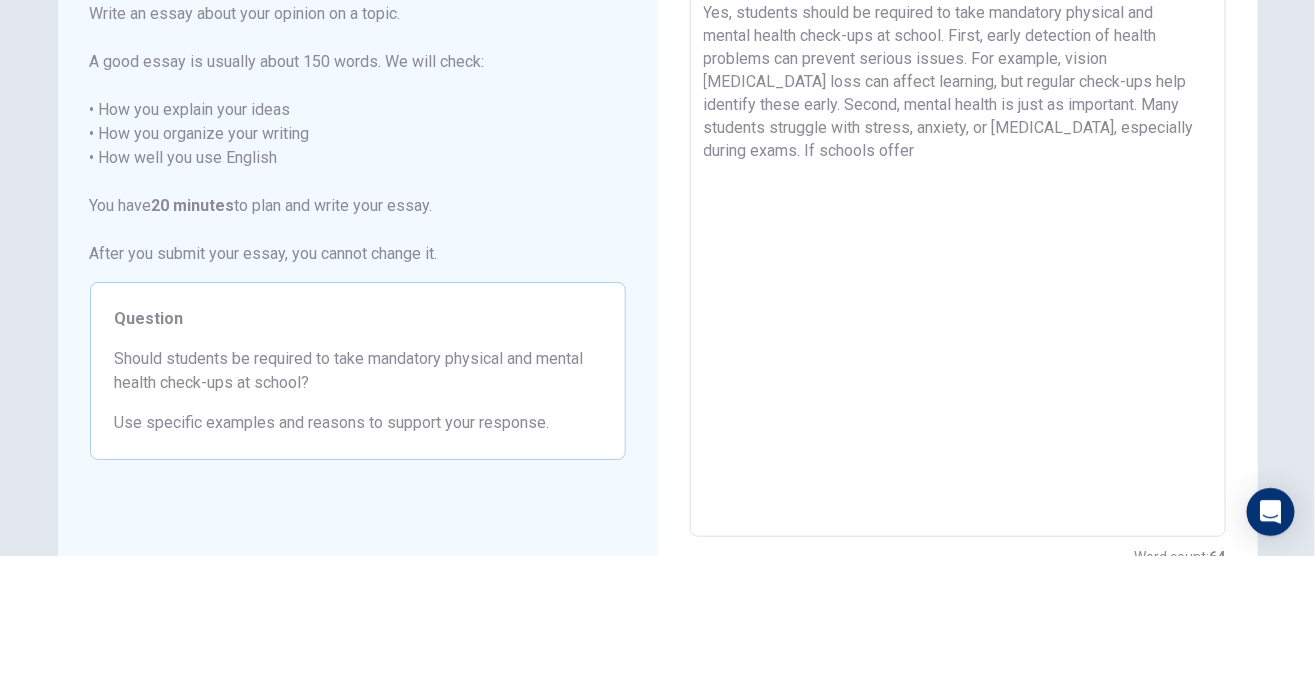 type on "x" 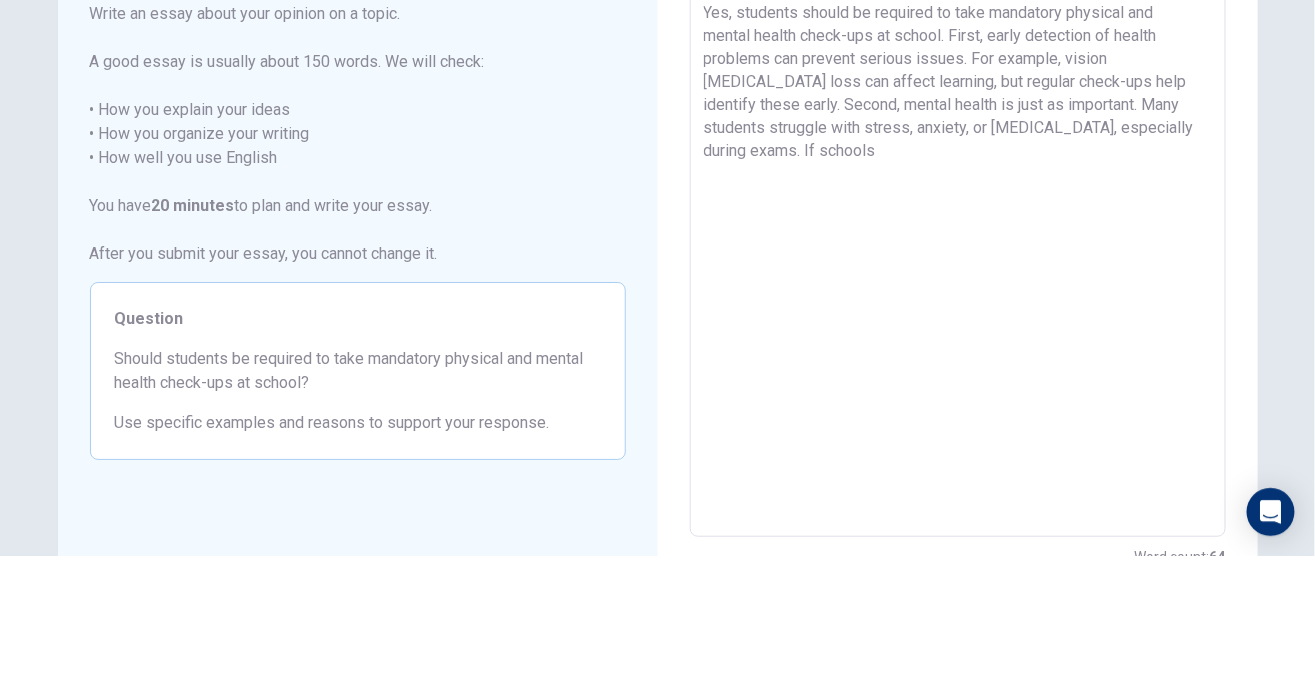 type on "x" 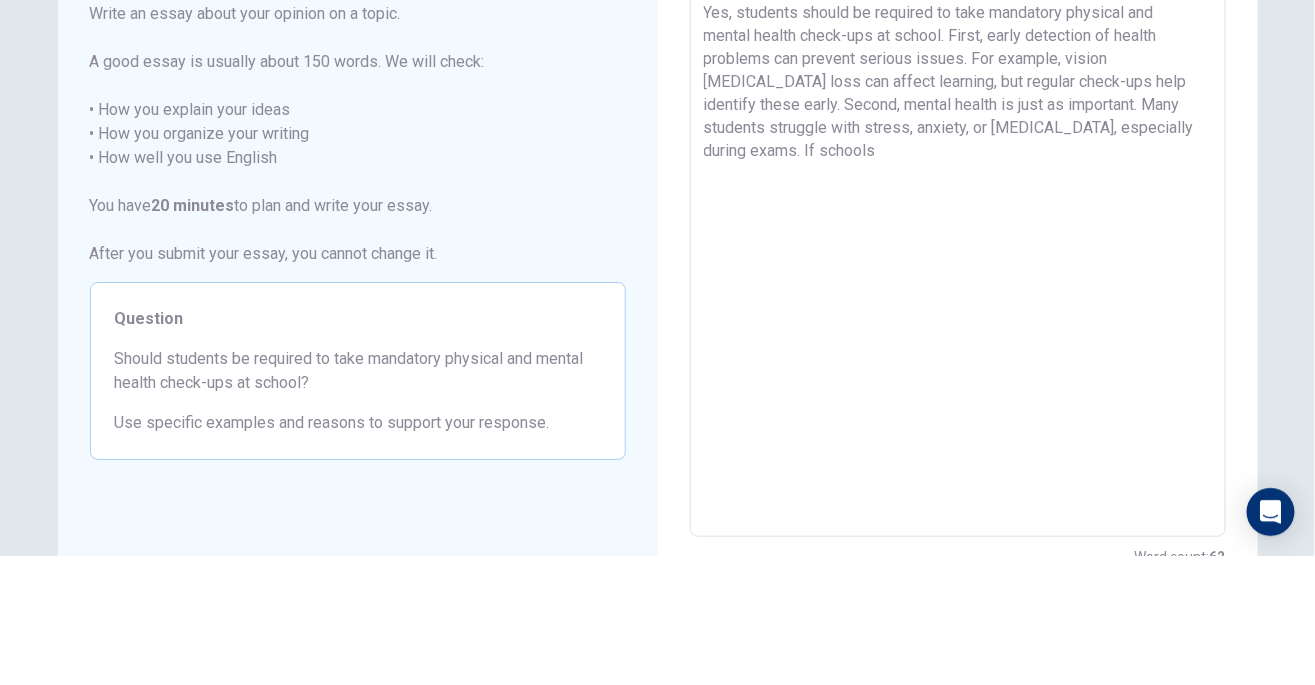 type on "Yes, students should be required to take mandatory physical and mental health check-ups at school. First, early detection of health problems can prevent serious issues. For example, vision [MEDICAL_DATA] loss can affect learning, but regular check-ups help identify these early. Second, mental health is just as important. Many students struggle with stress, anxiety, or [MEDICAL_DATA], especially during exams. If" 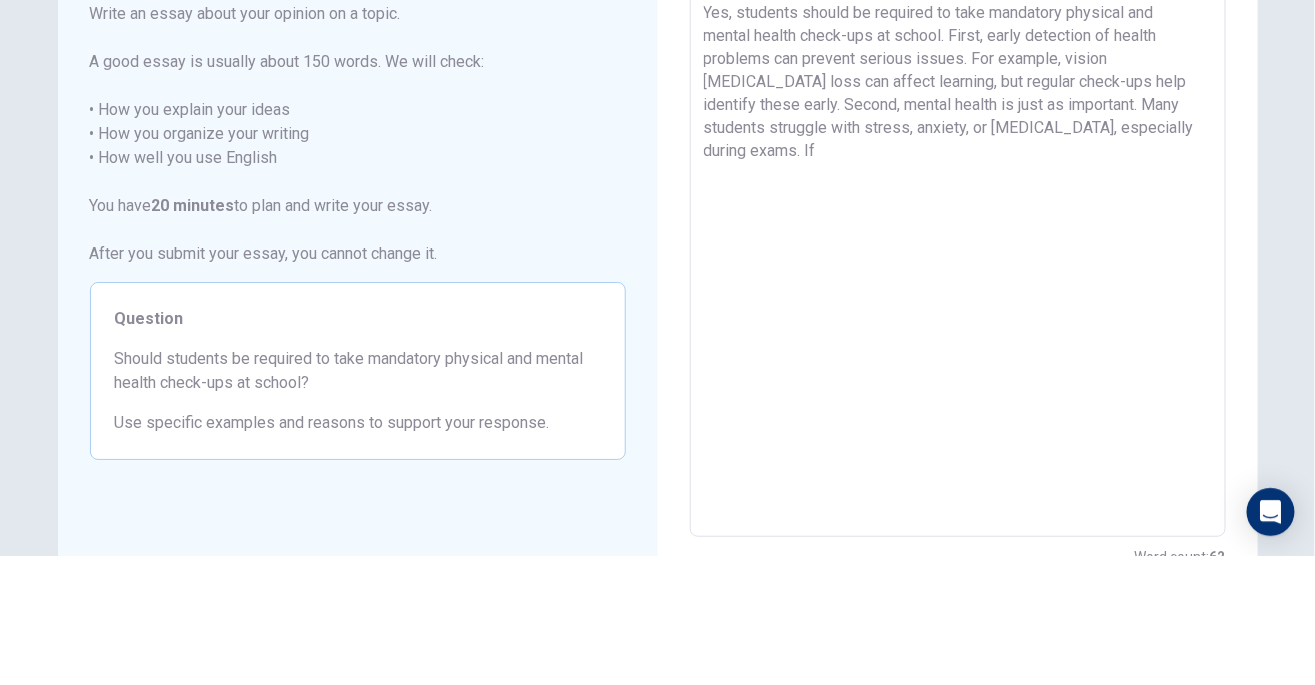 type on "x" 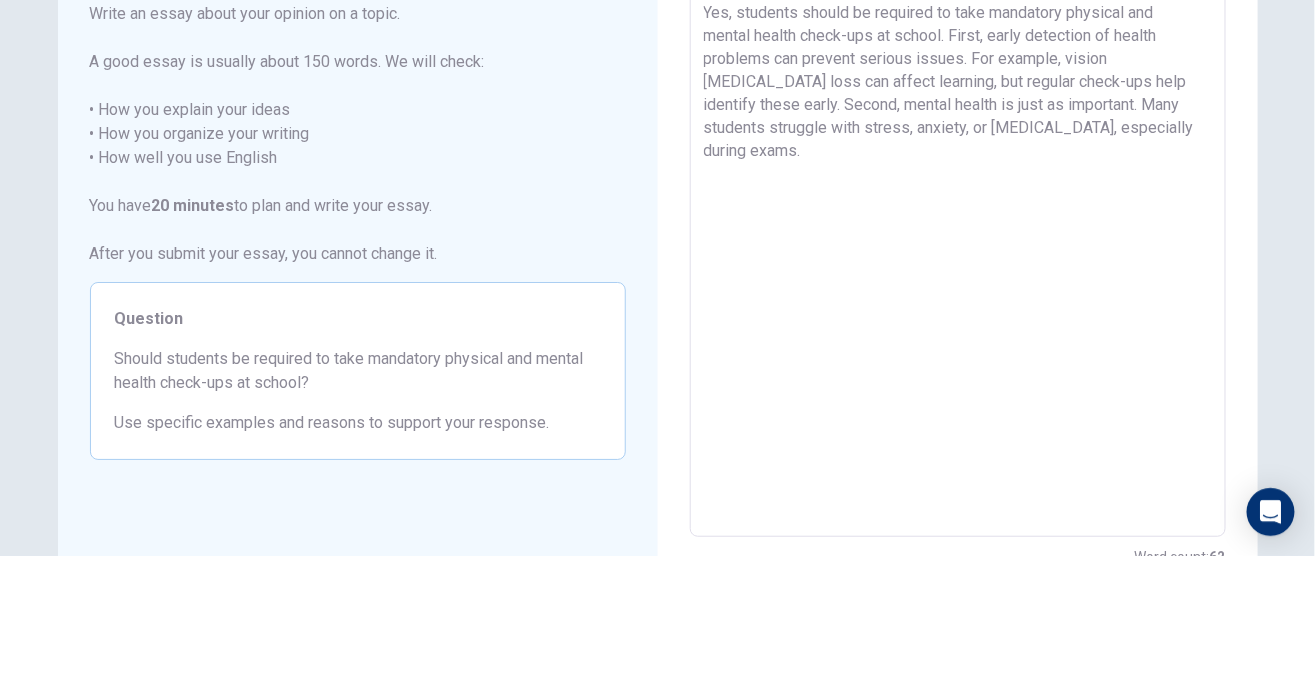type on "x" 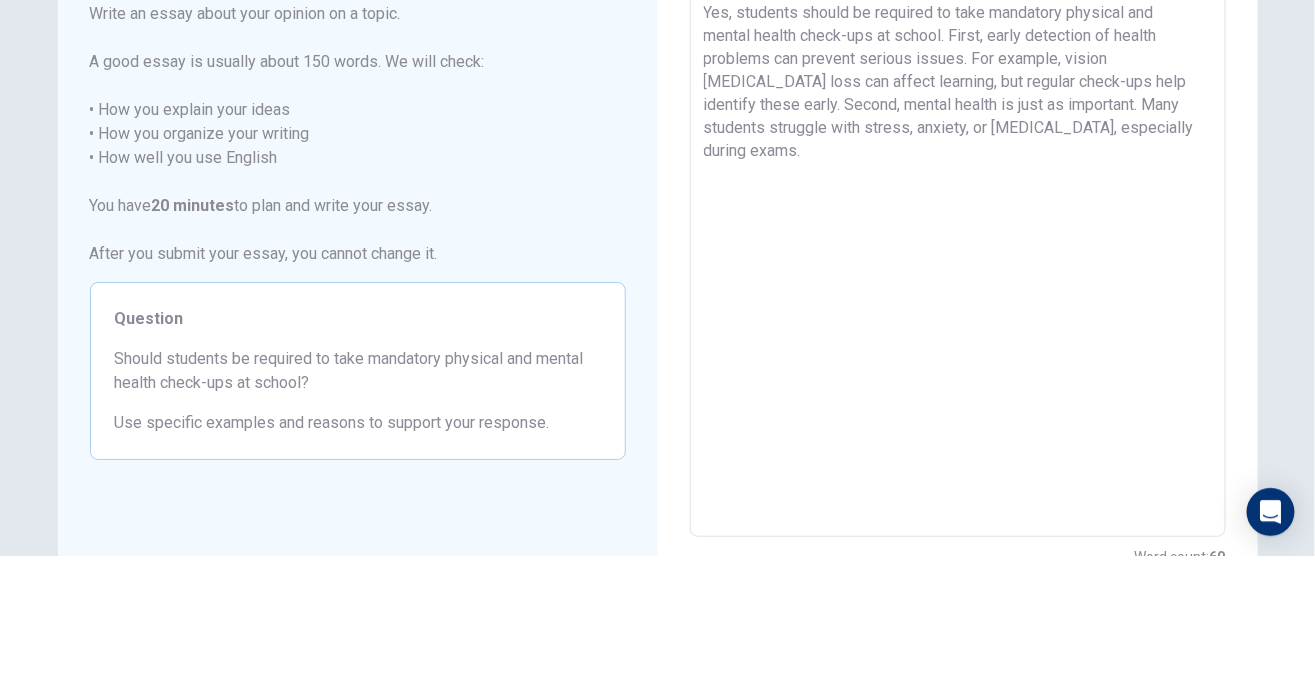 type on "Yes, students should be required to take mandatory physical and mental health check-ups at school. First, early detection of health problems can prevent serious issues. For example, vision [MEDICAL_DATA] loss can affect learning, but regular check-ups help identify these early. Second, mental health is just as important. Many students struggle with stress, anxiety, or [MEDICAL_DATA], especially during" 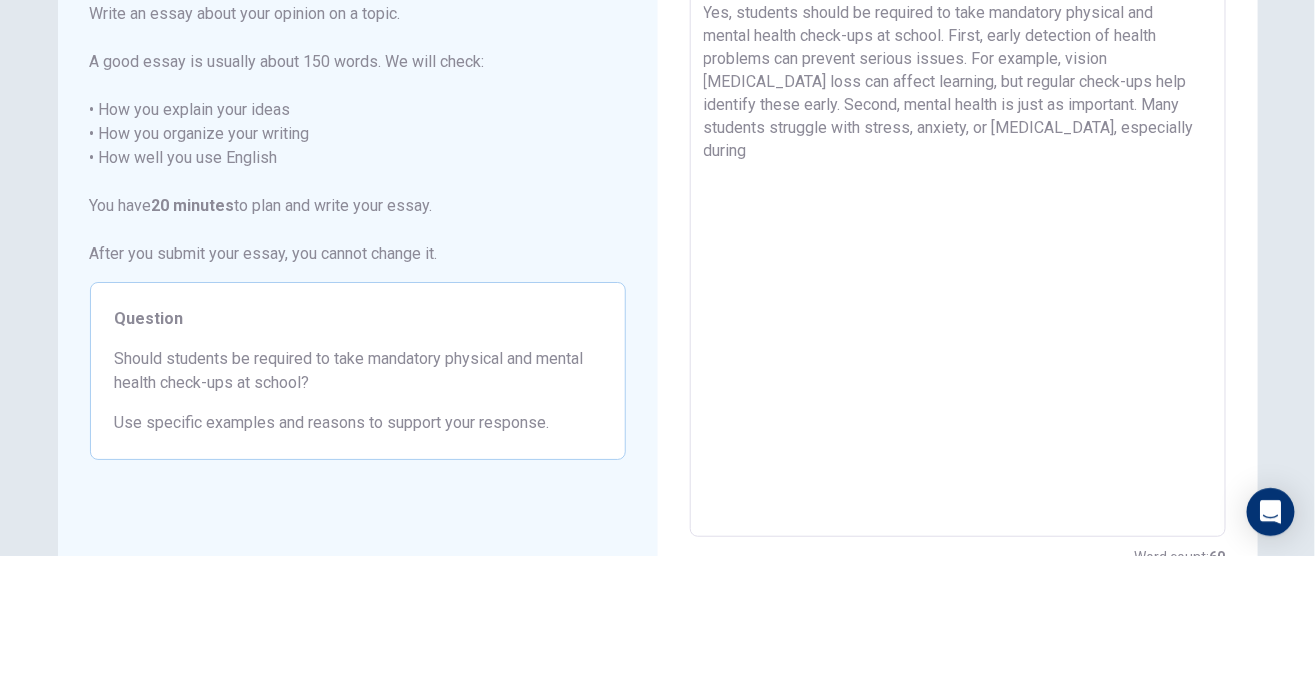 type on "x" 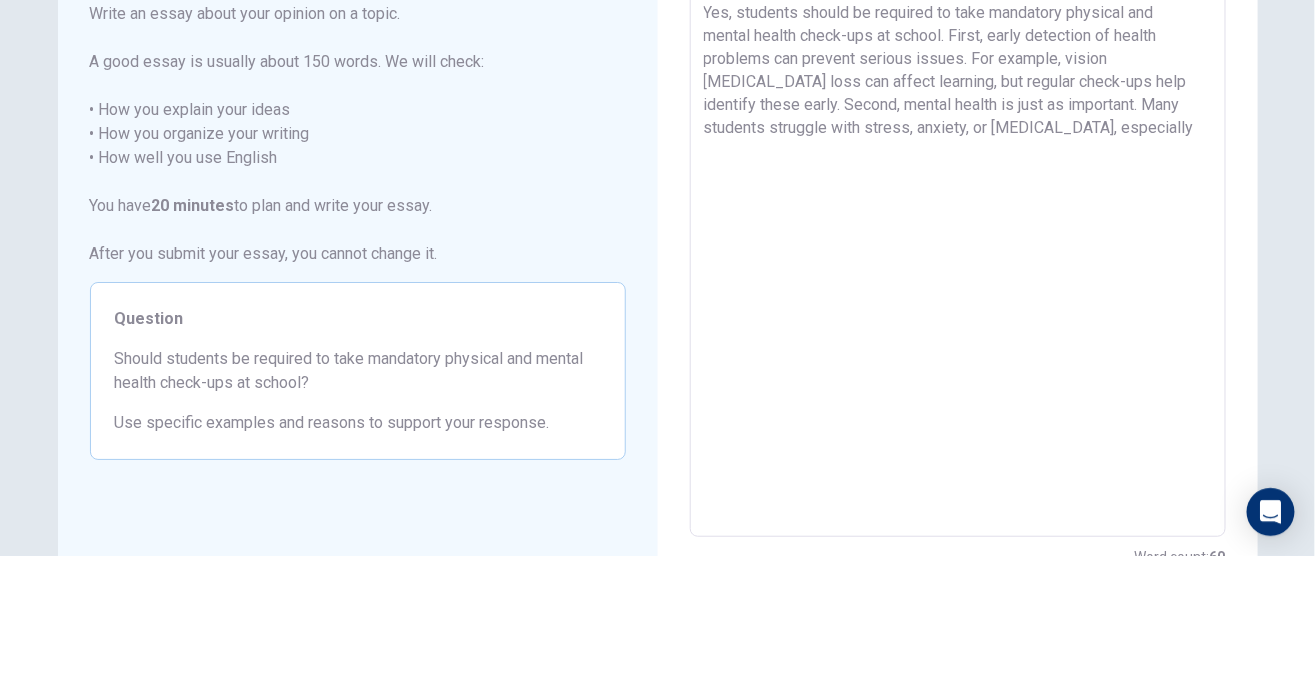 type on "x" 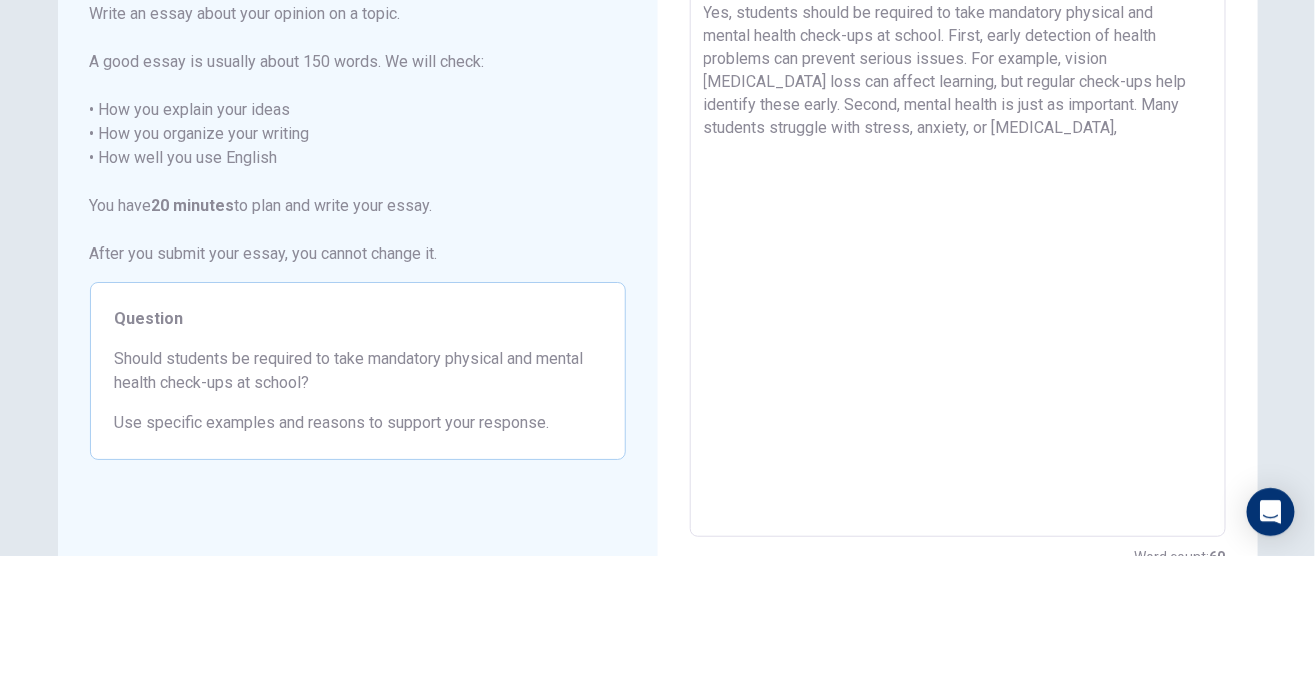 type on "x" 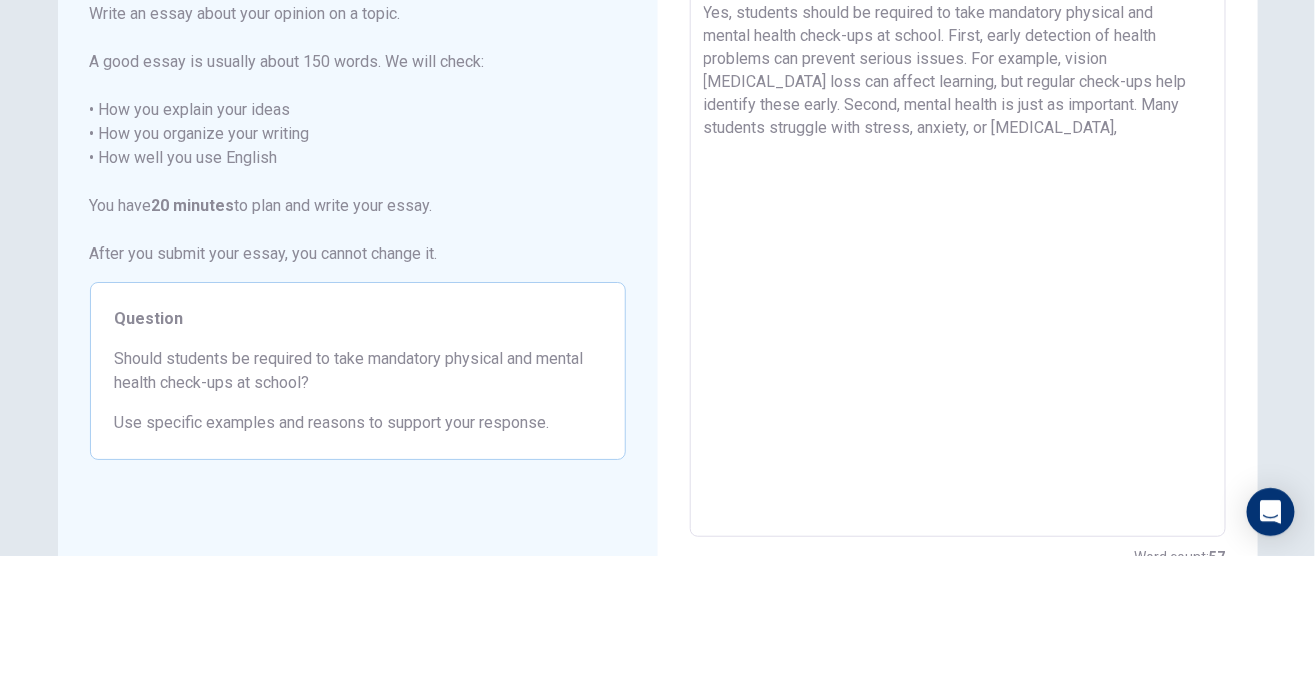 type on "Yes, students should be required to take mandatory physical and mental health check-ups at school. First, early detection of health problems can prevent serious issues. For example, vision [MEDICAL_DATA] loss can affect learning, but regular check-ups help identify these early. Second, mental health is just as important. Many students struggle with stress, anxiety, or" 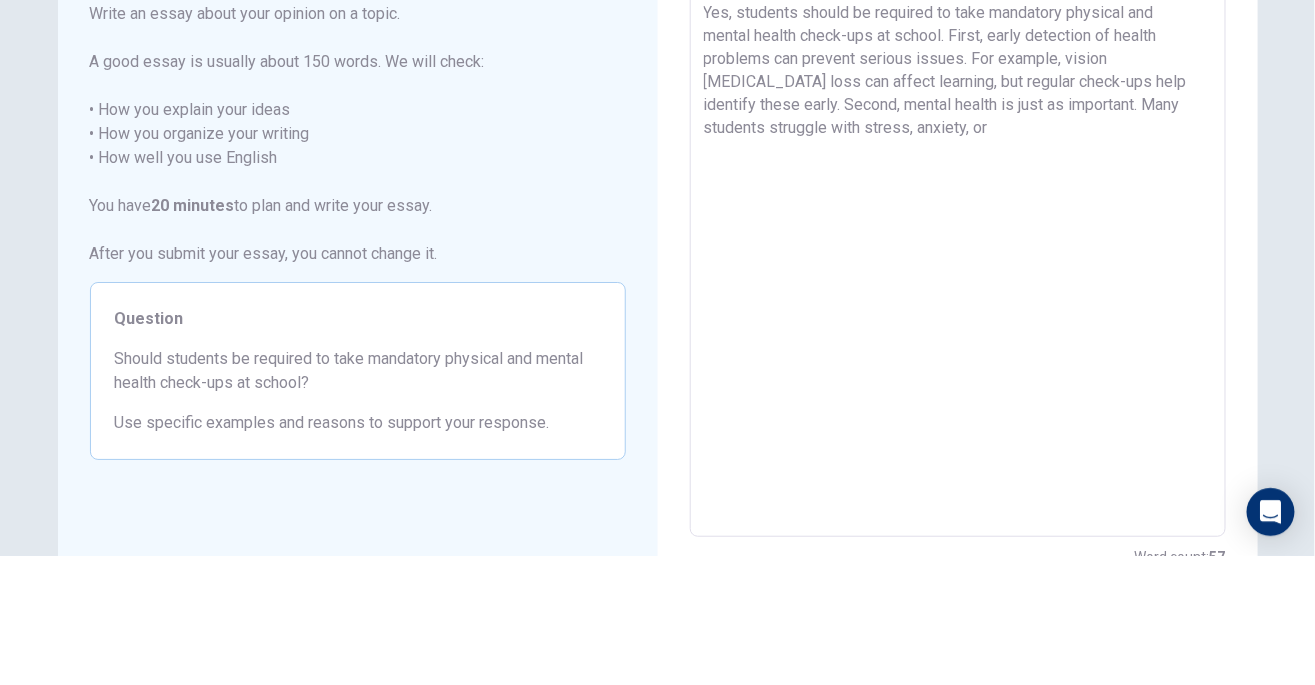 type on "x" 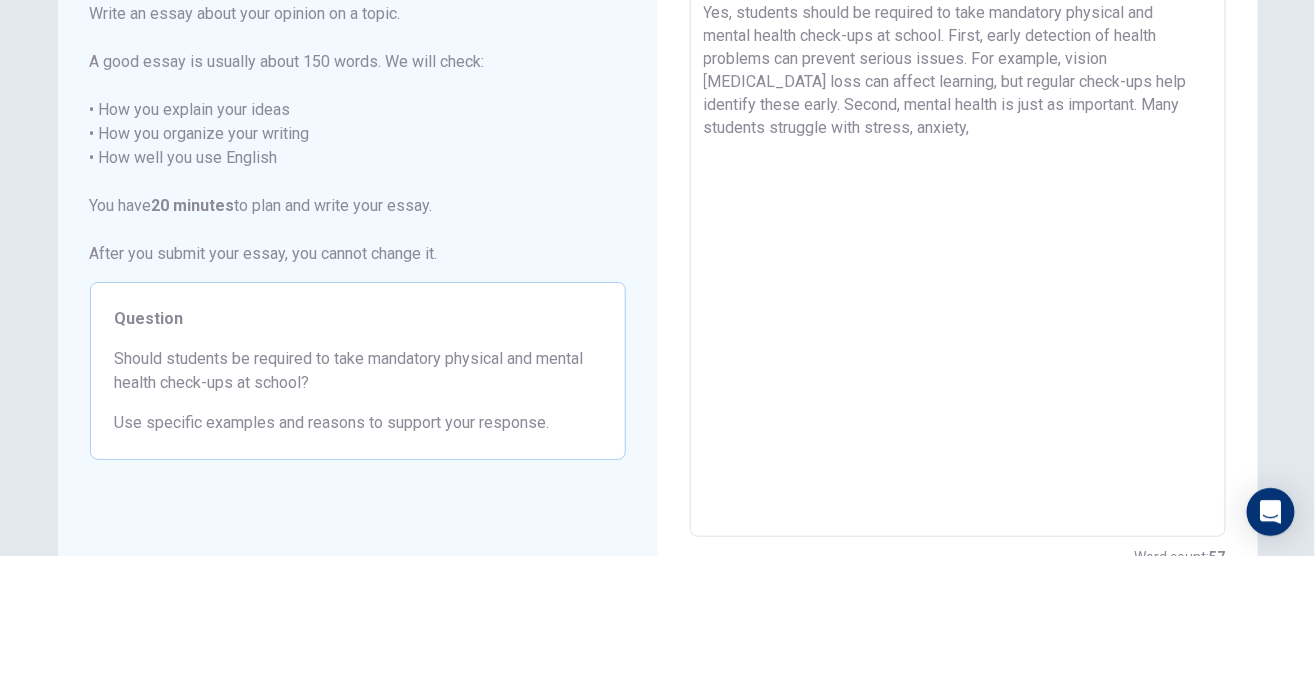 type on "x" 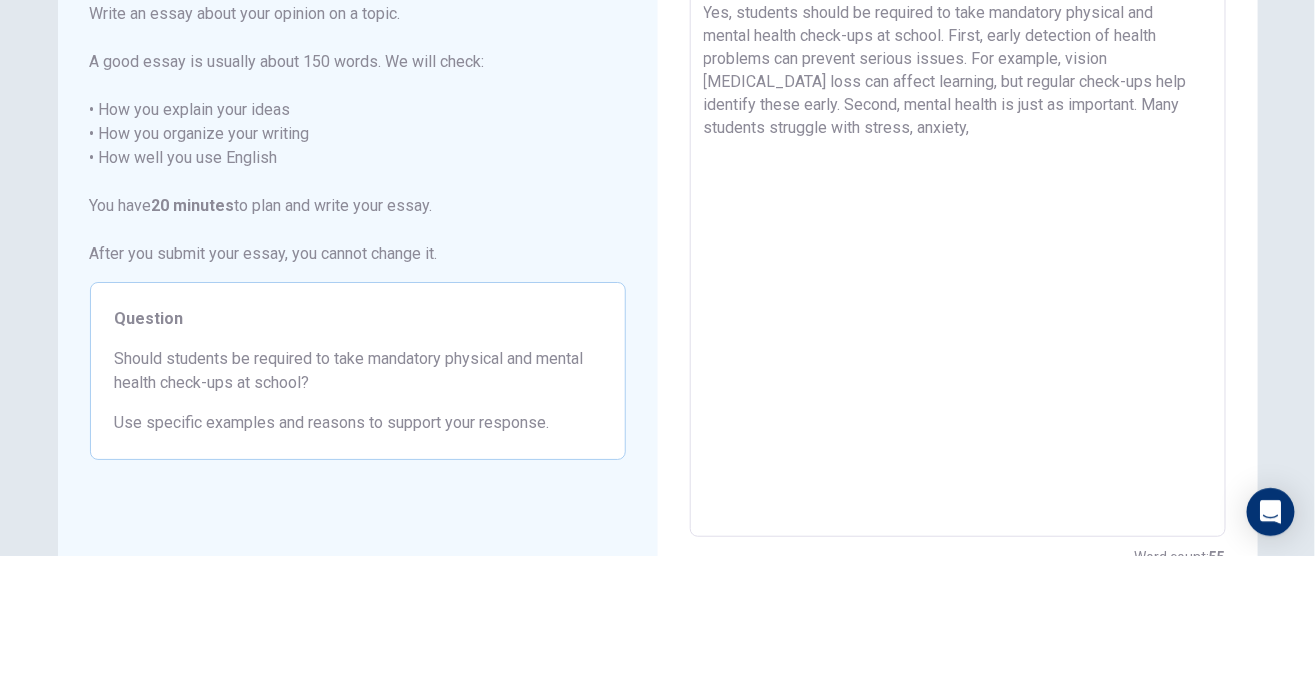 type on "Yes, students should be required to take mandatory physical and mental health check-ups at school. First, early detection of health problems can prevent serious issues. For example, vision [MEDICAL_DATA] loss can affect learning, but regular check-ups help identify these early. Second, mental health is just as important. Many students struggle with stress," 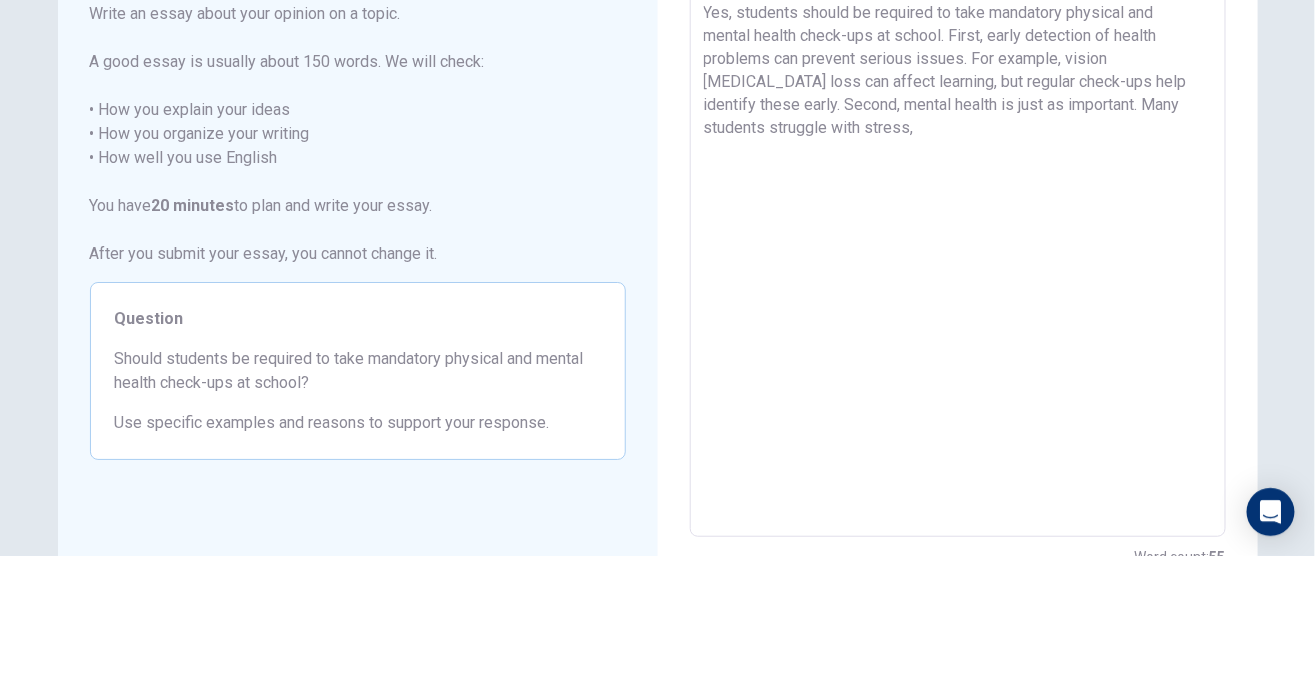 type on "x" 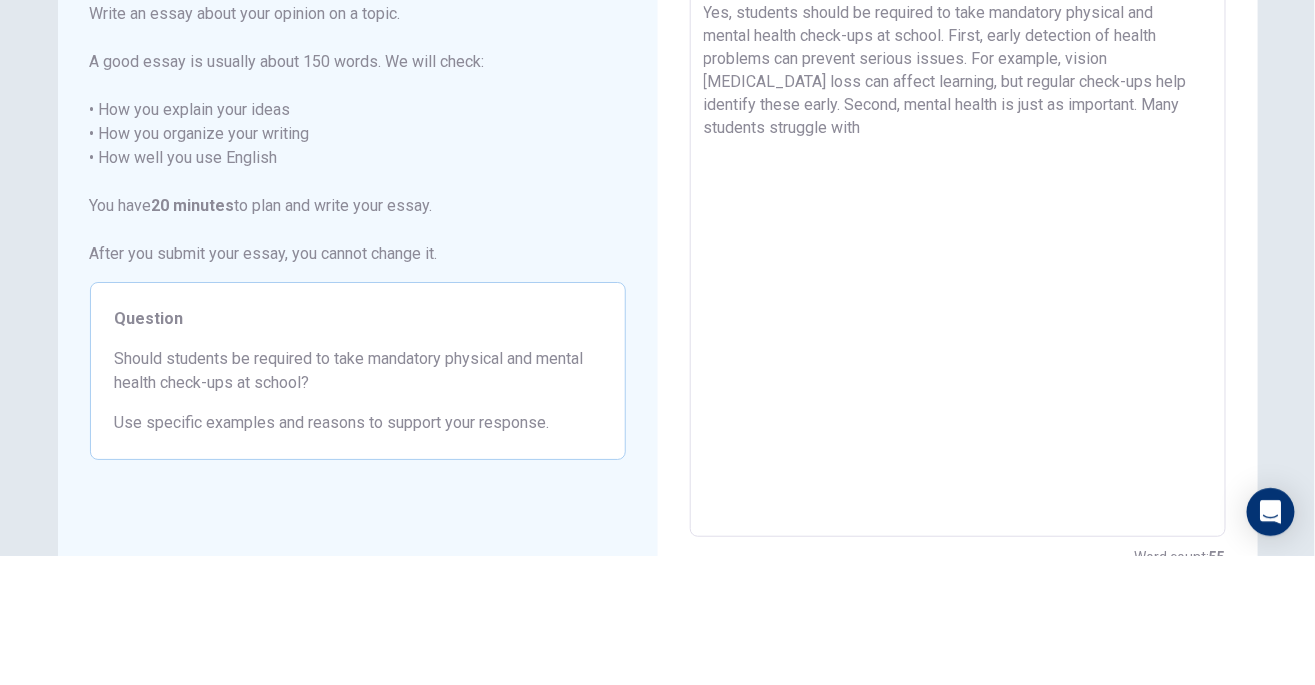 type on "x" 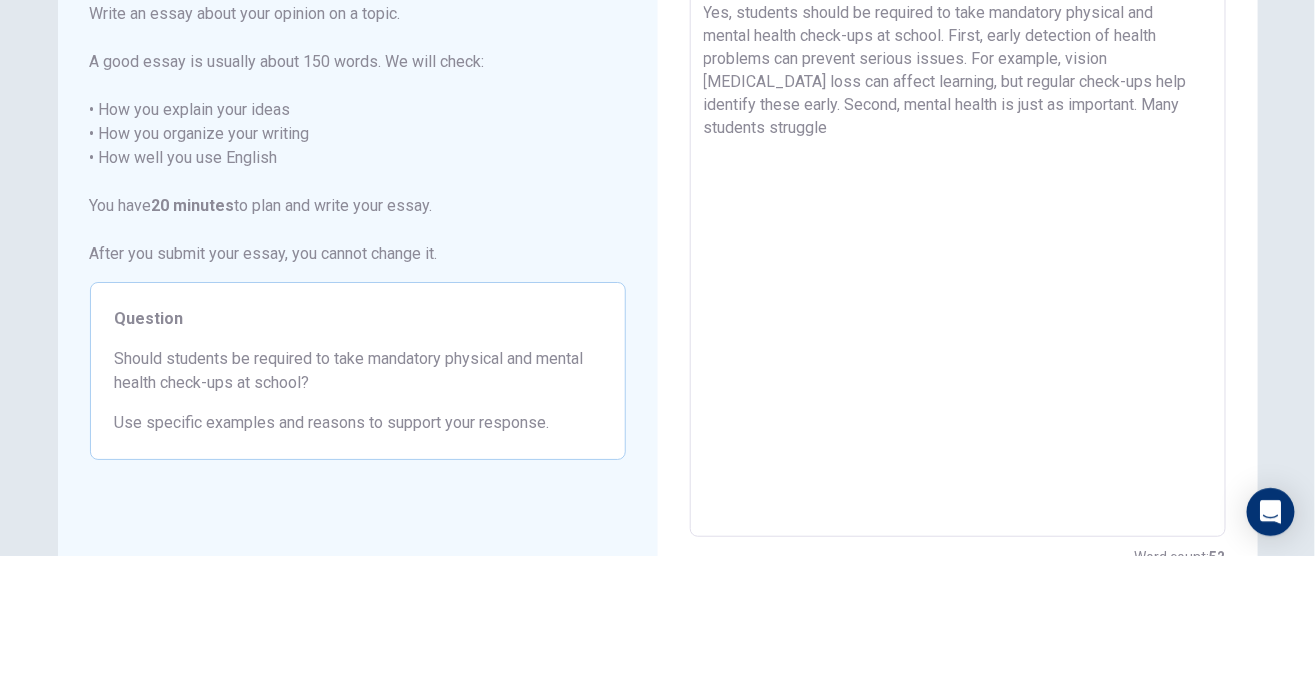 type on "x" 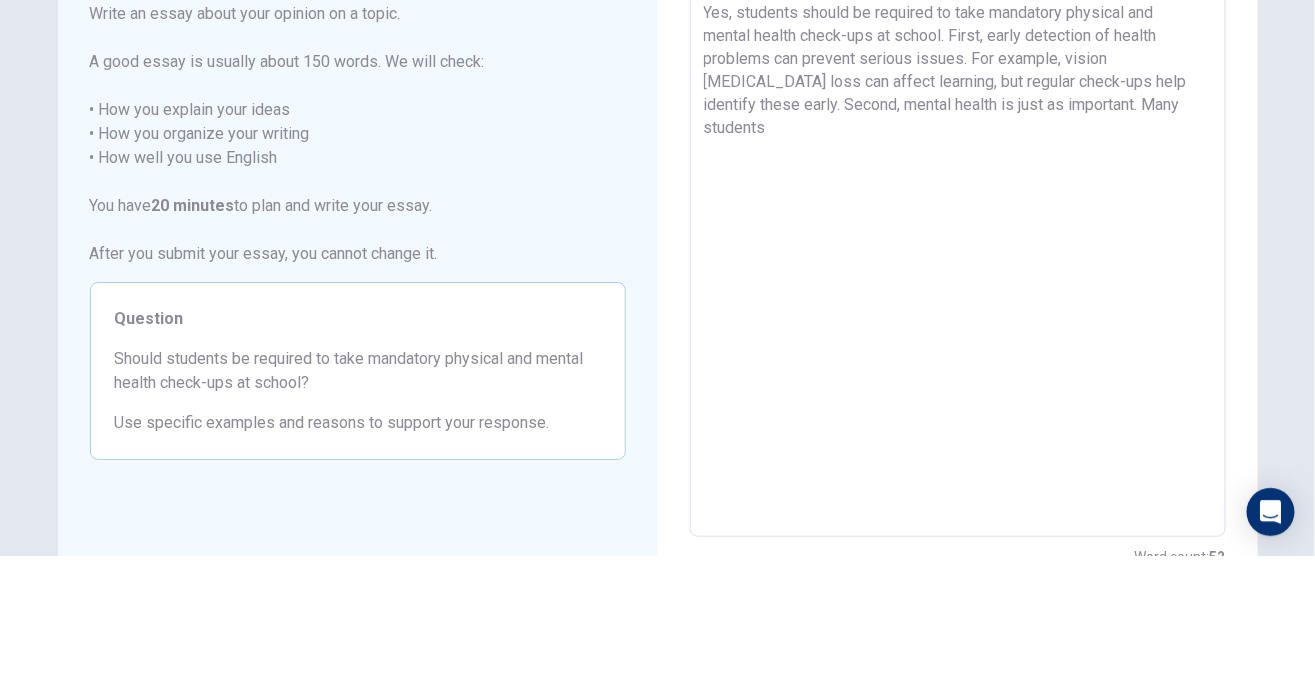 type on "x" 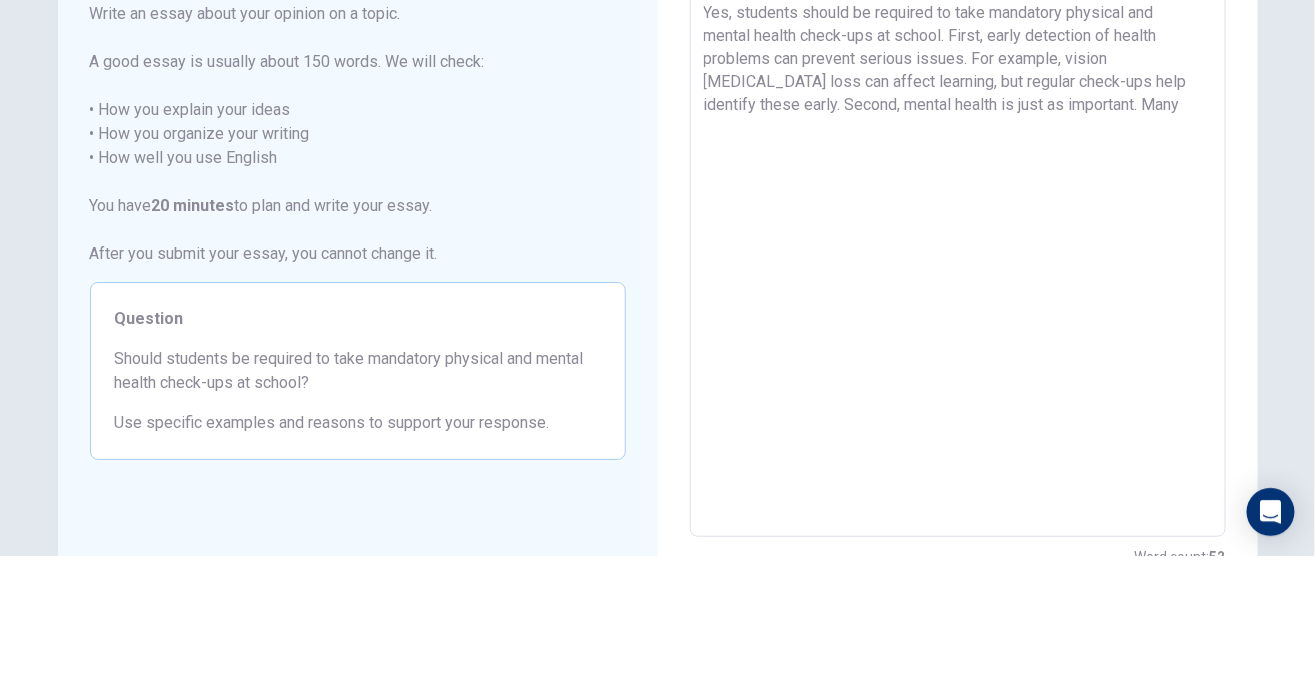type on "x" 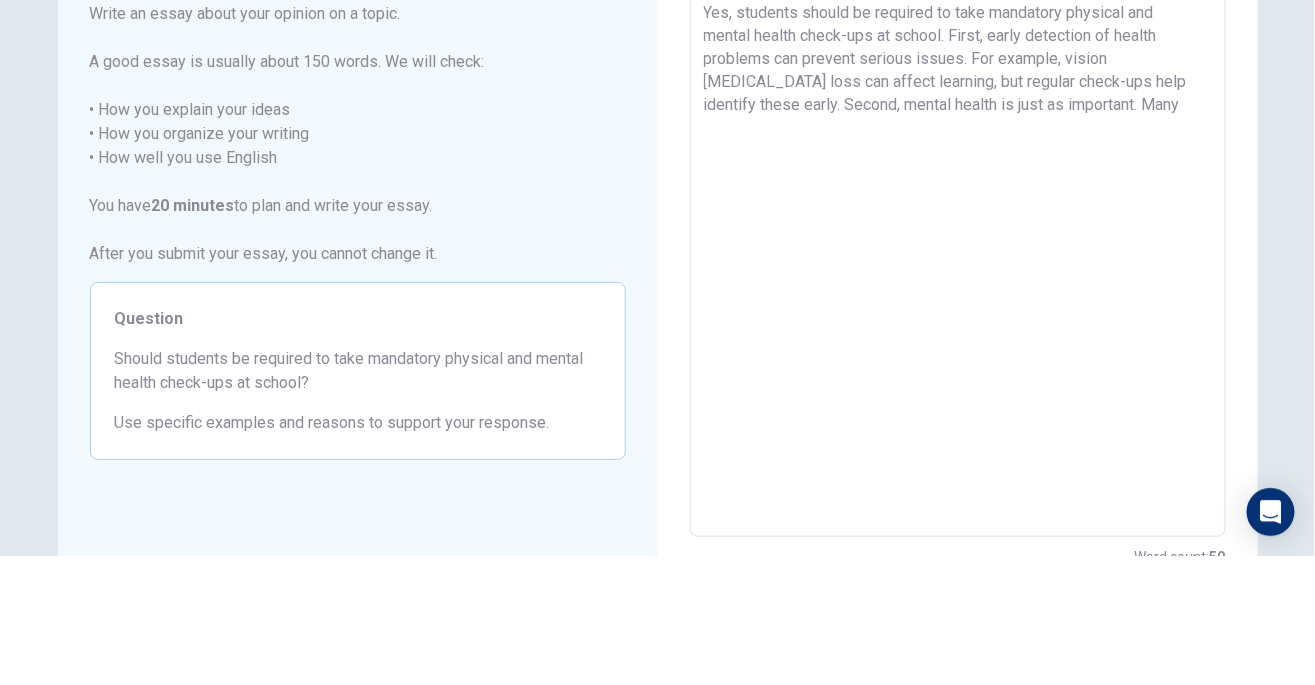type on "Yes, students should be required to take mandatory physical and mental health check-ups at school. First, early detection of health problems can prevent serious issues. For example, vision [MEDICAL_DATA] loss can affect learning, but regular check-ups help identify these early. Second, mental health is just as important." 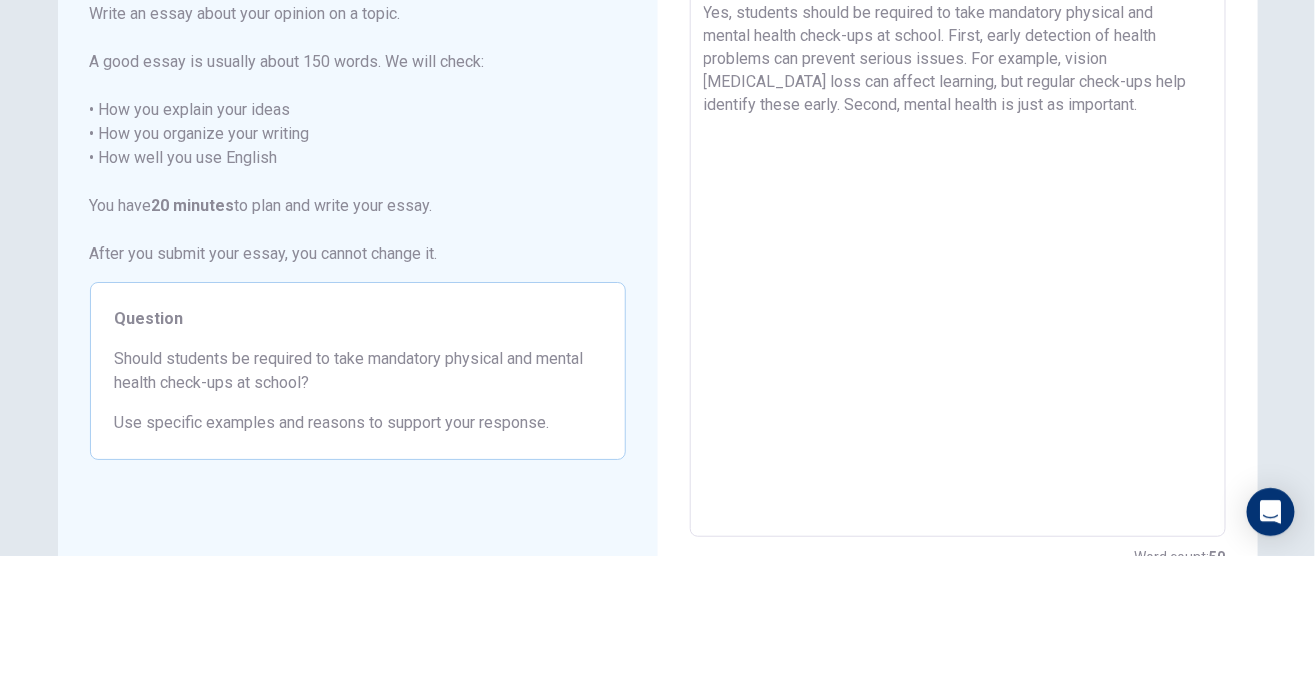type on "x" 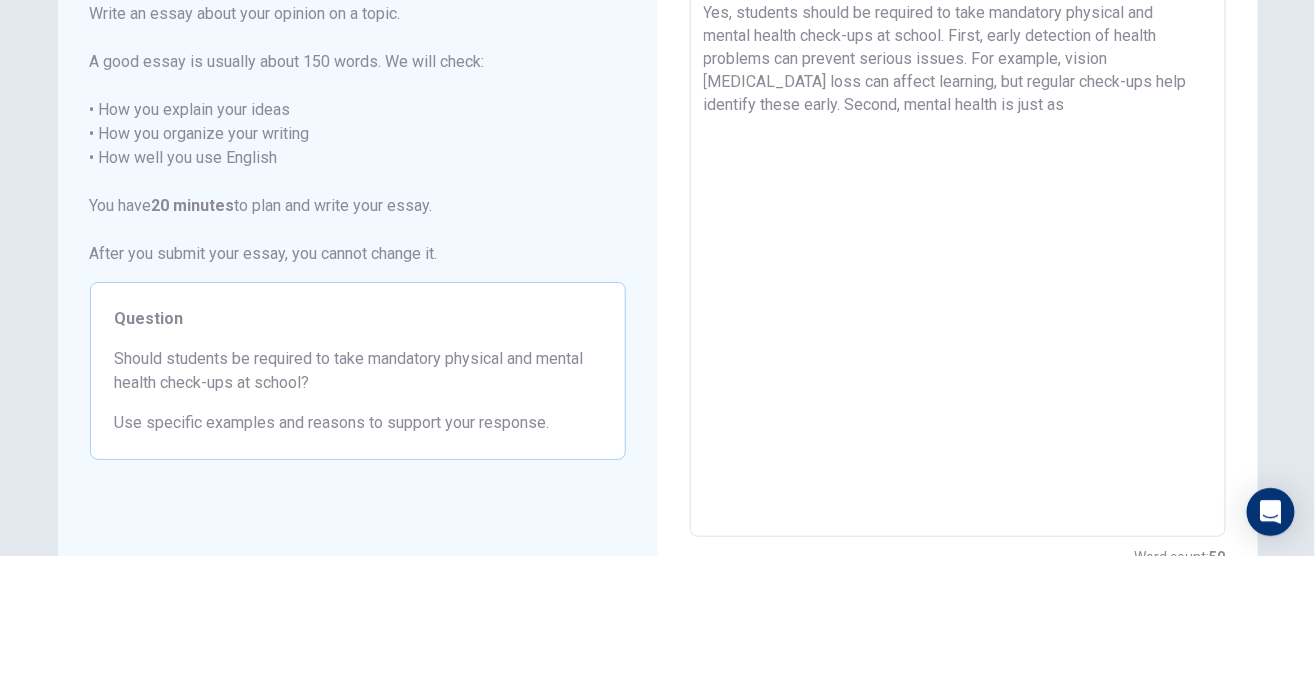 type on "x" 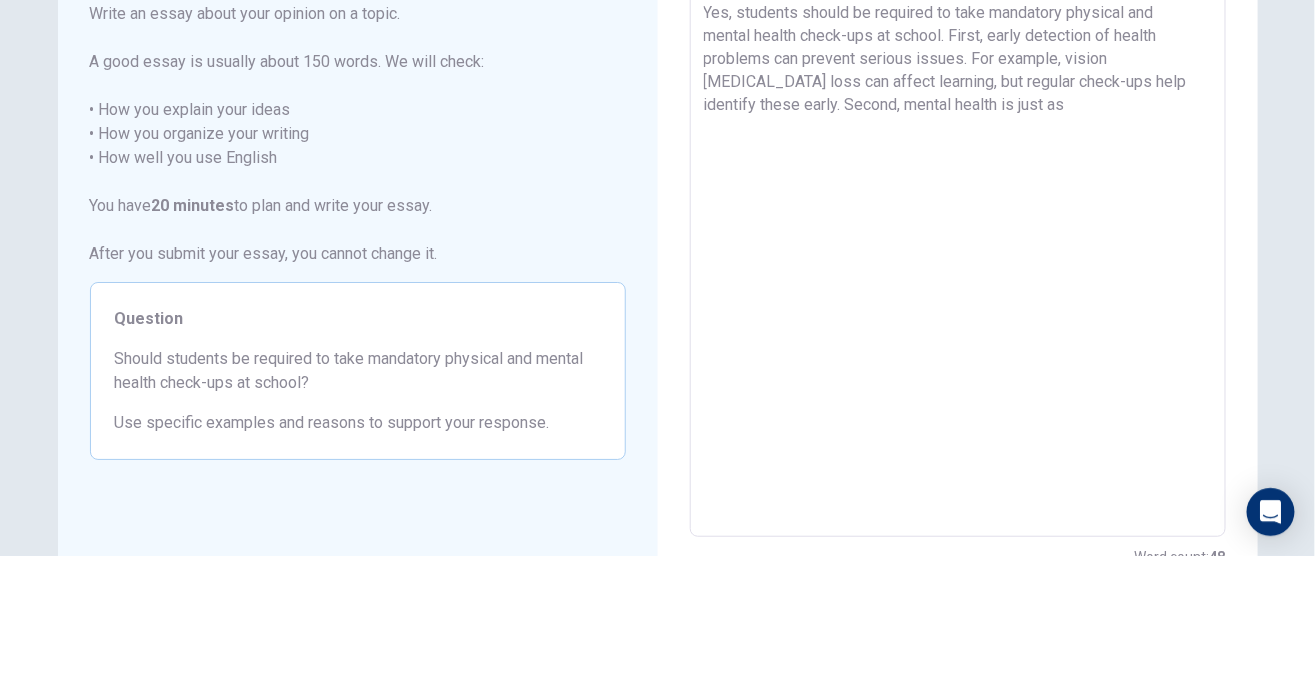 type on "Yes, students should be required to take mandatory physical and mental health check-ups at school. First, early detection of health problems can prevent serious issues. For example, vision [MEDICAL_DATA] loss can affect learning, but regular check-ups help identify these early. Second, mental health is just" 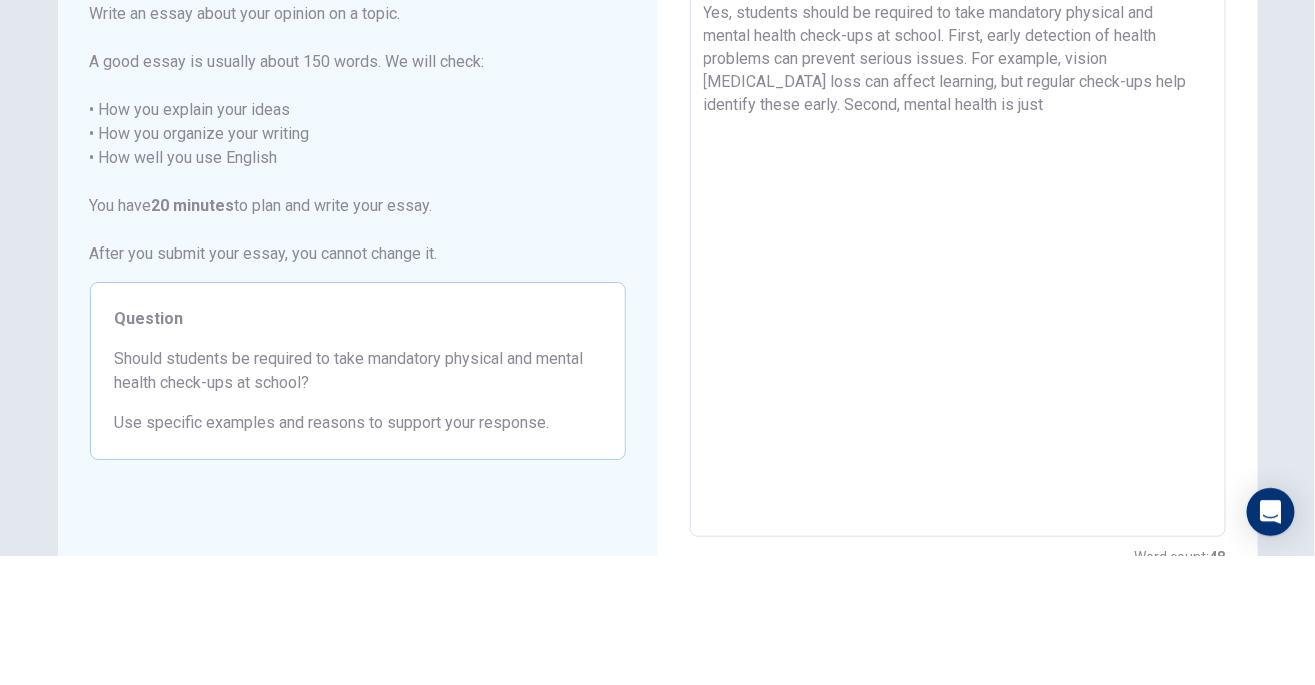 type on "x" 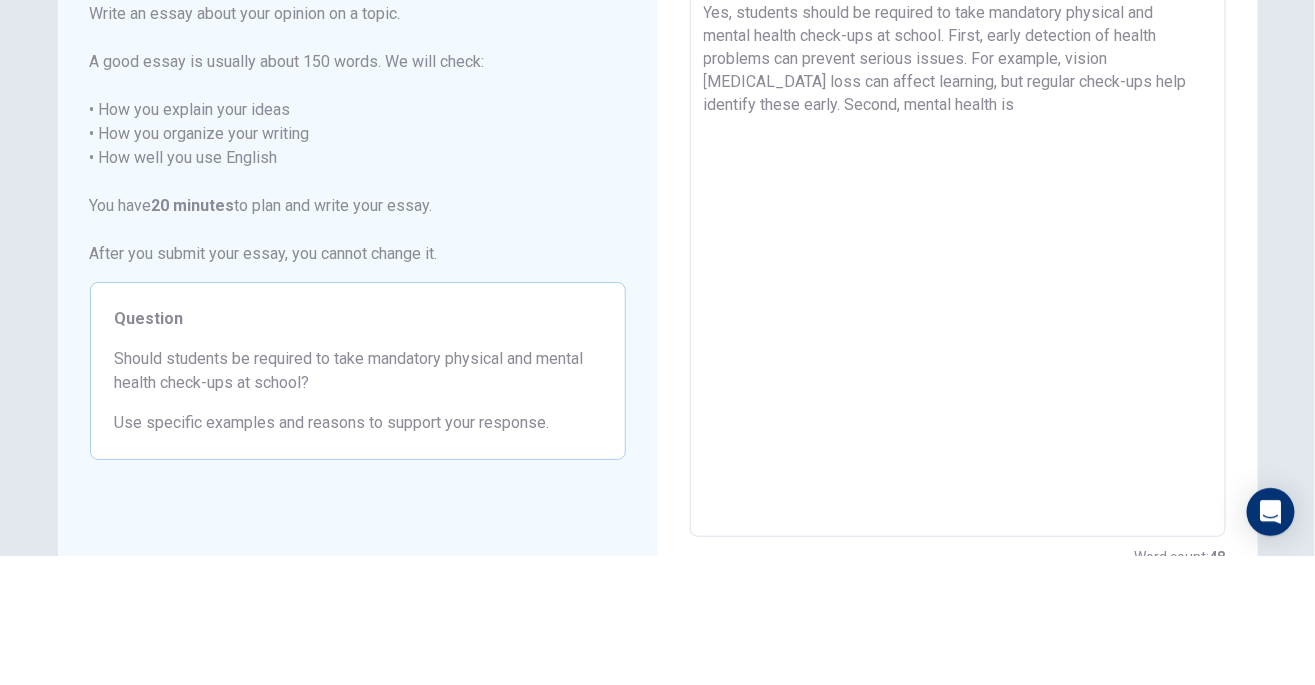 type on "x" 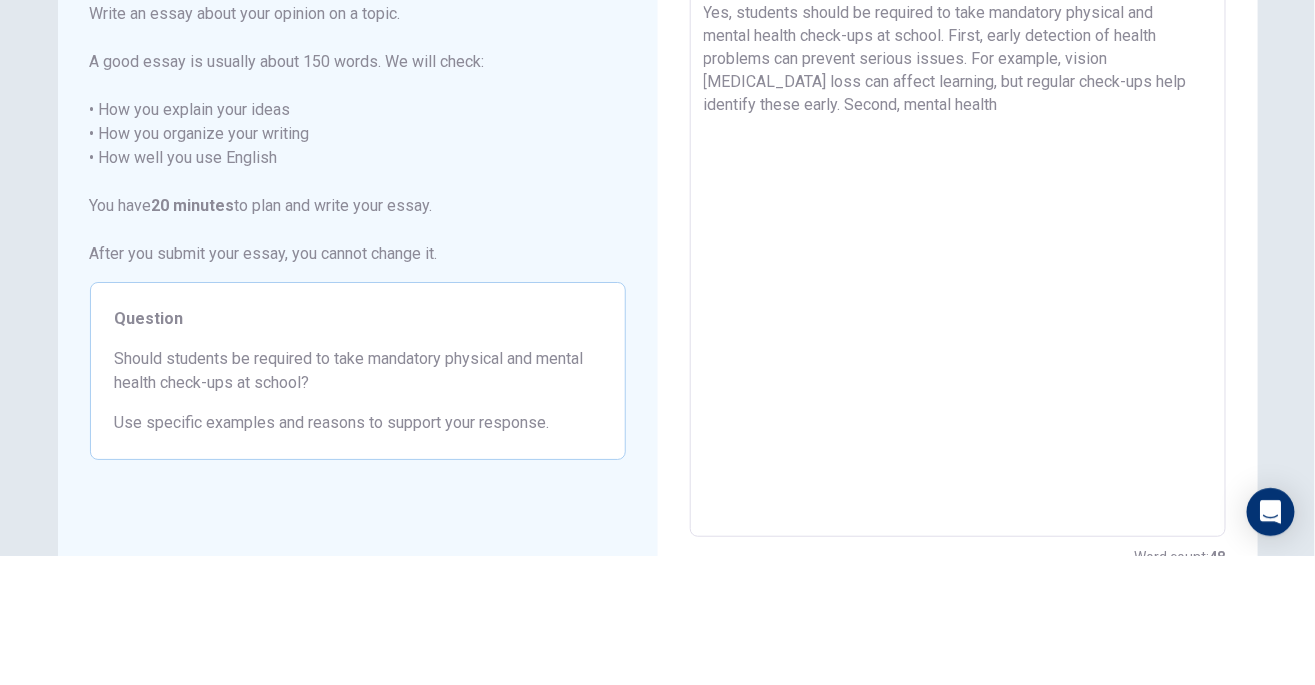 type on "x" 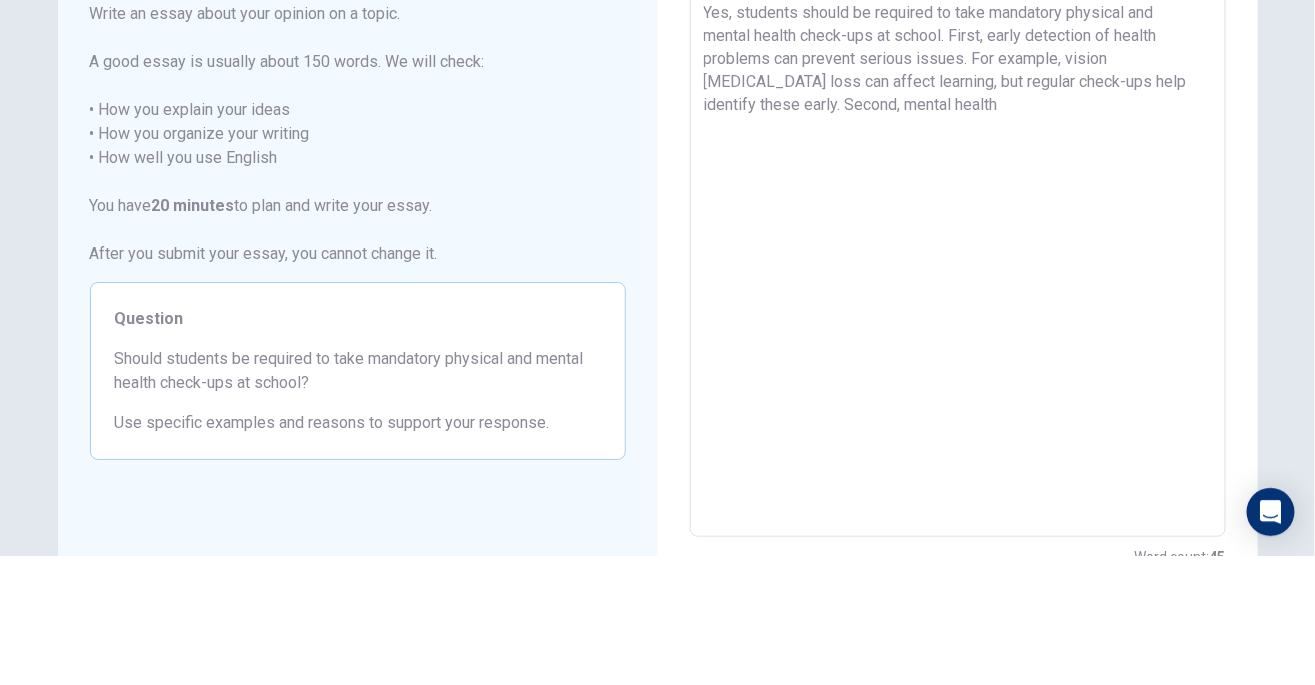 type on "Yes, students should be required to take mandatory physical and mental health check-ups at school. First, early detection of health problems can prevent serious issues. For example, vision [MEDICAL_DATA] loss can affect learning, but regular check-ups help identify these early. Second, mental" 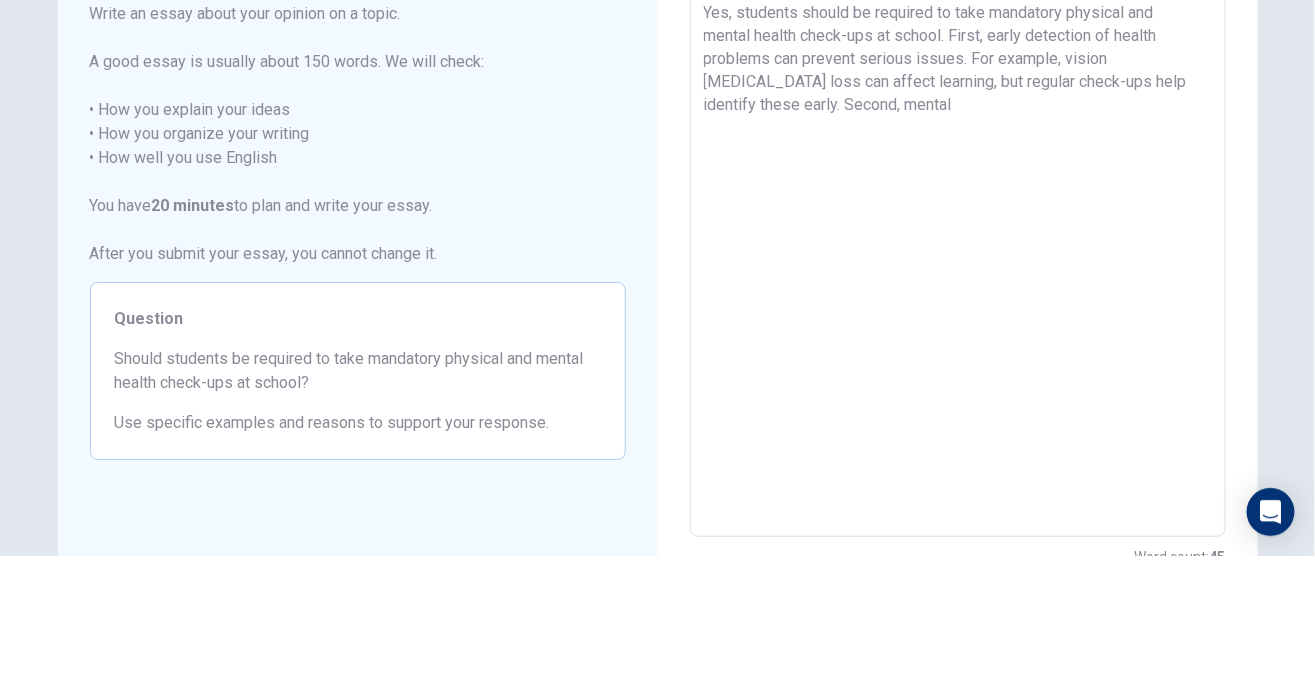 type on "x" 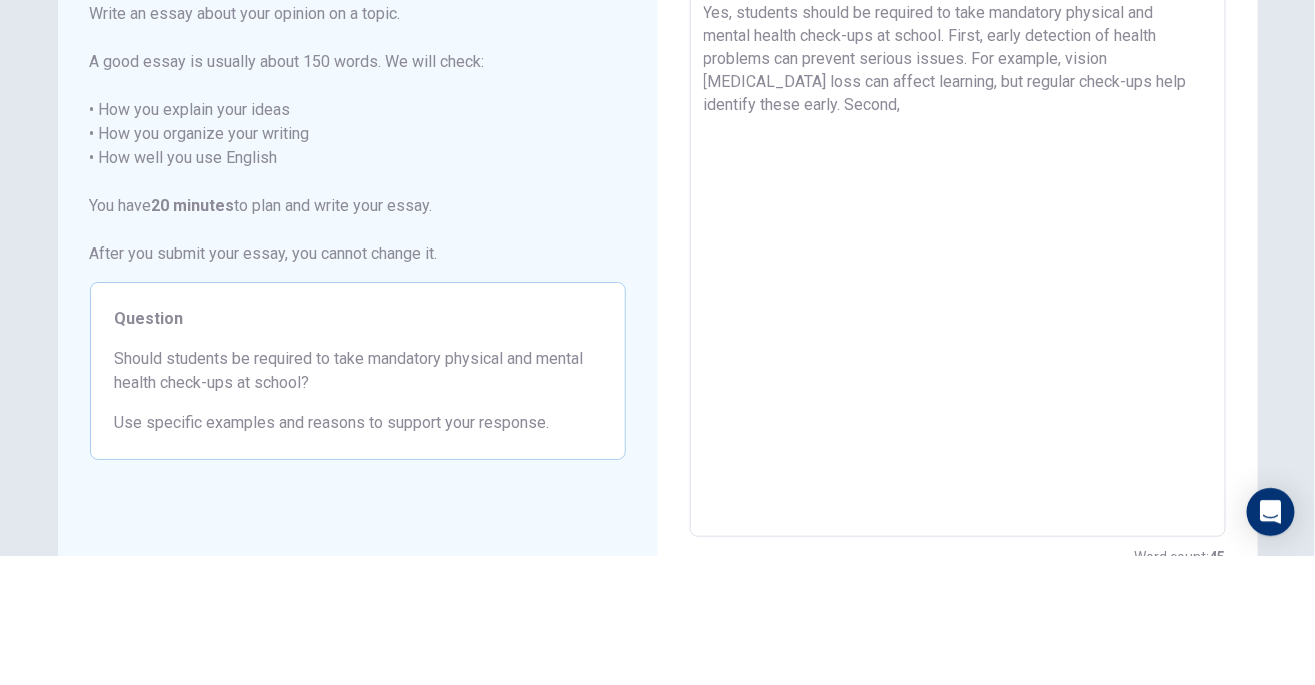 type on "x" 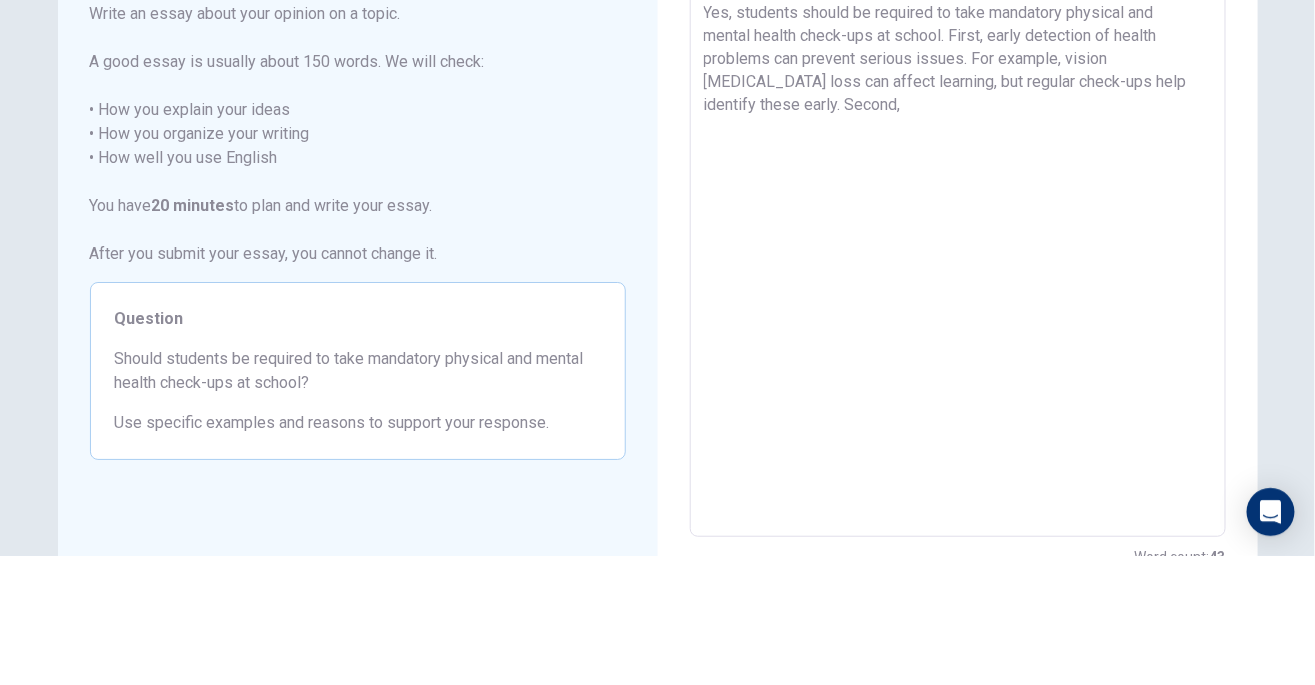 type on "Yes, students should be required to take mandatory physical and mental health check-ups at school. First, early detection of health problems can prevent serious issues. For example, vision [MEDICAL_DATA] loss can affect learning, but regular check-ups help identify these early." 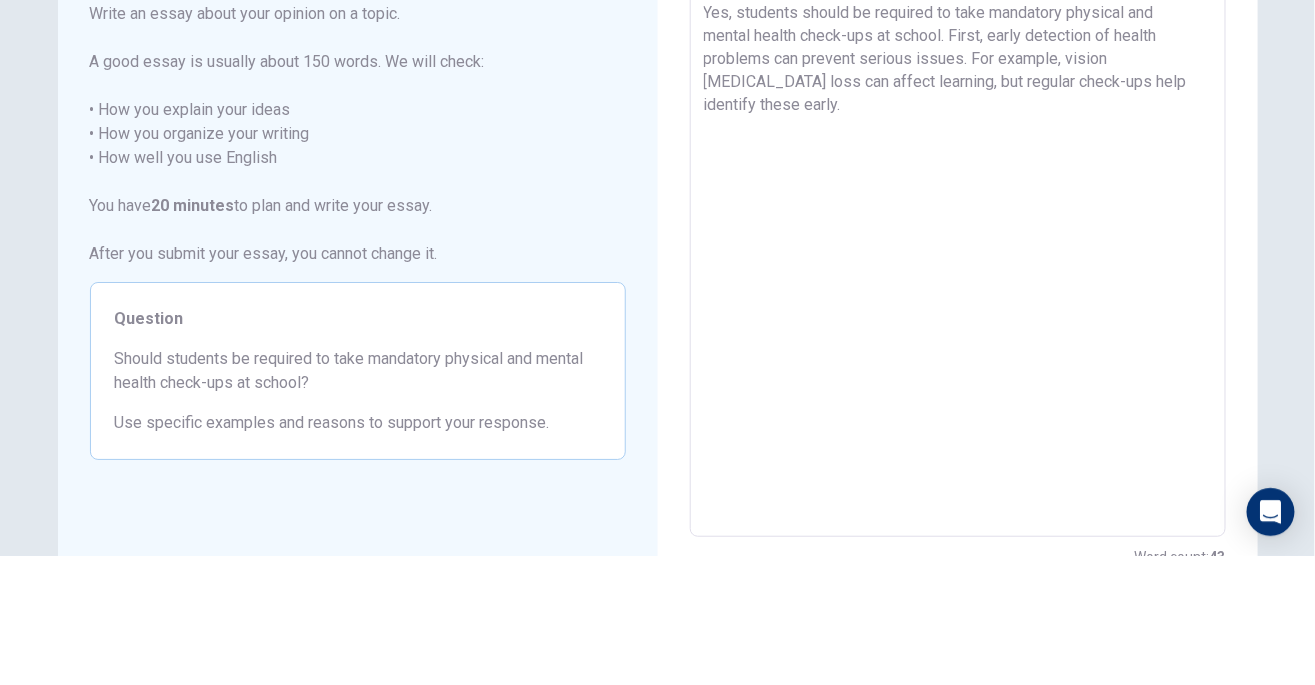 type on "x" 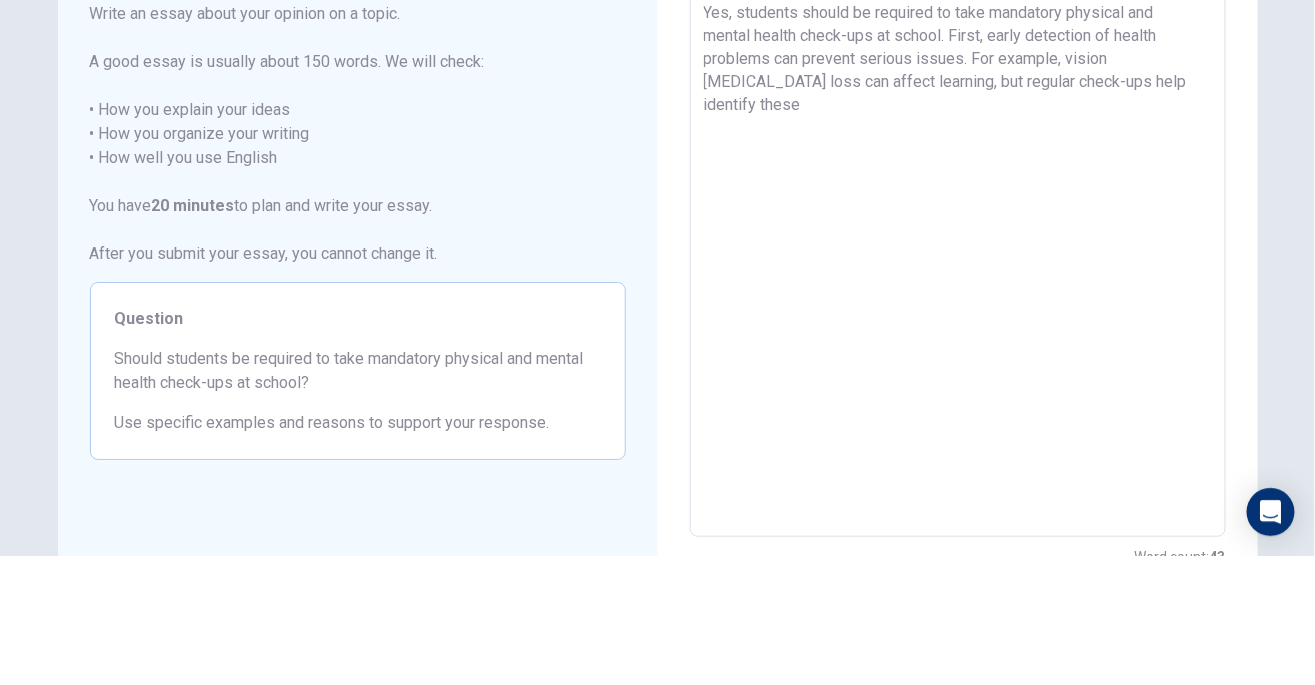 type on "x" 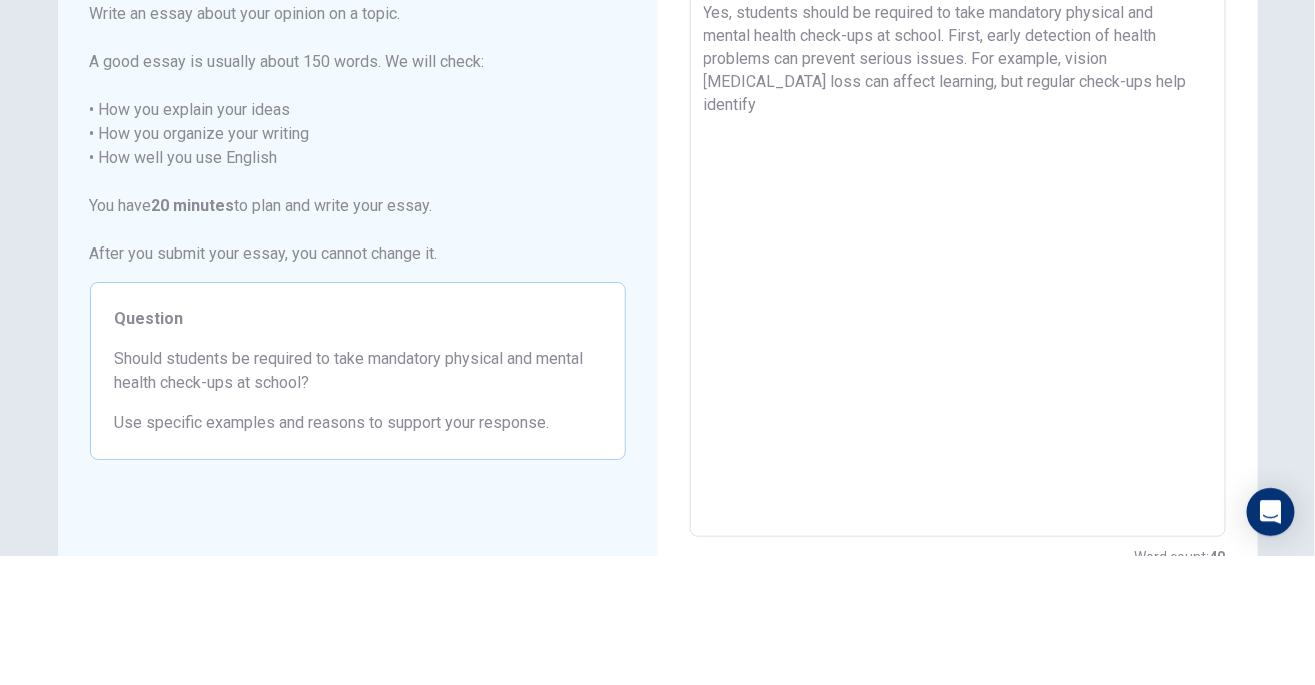 type on "x" 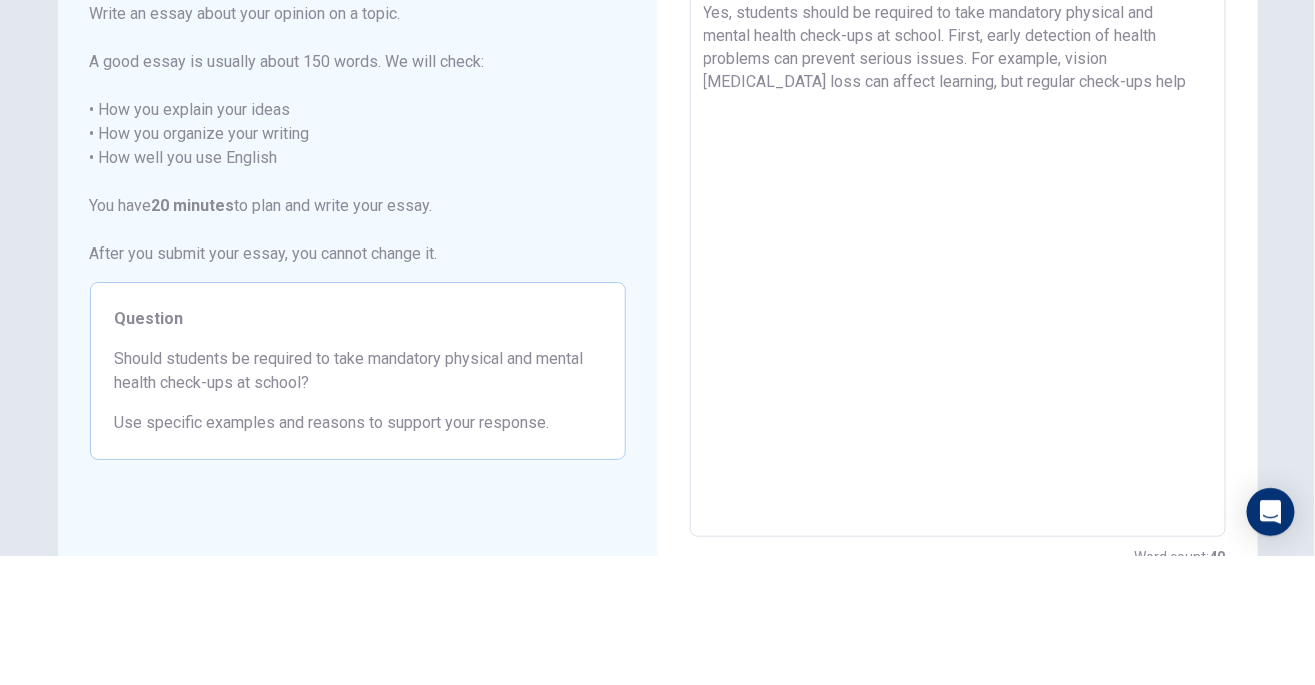 type on "x" 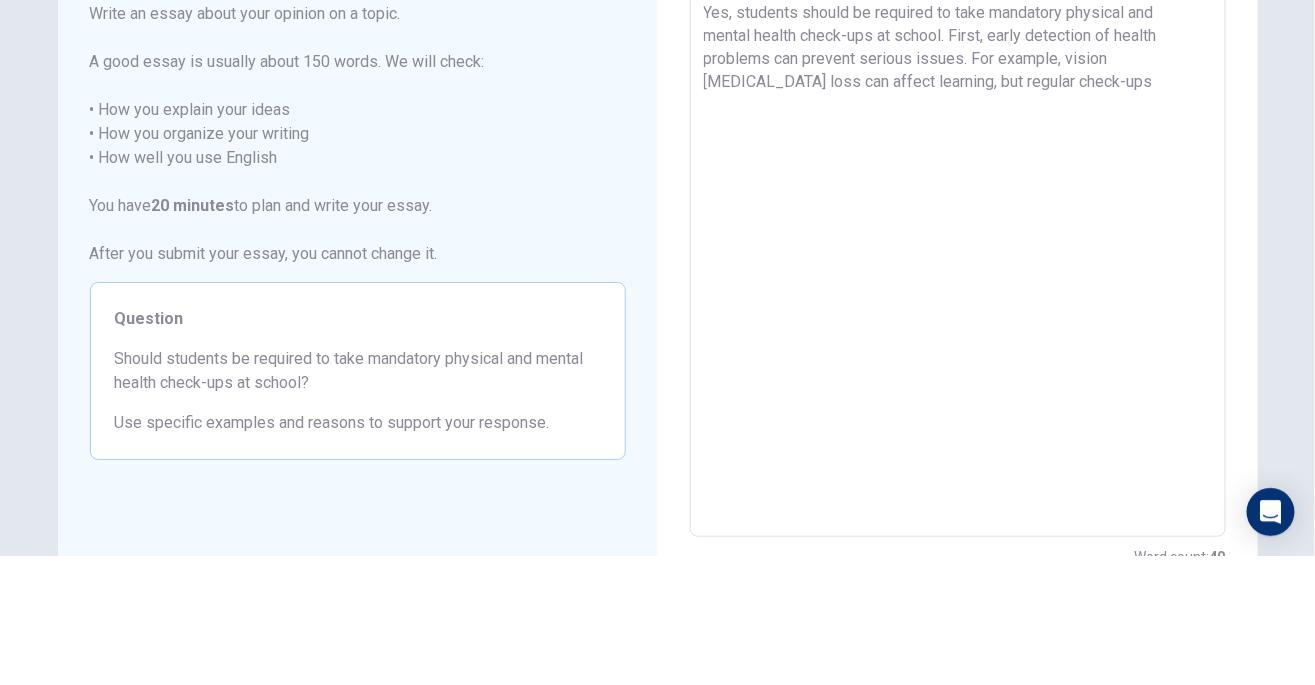 type on "x" 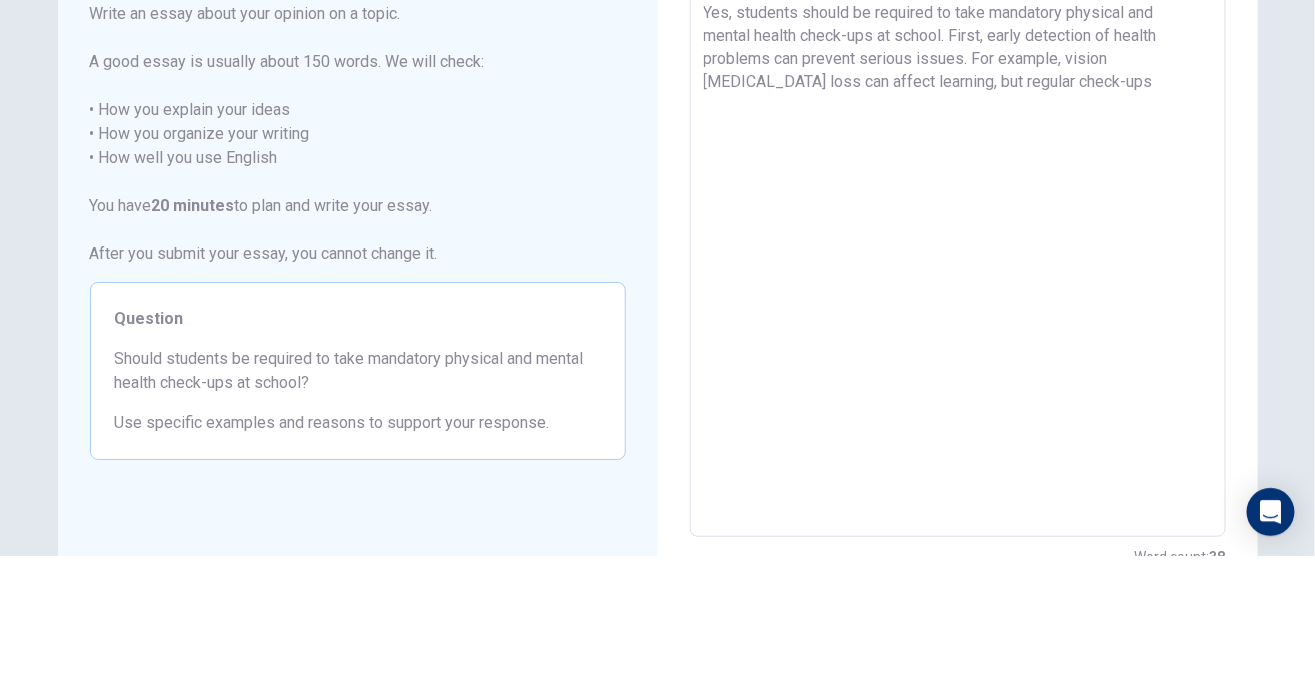 type on "Yes, students should be required to take mandatory physical and mental health check-ups at school. First, early detection of health problems can prevent serious issues. For example, vision [MEDICAL_DATA] loss can affect learning, but regular" 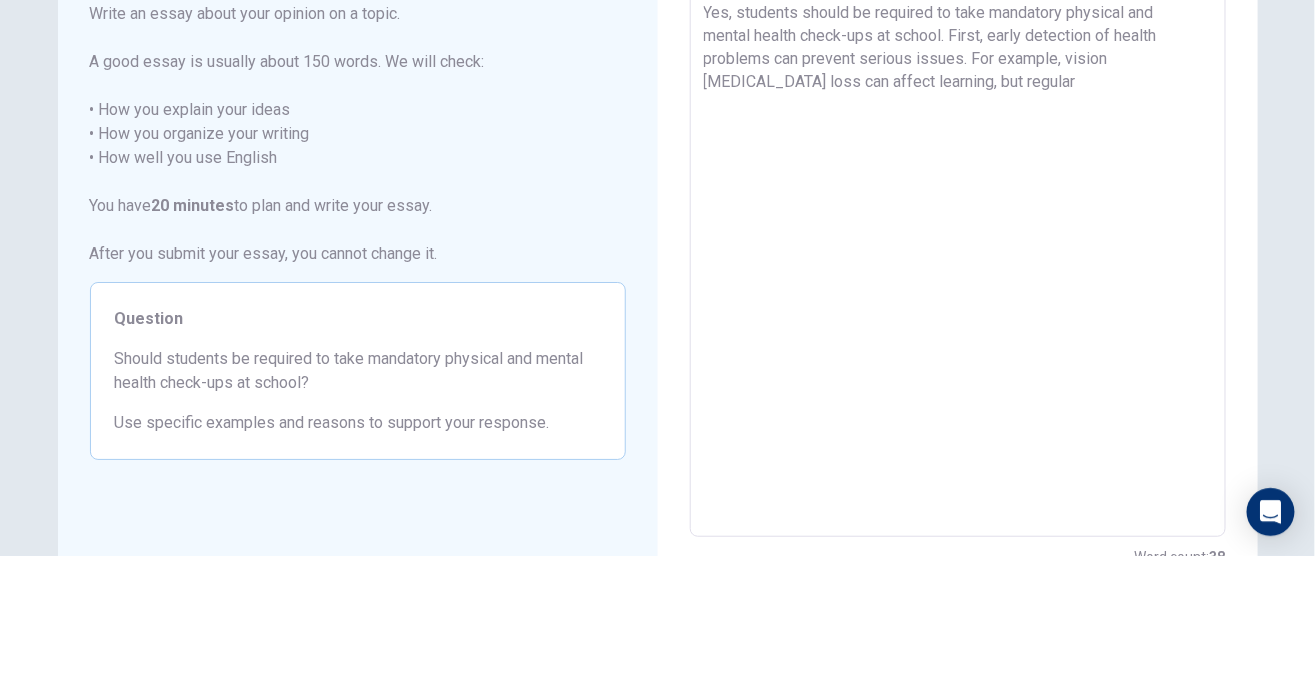 type on "x" 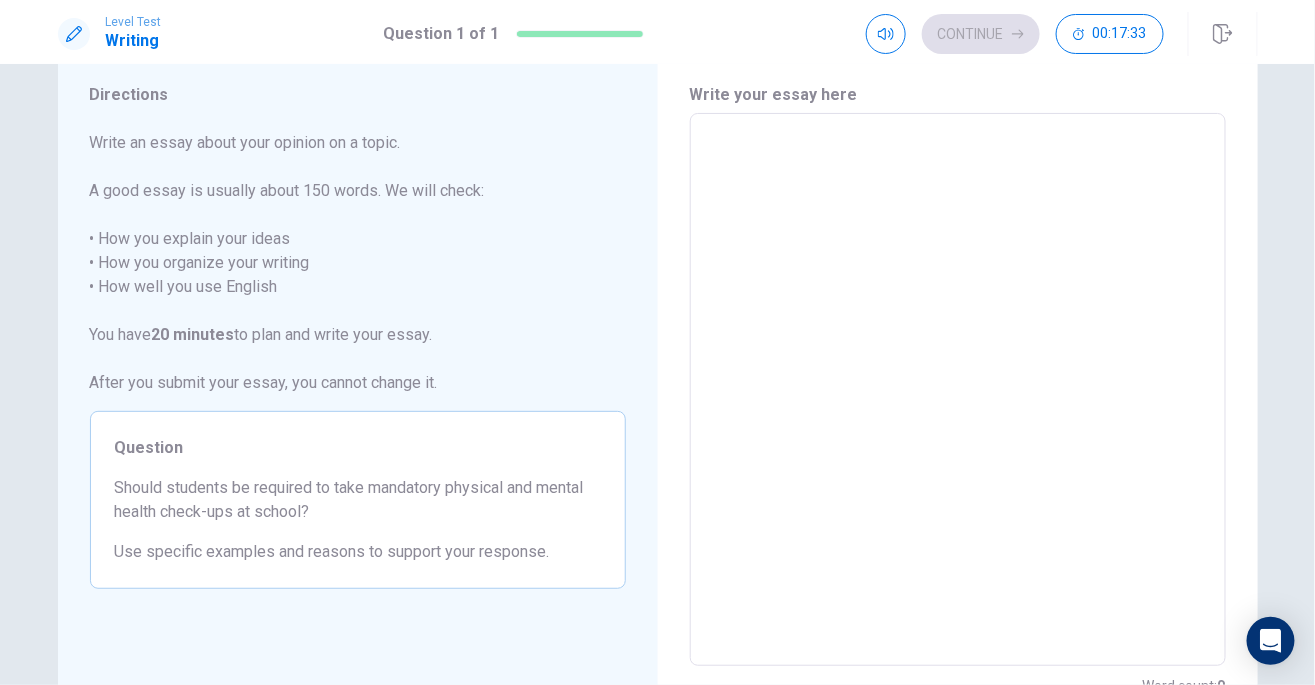 click at bounding box center (958, 390) 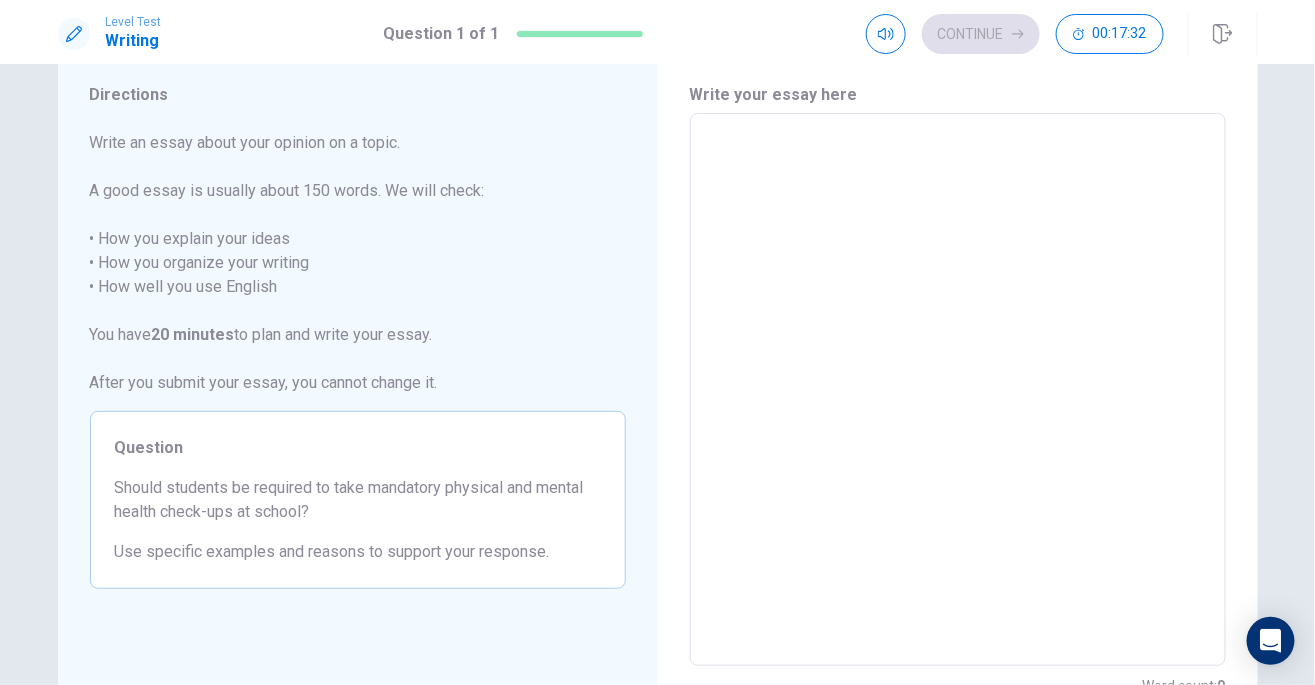 click at bounding box center [958, 390] 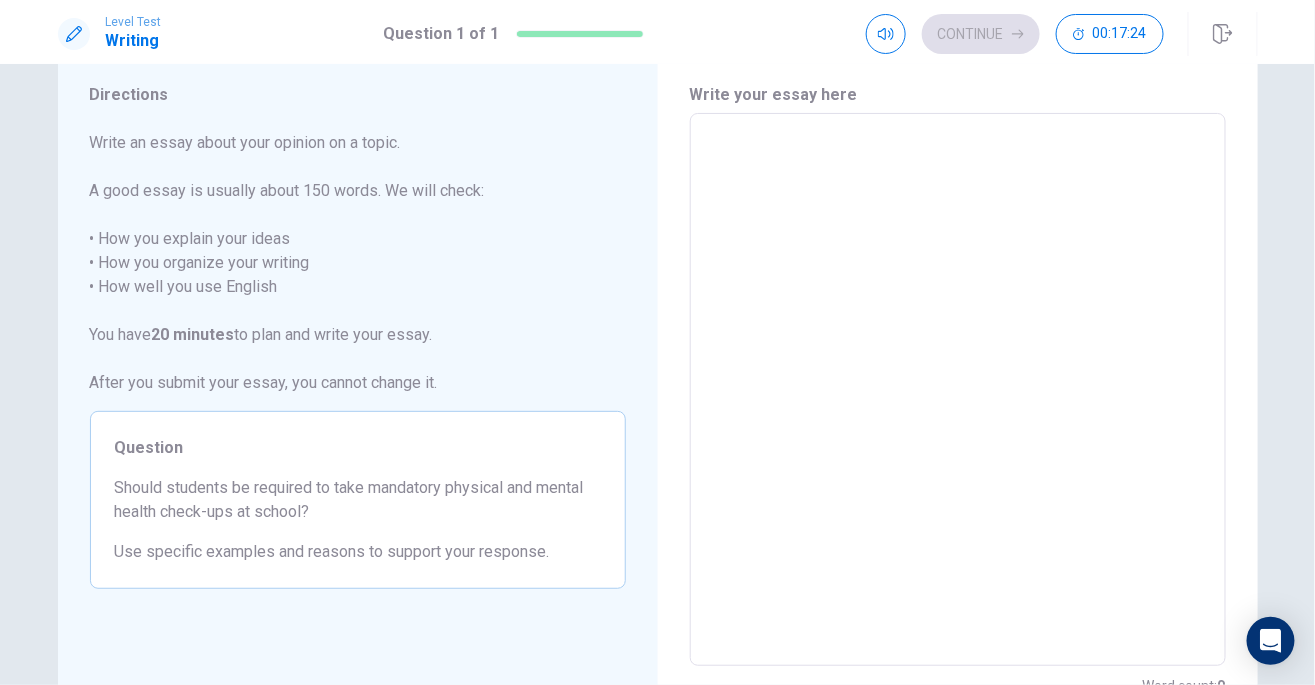 click on "x ​" at bounding box center (958, 389) 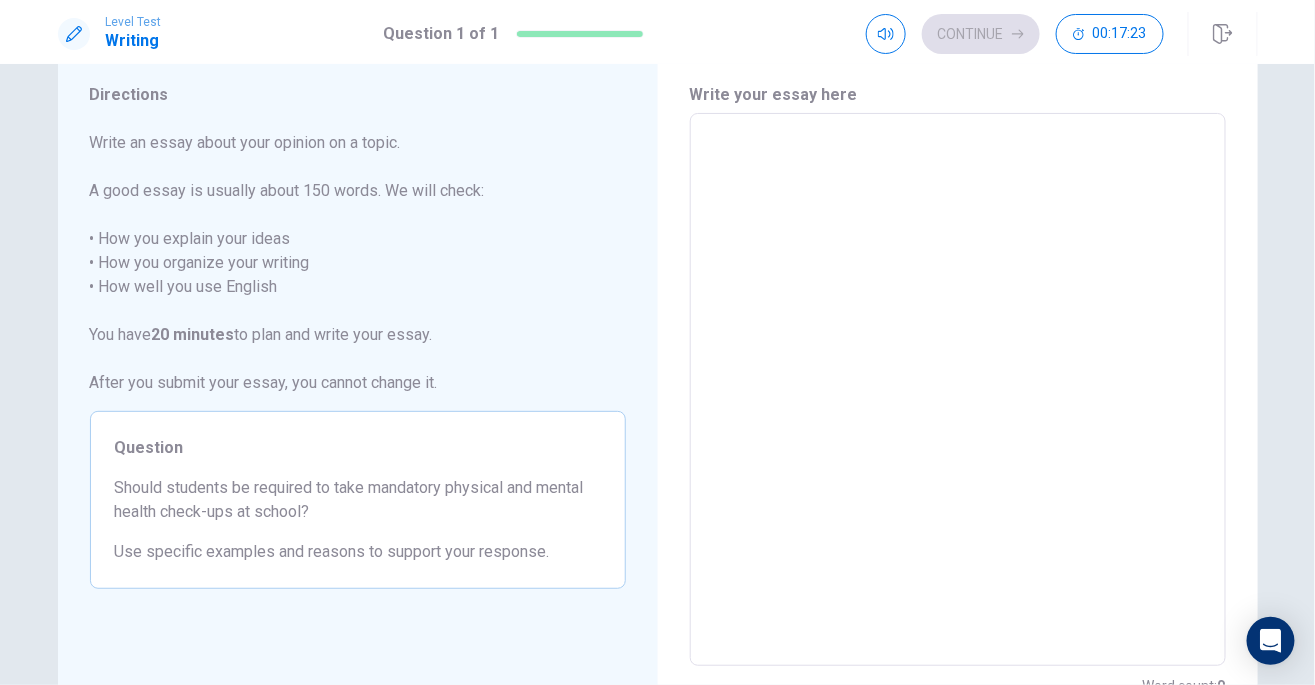 click at bounding box center [958, 390] 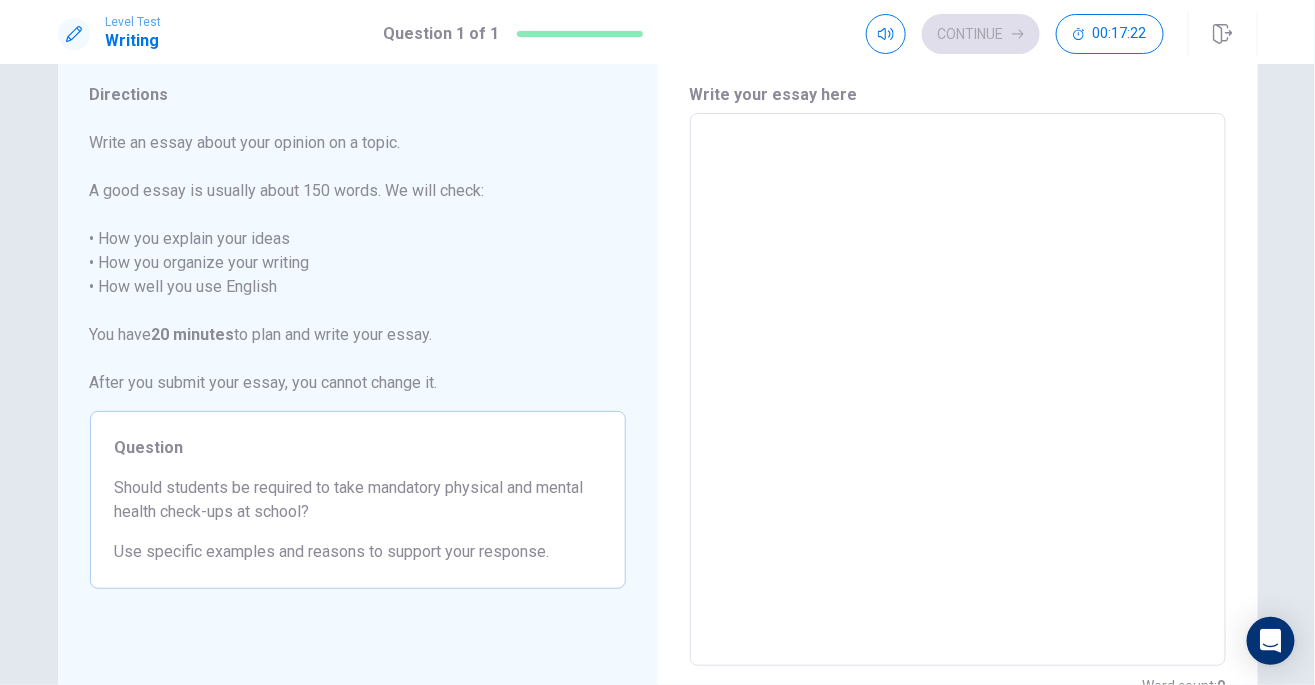 click at bounding box center [958, 390] 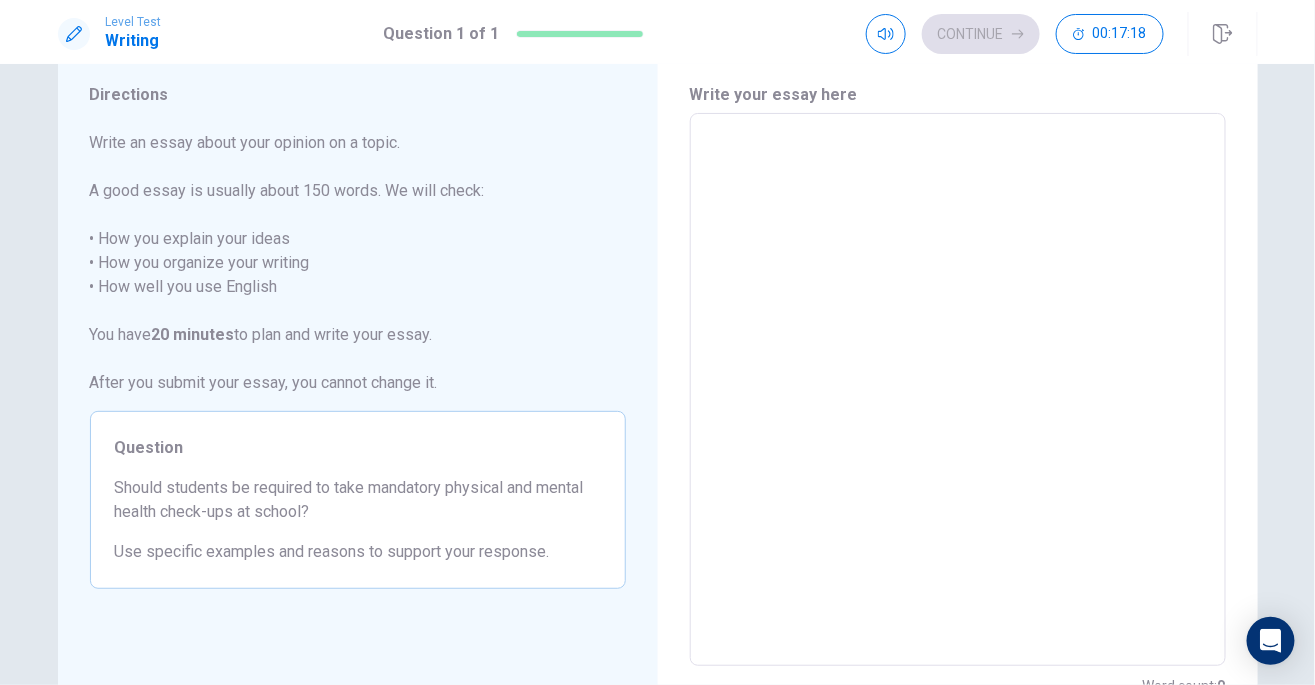 click at bounding box center [958, 390] 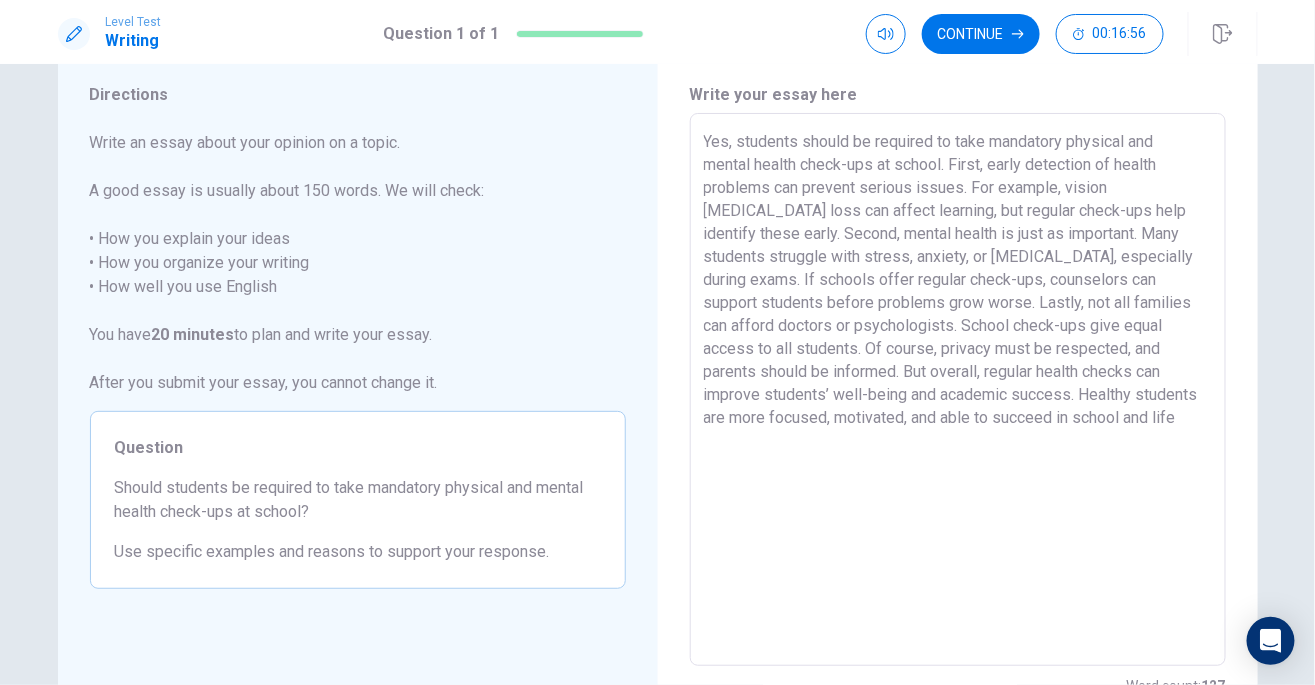 click on "Yes, students should be required to take mandatory physical and mental health check-ups at school. First, early detection of health problems can prevent serious issues. For example, vision [MEDICAL_DATA] loss can affect learning, but regular check-ups help identify these early. Second, mental health is just as important. Many students struggle with stress, anxiety, or [MEDICAL_DATA], especially during exams. If schools offer regular check-ups, counselors can support students before problems grow worse. Lastly, not all families can afford doctors or psychologists. School check-ups give equal access to all students. Of course, privacy must be respected, and parents should be informed. But overall, regular health checks can improve students’ well-being and academic success. Healthy students are more focused, motivated, and able to succeed in school and life" at bounding box center [958, 390] 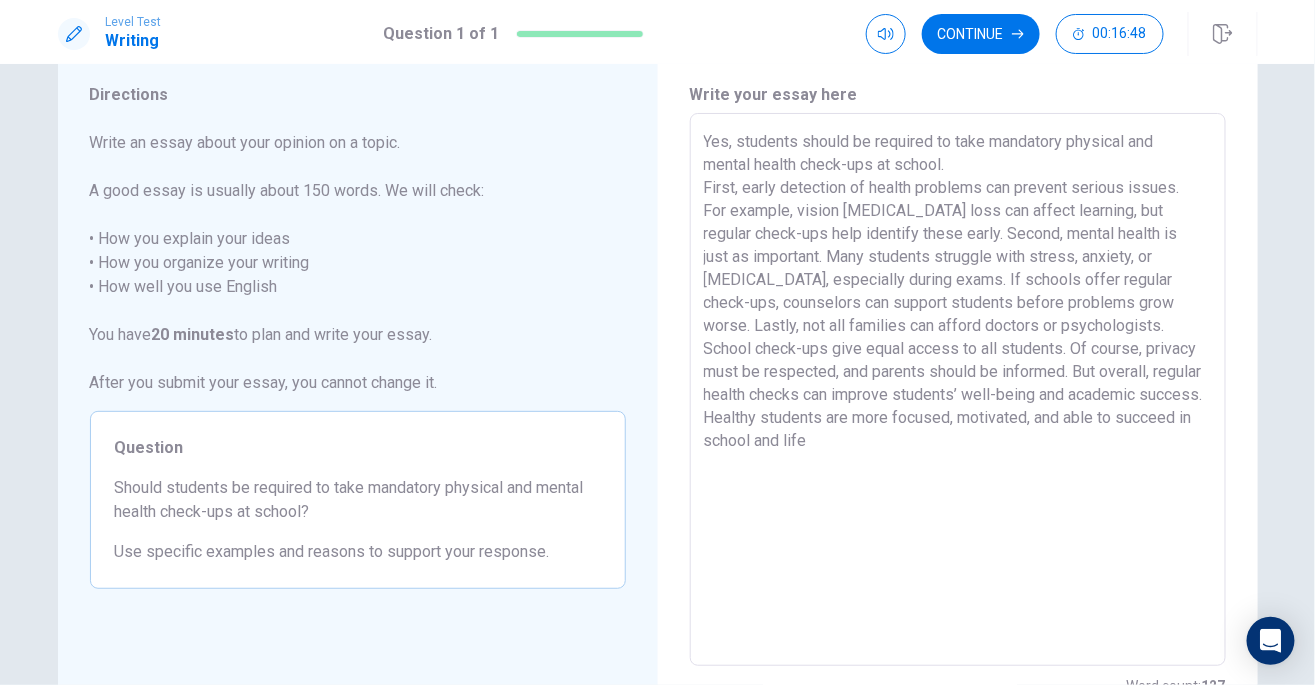 click on "Yes, students should be required to take mandatory physical and mental health check-ups at school.
First, early detection of health problems can prevent serious issues. For example, vision [MEDICAL_DATA] loss can affect learning, but regular check-ups help identify these early. Second, mental health is just as important. Many students struggle with stress, anxiety, or [MEDICAL_DATA], especially during exams. If schools offer regular check-ups, counselors can support students before problems grow worse. Lastly, not all families can afford doctors or psychologists. School check-ups give equal access to all students. Of course, privacy must be respected, and parents should be informed. But overall, regular health checks can improve students’ well-being and academic success. Healthy students are more focused, motivated, and able to succeed in school and life" at bounding box center (958, 390) 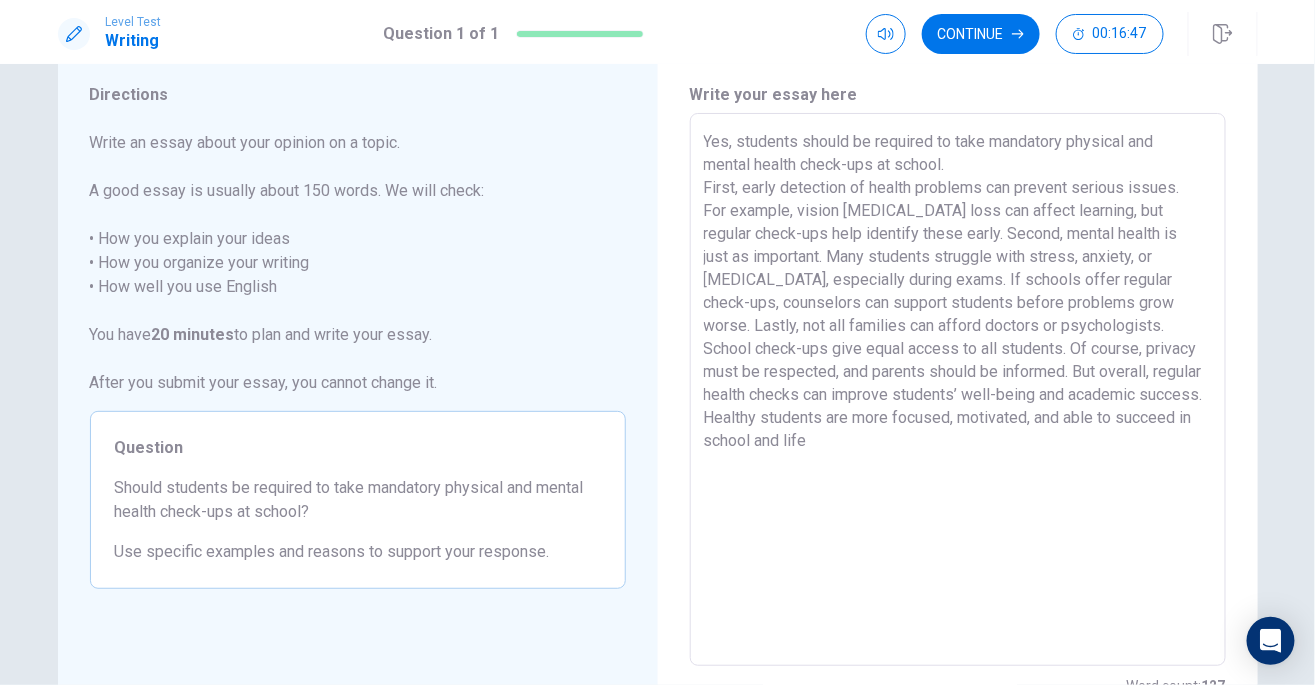 click on "Yes, students should be required to take mandatory physical and mental health check-ups at school.
First, early detection of health problems can prevent serious issues. For example, vision [MEDICAL_DATA] loss can affect learning, but regular check-ups help identify these early. Second, mental health is just as important. Many students struggle with stress, anxiety, or [MEDICAL_DATA], especially during exams. If schools offer regular check-ups, counselors can support students before problems grow worse. Lastly, not all families can afford doctors or psychologists. School check-ups give equal access to all students. Of course, privacy must be respected, and parents should be informed. But overall, regular health checks can improve students’ well-being and academic success. Healthy students are more focused, motivated, and able to succeed in school and life" at bounding box center (958, 390) 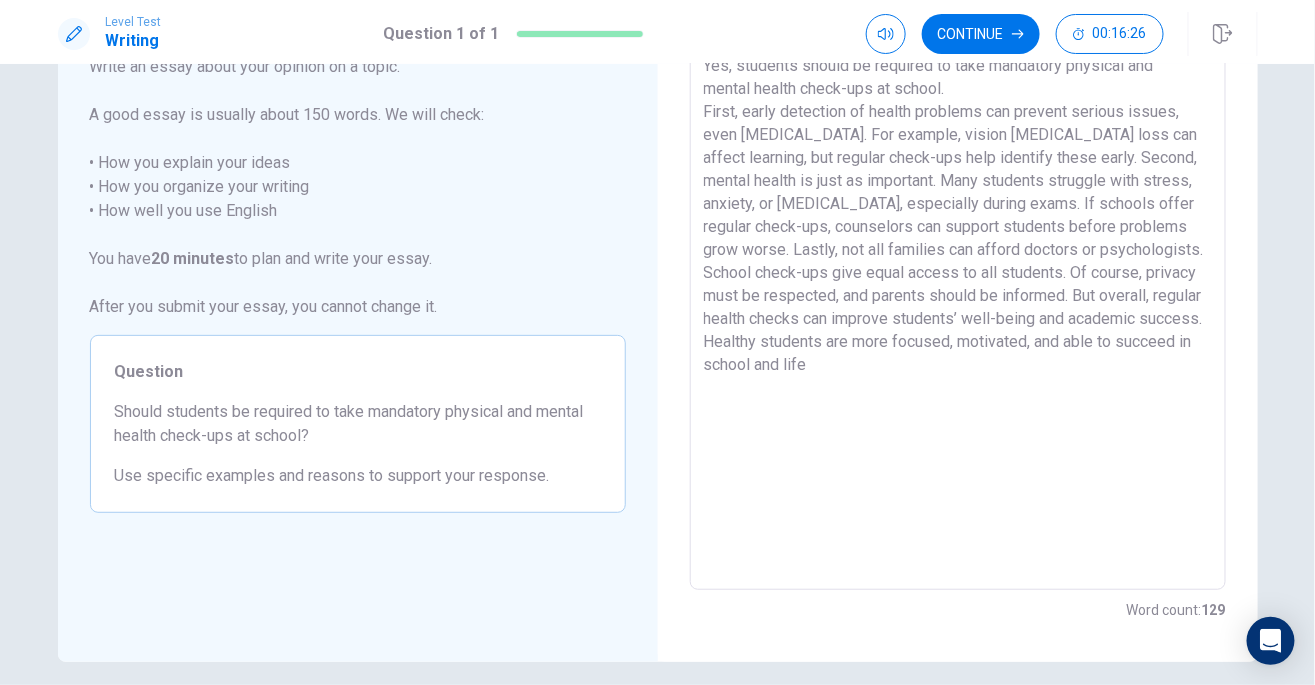 scroll, scrollTop: 139, scrollLeft: 0, axis: vertical 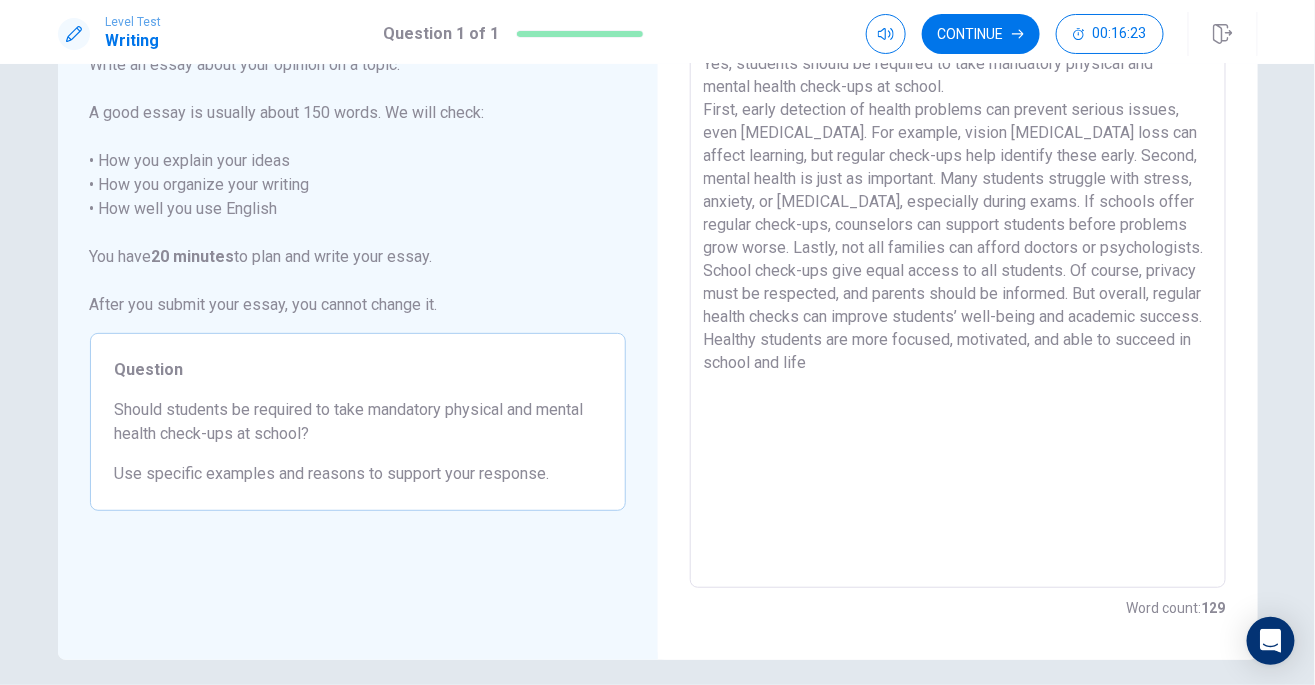 click on "Yes, students should be required to take mandatory physical and mental health check-ups at school.
First, early detection of health problems can prevent serious issues, even [MEDICAL_DATA]. For example, vision [MEDICAL_DATA] loss can affect learning, but regular check-ups help identify these early. Second, mental health is just as important. Many students struggle with stress, anxiety, or [MEDICAL_DATA], especially during exams. If schools offer regular check-ups, counselors can support students before problems grow worse. Lastly, not all families can afford doctors or psychologists. School check-ups give equal access to all students. Of course, privacy must be respected, and parents should be informed. But overall, regular health checks can improve students’ well-being and academic success. Healthy students are more focused, motivated, and able to succeed in school and life" at bounding box center (958, 312) 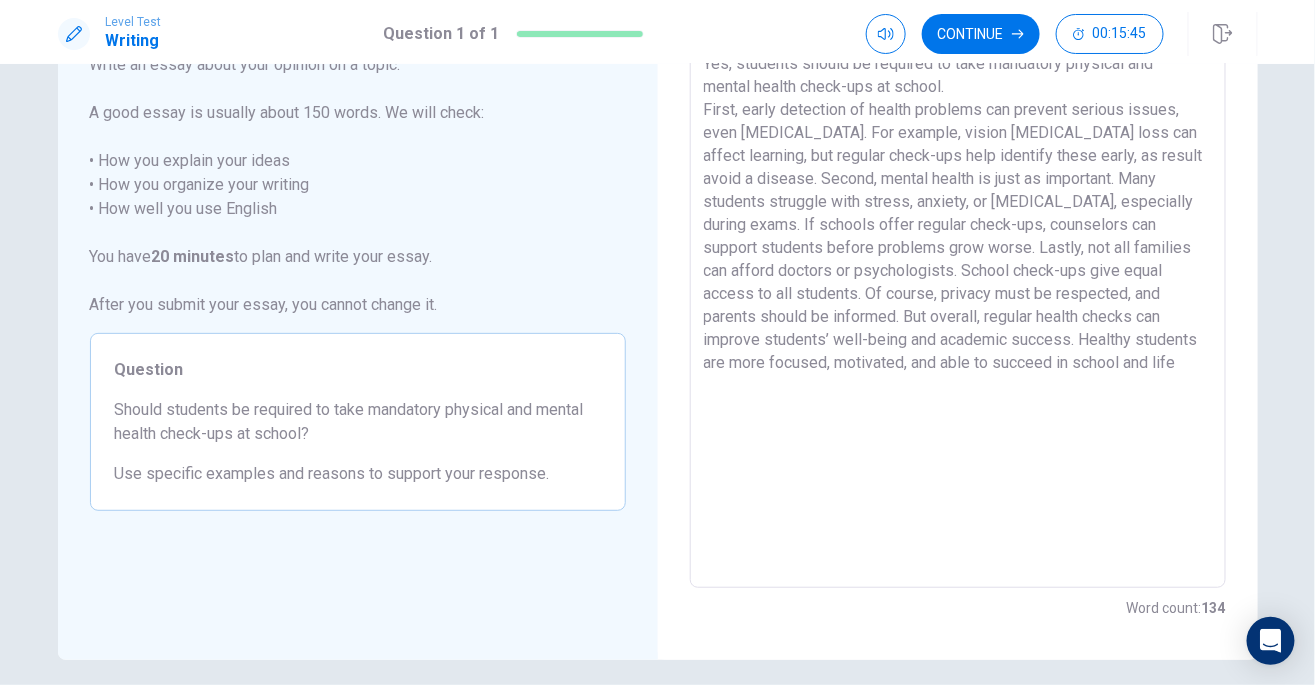 click on "Yes, students should be required to take mandatory physical and mental health check-ups at school.
First, early detection of health problems can prevent serious issues, even [MEDICAL_DATA]. For example, vision [MEDICAL_DATA] loss can affect learning, but regular check-ups help identify these early, as result avoid a disease. Second, mental health is just as important. Many students struggle with stress, anxiety, or [MEDICAL_DATA], especially during exams. If schools offer regular check-ups, counselors can support students before problems grow worse. Lastly, not all families can afford doctors or psychologists. School check-ups give equal access to all students. Of course, privacy must be respected, and parents should be informed. But overall, regular health checks can improve students’ well-being and academic success. Healthy students are more focused, motivated, and able to succeed in school and life" at bounding box center [958, 312] 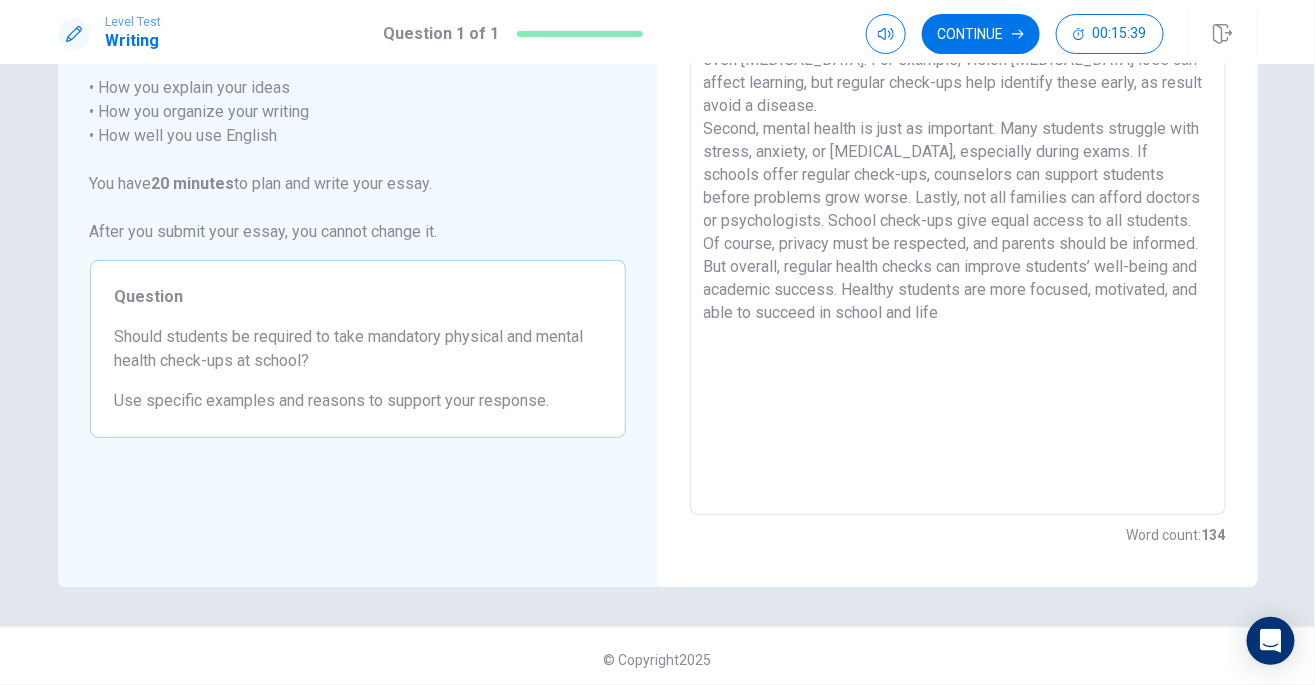 scroll, scrollTop: 217, scrollLeft: 0, axis: vertical 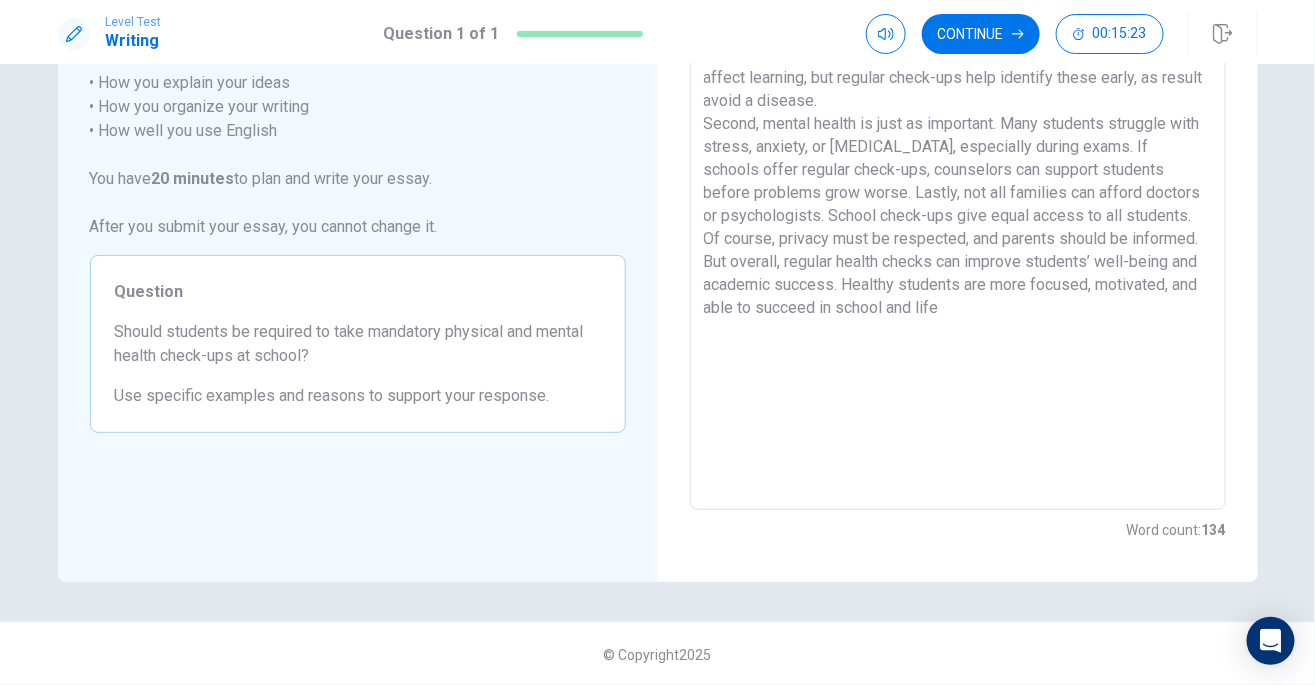 click on "Yes, students should be required to take mandatory physical and mental health check-ups at school.
First, early detection of health problems can prevent serious issues, even [MEDICAL_DATA]. For example, vision [MEDICAL_DATA] loss can affect learning, but regular check-ups help identify these early, as result avoid a disease.
Second, mental health is just as important. Many students struggle with stress, anxiety, or [MEDICAL_DATA], especially during exams. If schools offer regular check-ups, counselors can support students before problems grow worse. Lastly, not all families can afford doctors or psychologists. School check-ups give equal access to all students. Of course, privacy must be respected, and parents should be informed. But overall, regular health checks can improve students’ well-being and academic success. Healthy students are more focused, motivated, and able to succeed in school and life" at bounding box center (958, 234) 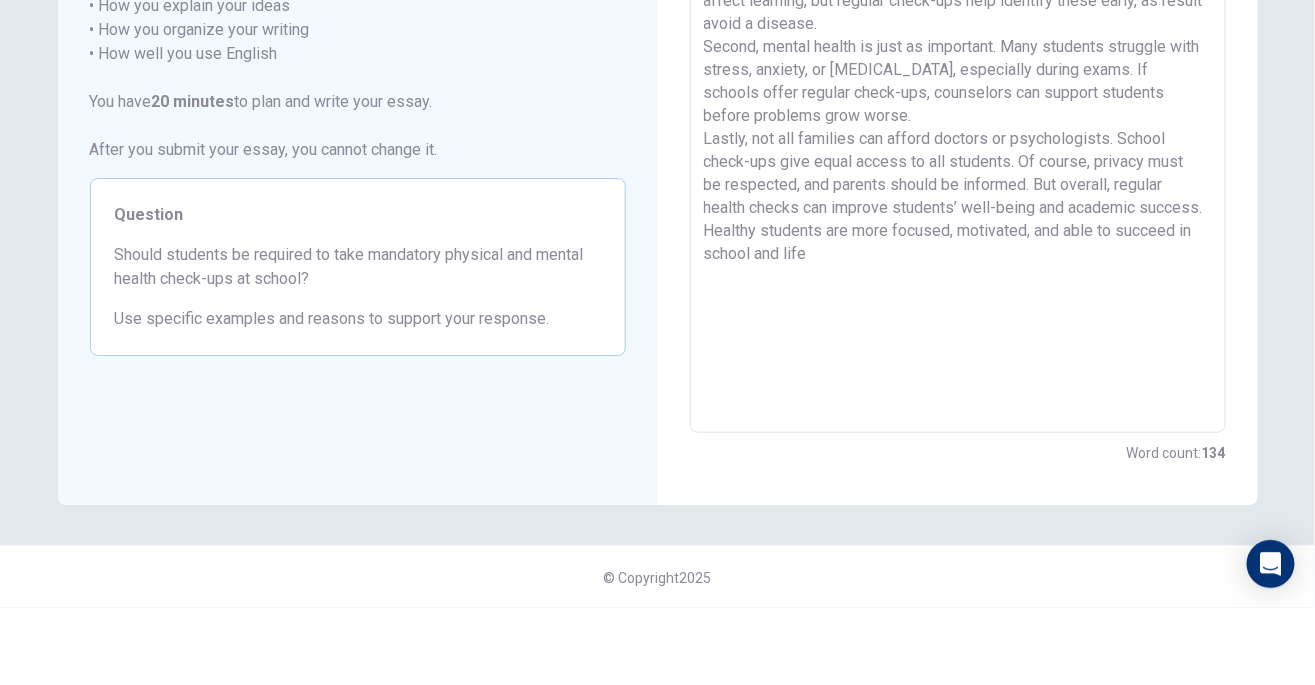 click on "Yes, students should be required to take mandatory physical and mental health check-ups at school.
First, early detection of health problems can prevent serious issues, even [MEDICAL_DATA]. For example, vision [MEDICAL_DATA] loss can affect learning, but regular check-ups help identify these early, as result avoid a disease.
Second, mental health is just as important. Many students struggle with stress, anxiety, or [MEDICAL_DATA], especially during exams. If schools offer regular check-ups, counselors can support students before problems grow worse.
Lastly, not all families can afford doctors or psychologists. School check-ups give equal access to all students. Of course, privacy must be respected, and parents should be informed. But overall, regular health checks can improve students’ well-being and academic success. Healthy students are more focused, motivated, and able to succeed in school and life" at bounding box center (958, 234) 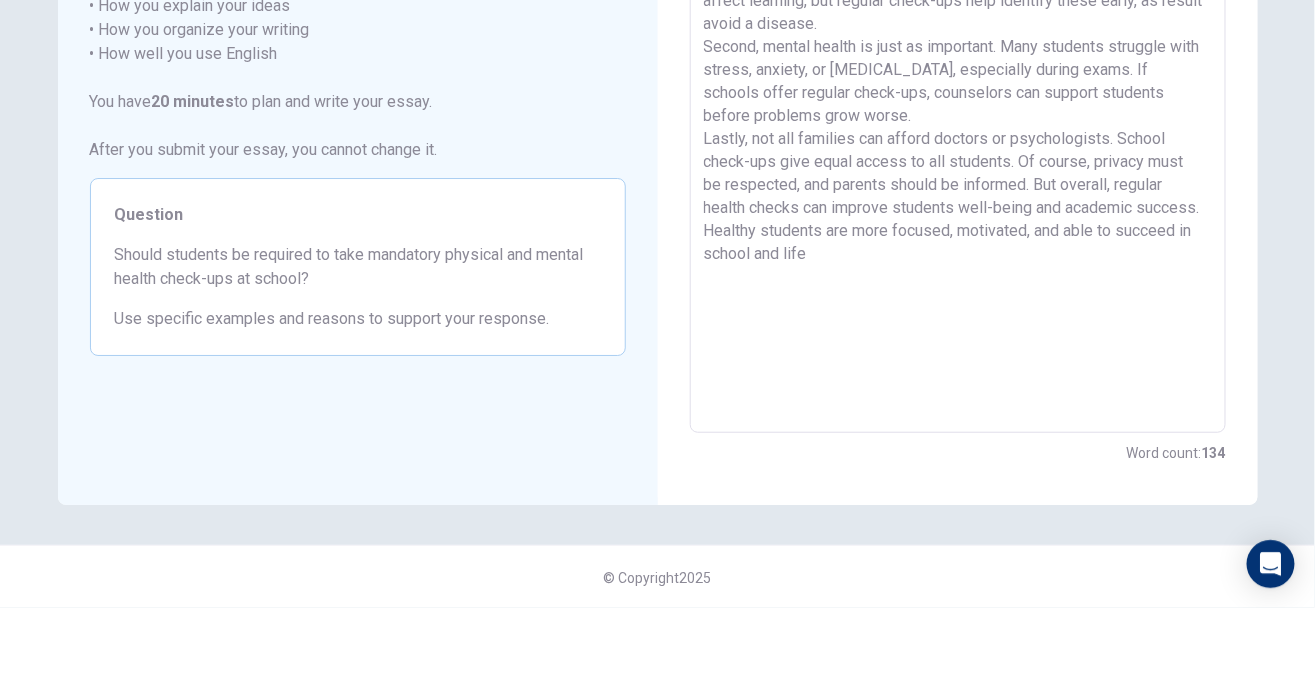 click on "Yes, students should be required to take mandatory physical and mental health check-ups at school.
First, early detection of health problems can prevent serious issues, even [MEDICAL_DATA]. For example, vision [MEDICAL_DATA] loss can affect learning, but regular check-ups help identify these early, as result avoid a disease.
Second, mental health is just as important. Many students struggle with stress, anxiety, or [MEDICAL_DATA], especially during exams. If schools offer regular check-ups, counselors can support students before problems grow worse.
Lastly, not all families can afford doctors or psychologists. School check-ups give equal access to all students. Of course, privacy must be respected, and parents should be informed. But overall, regular health checks can improve students well-being and academic success. Healthy students are more focused, motivated, and able to succeed in school and life" at bounding box center [958, 234] 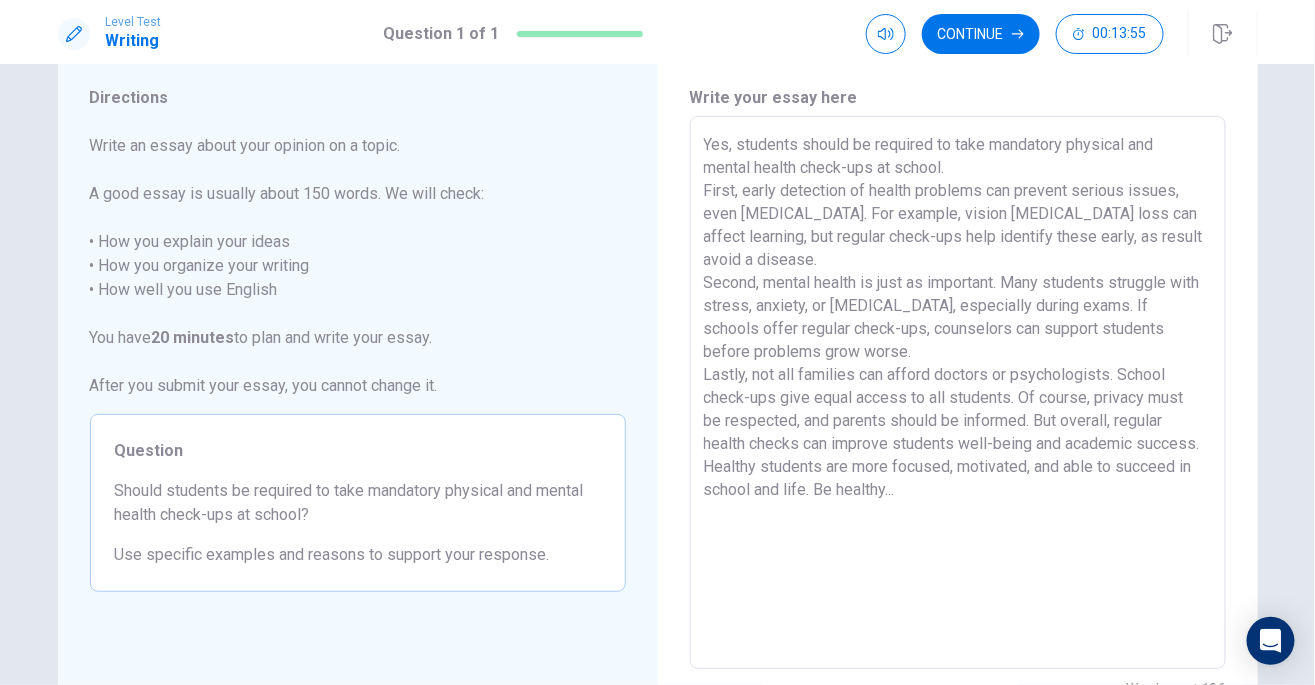 scroll, scrollTop: 62, scrollLeft: 0, axis: vertical 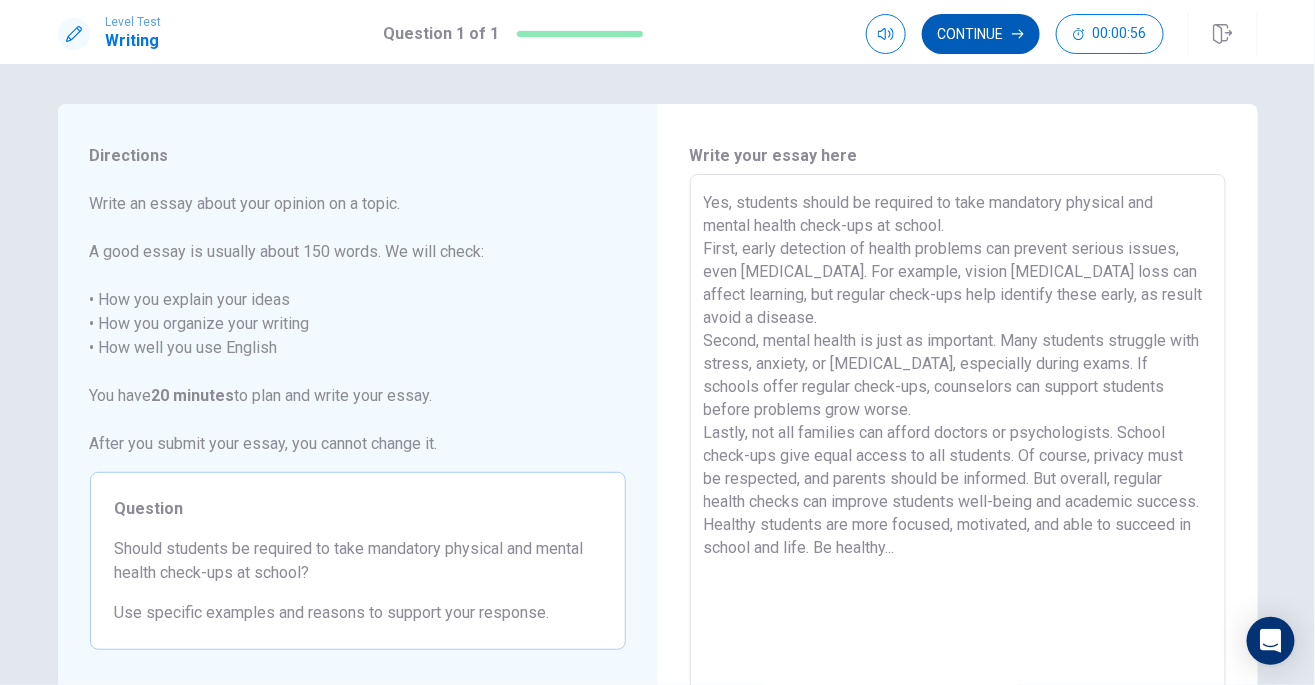click on "Continue" at bounding box center (981, 34) 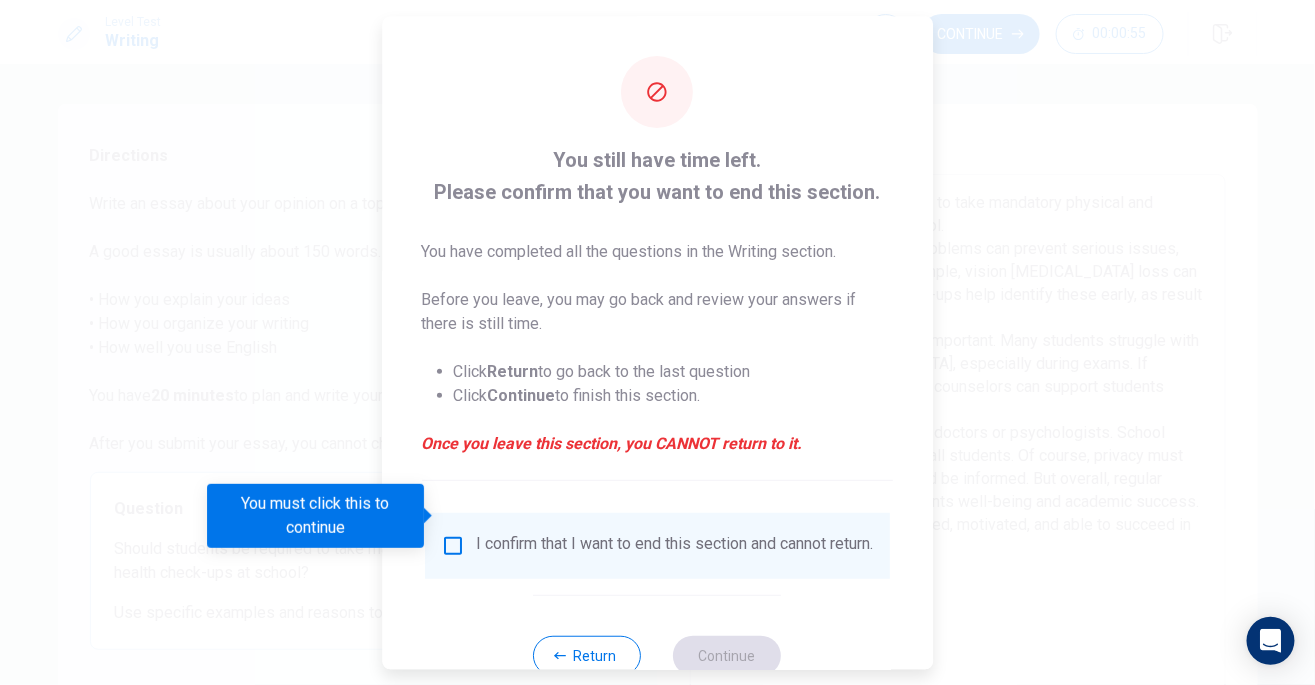click at bounding box center (453, 546) 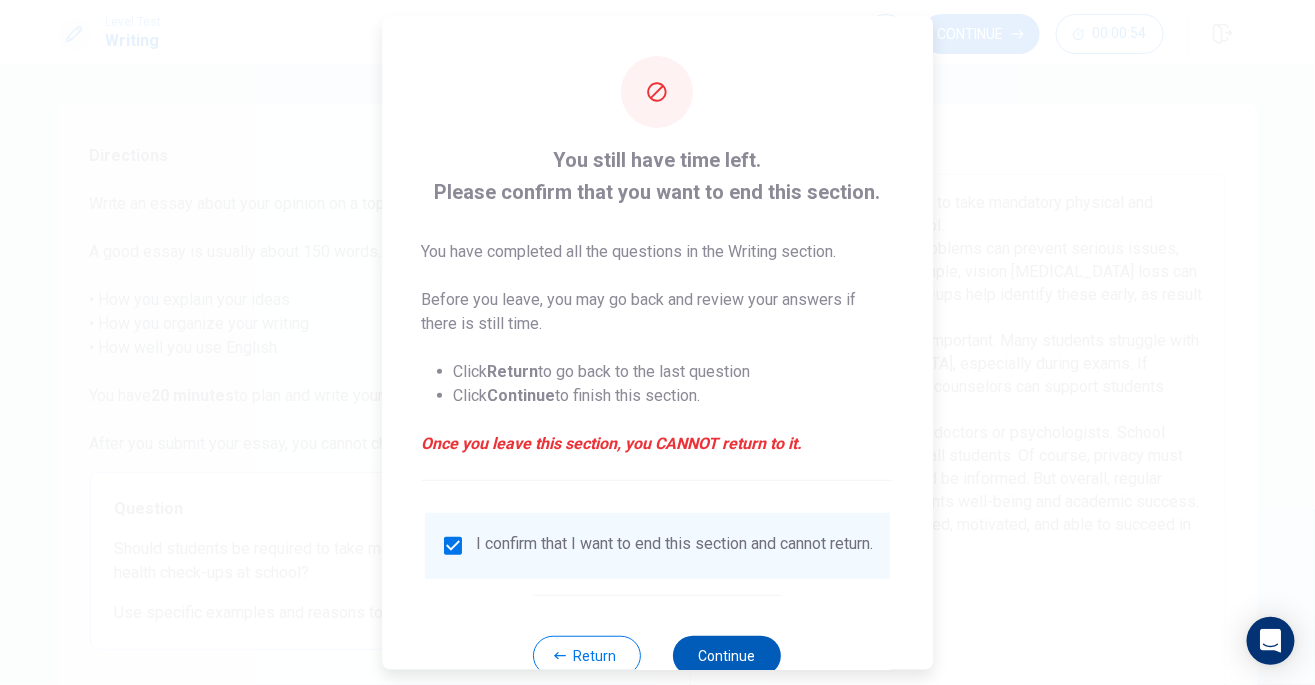 click on "Continue" at bounding box center (728, 656) 